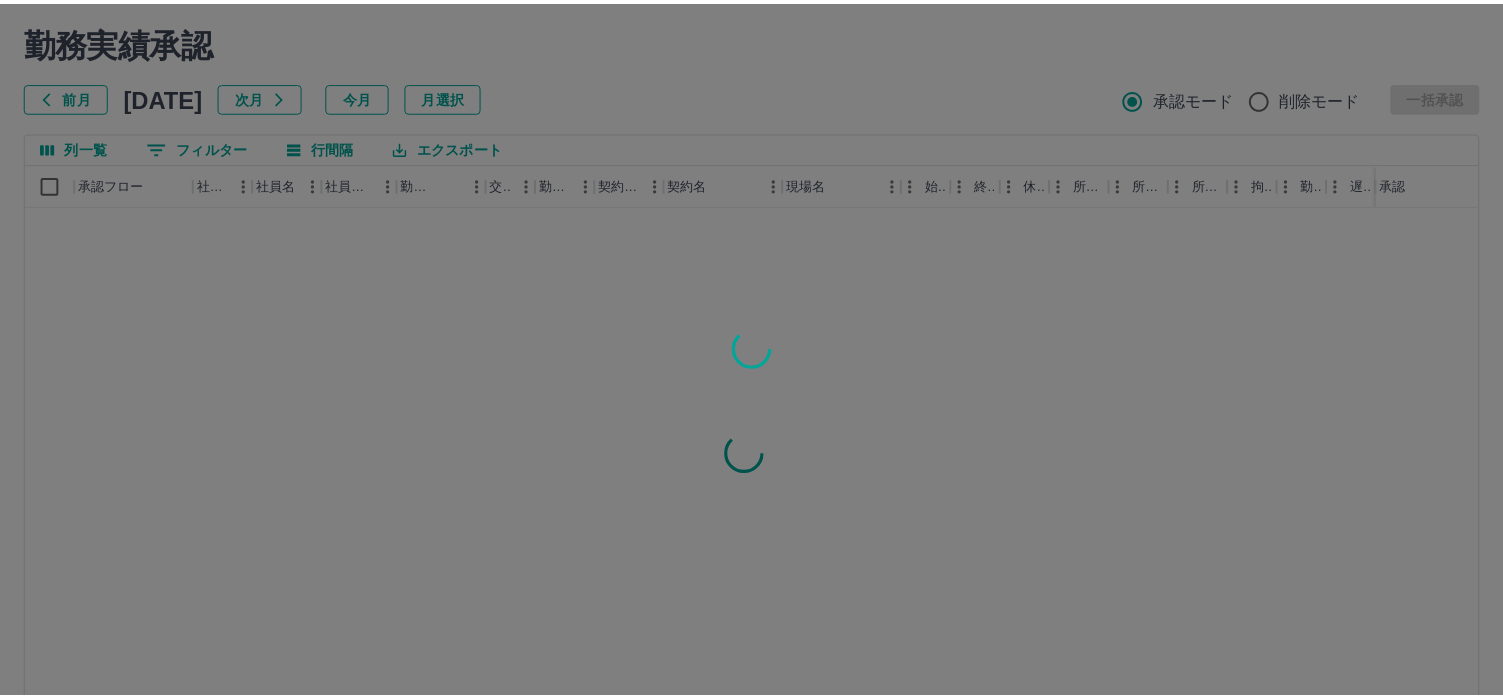 scroll, scrollTop: 0, scrollLeft: 0, axis: both 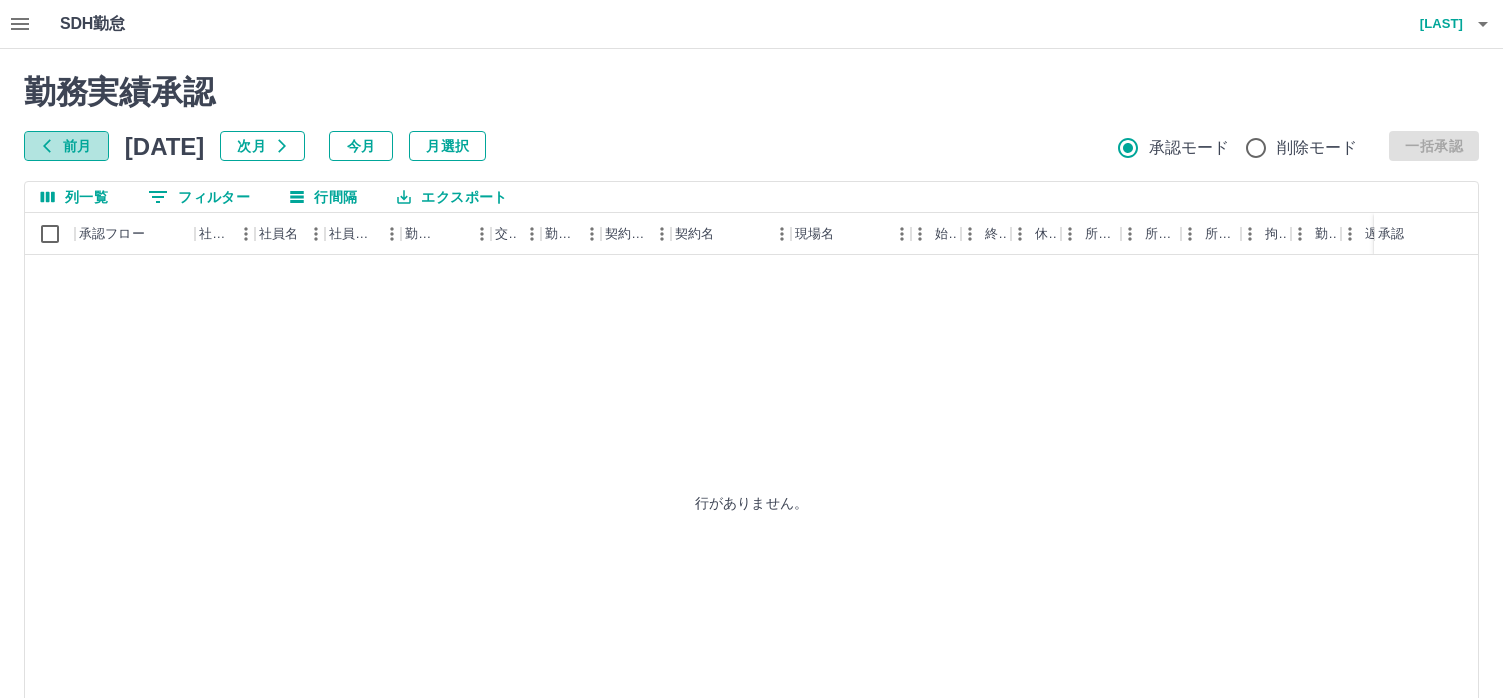 click on "前月" at bounding box center [66, 146] 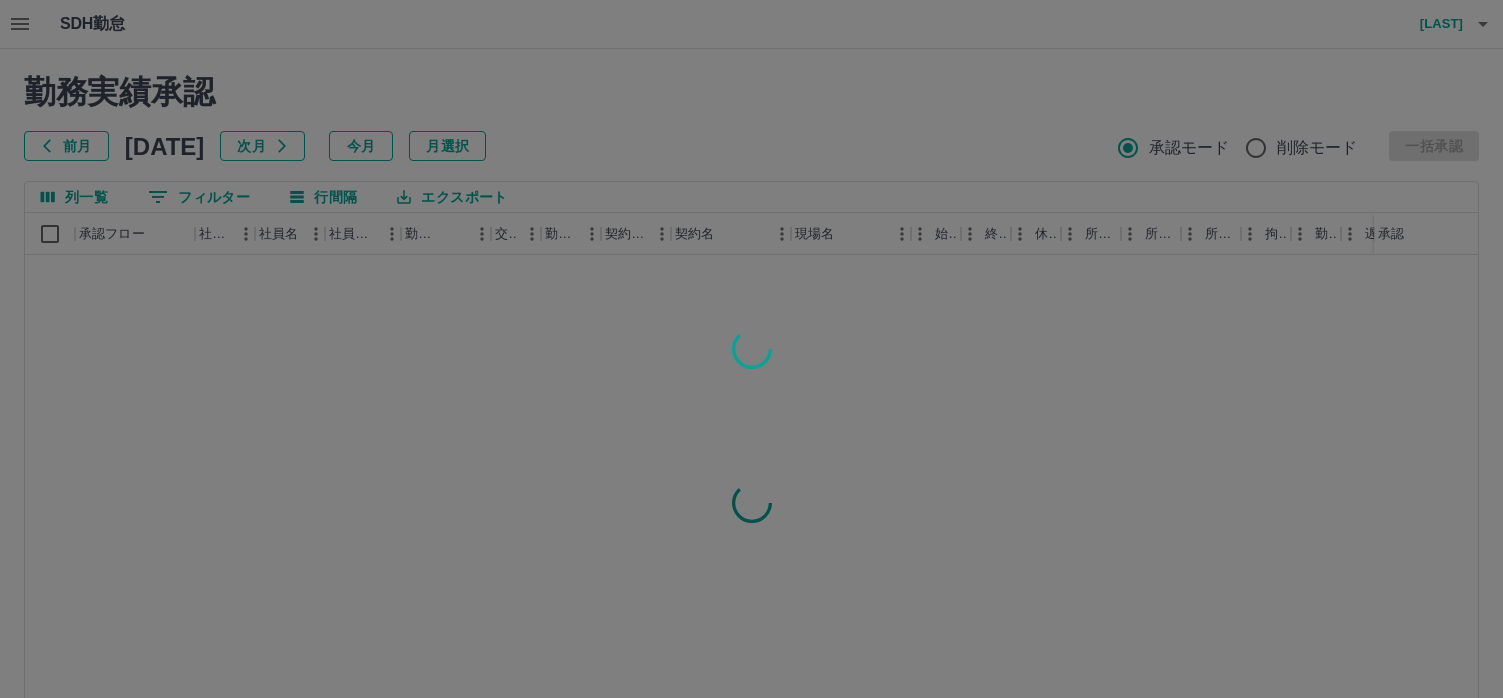 click at bounding box center [751, 349] 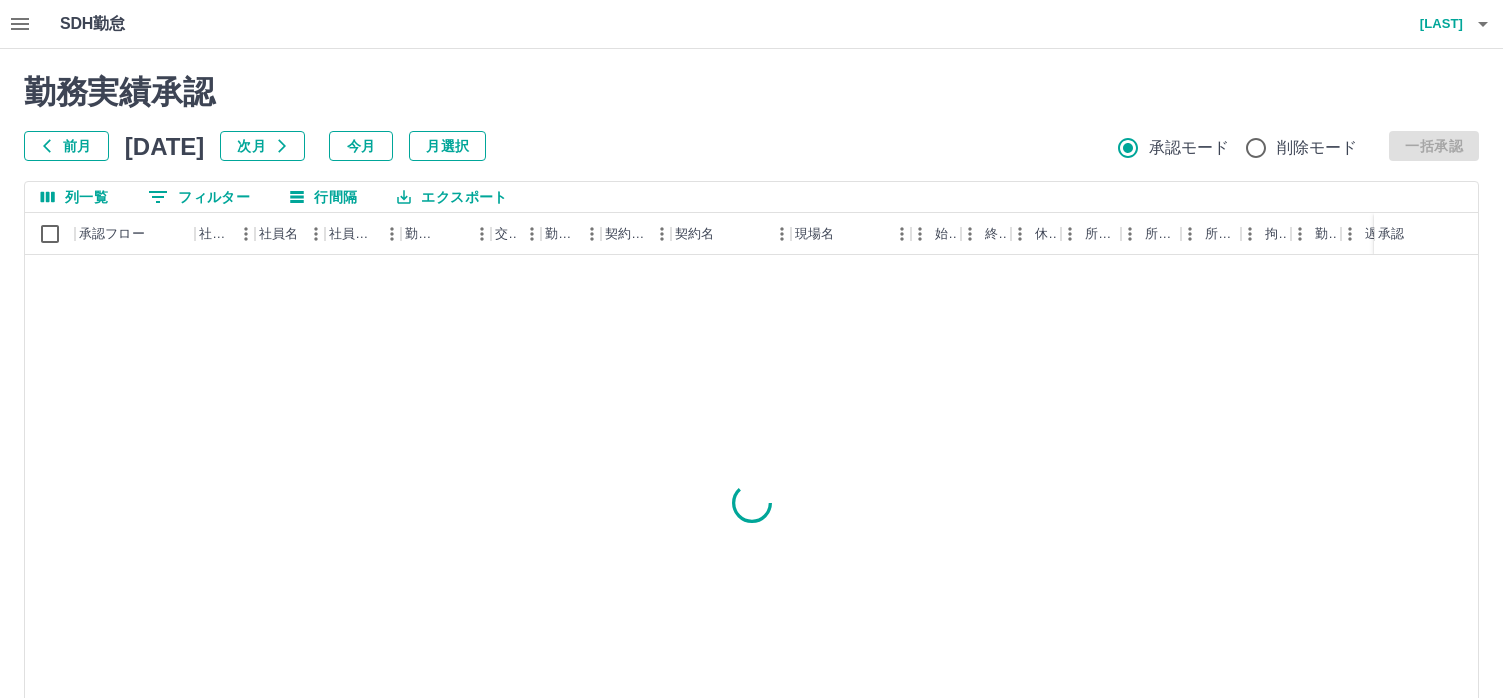 click on "次月" at bounding box center (262, 146) 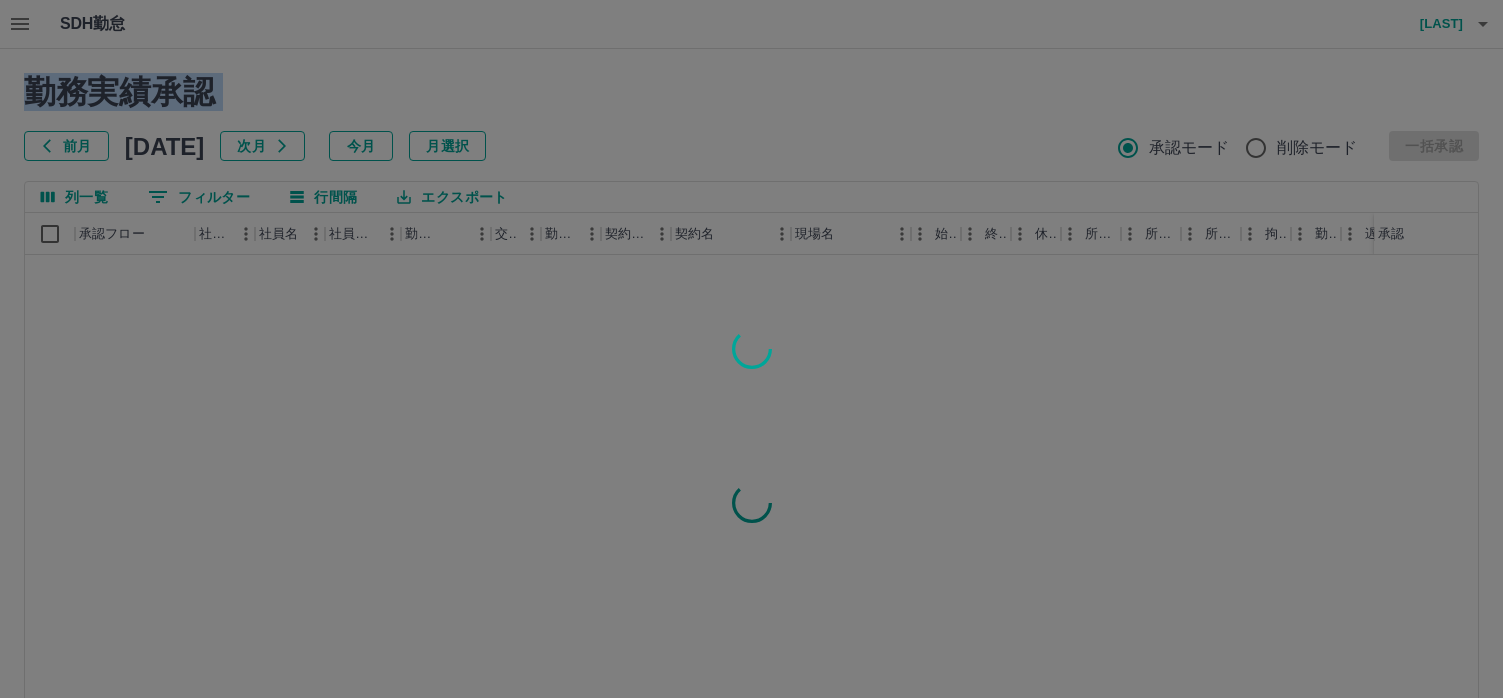 click at bounding box center [751, 349] 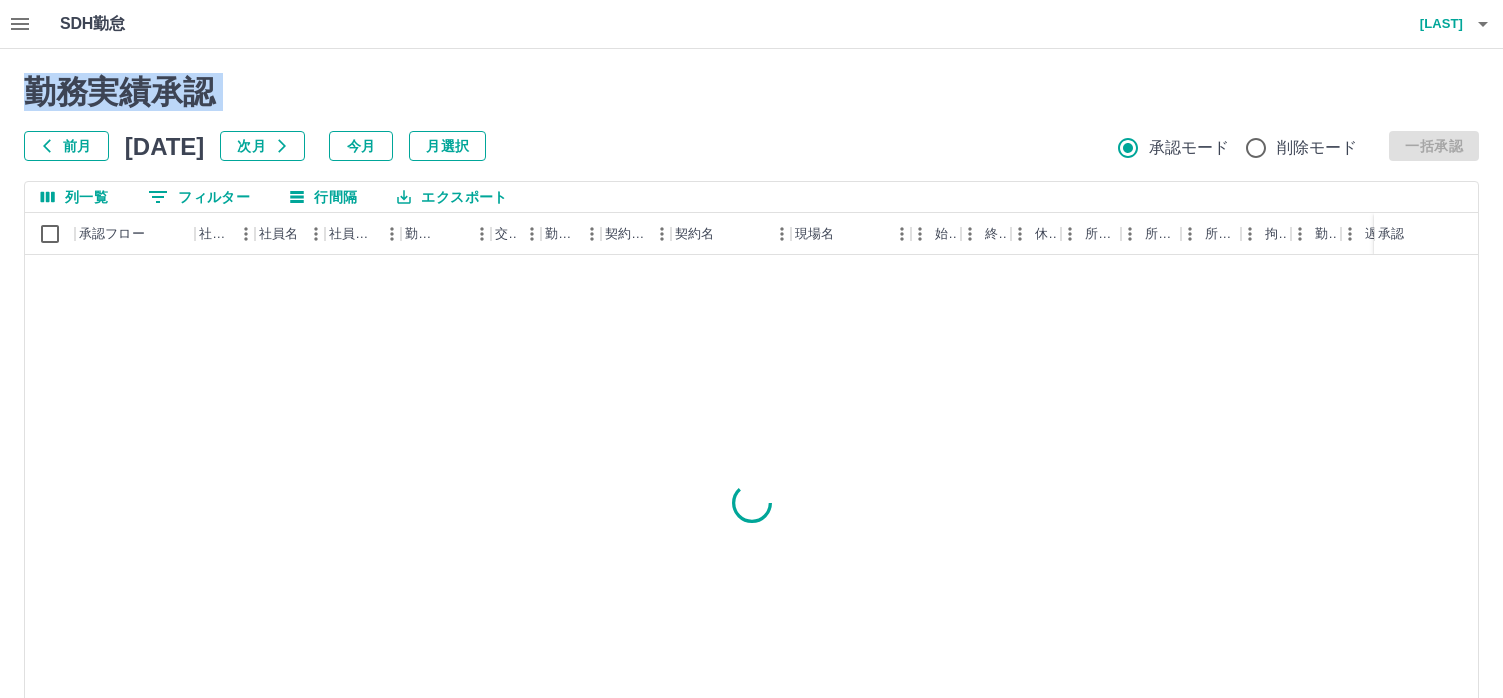 click on "勤務実績承認 前月 2025年01月 次月 今月 月選択 承認モード 削除モード 一括承認" at bounding box center (751, 117) 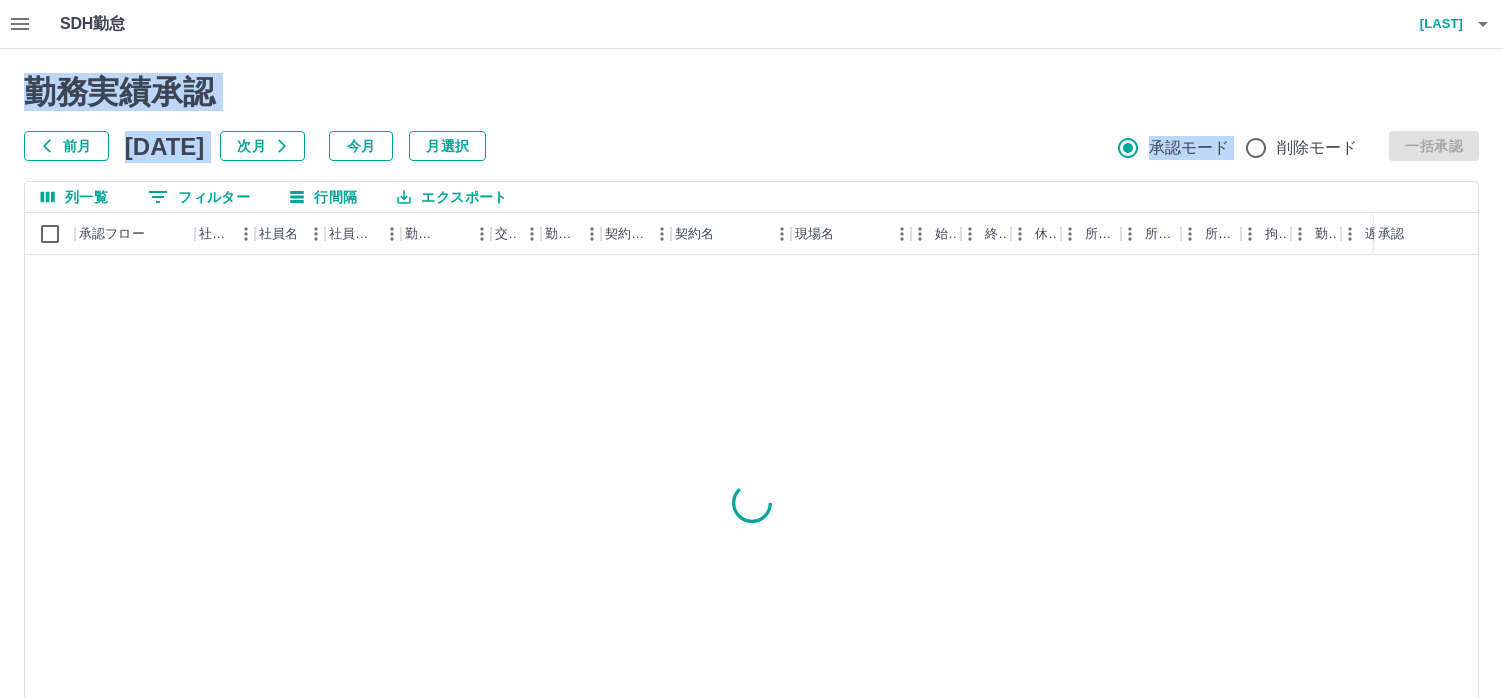 click on "次月" at bounding box center [262, 146] 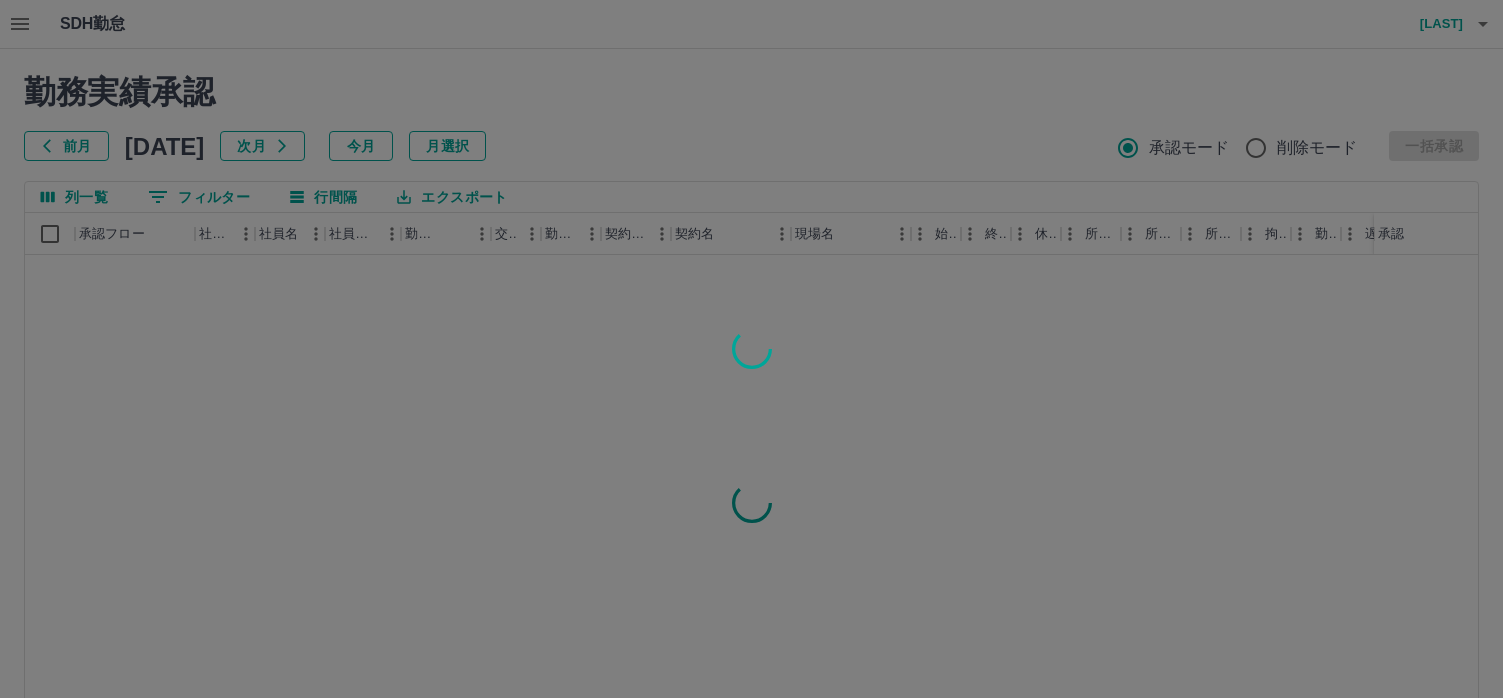 click at bounding box center [751, 349] 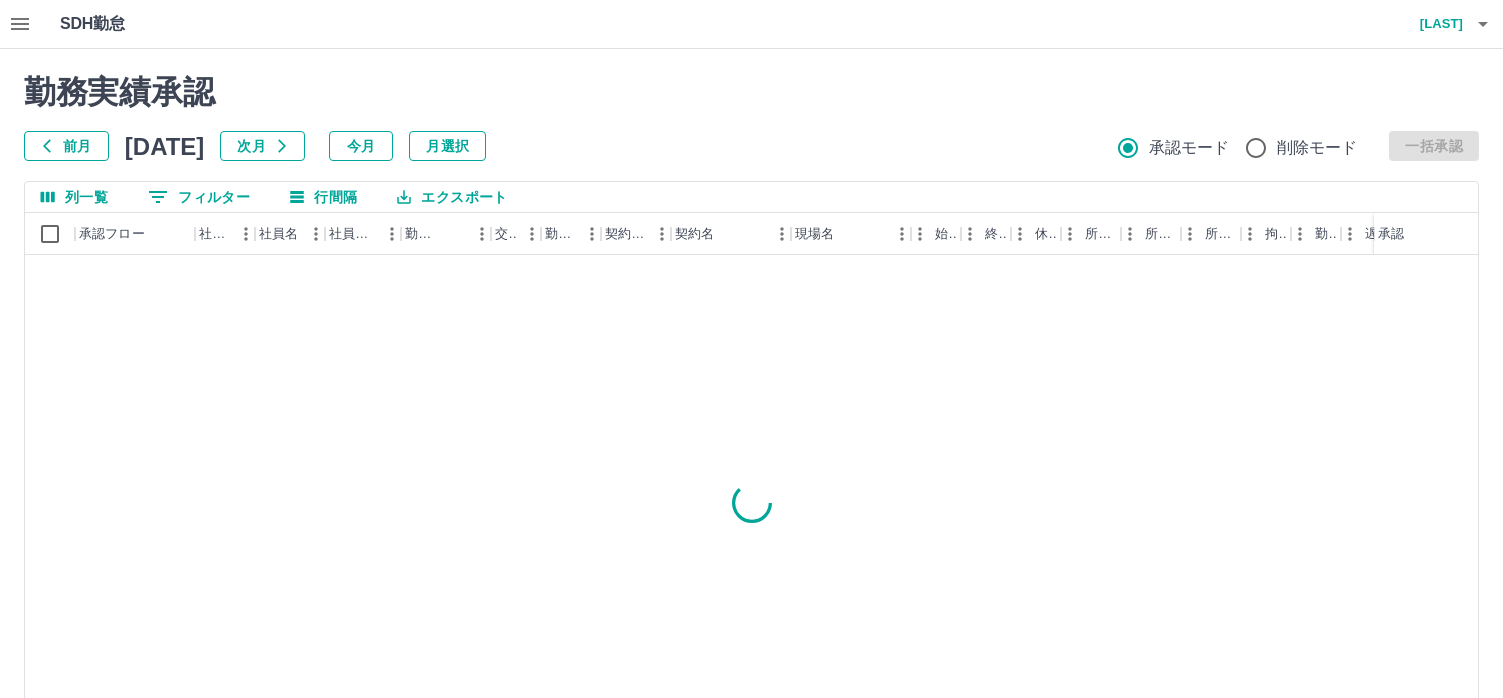 click on "次月" at bounding box center (262, 146) 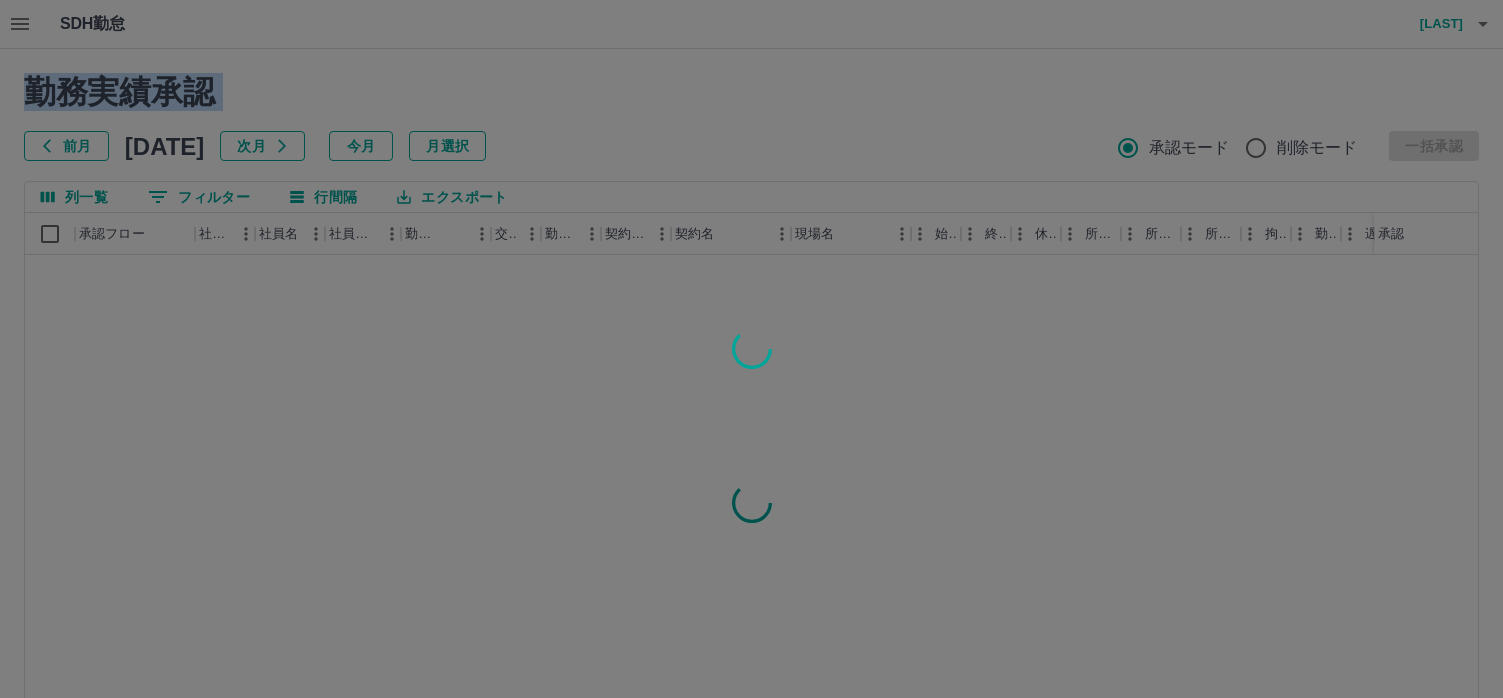 click at bounding box center (751, 349) 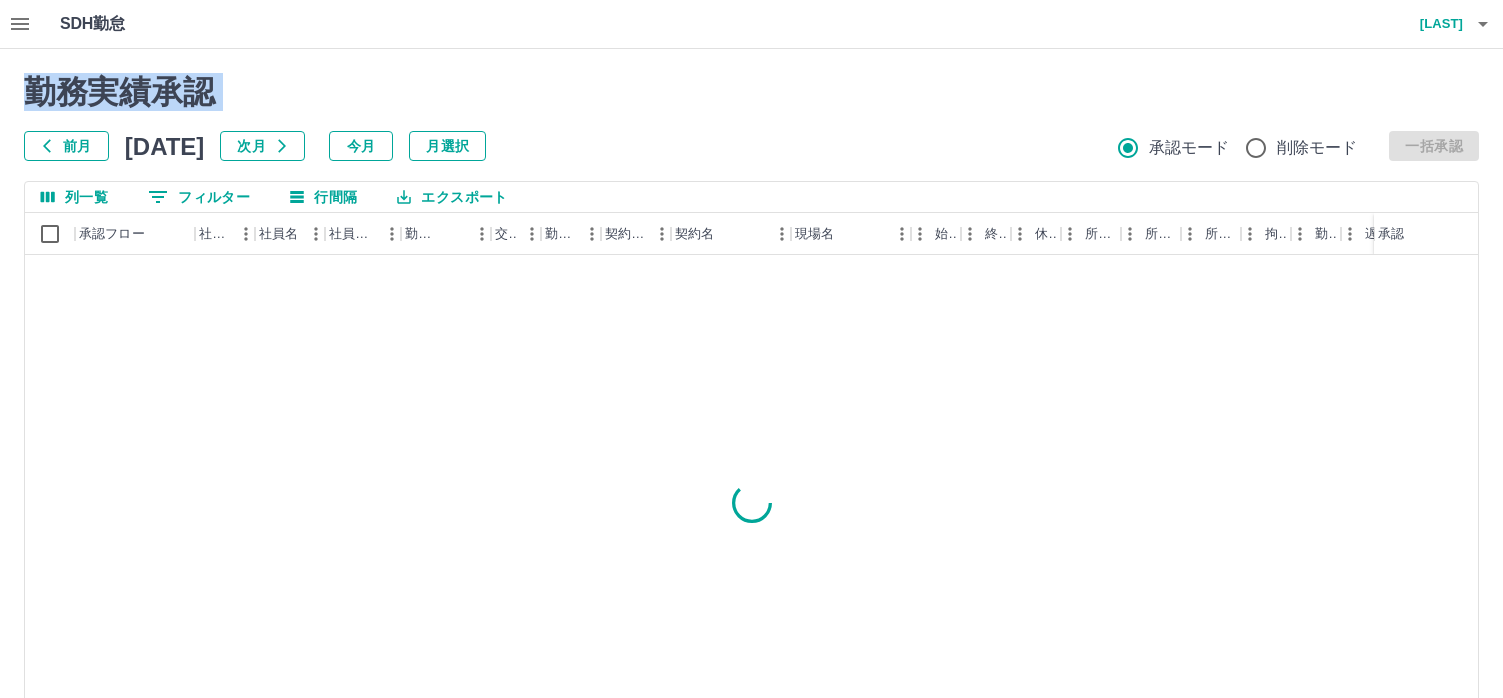click on "次月" at bounding box center [262, 146] 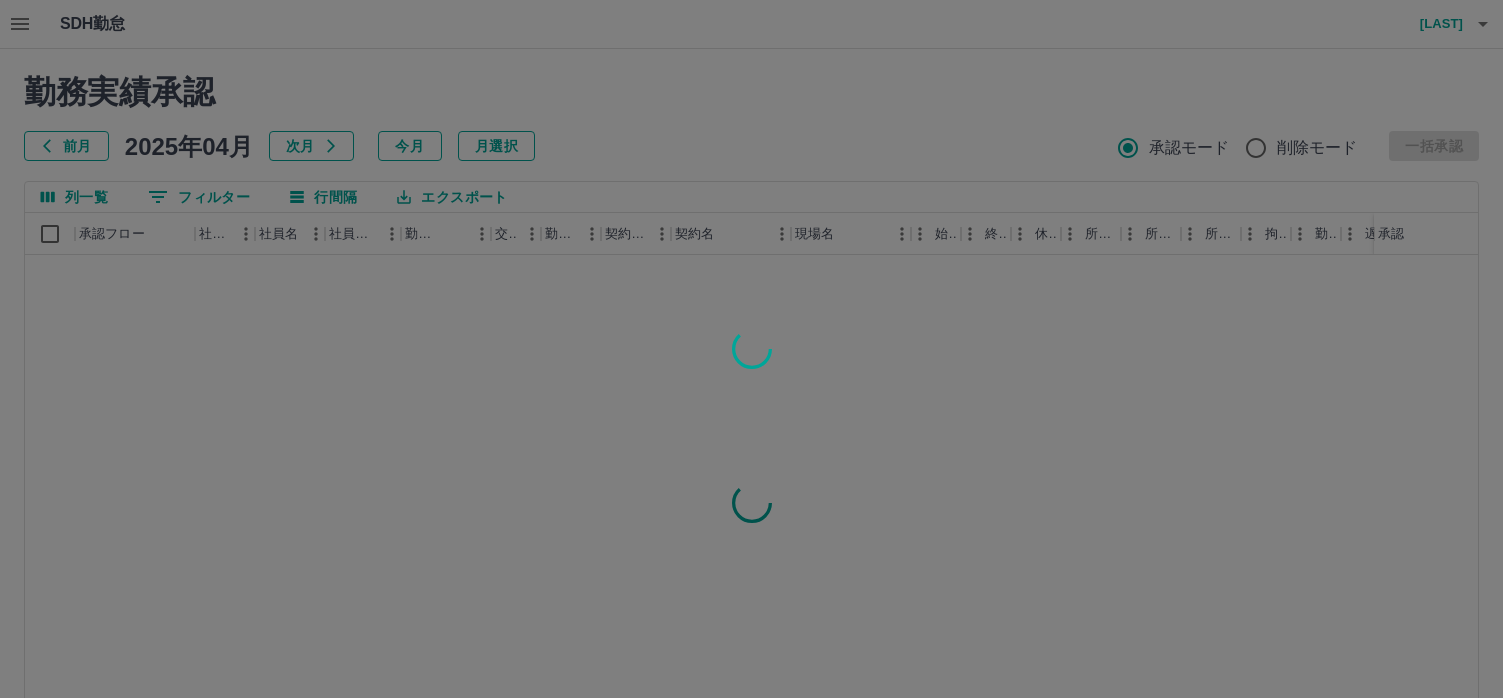 click at bounding box center (751, 349) 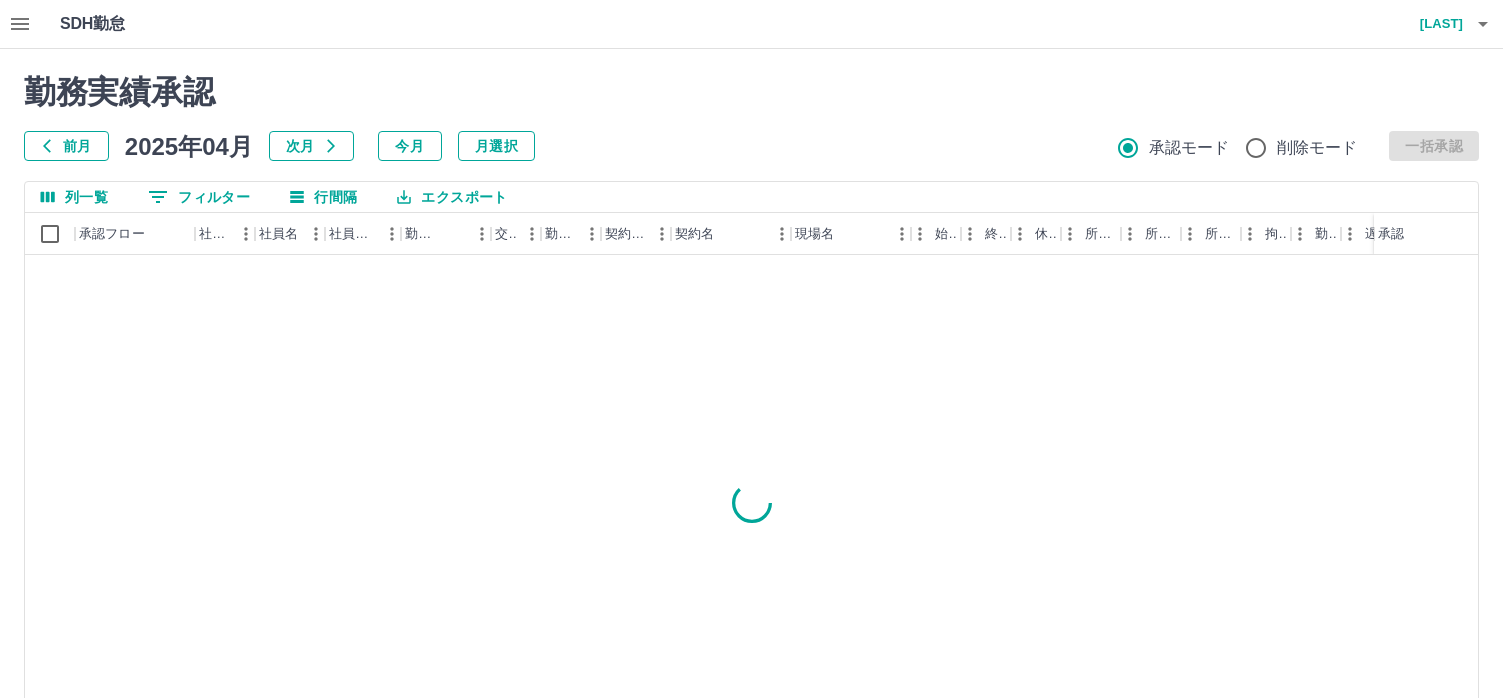 click on "次月" at bounding box center [311, 146] 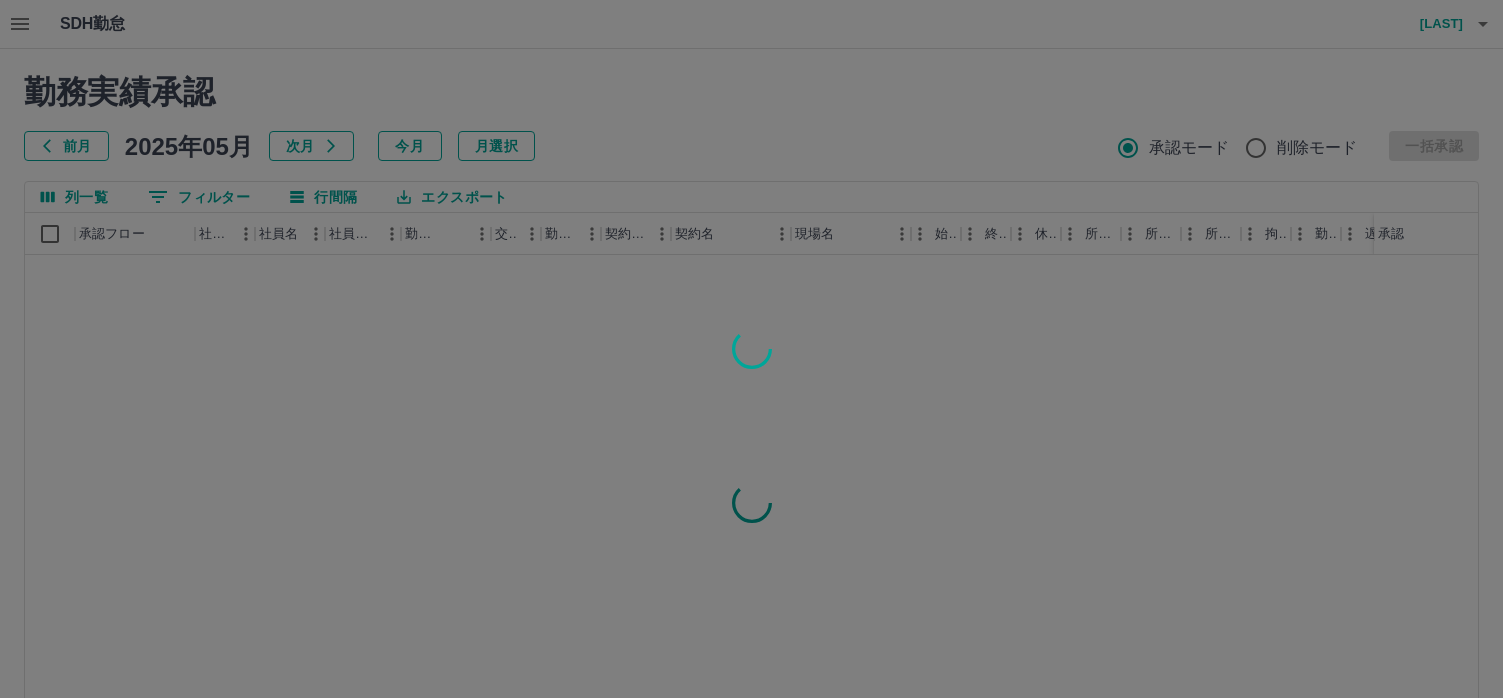 click at bounding box center [751, 349] 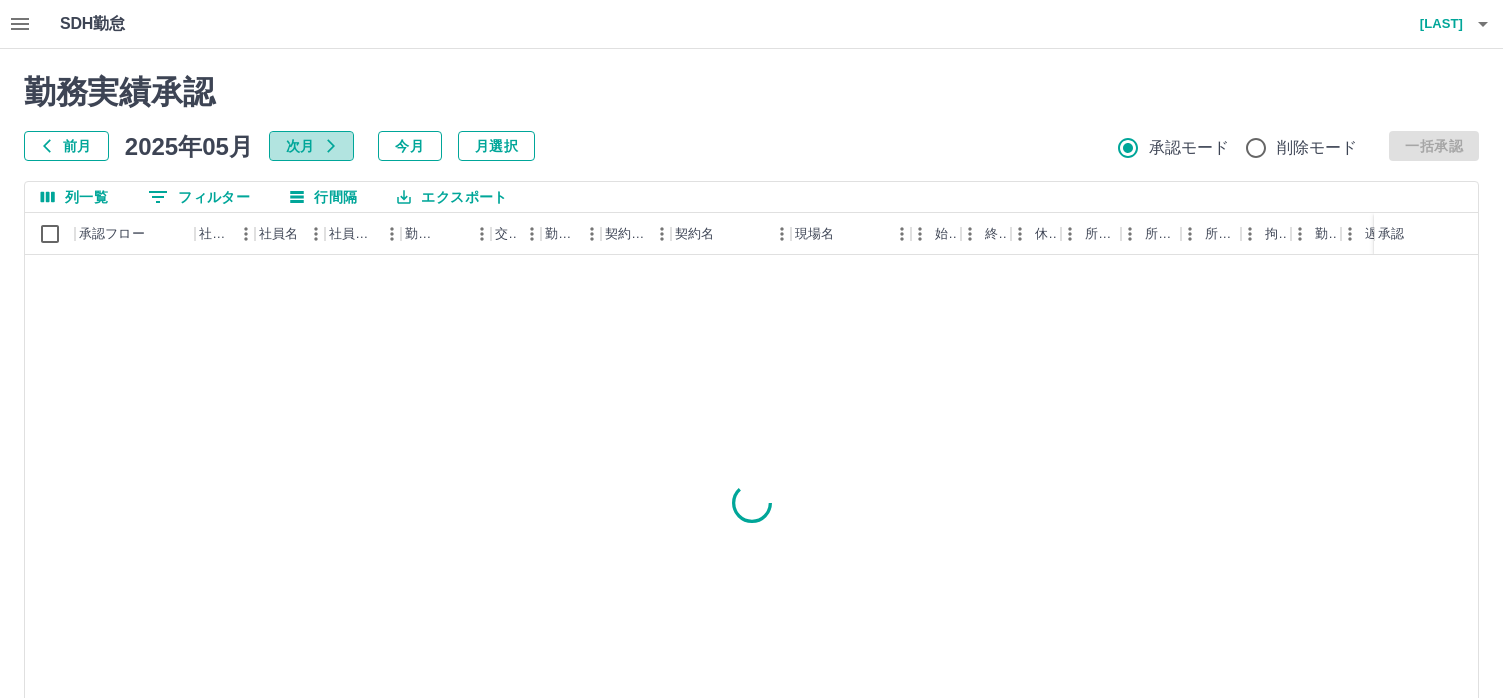 click on "次月" at bounding box center (311, 146) 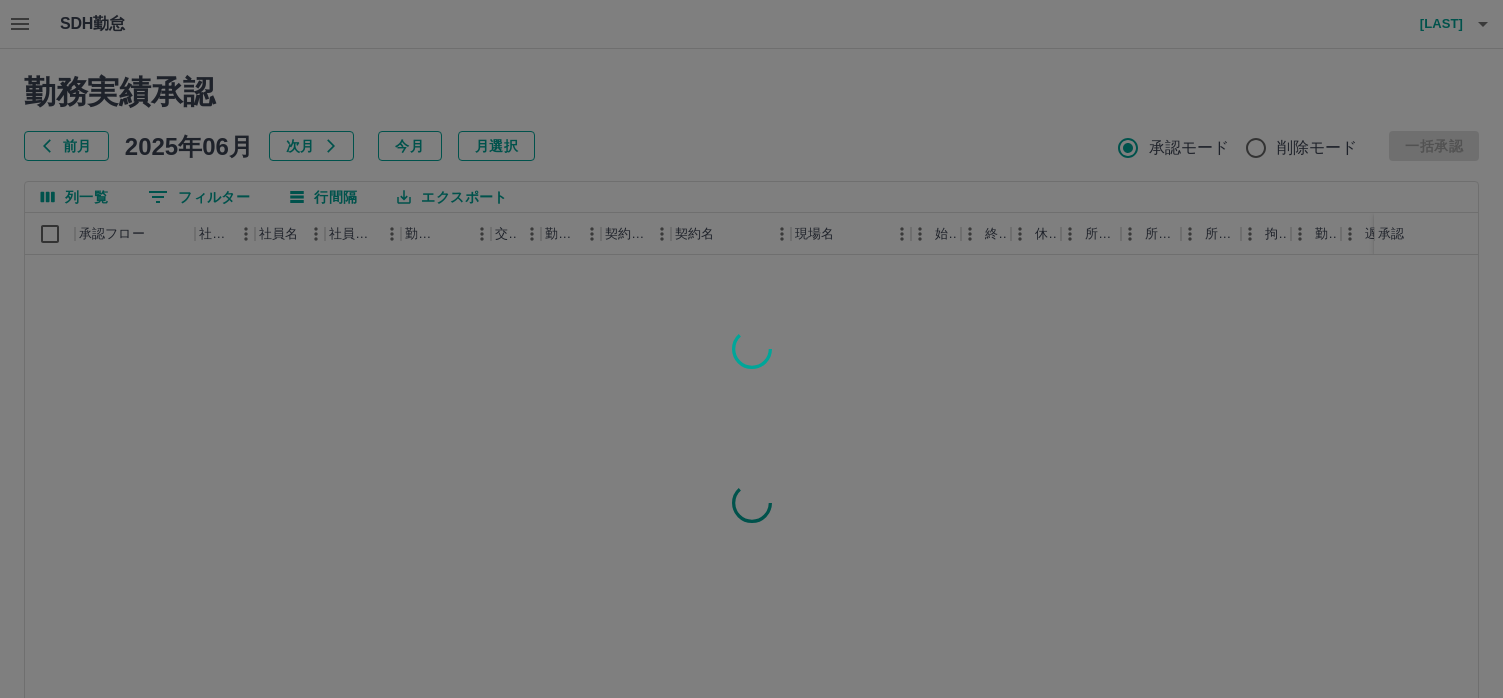 click at bounding box center (751, 349) 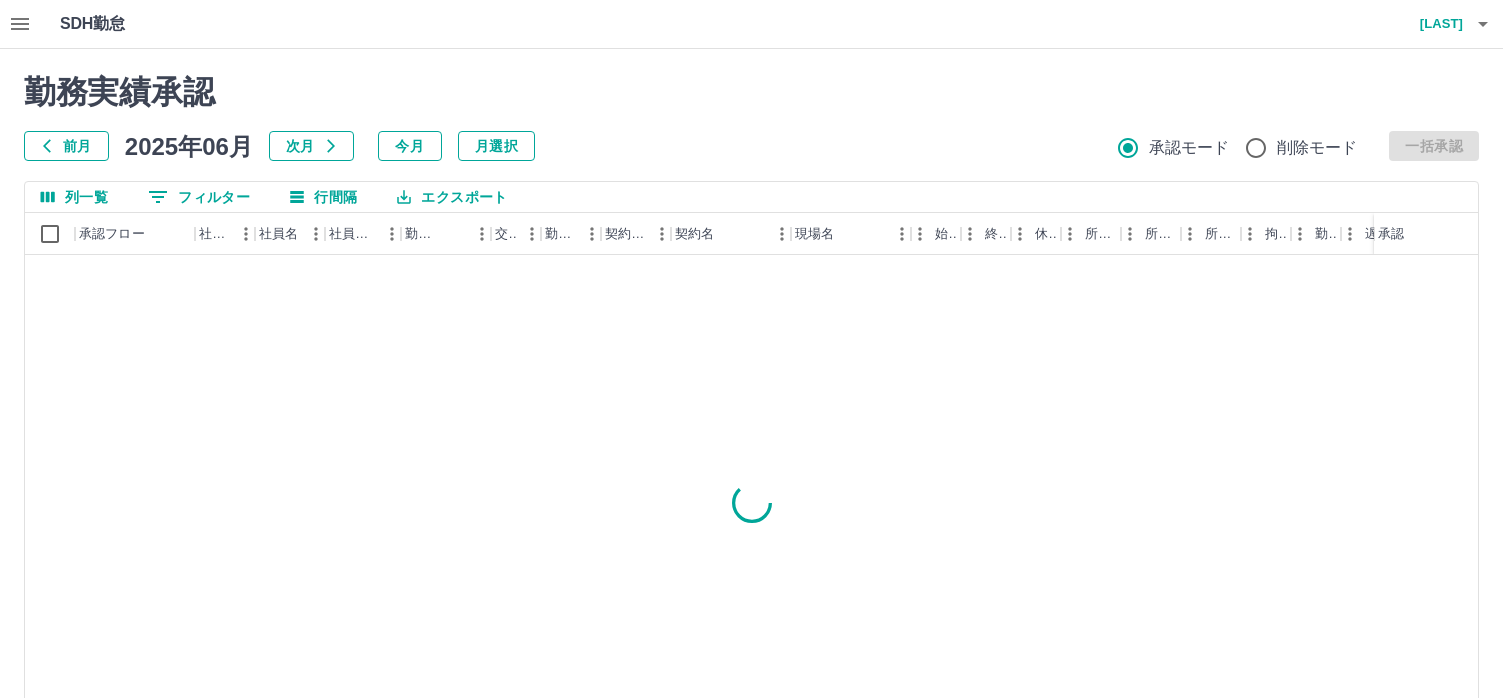 click on "次月" at bounding box center [311, 146] 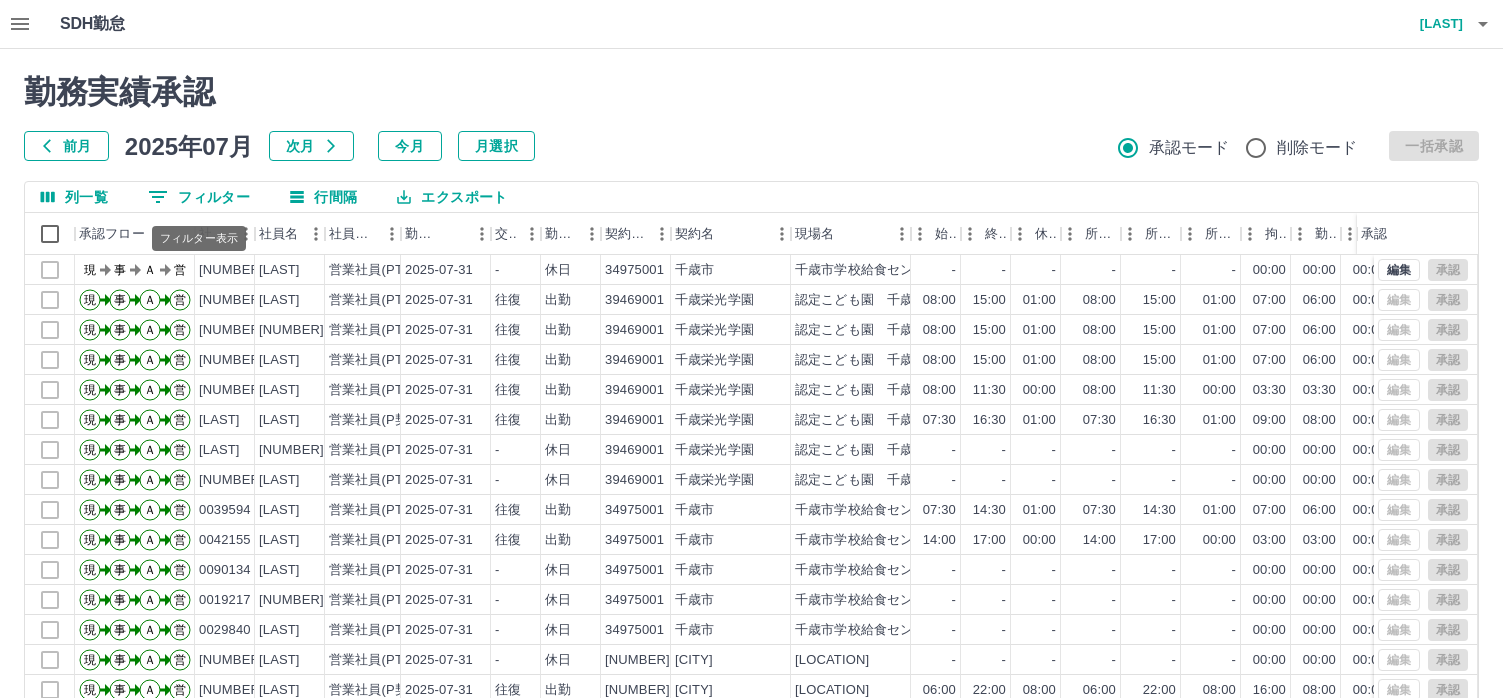 click on "0 フィルター" at bounding box center (199, 197) 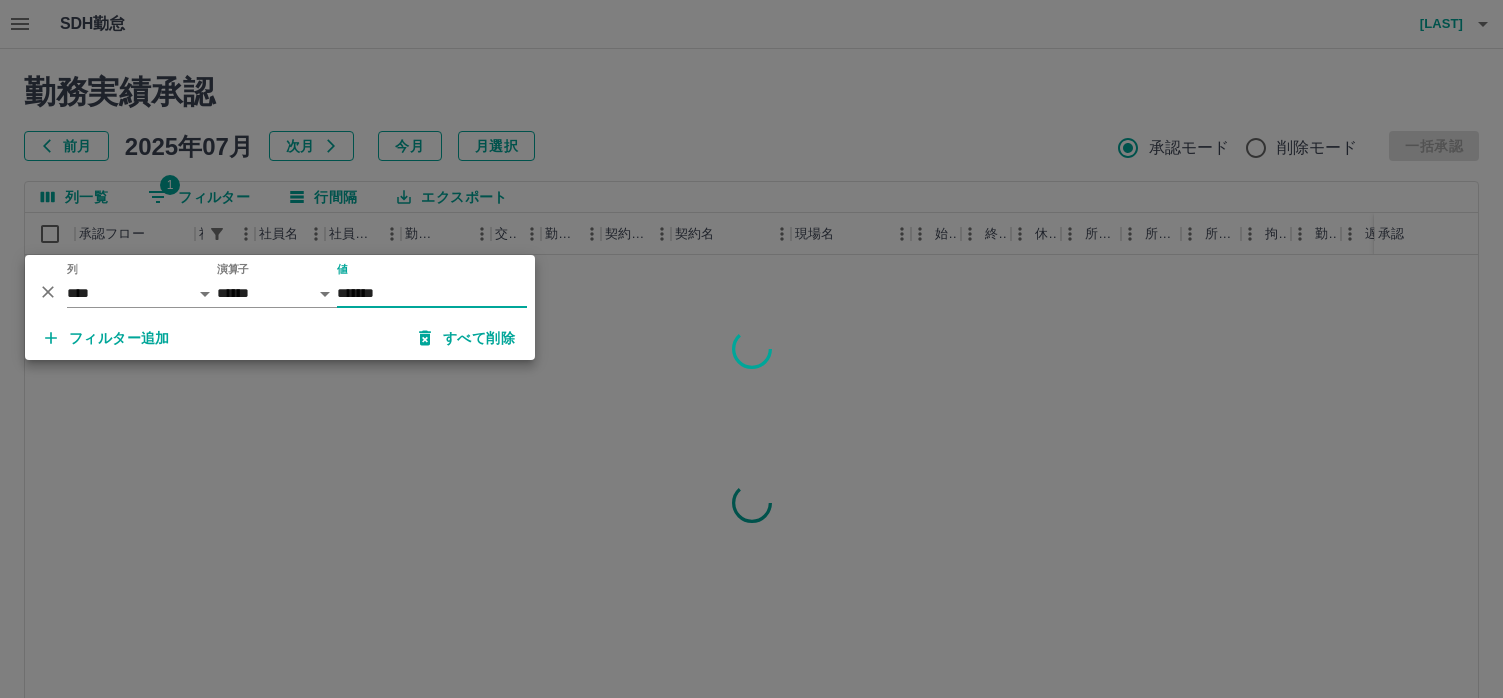 type on "*******" 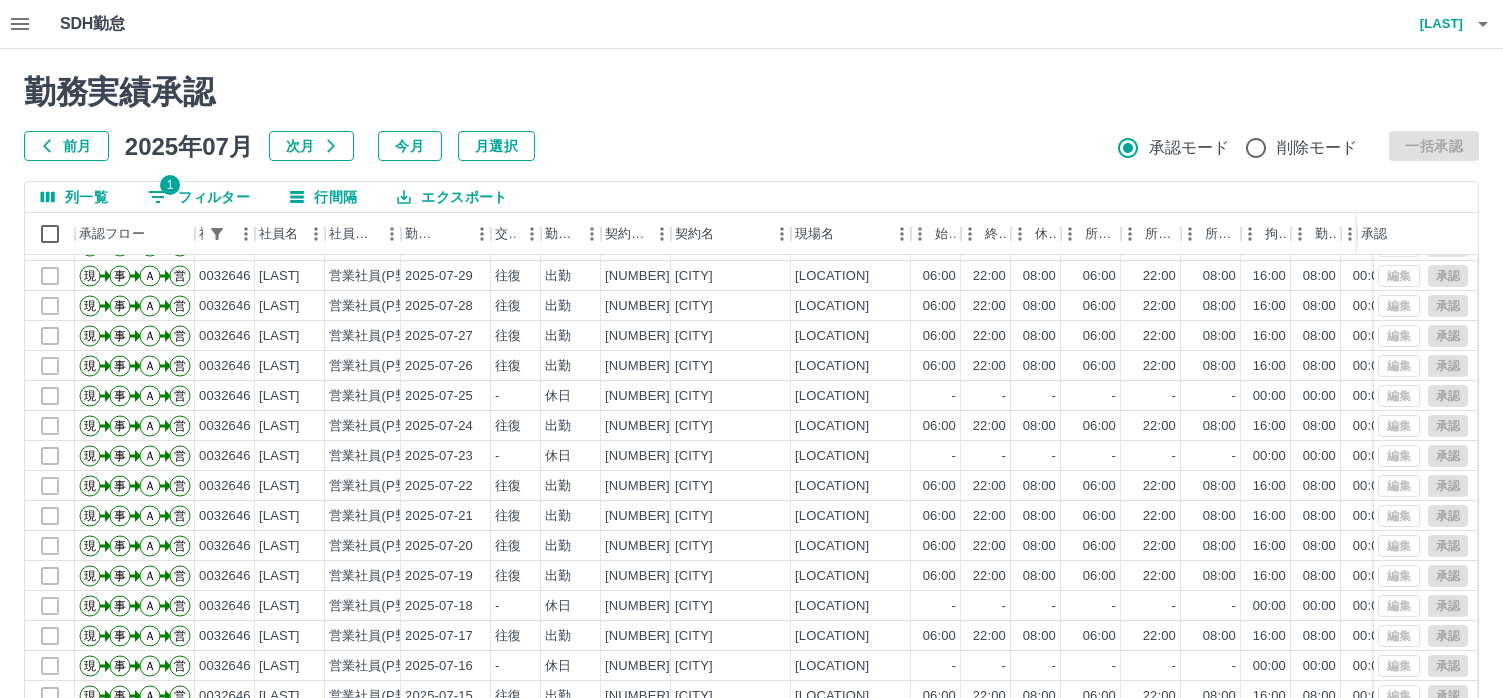 scroll, scrollTop: 104, scrollLeft: 0, axis: vertical 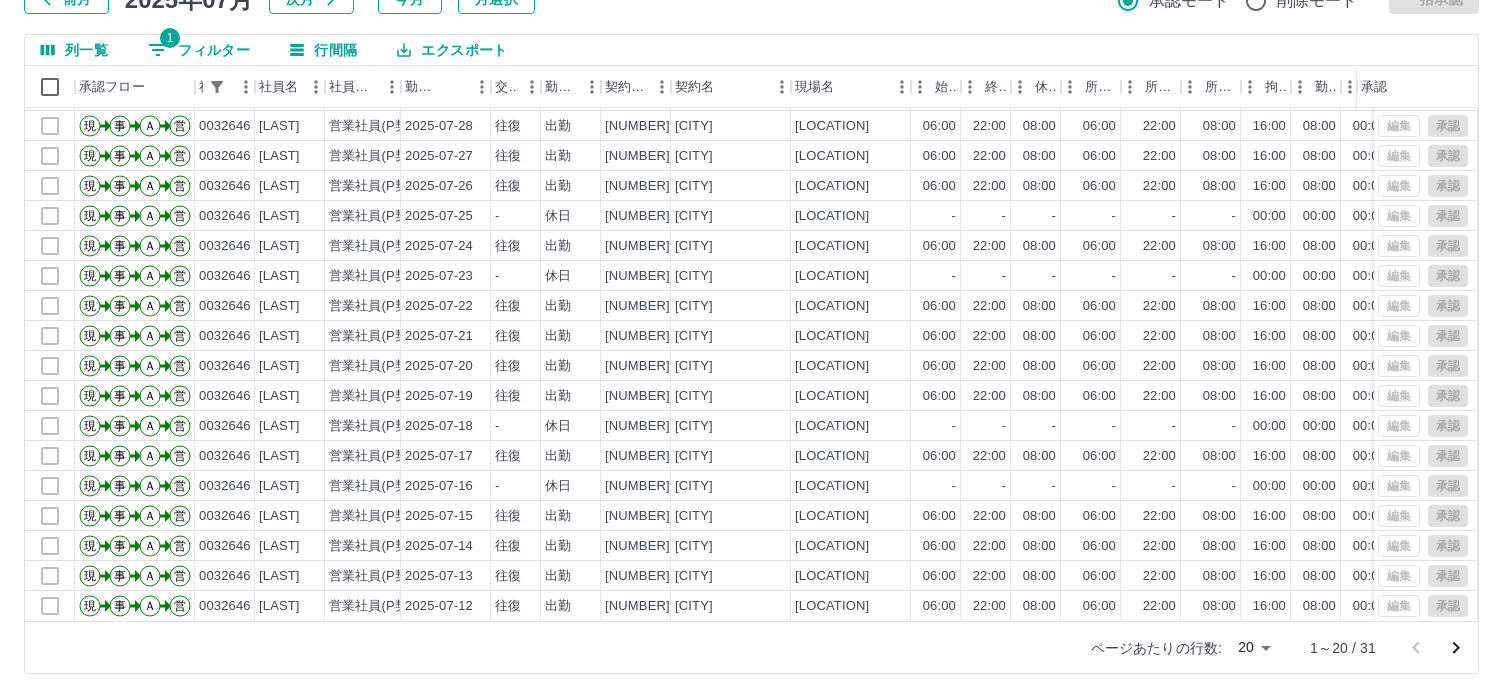 click on "SDH勤怠 荒川　俊昭 勤務実績承認 前月 2025年07月 次月 今月 月選択 承認モード 削除モード 一括承認 列一覧 1 フィルター 行間隔 エクスポート 承認フロー 社員番号 社員名 社員区分 勤務日 交通費 勤務区分 契約コード 契約名 現場名 始業 終業 休憩 所定開始 所定終業 所定休憩 拘束 勤務 遅刻等 コメント ステータス 承認 現 事 Ａ 営 0032646 川村　健太 営業社員(P契約) 2025-07-30 往復 出勤 43841001 鹿追町 鹿追高校寄宿舎 06:00 22:00 08:00 06:00 22:00 08:00 16:00 08:00 00:00 全承認済 現 事 Ａ 営 0032646 川村　健太 営業社員(P契約) 2025-07-29 往復 出勤 43841001 鹿追町 鹿追高校寄宿舎 06:00 22:00 08:00 06:00 22:00 08:00 16:00 08:00 00:00 全承認済 現 事 Ａ 営 0032646 川村　健太 営業社員(P契約) 2025-07-28 往復 出勤 43841001 鹿追町 鹿追高校寄宿舎 06:00 22:00 08:00 06:00 22:00 08:00 16:00 08:00 00:00 全承認済 現 事" at bounding box center (751, 275) 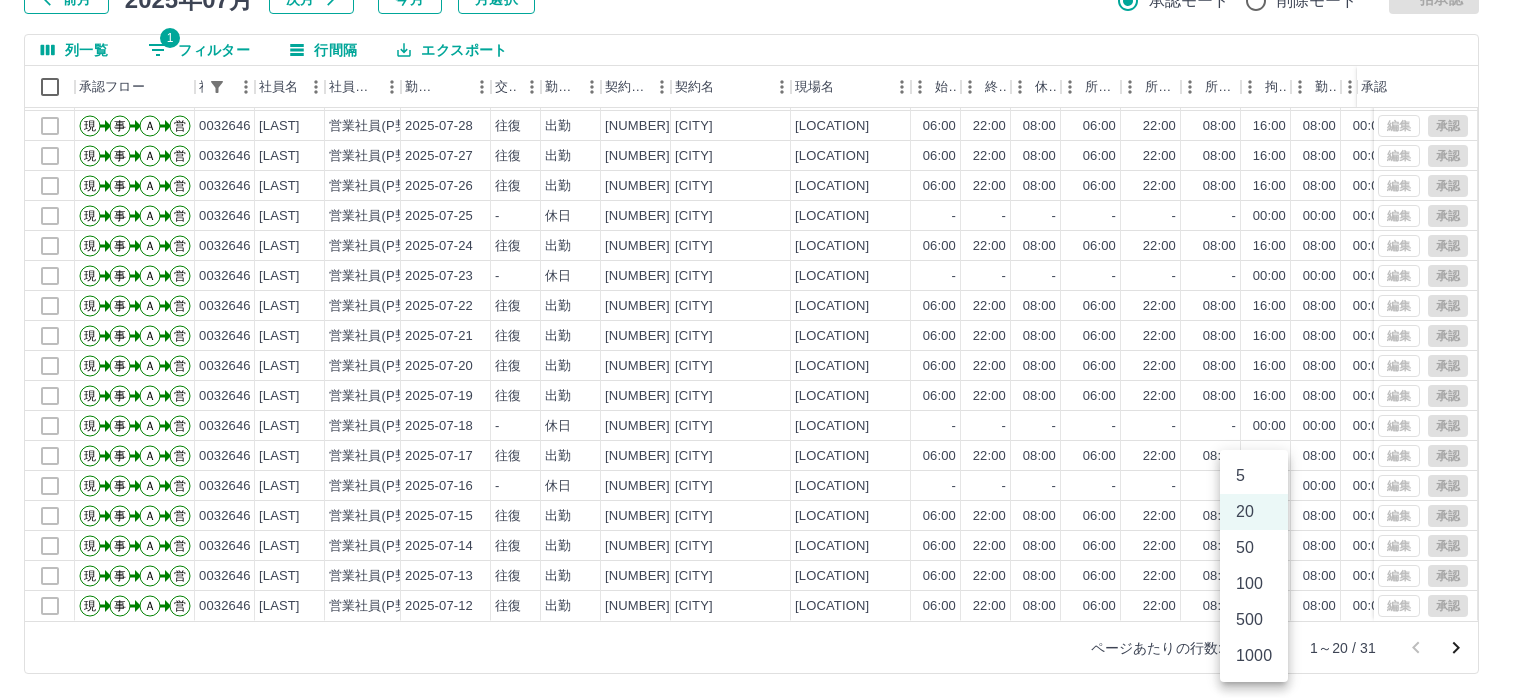 click on "50" at bounding box center (1254, 548) 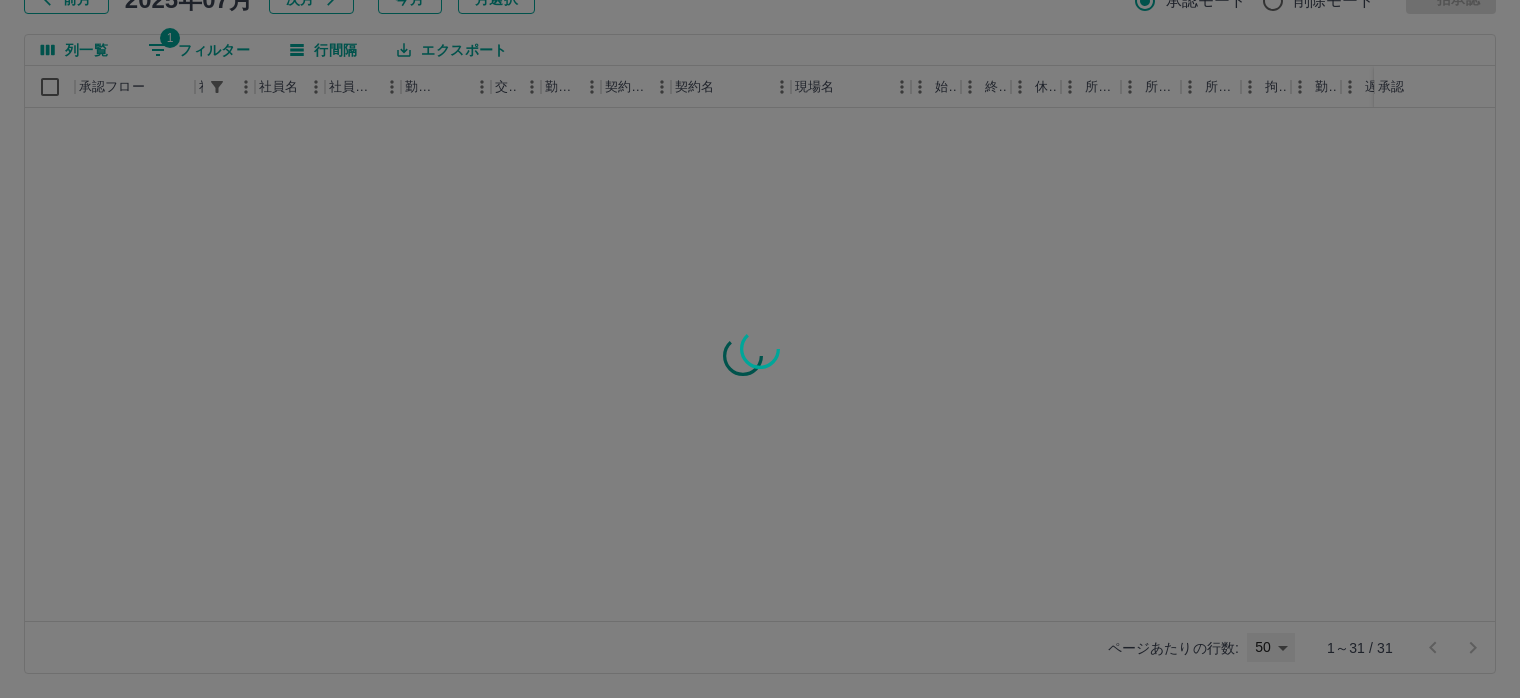 type on "**" 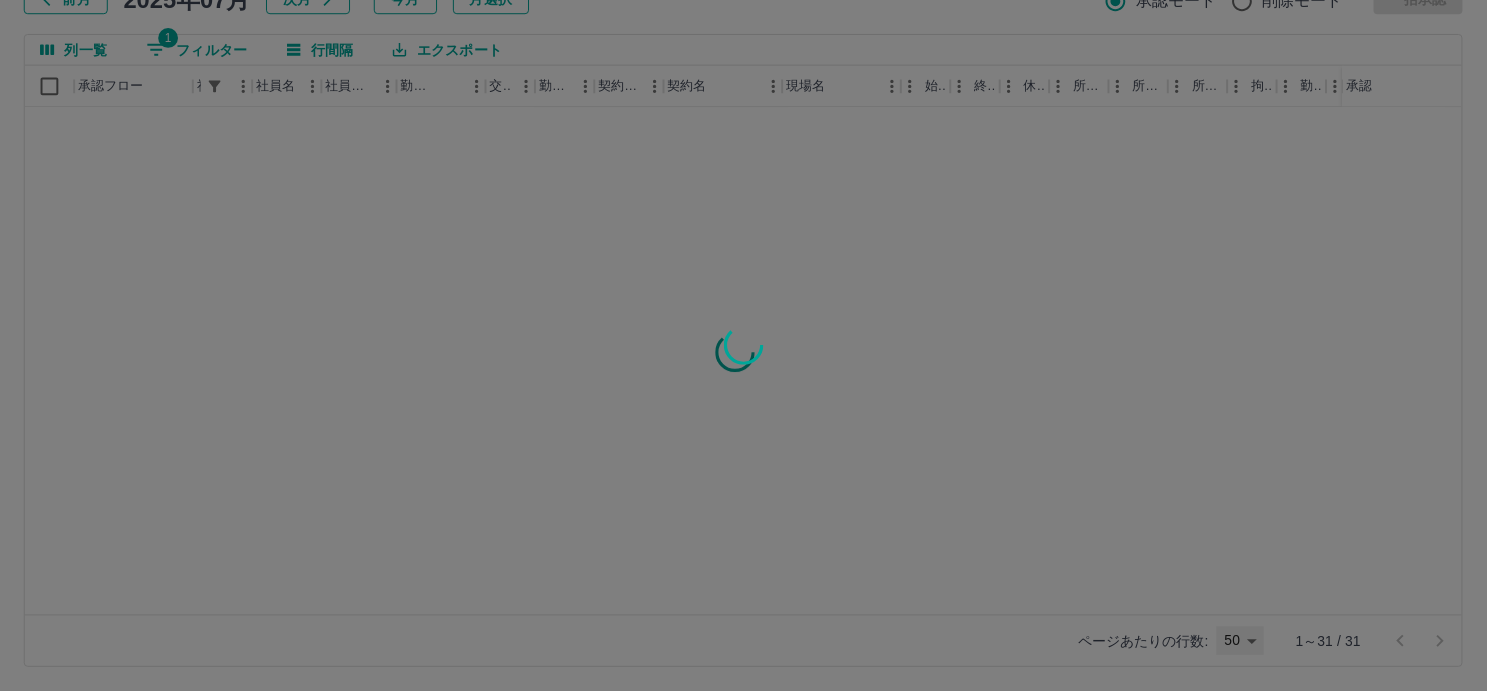 scroll, scrollTop: 0, scrollLeft: 0, axis: both 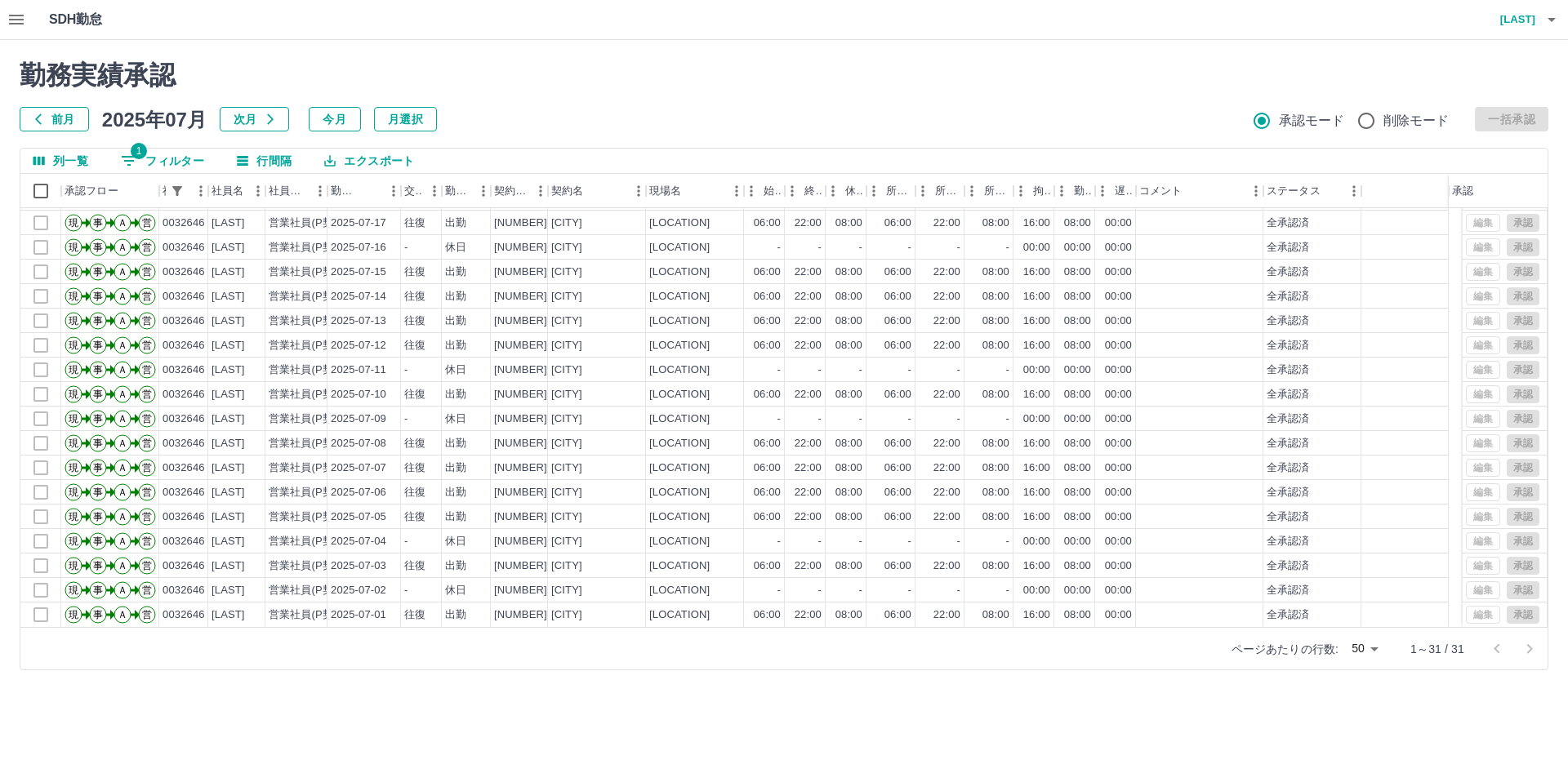 click on "エクスポート" at bounding box center [369, 161] 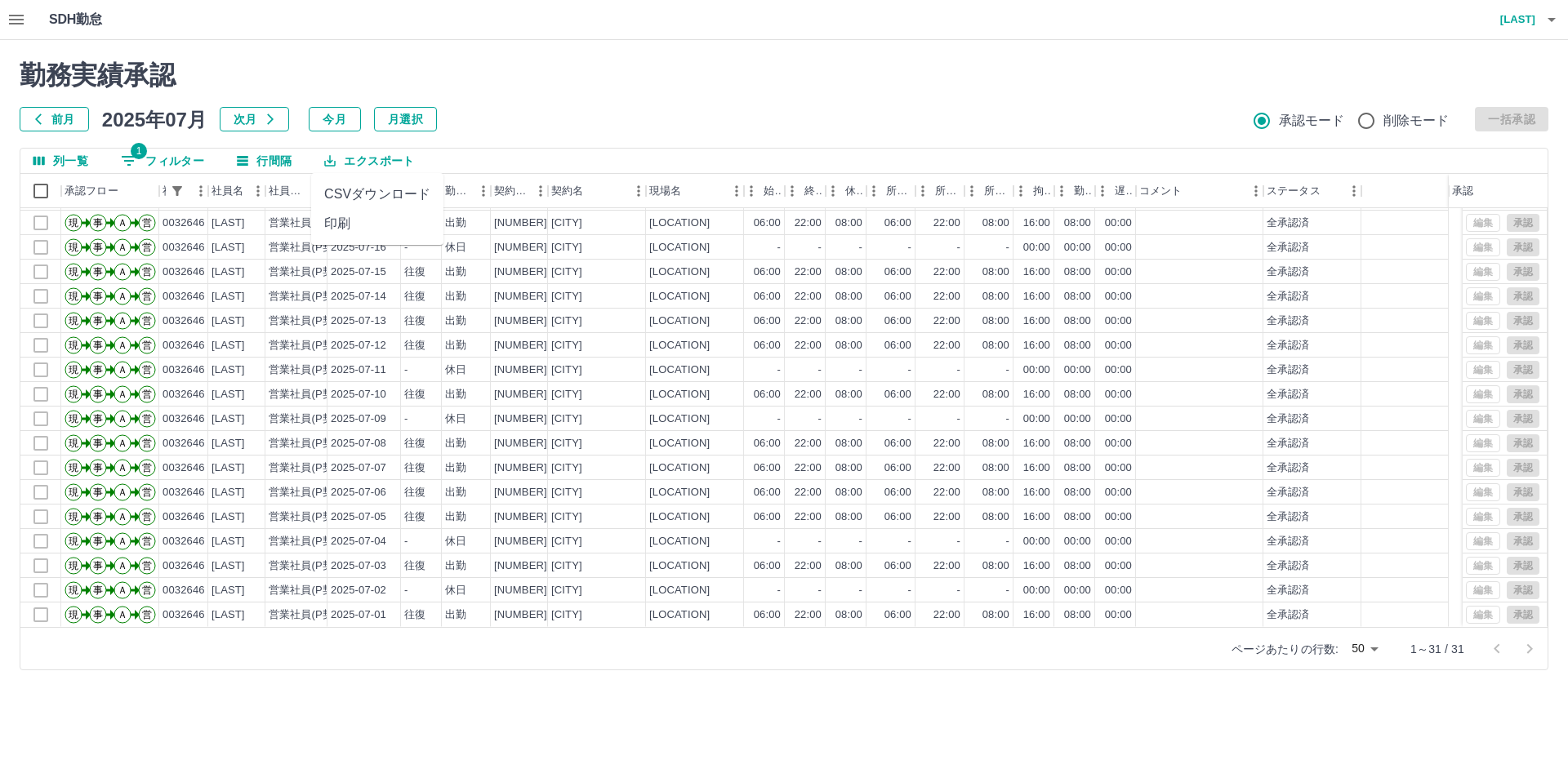 click on "印刷" at bounding box center (377, 224) 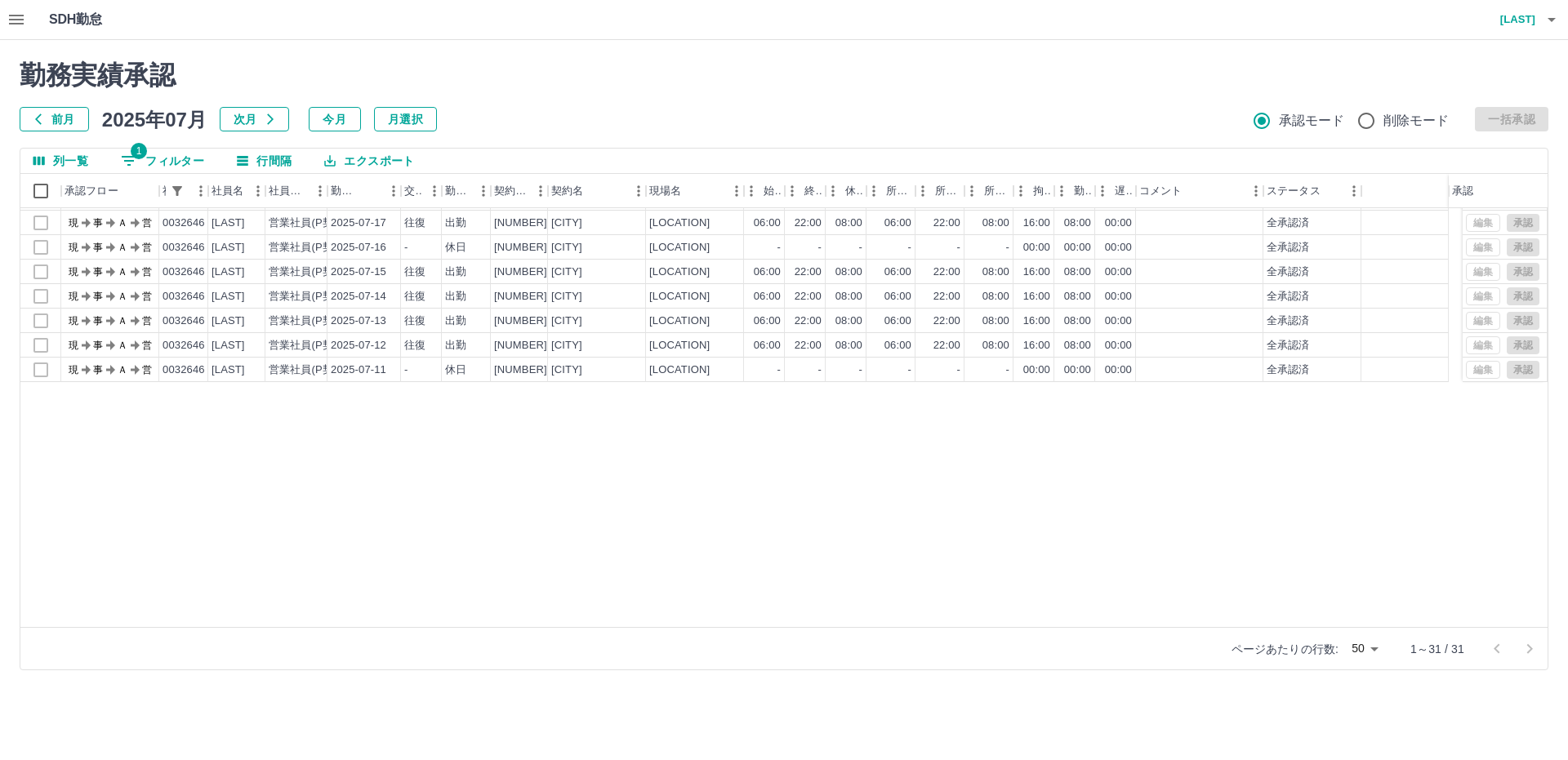 scroll, scrollTop: 0, scrollLeft: 0, axis: both 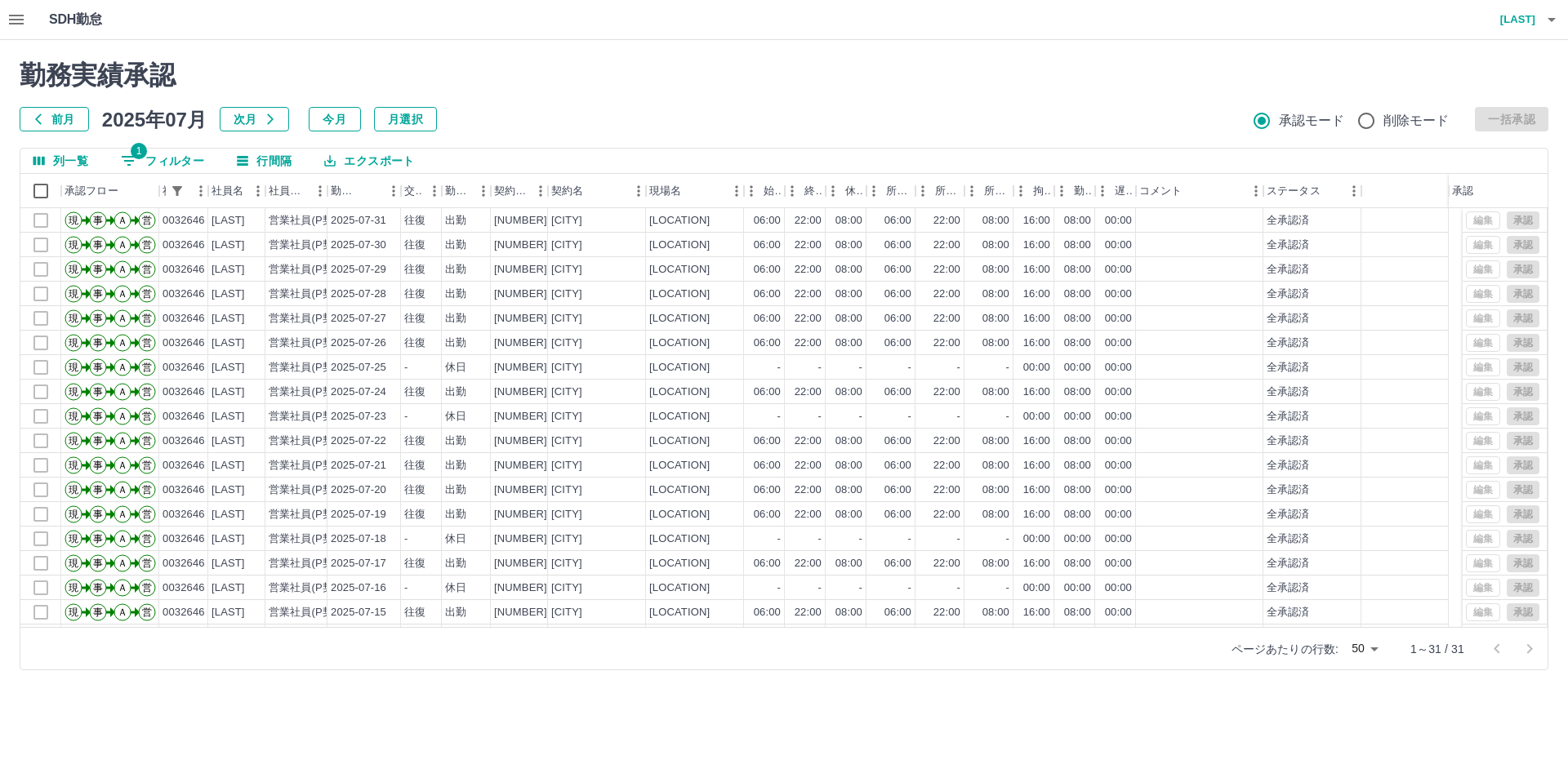 click 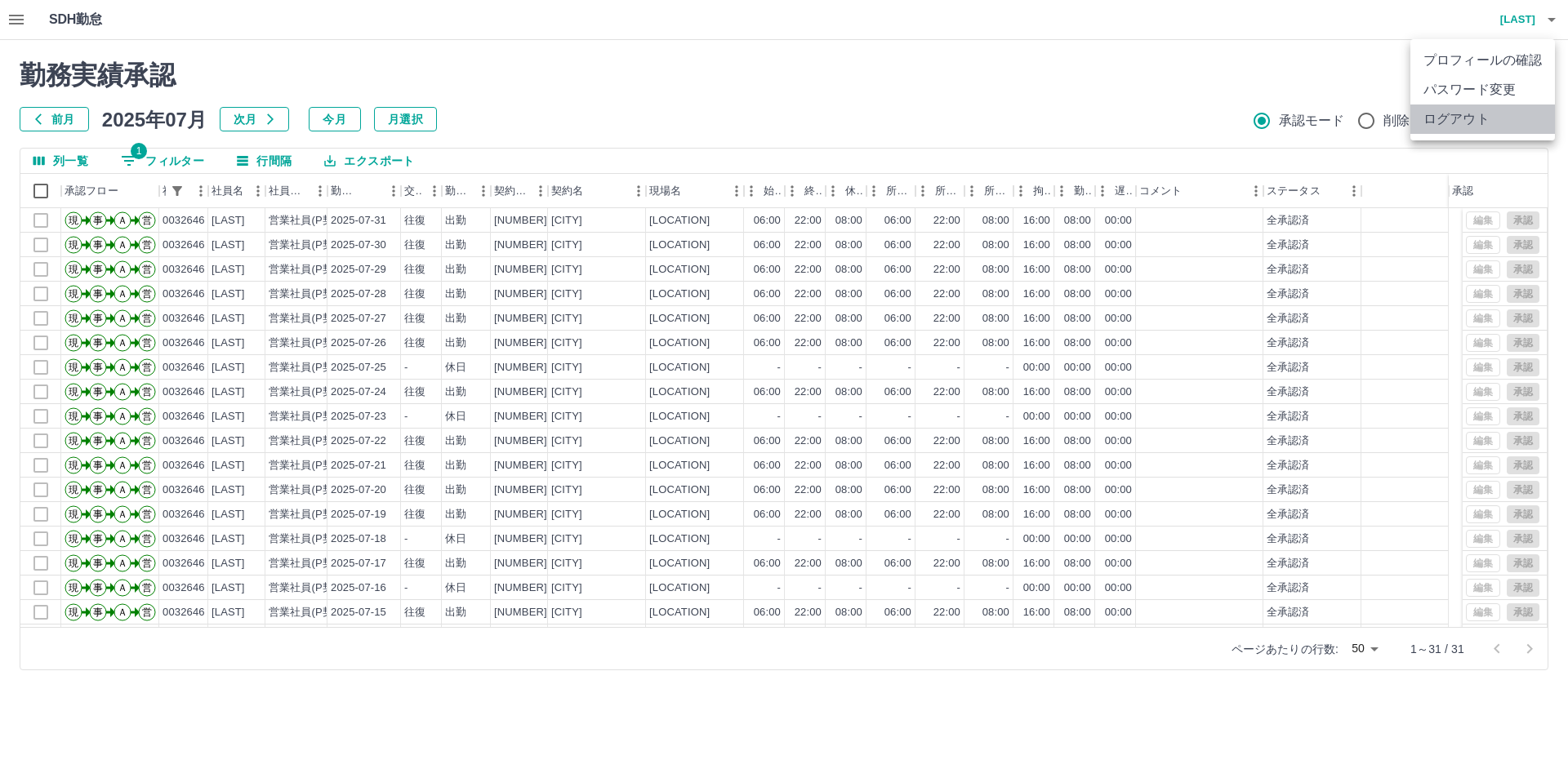 click on "ログアウト" at bounding box center [1482, 119] 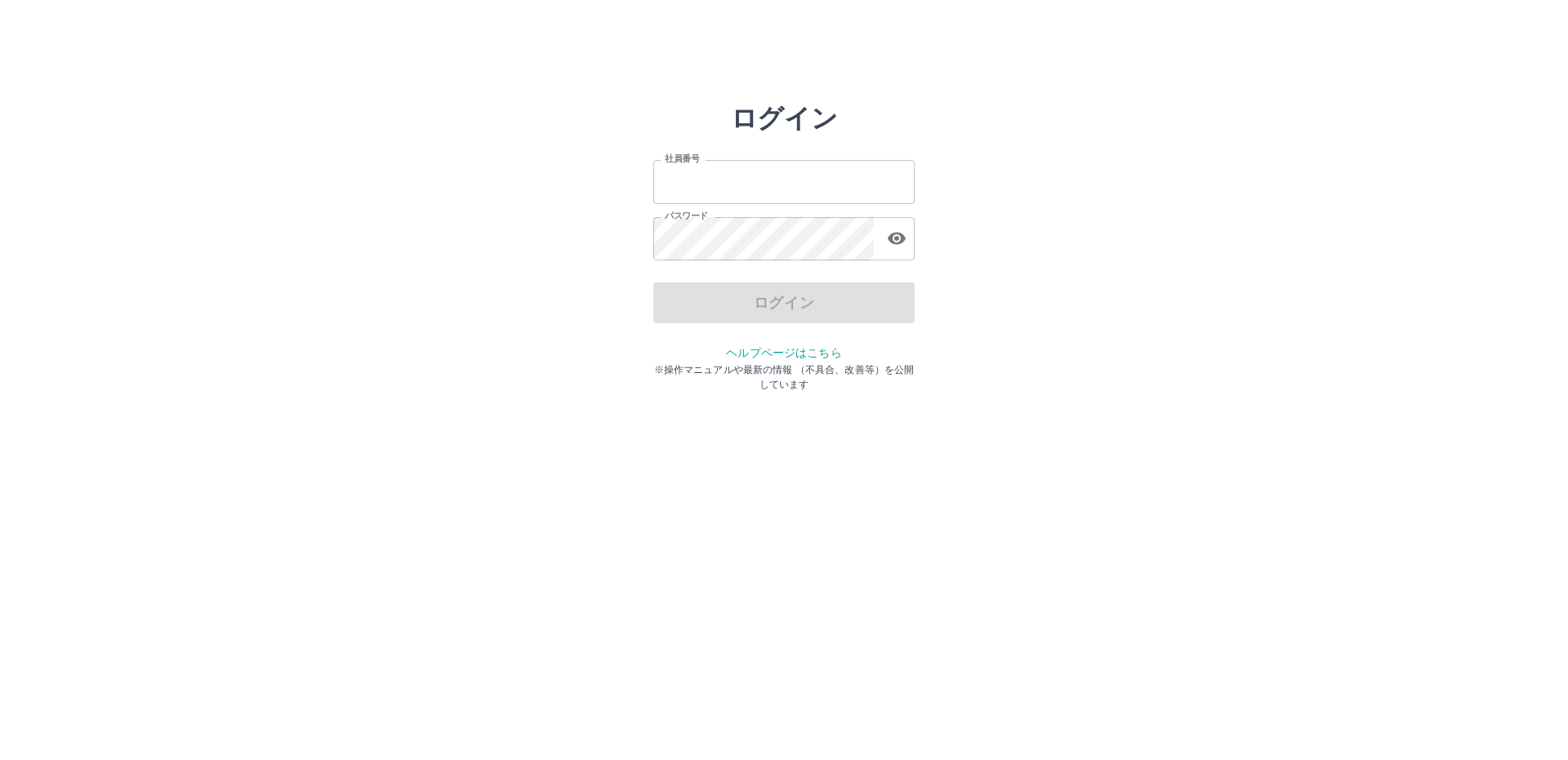 scroll, scrollTop: 0, scrollLeft: 0, axis: both 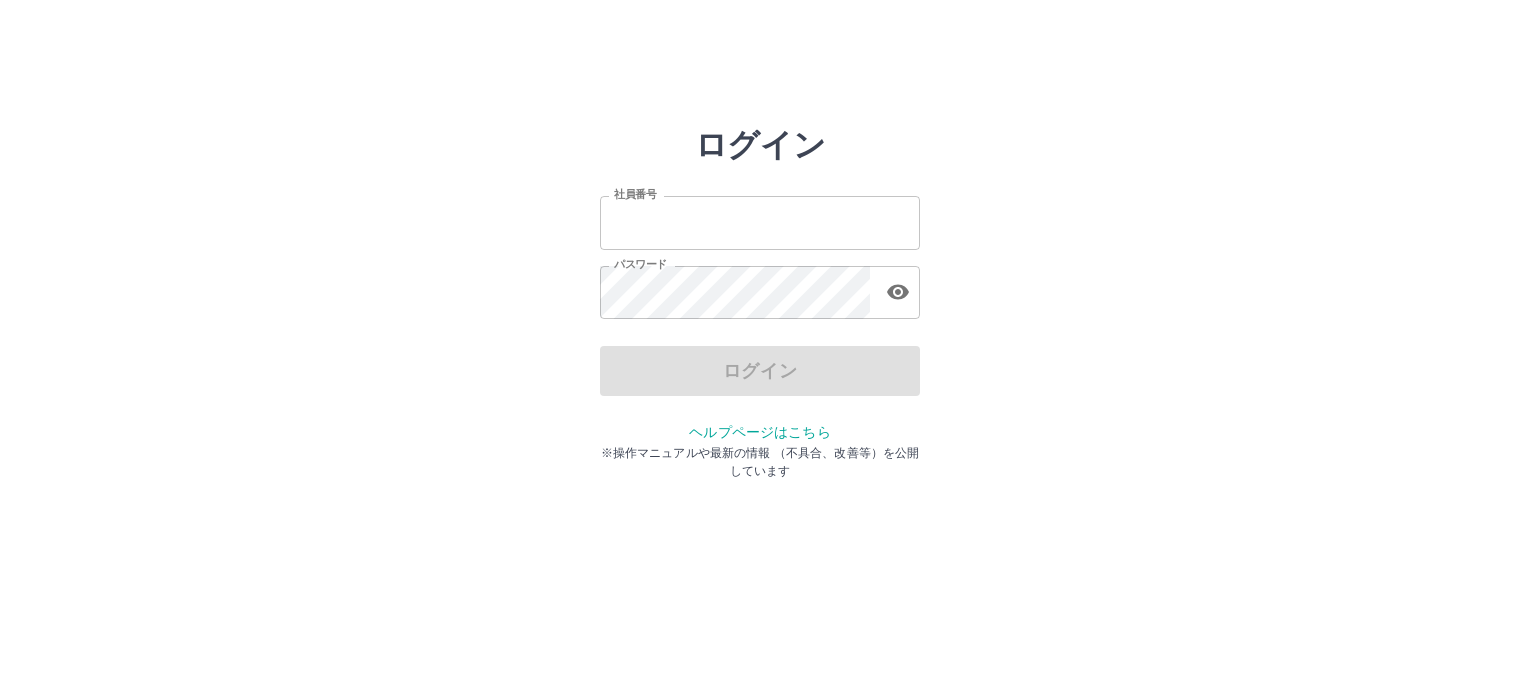 type on "*******" 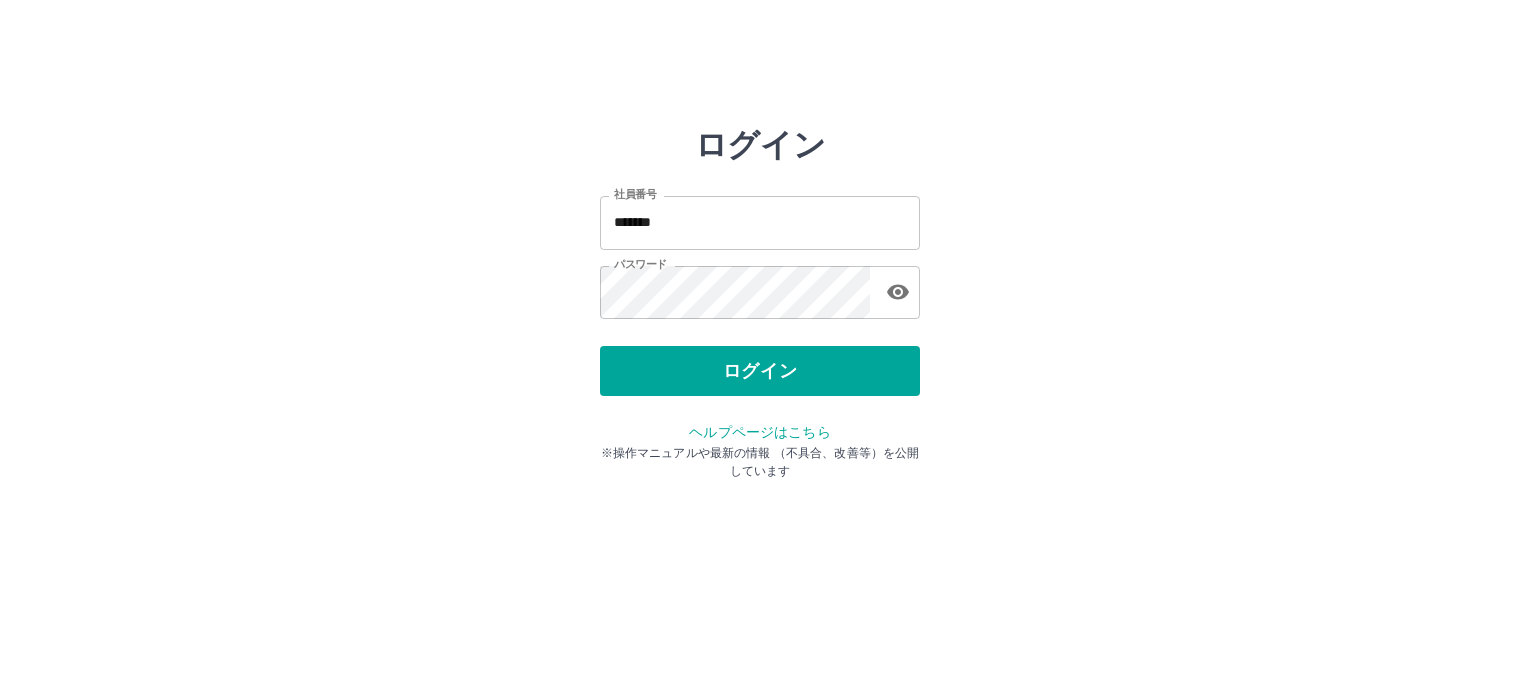 click on "ログイン" at bounding box center (760, 371) 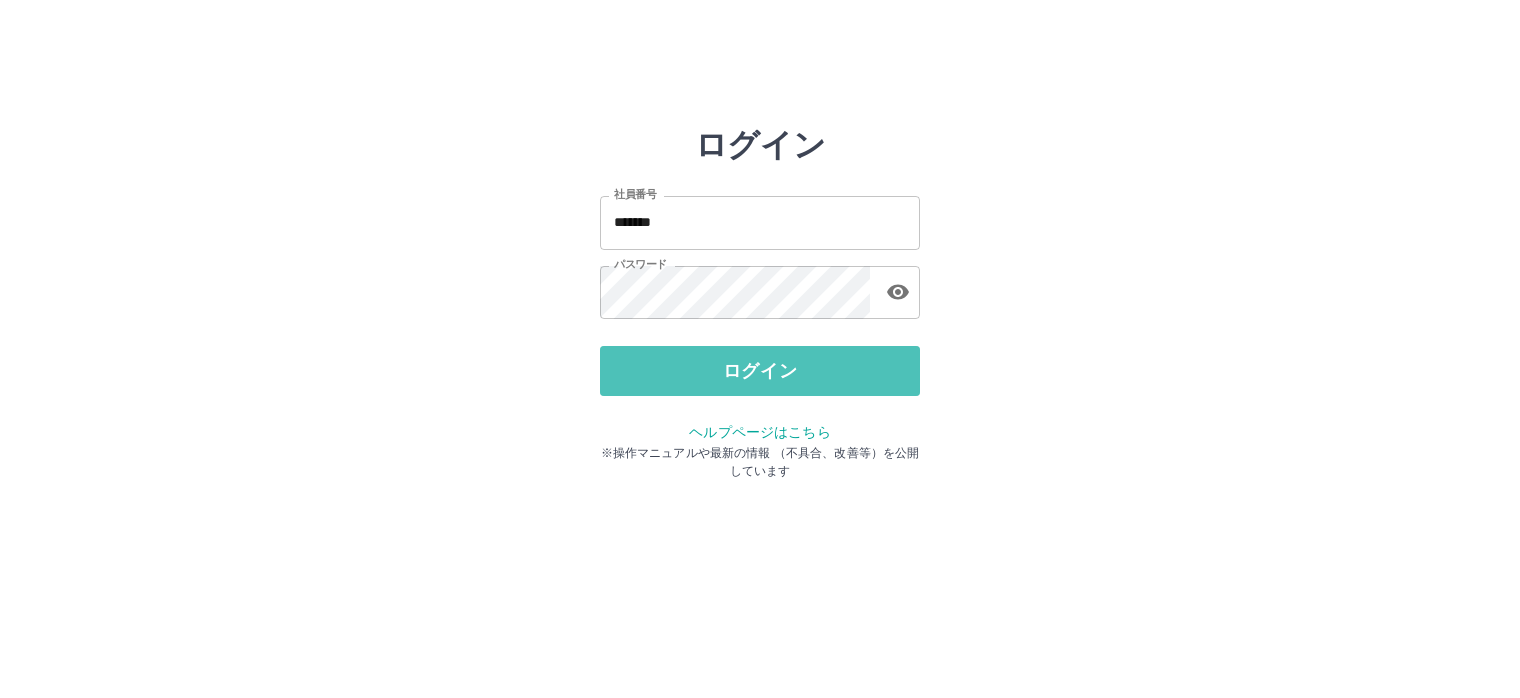 click on "ログイン" at bounding box center [760, 371] 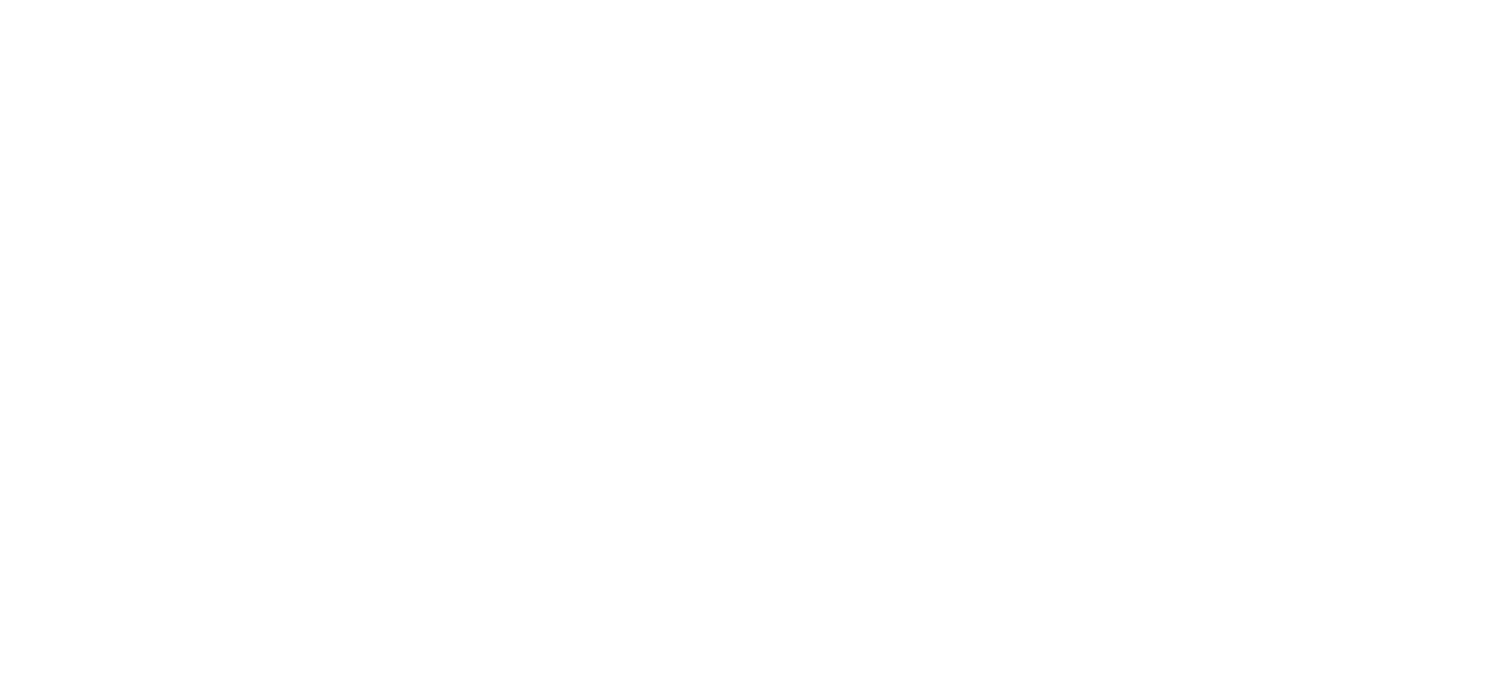 scroll, scrollTop: 0, scrollLeft: 0, axis: both 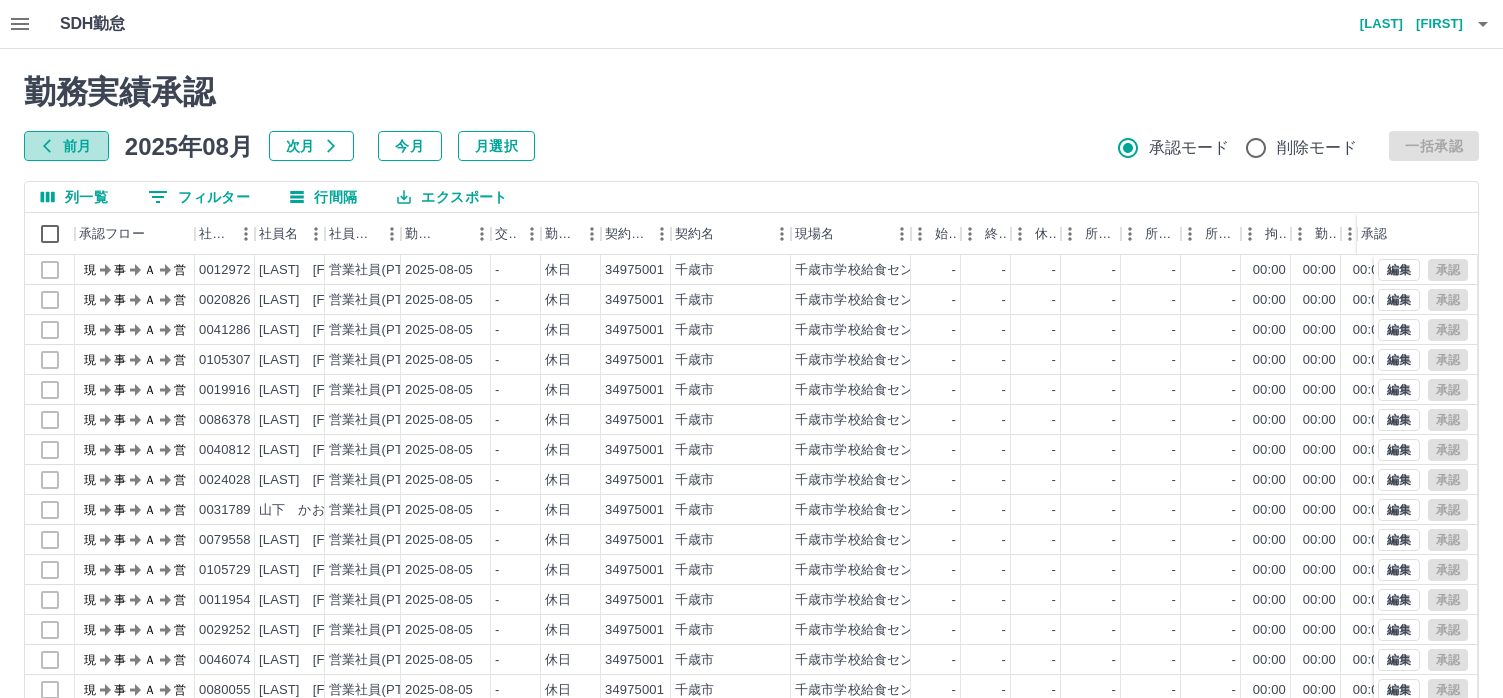click on "前月" at bounding box center [66, 146] 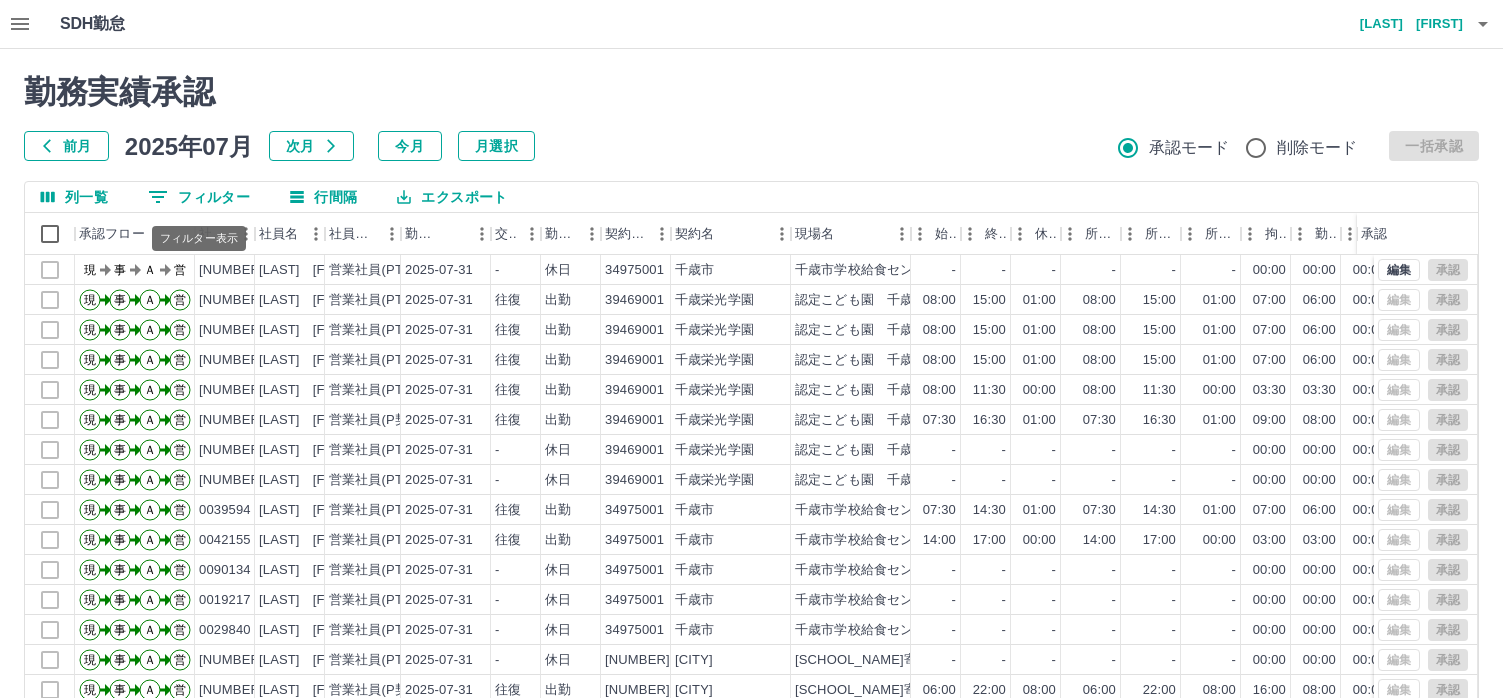 click on "0 フィルター" at bounding box center (199, 197) 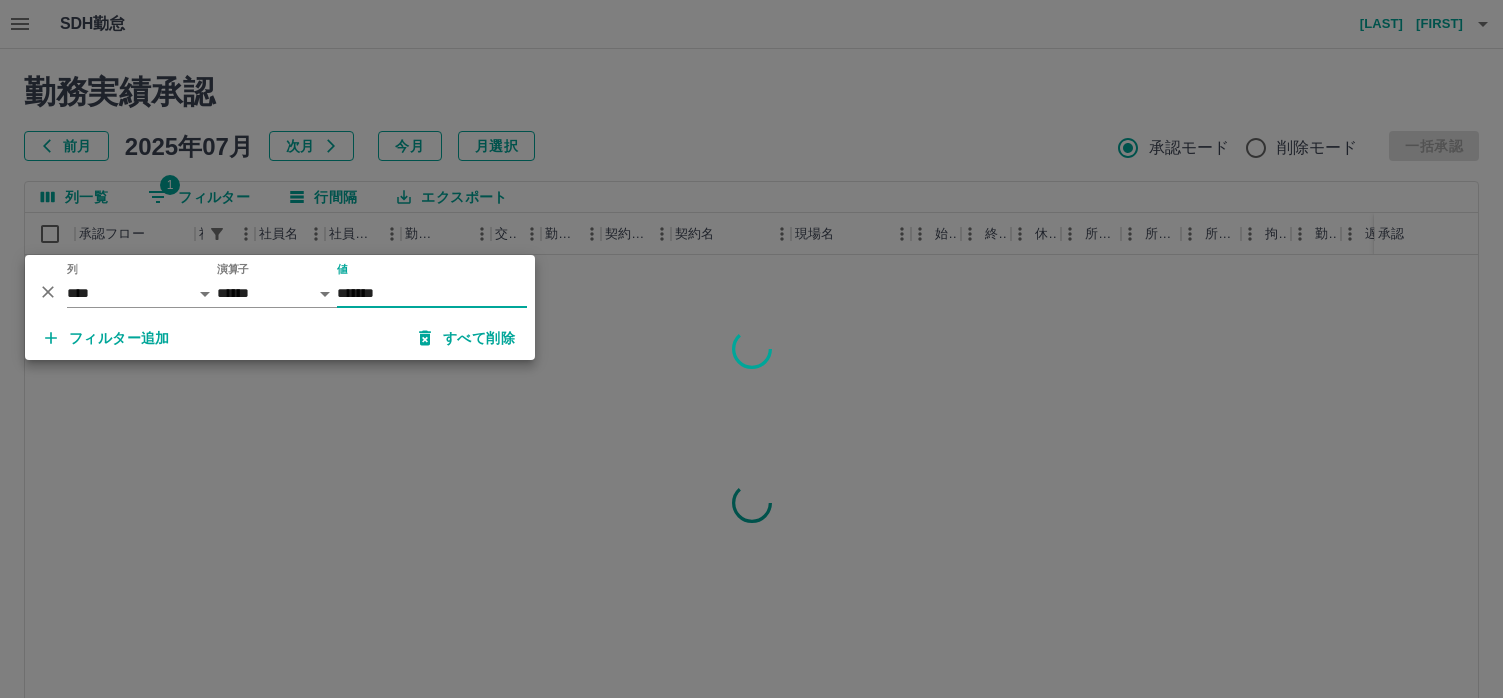 type on "*******" 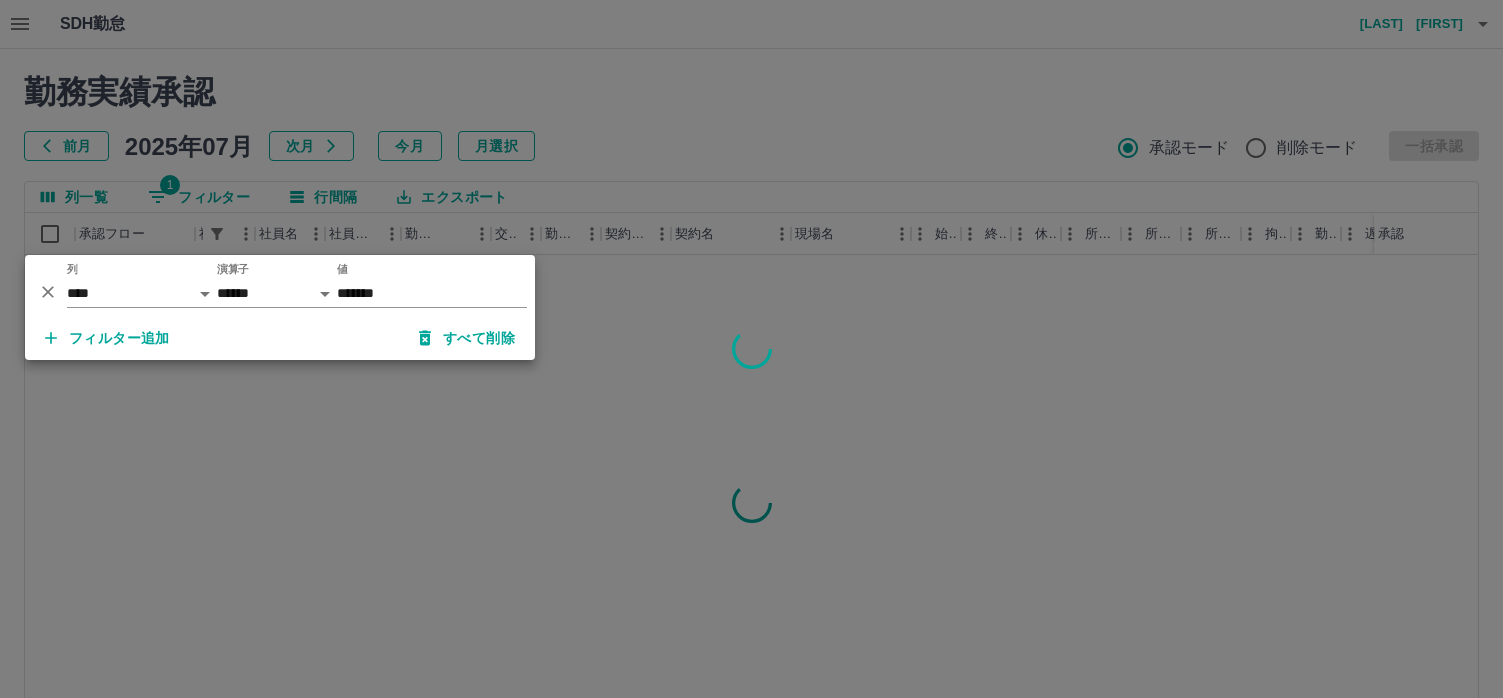 click at bounding box center [751, 349] 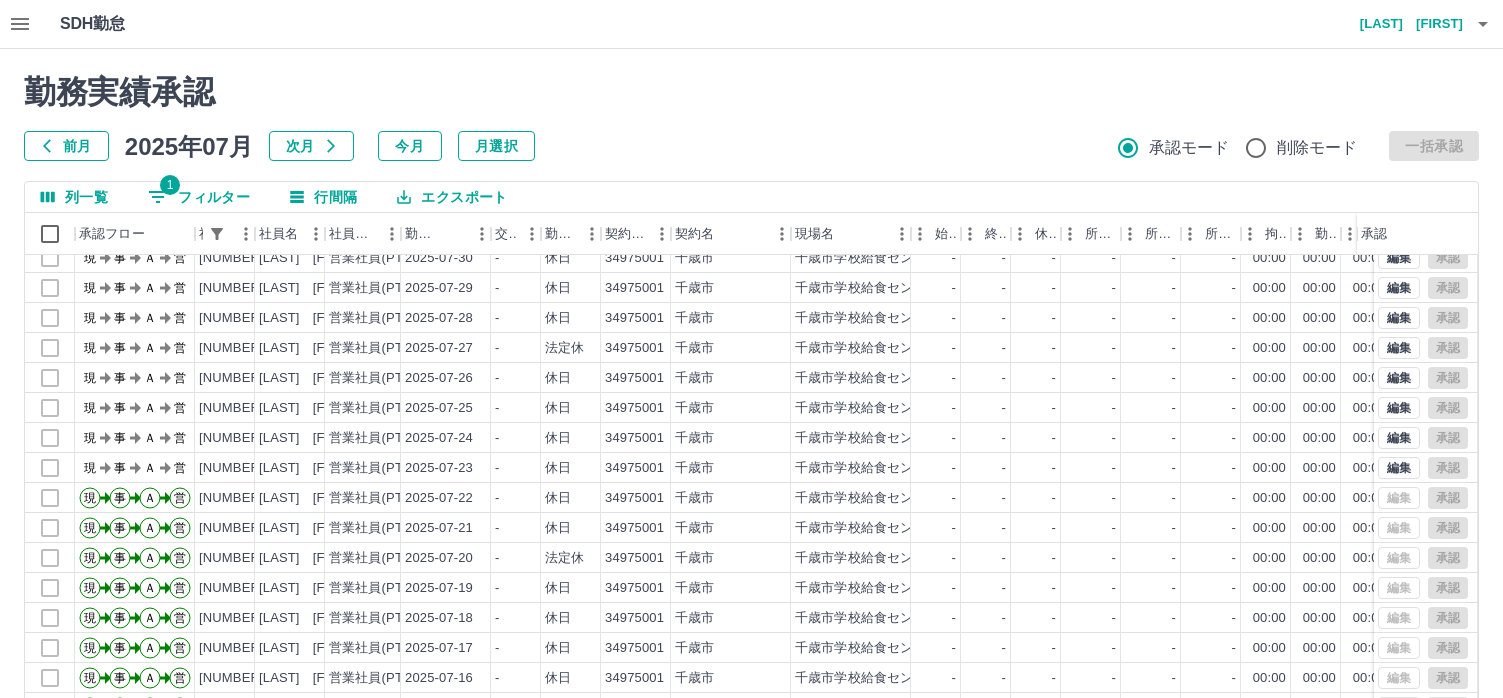 scroll, scrollTop: 104, scrollLeft: 0, axis: vertical 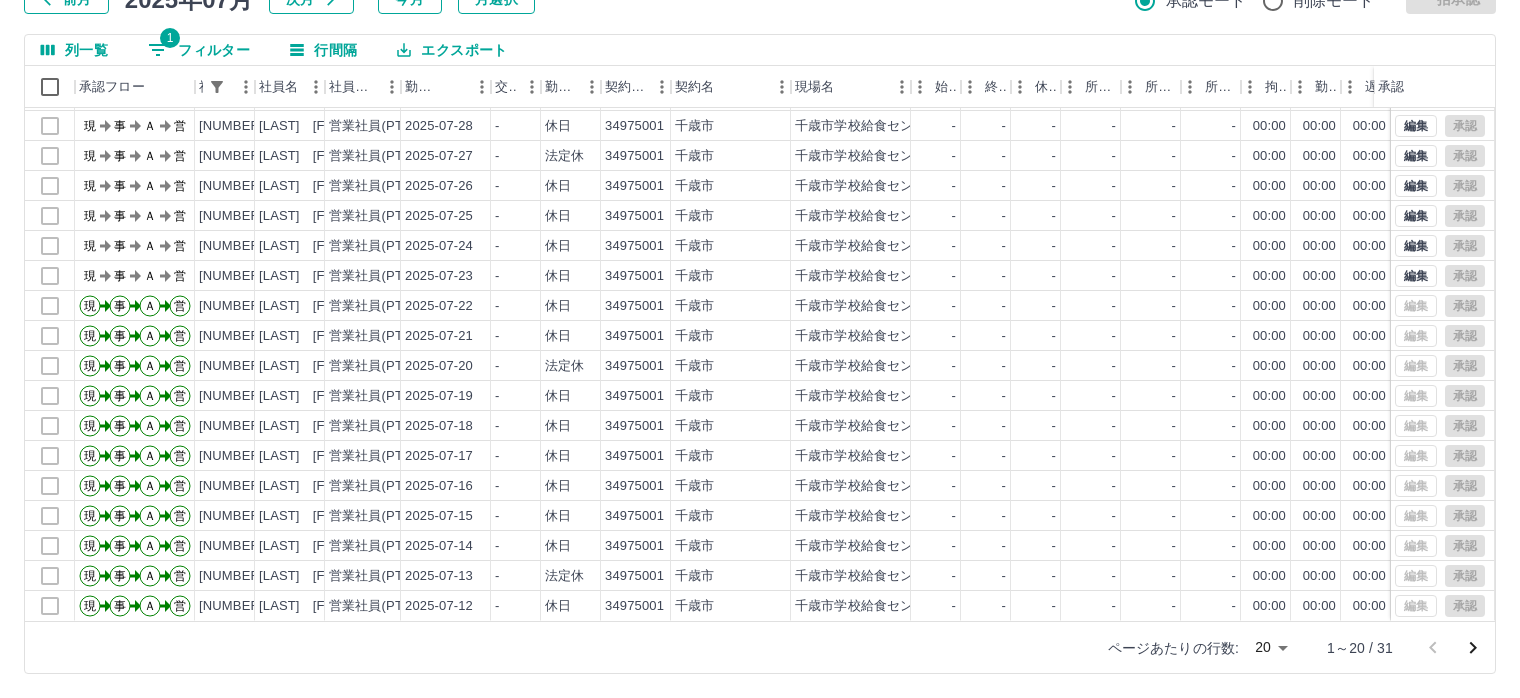 click on "SDH勤怠 荒川　俊昭 勤務実績承認 前月 2025年07月 次月 今月 月選択 承認モード 削除モード 一括承認 列一覧 1 フィルター 行間隔 エクスポート 承認フロー 社員番号 社員名 社員区分 勤務日 交通費 勤務区分 契約コード 契約名 現場名 始業 終業 休憩 所定開始 所定終業 所定休憩 拘束 勤務 遅刻等 コメント ステータス 承認 現 事 Ａ 営 0105779 澤谷　茂 営業社員(PT契約) 2025-07-30  -  休日 34975001 千歳市 千歳市学校給食センター他 - - - - - - 00:00 00:00 00:00 現場責任者承認待 現 事 Ａ 営 0105779 澤谷　茂 営業社員(PT契約) 2025-07-29  -  休日 34975001 千歳市 千歳市学校給食センター他 - - - - - - 00:00 00:00 00:00 現場責任者承認待 現 事 Ａ 営 0105779 澤谷　茂 営業社員(PT契約) 2025-07-28  -  休日 34975001 千歳市 千歳市学校給食センター他 - - - - - - 00:00 00:00 00:00 現場責任者承認待 現 事 Ａ -" at bounding box center [760, 275] 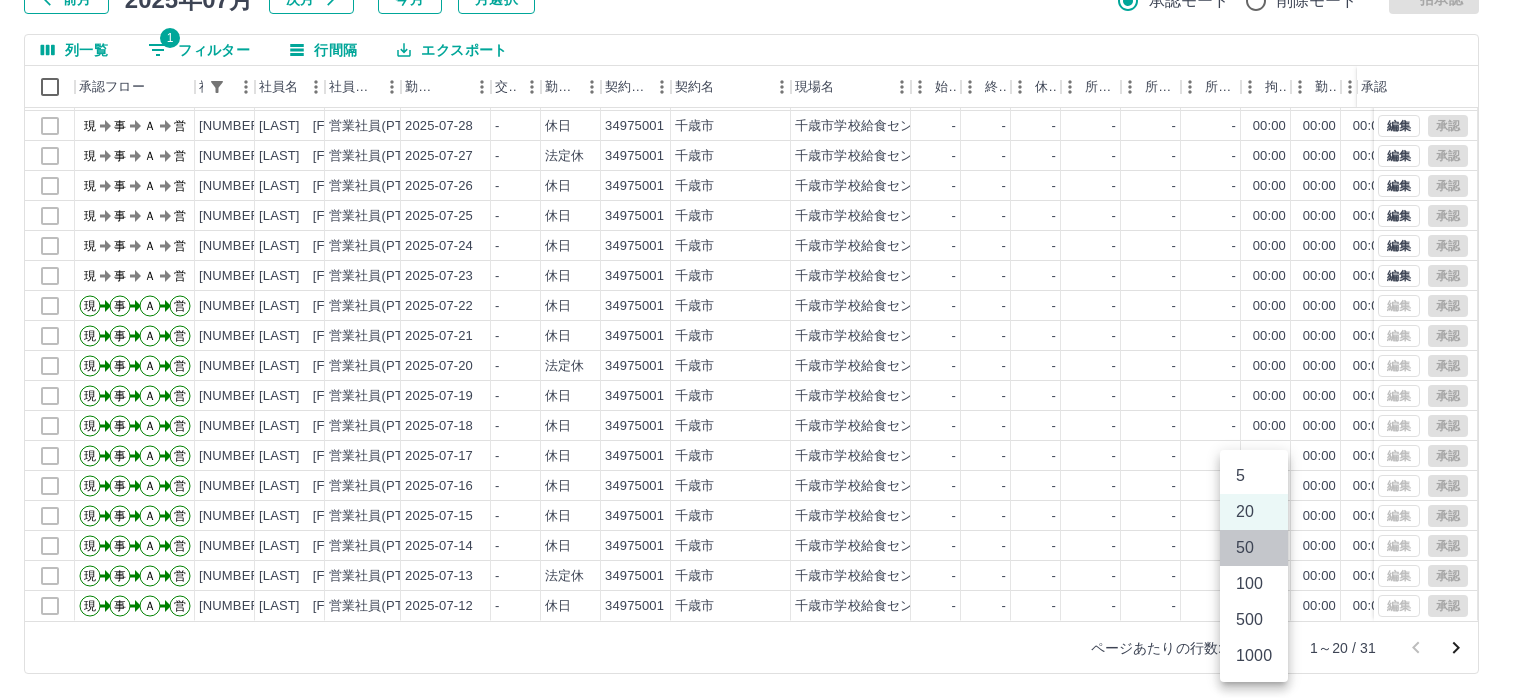 click on "50" at bounding box center (1254, 548) 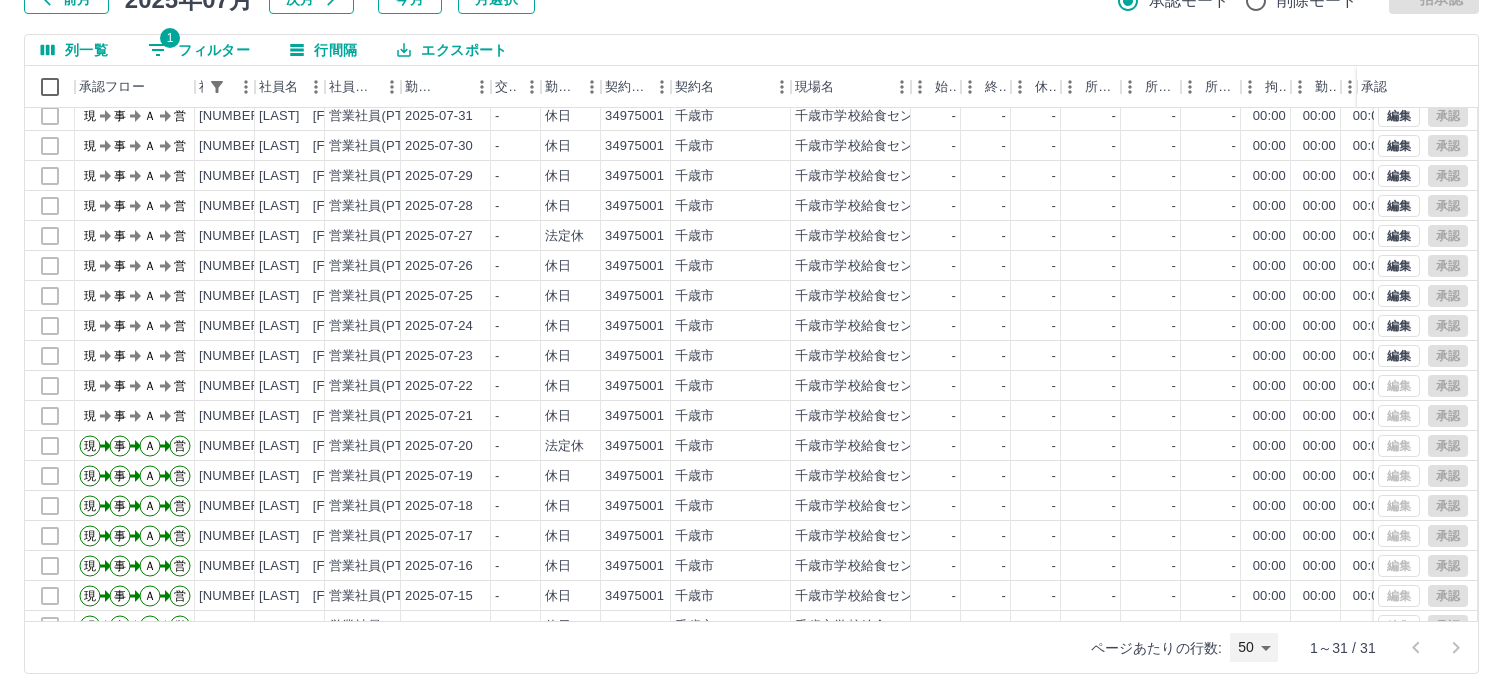 scroll, scrollTop: 0, scrollLeft: 0, axis: both 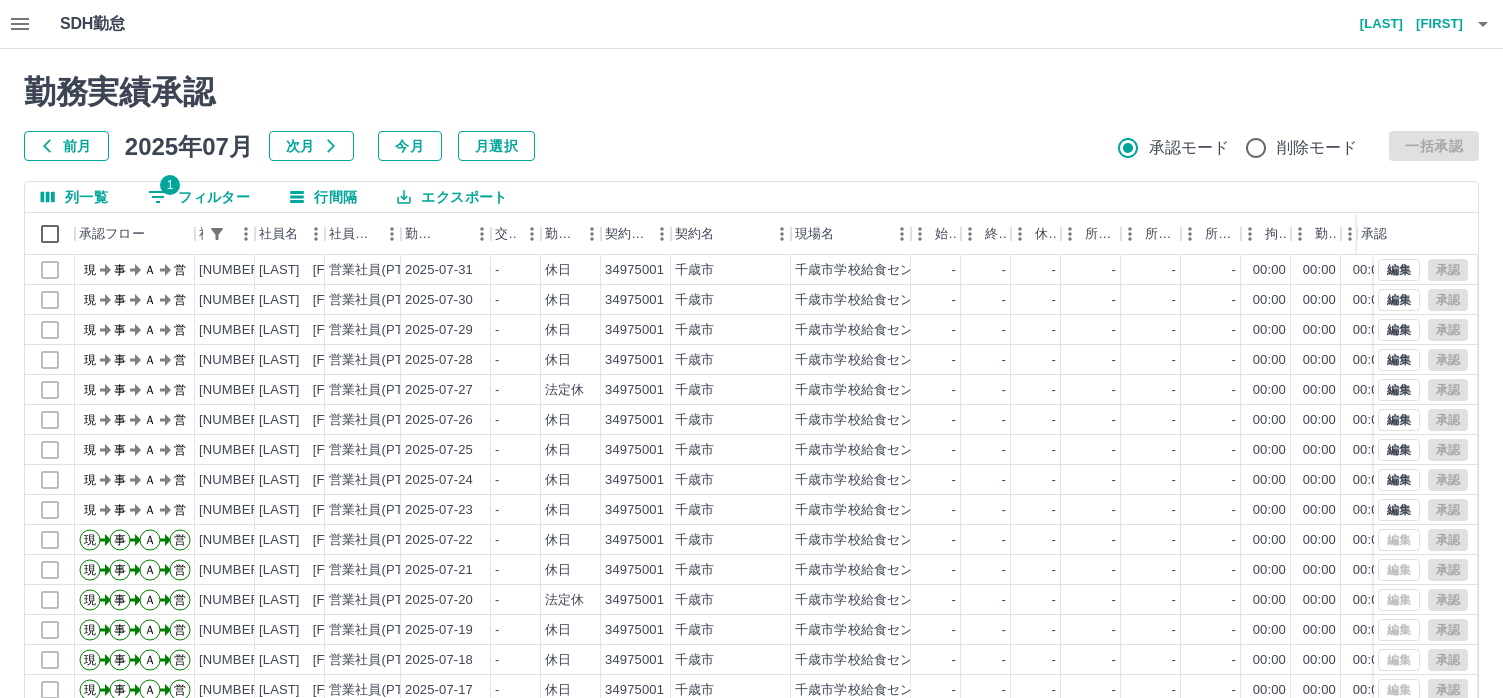 click 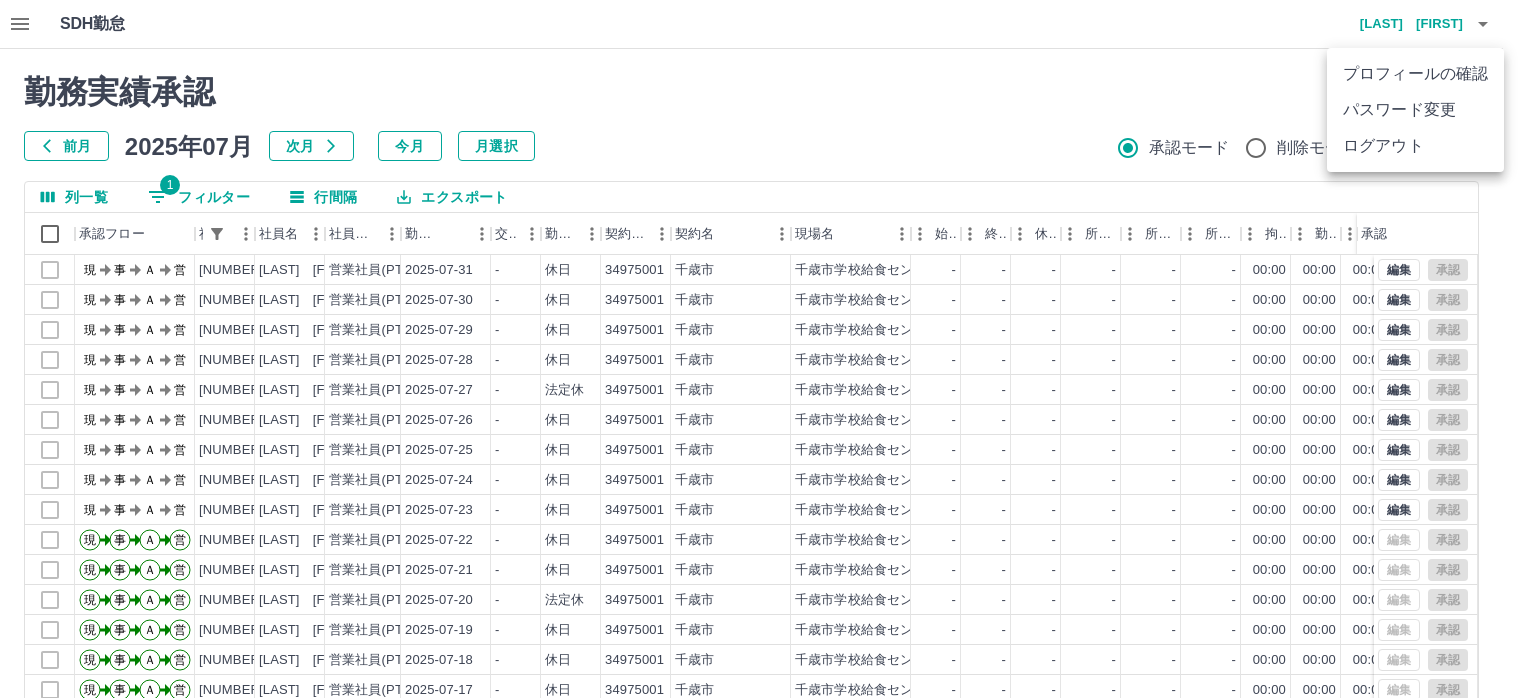click on "ログアウト" at bounding box center (1415, 146) 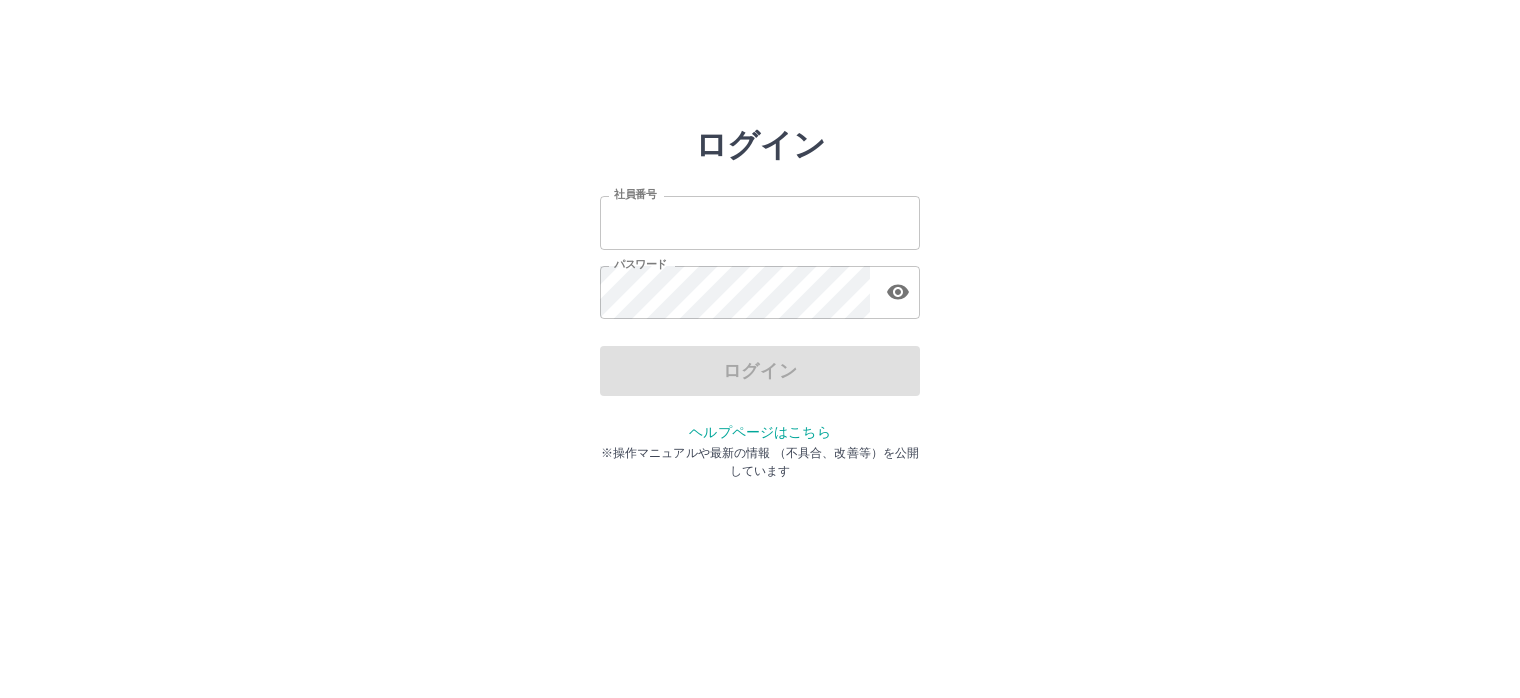 scroll, scrollTop: 0, scrollLeft: 0, axis: both 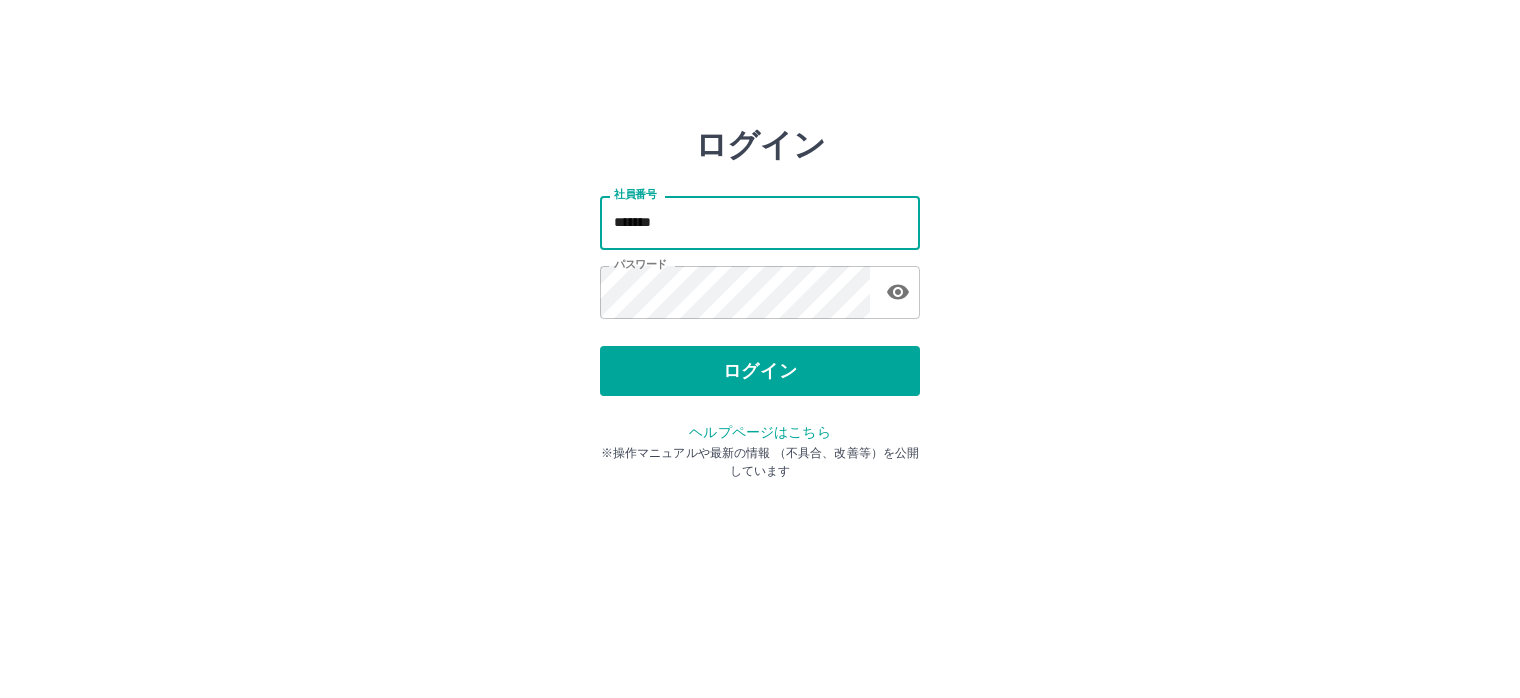 click on "*******" at bounding box center [760, 222] 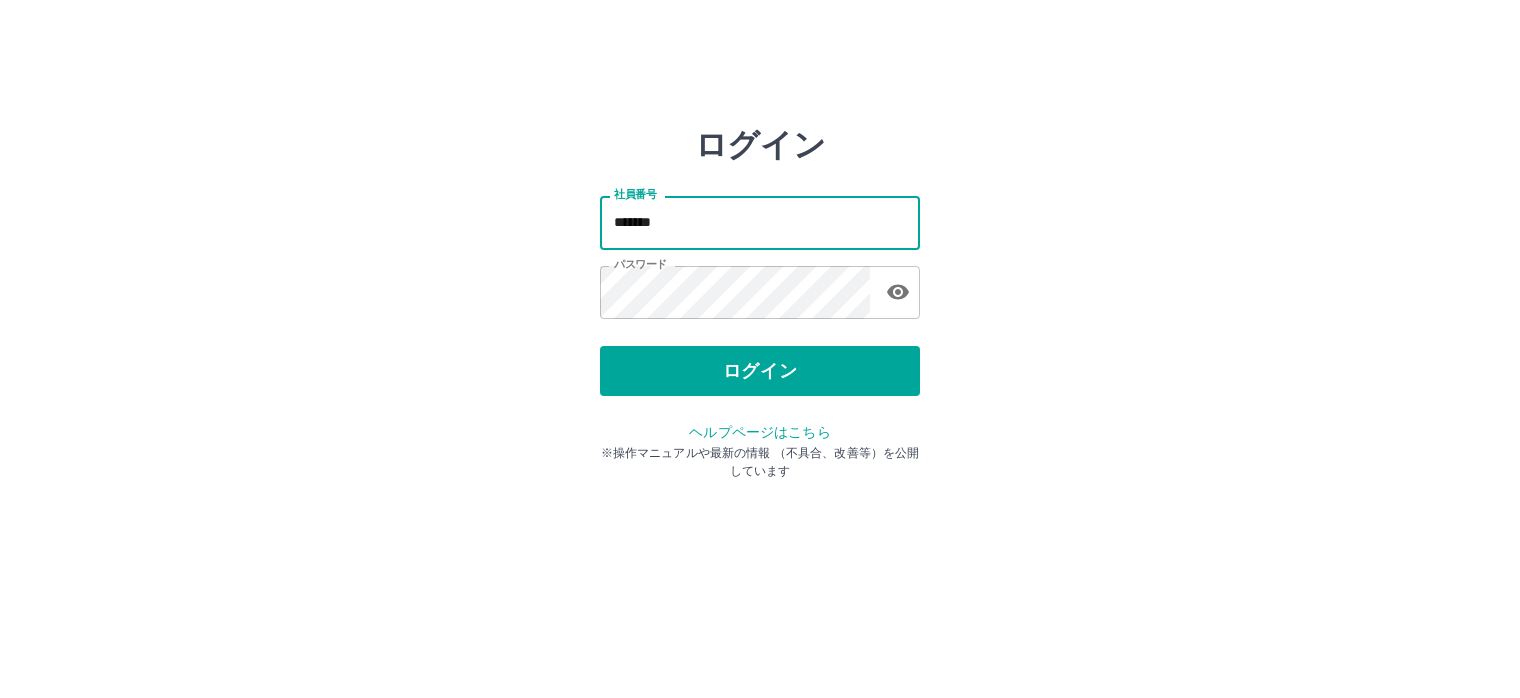 type on "*******" 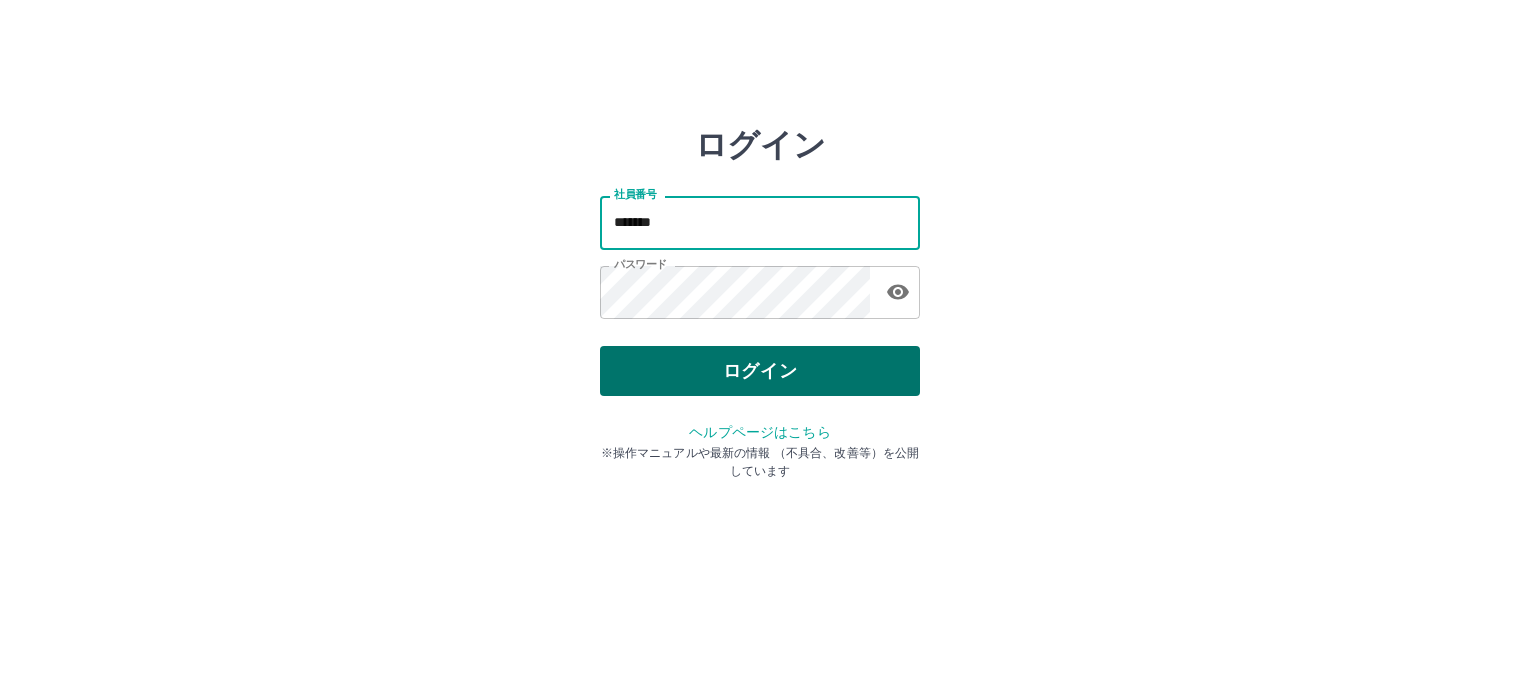 click on "ログイン" at bounding box center (760, 371) 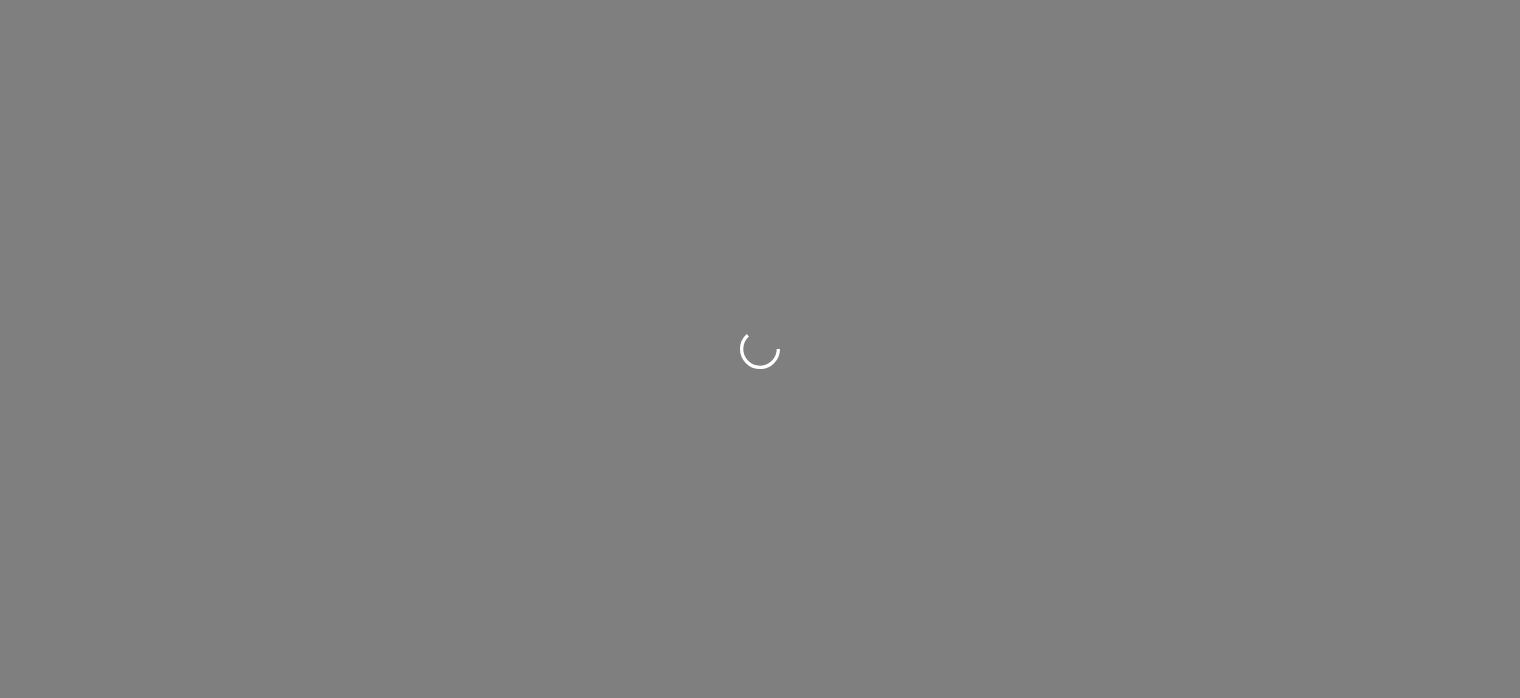 scroll, scrollTop: 0, scrollLeft: 0, axis: both 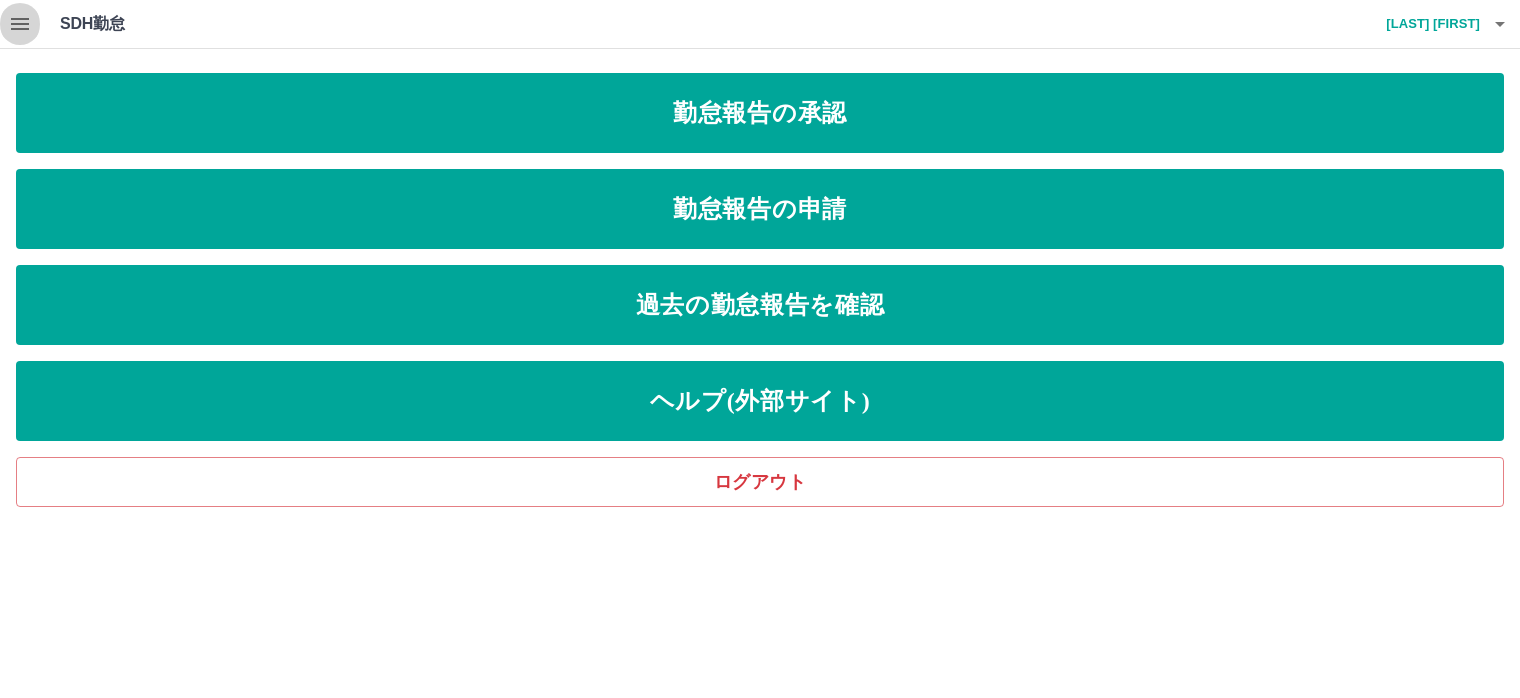 click 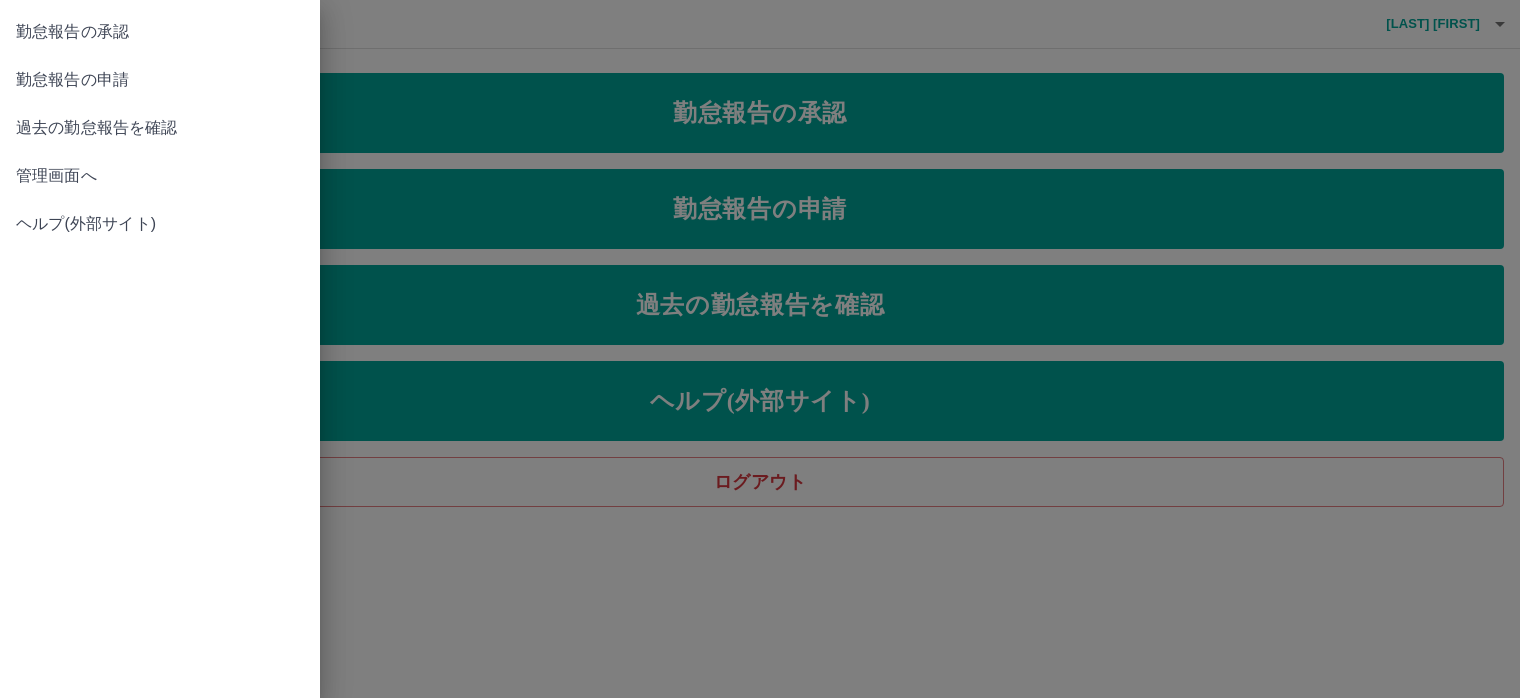 click on "管理画面へ" at bounding box center [160, 176] 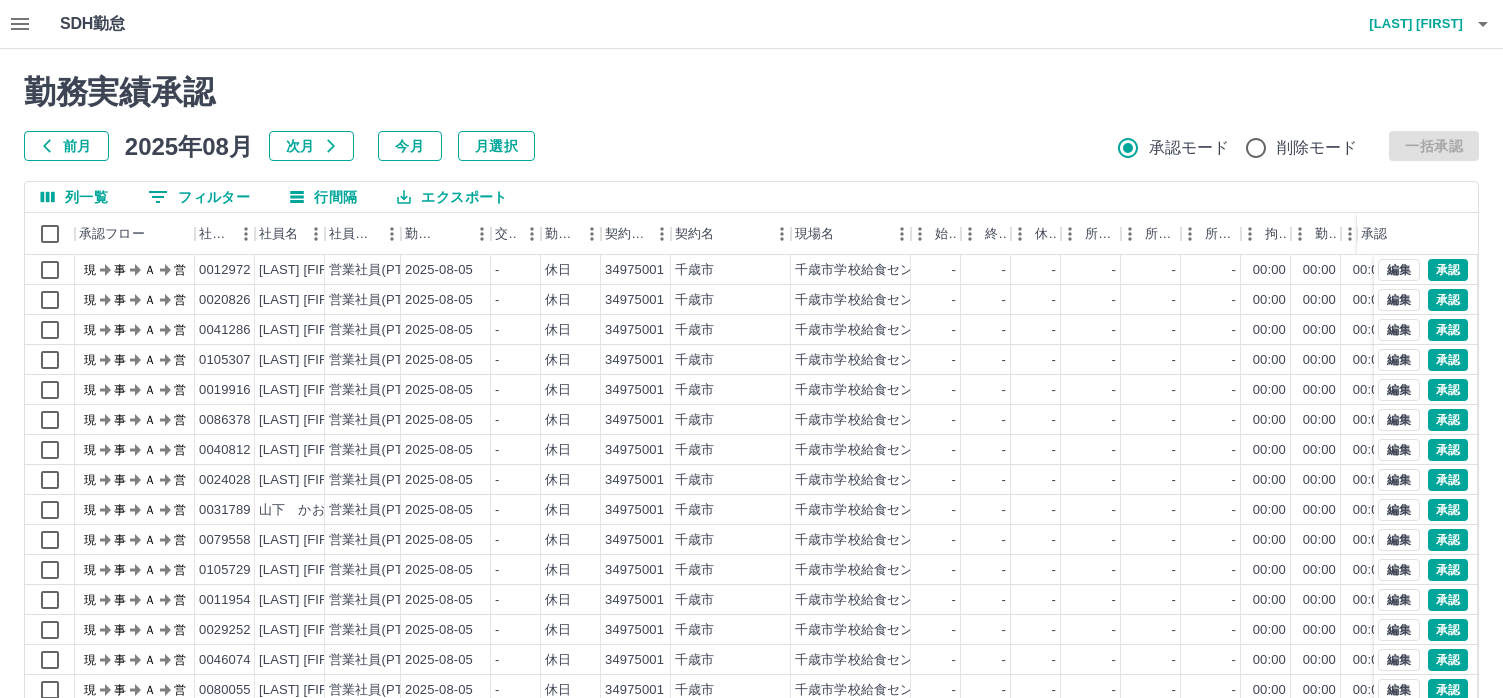 click on "前月" at bounding box center (66, 146) 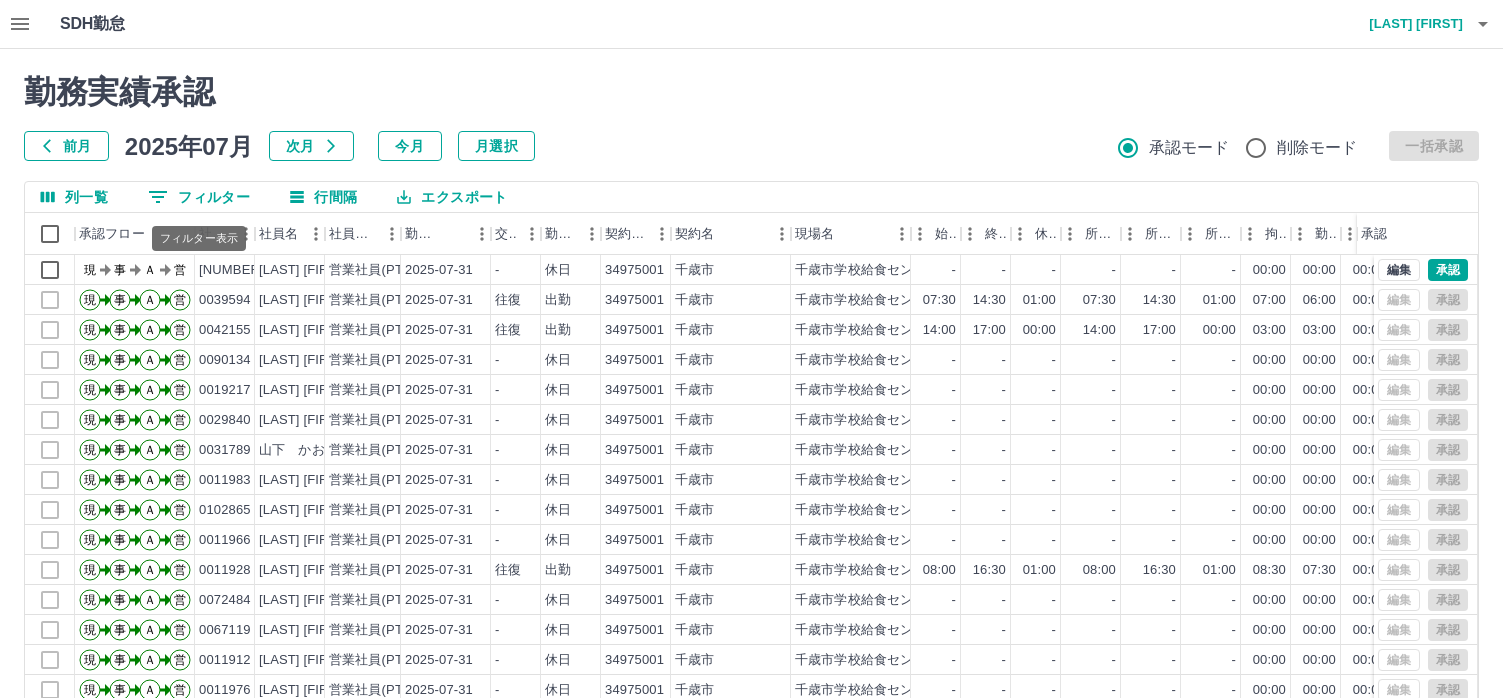 click on "0 フィルター" at bounding box center (199, 197) 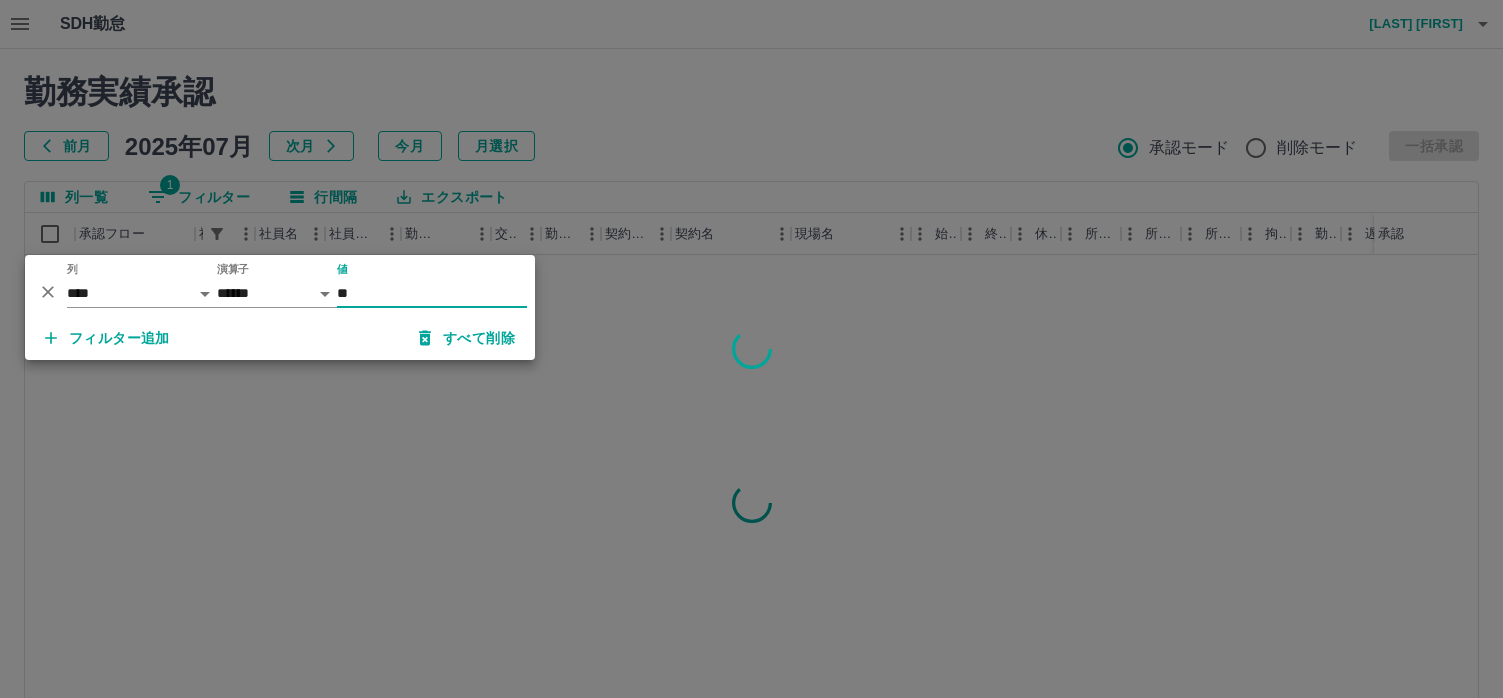 type on "*" 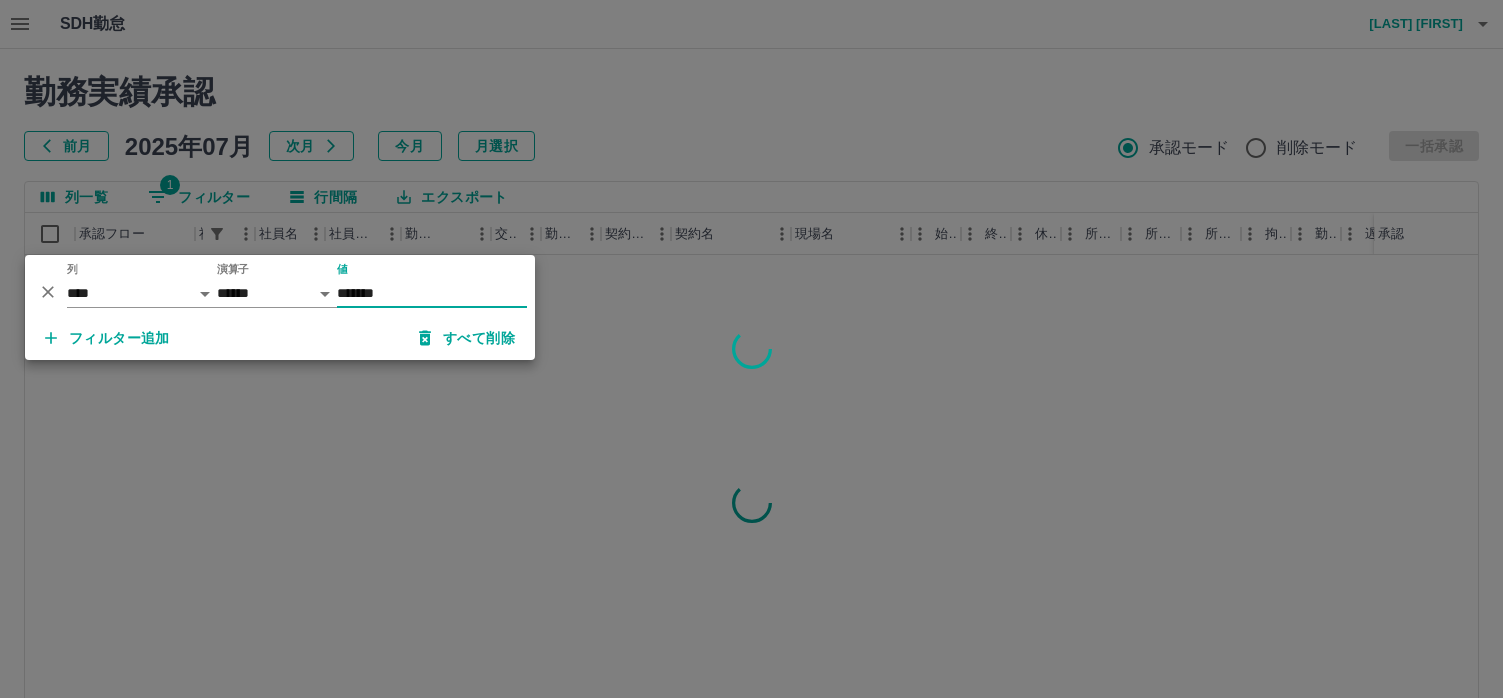 type on "*******" 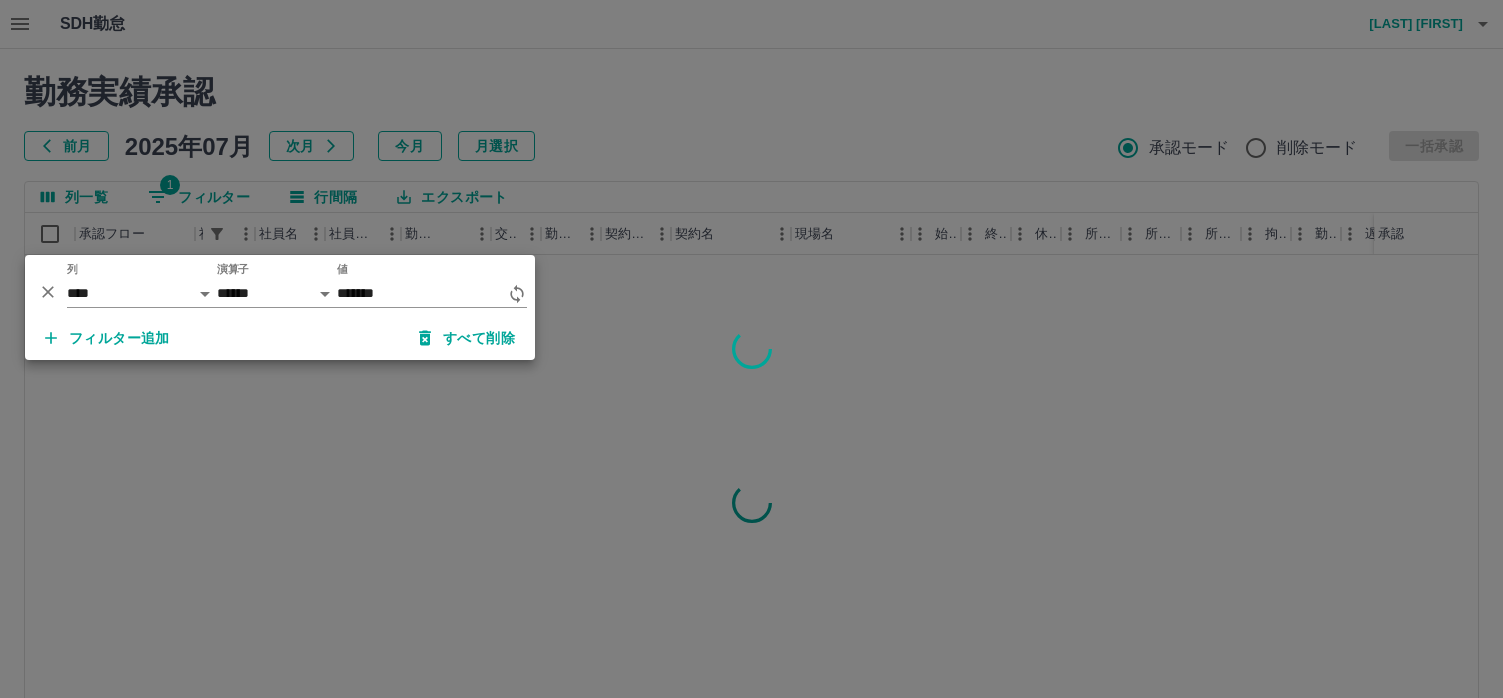 click at bounding box center (751, 349) 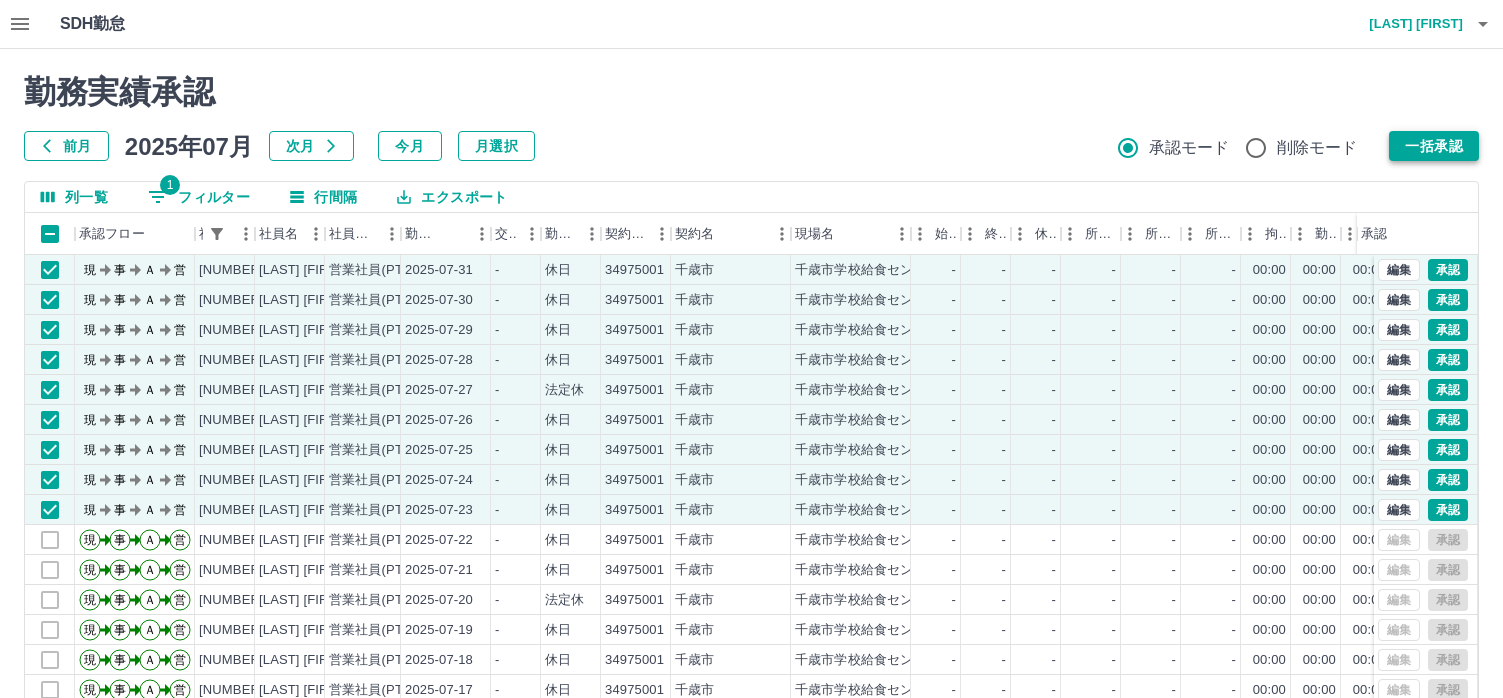 click on "一括承認" at bounding box center [1434, 146] 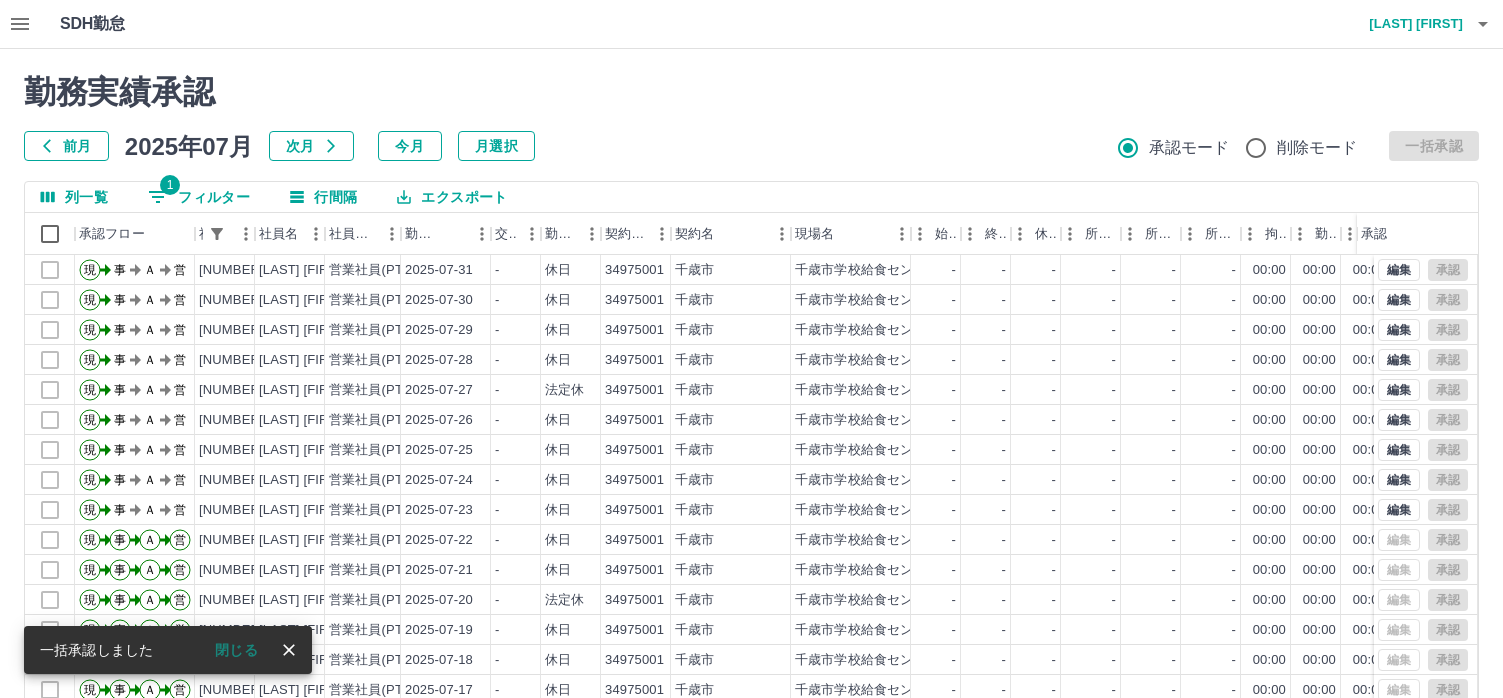 click 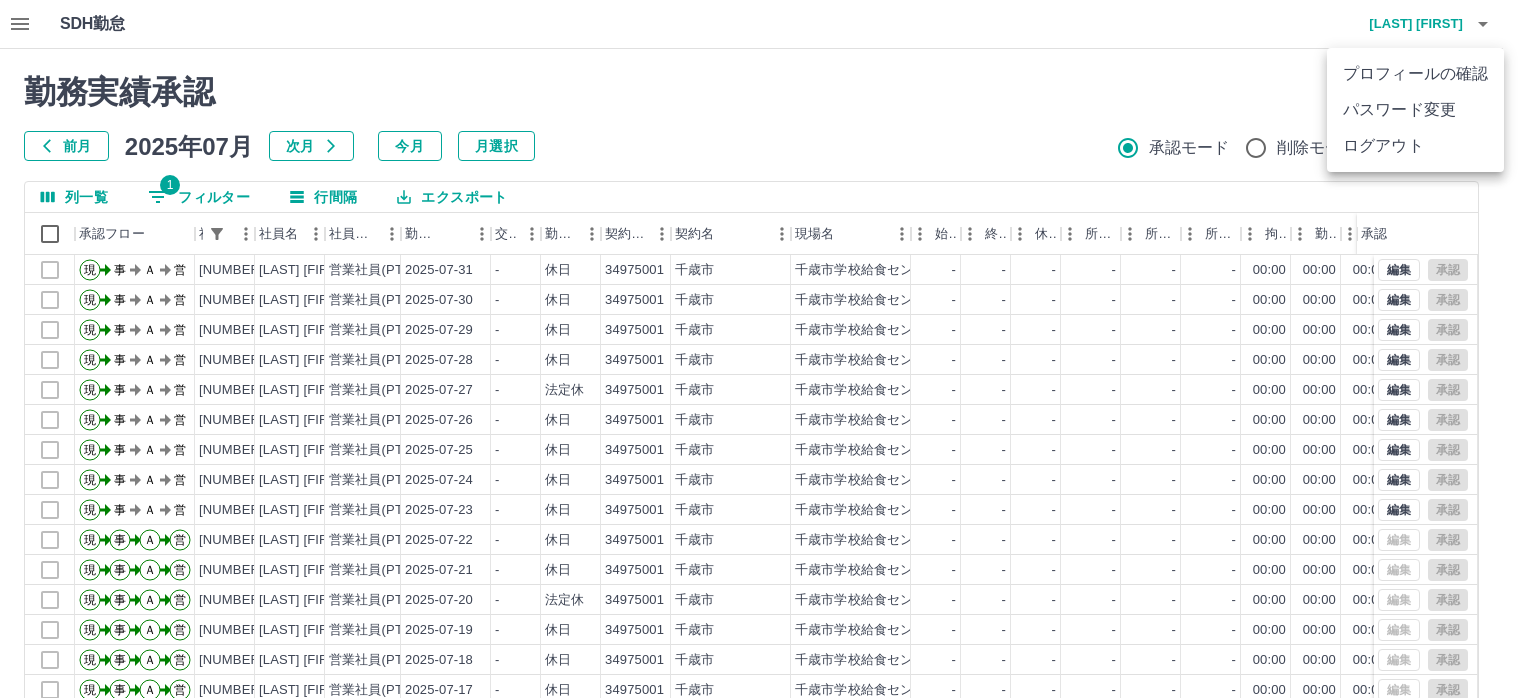 click on "ログアウト" at bounding box center (1415, 146) 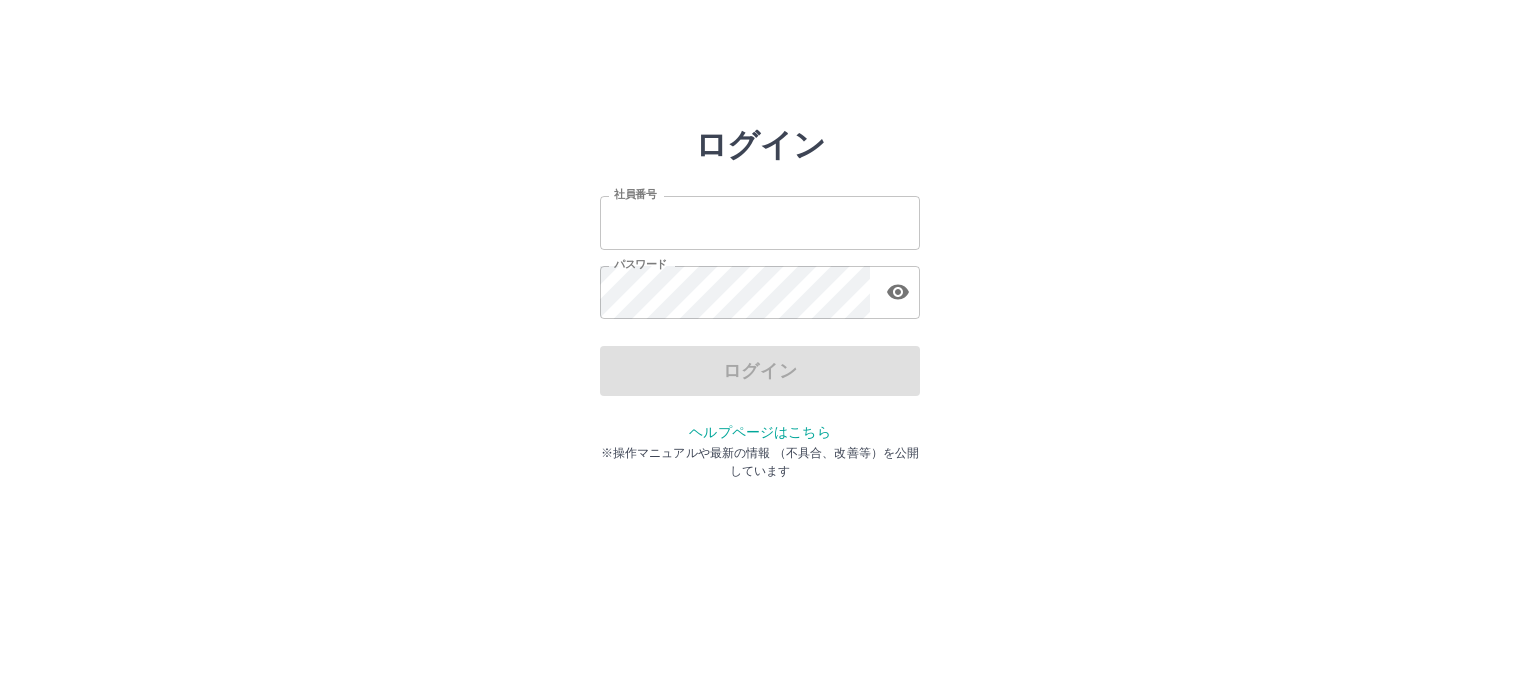 scroll, scrollTop: 0, scrollLeft: 0, axis: both 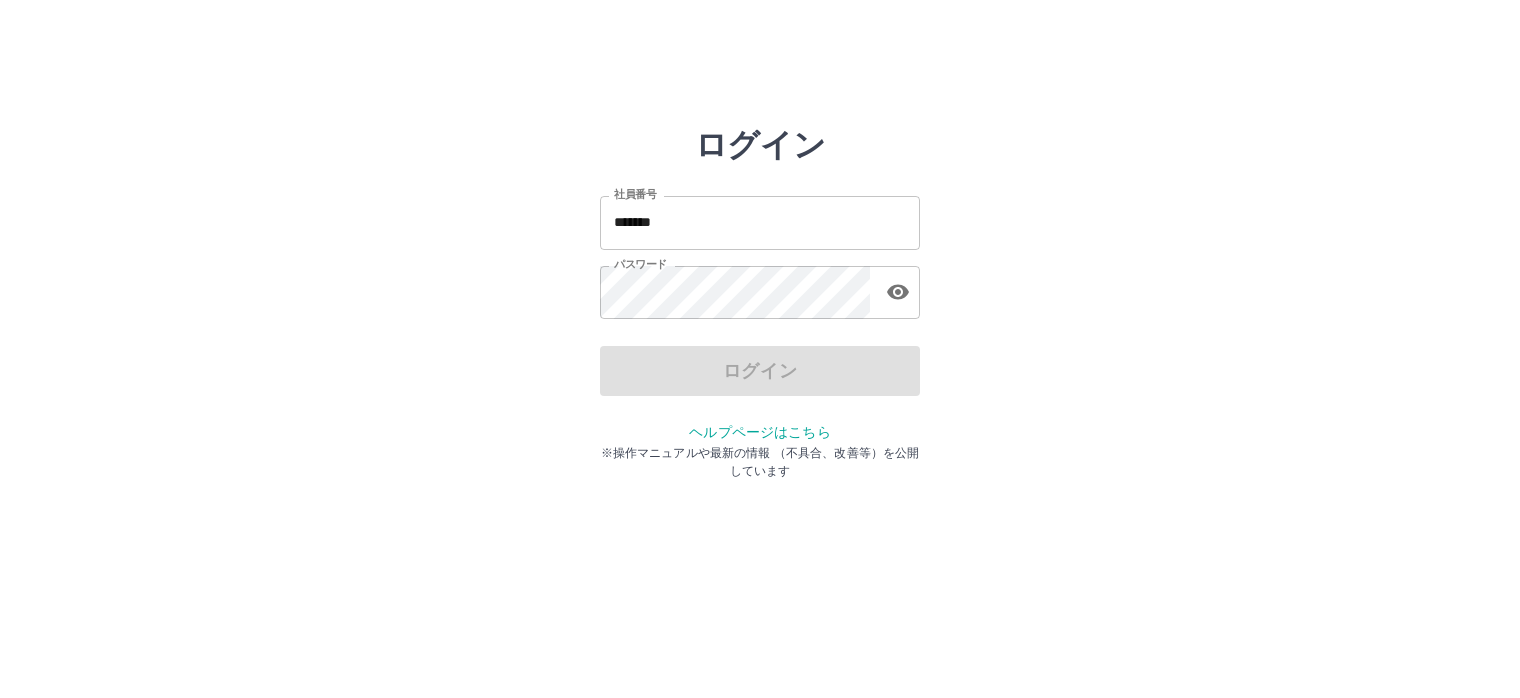 drag, startPoint x: 922, startPoint y: 217, endPoint x: 906, endPoint y: 211, distance: 17.088007 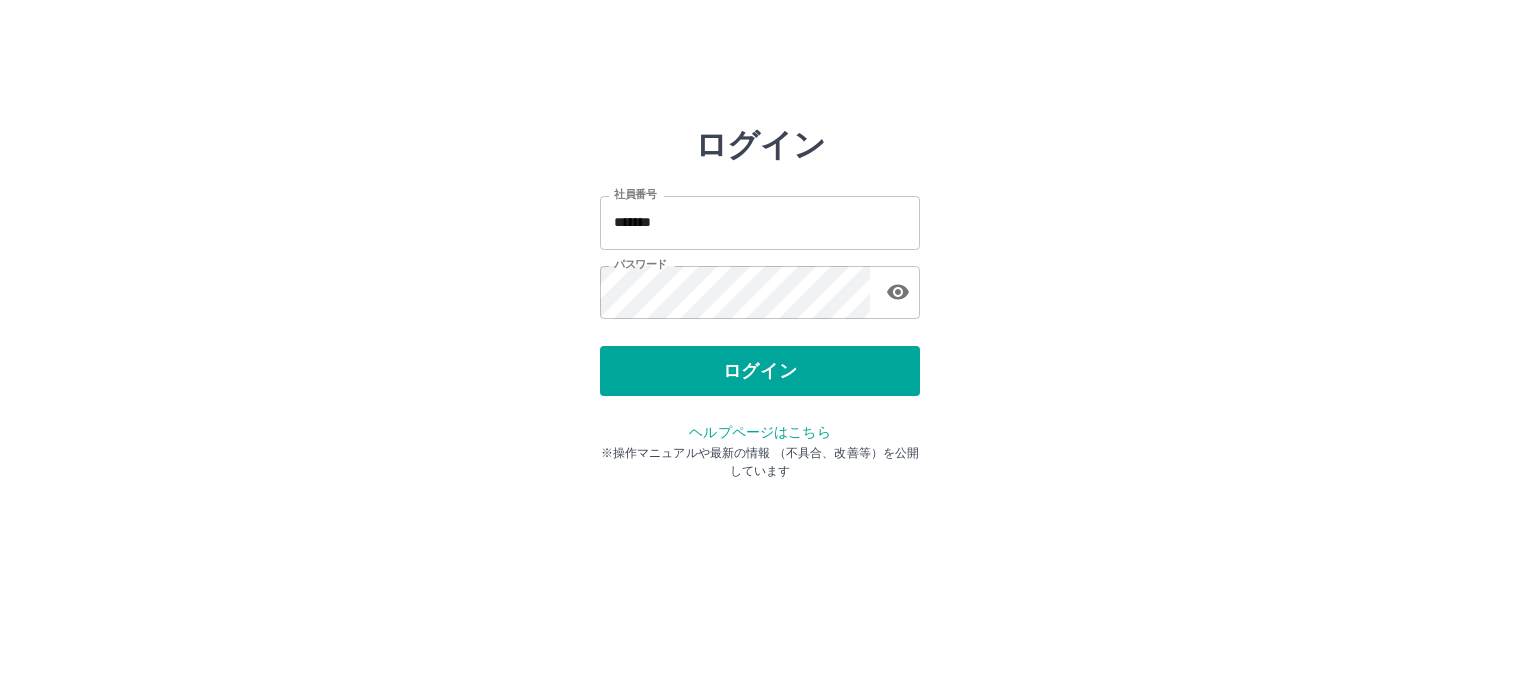 click on "*******" at bounding box center (760, 222) 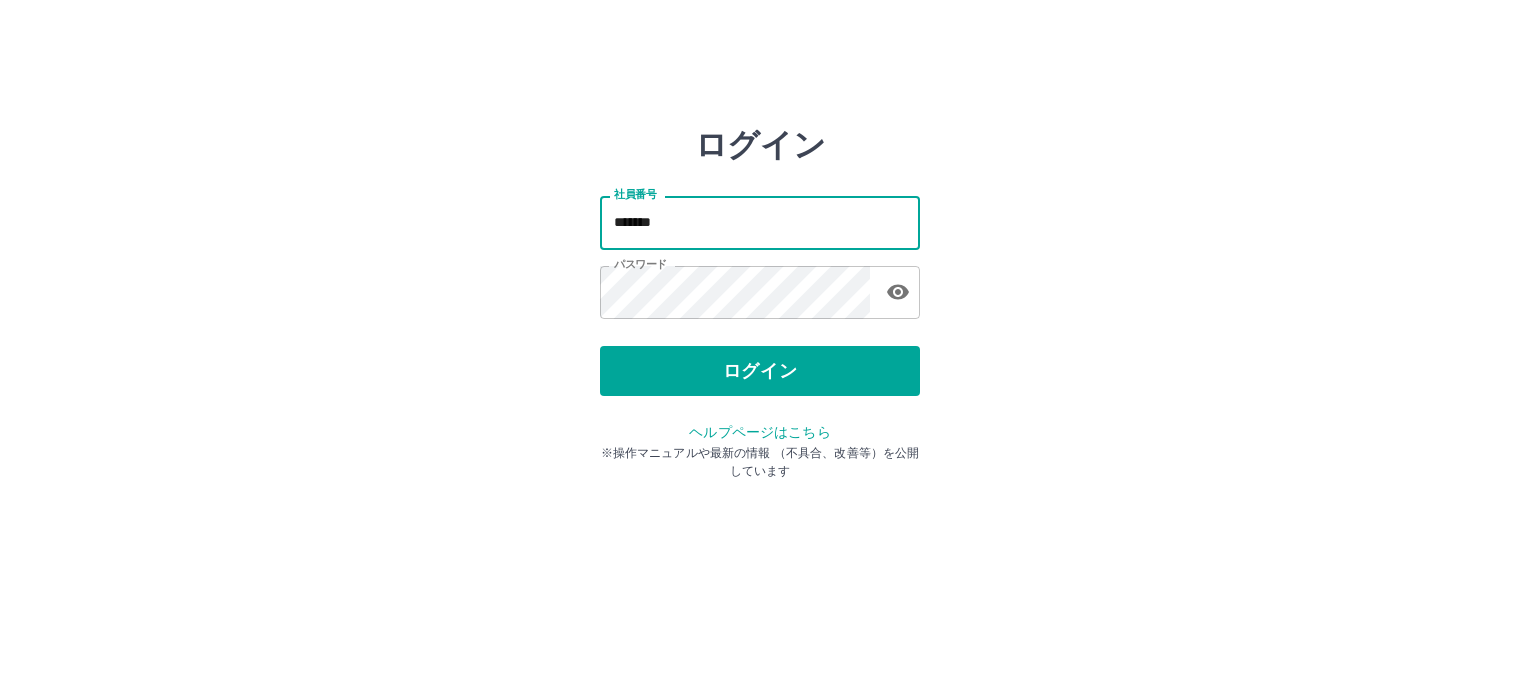 type on "*******" 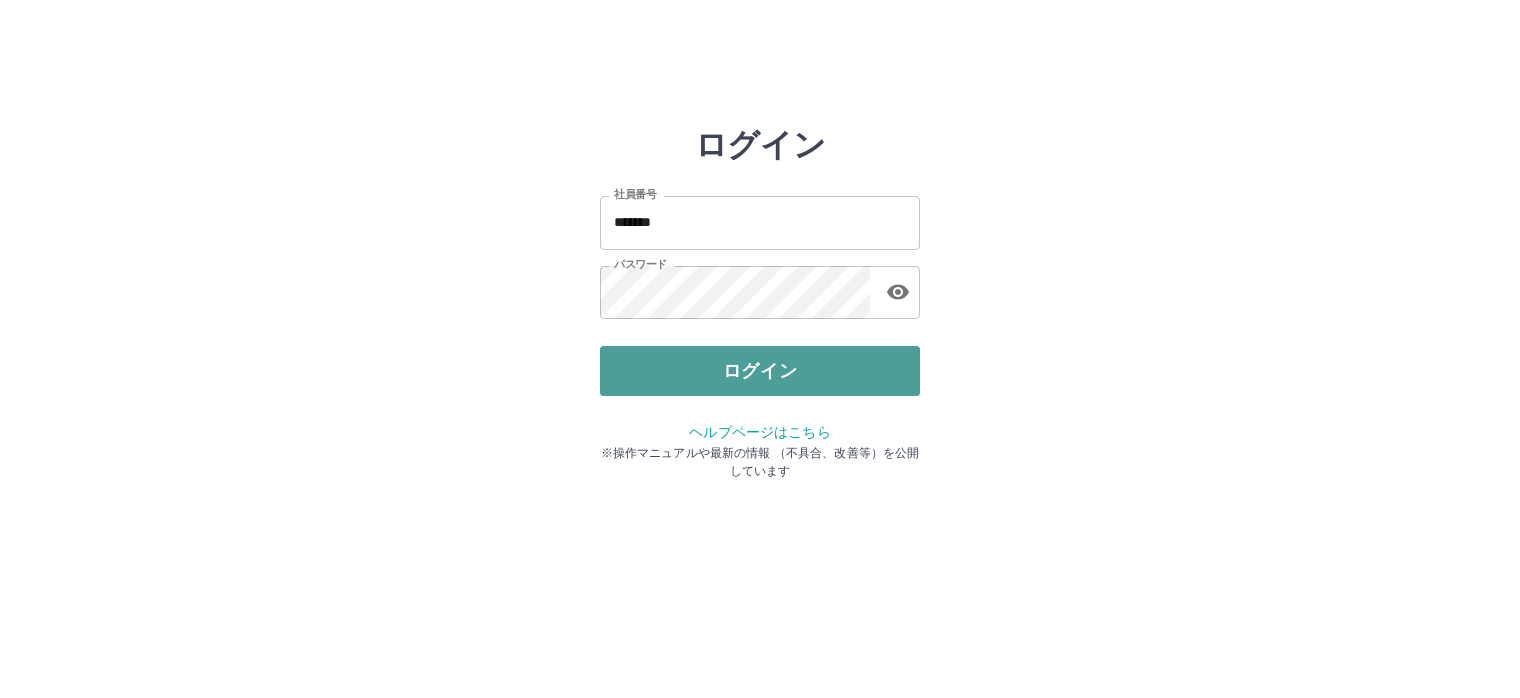 click on "ログイン" at bounding box center [760, 371] 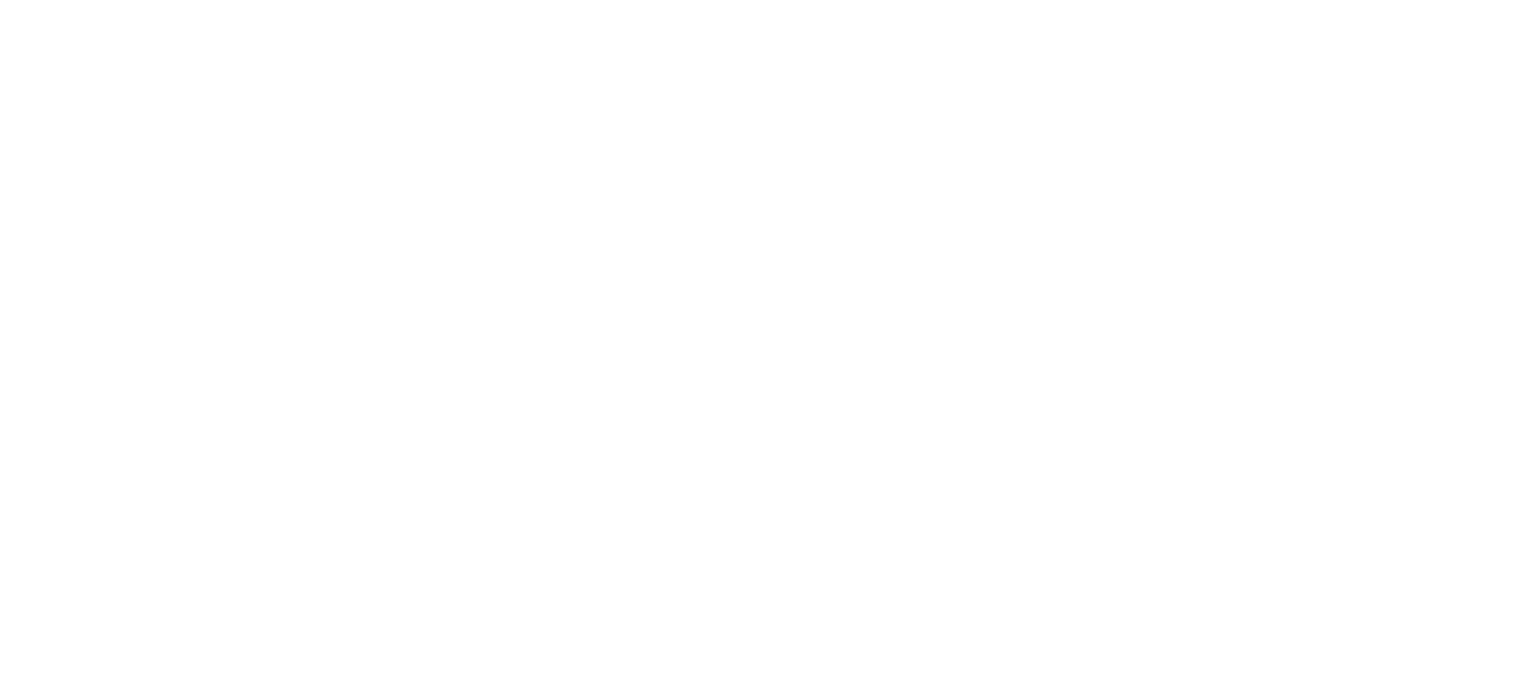 scroll, scrollTop: 0, scrollLeft: 0, axis: both 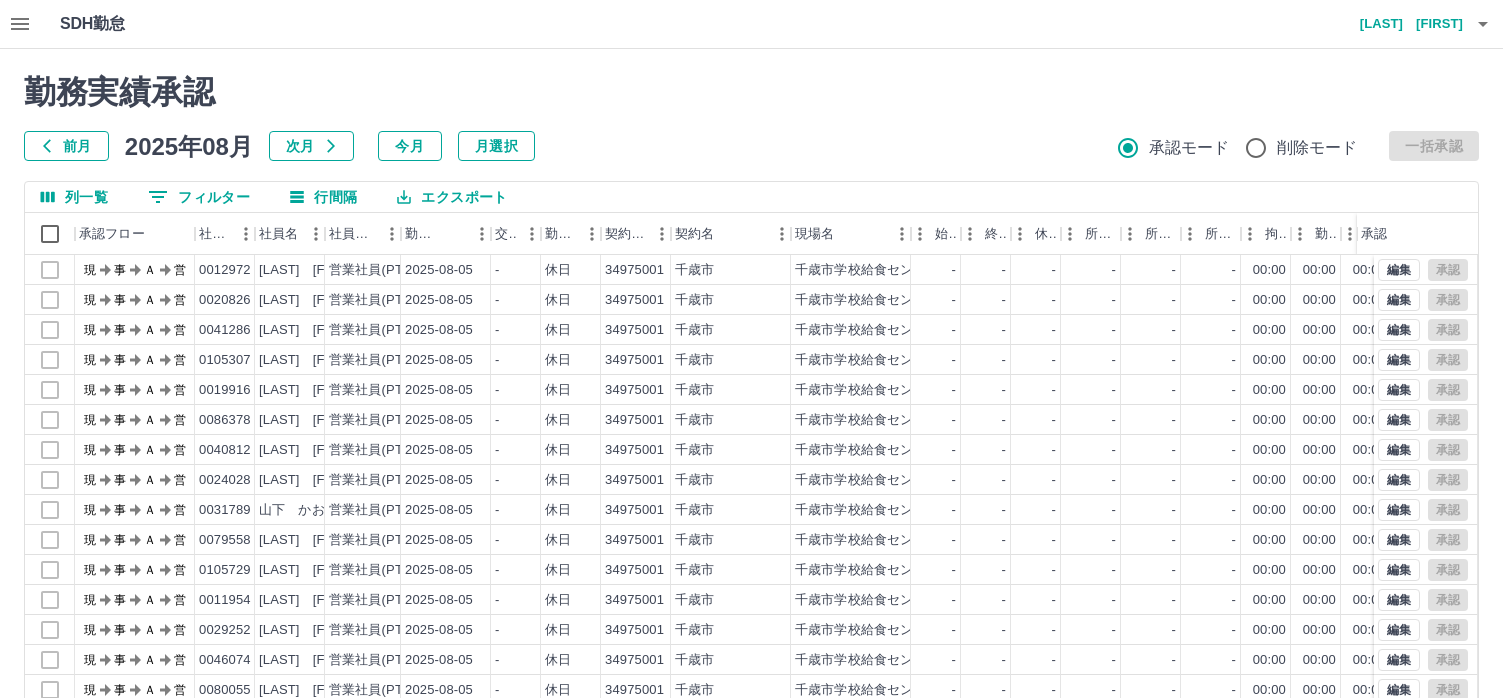 click on "前月" at bounding box center [66, 146] 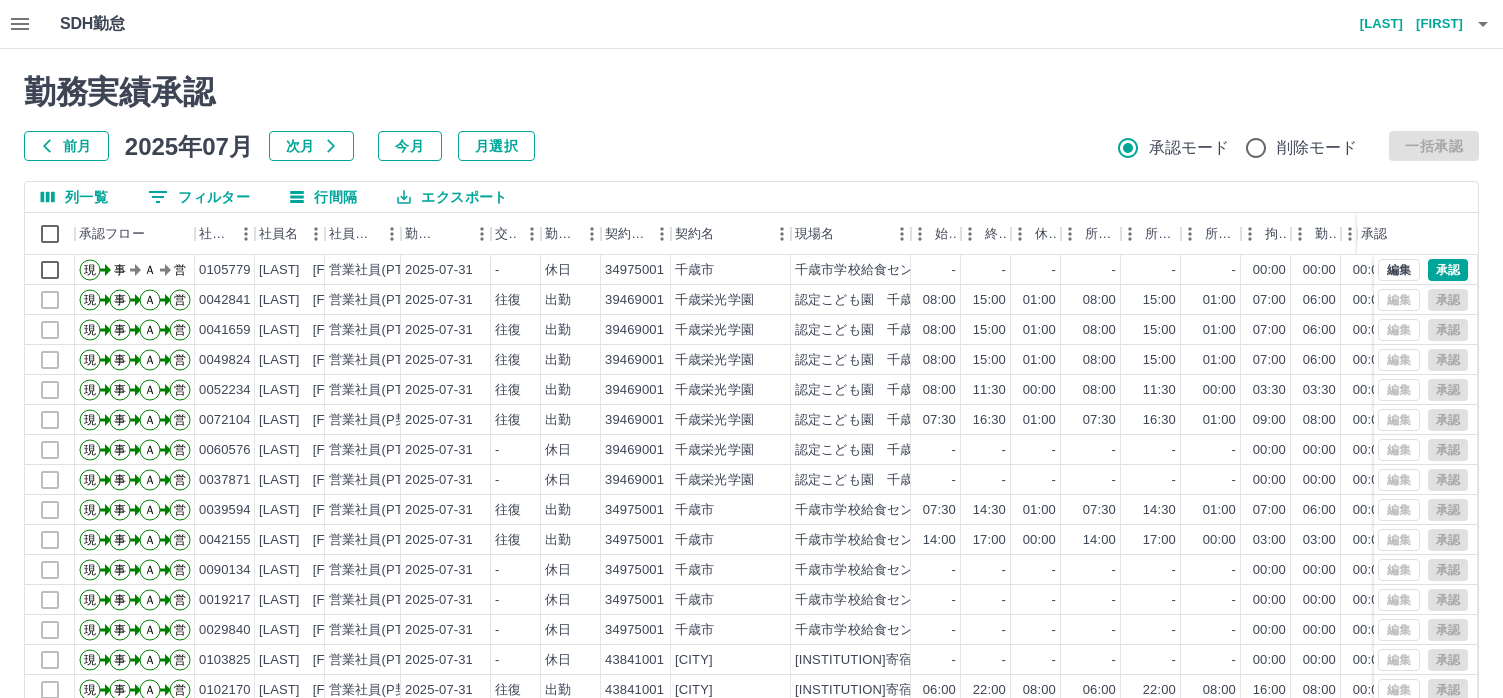 click on "0 フィルター" at bounding box center (199, 197) 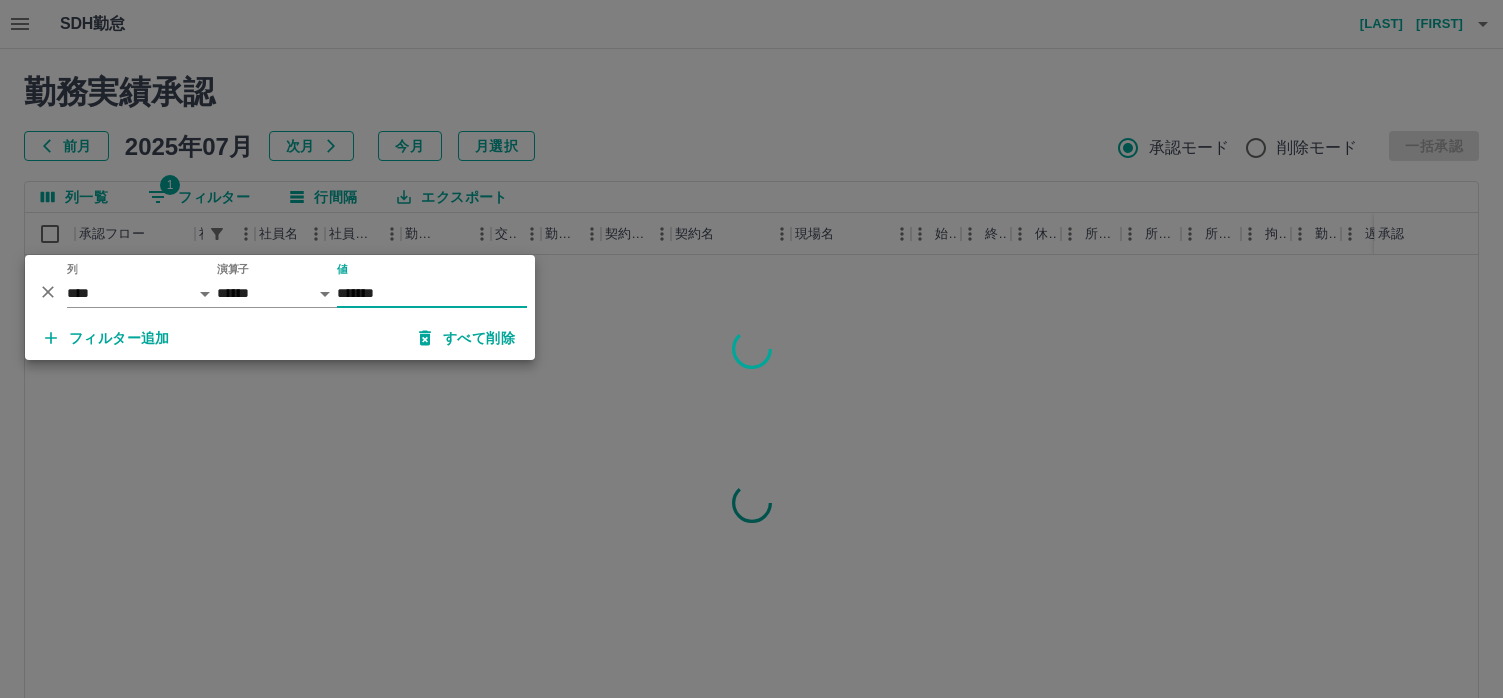 type on "*******" 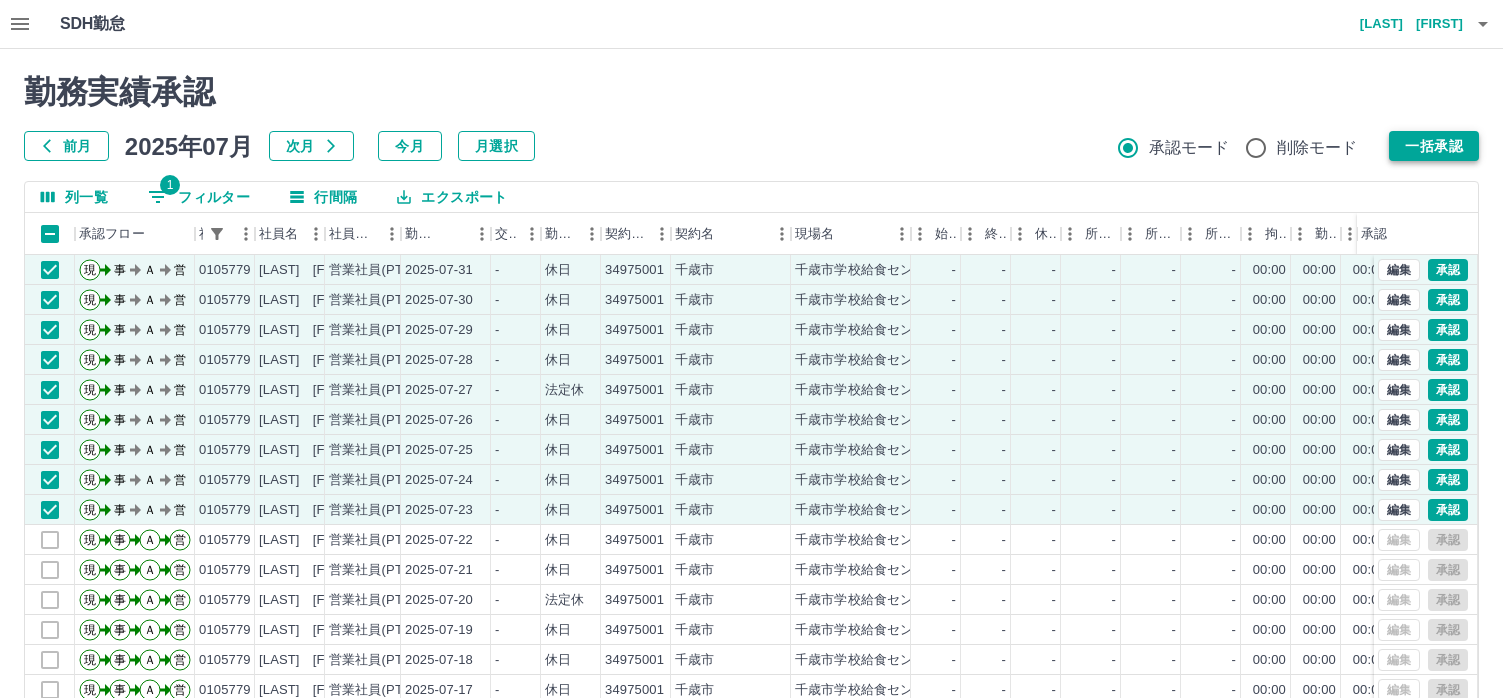 click on "一括承認" at bounding box center (1434, 146) 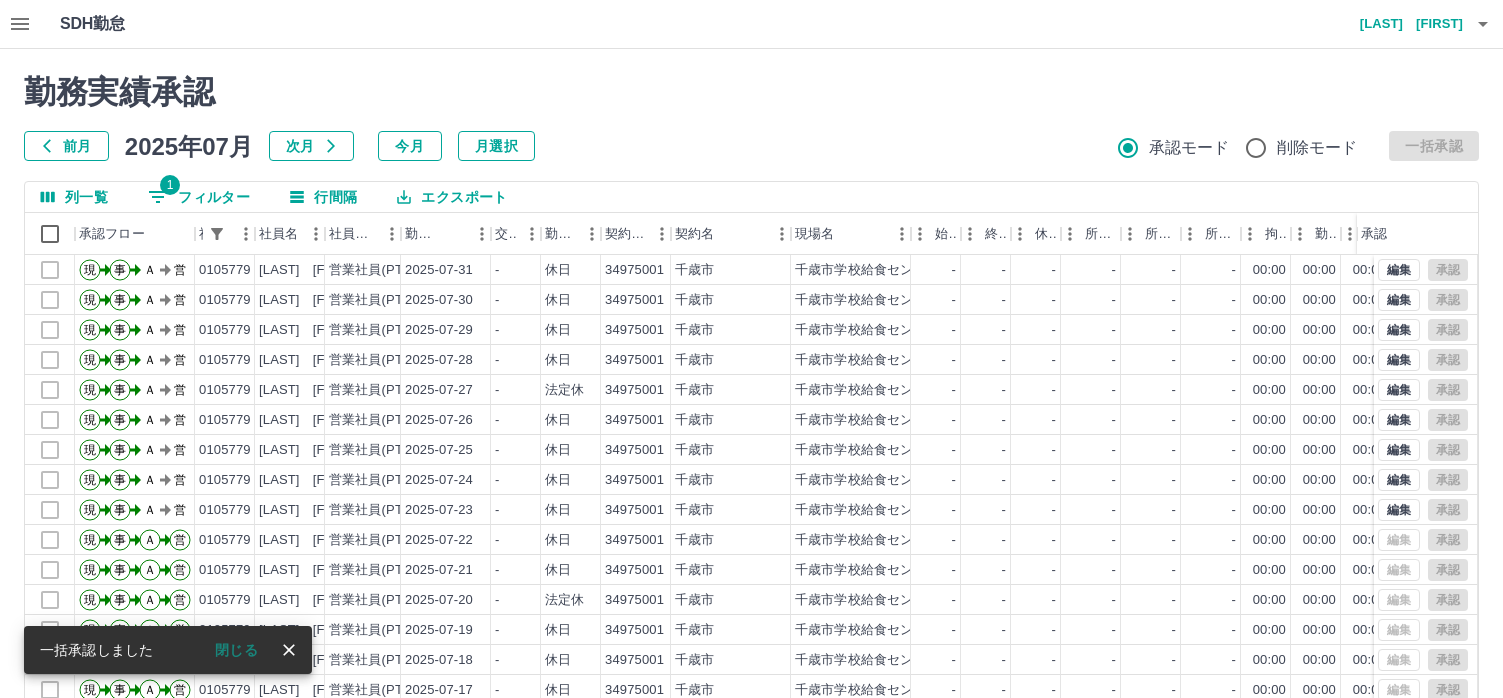 click 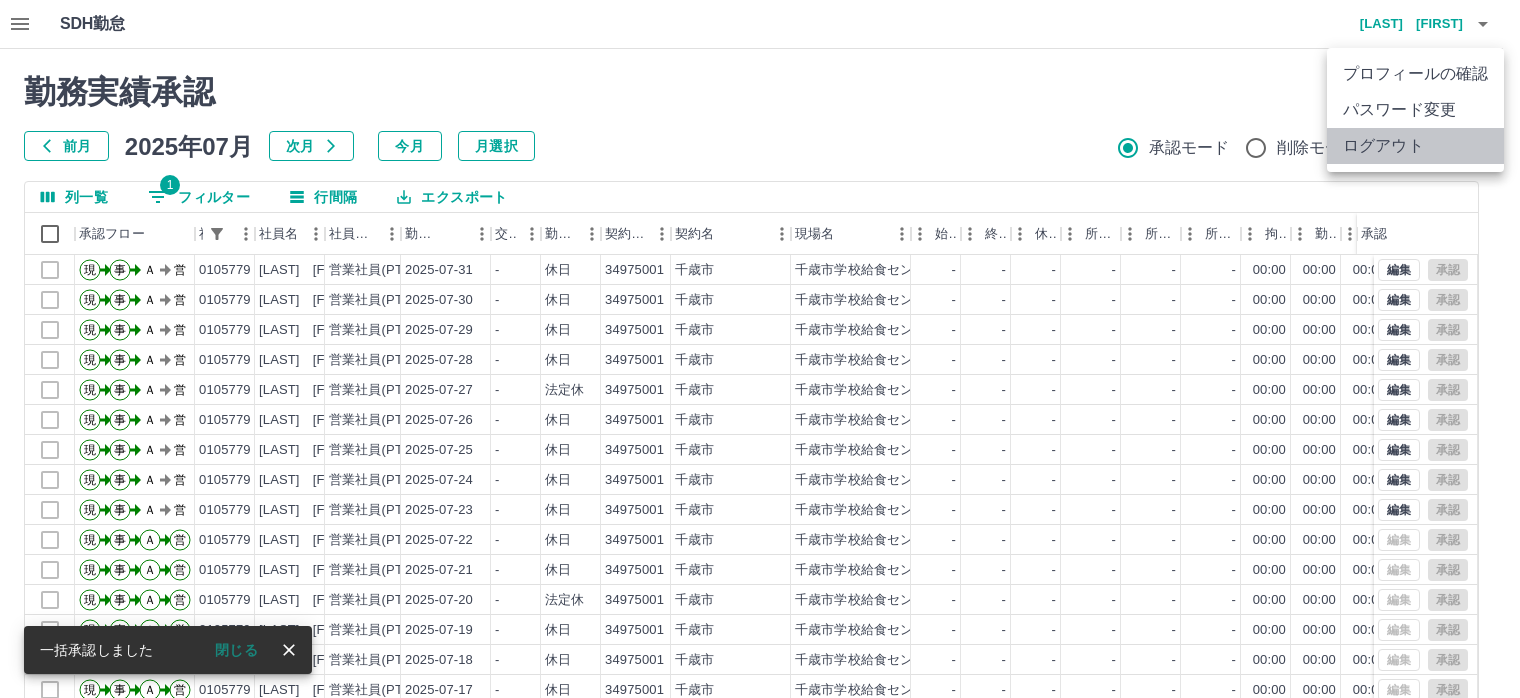 click on "ログアウト" at bounding box center [1415, 146] 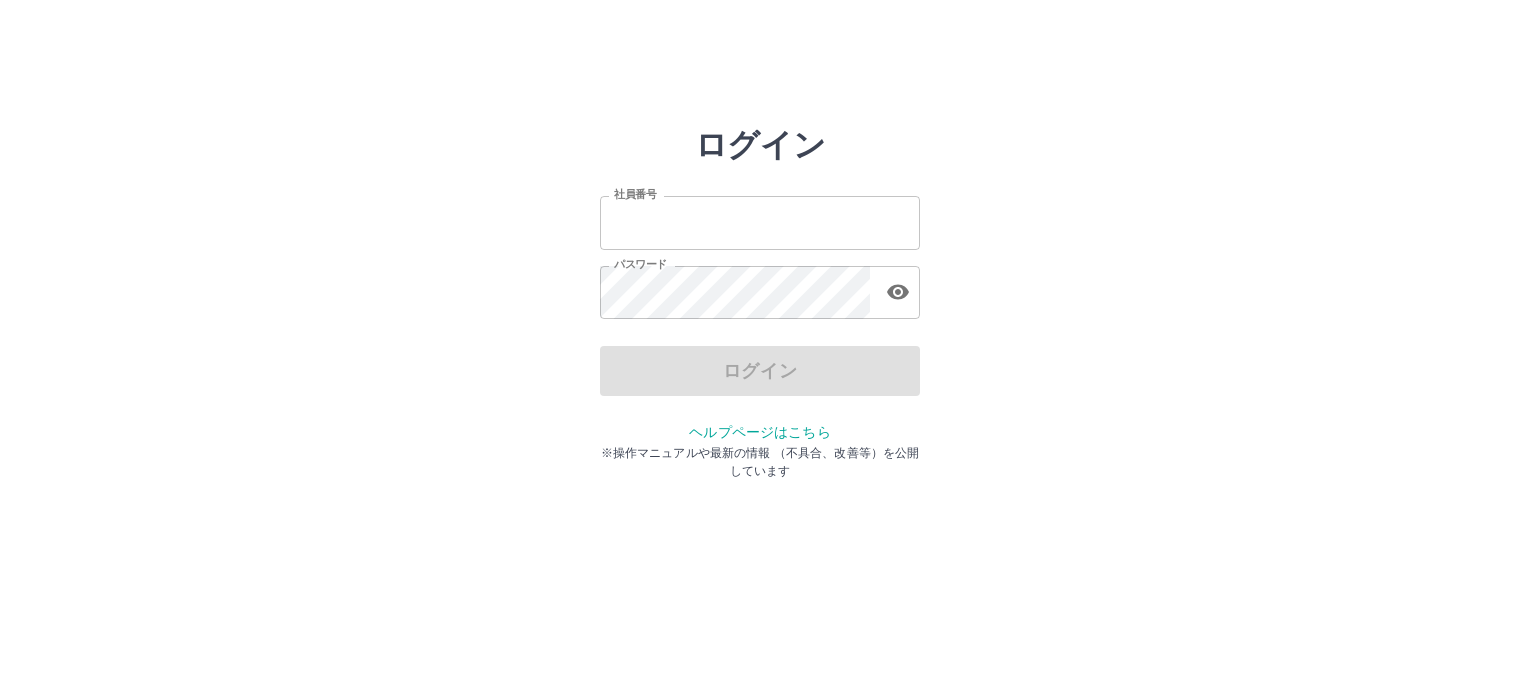 scroll, scrollTop: 0, scrollLeft: 0, axis: both 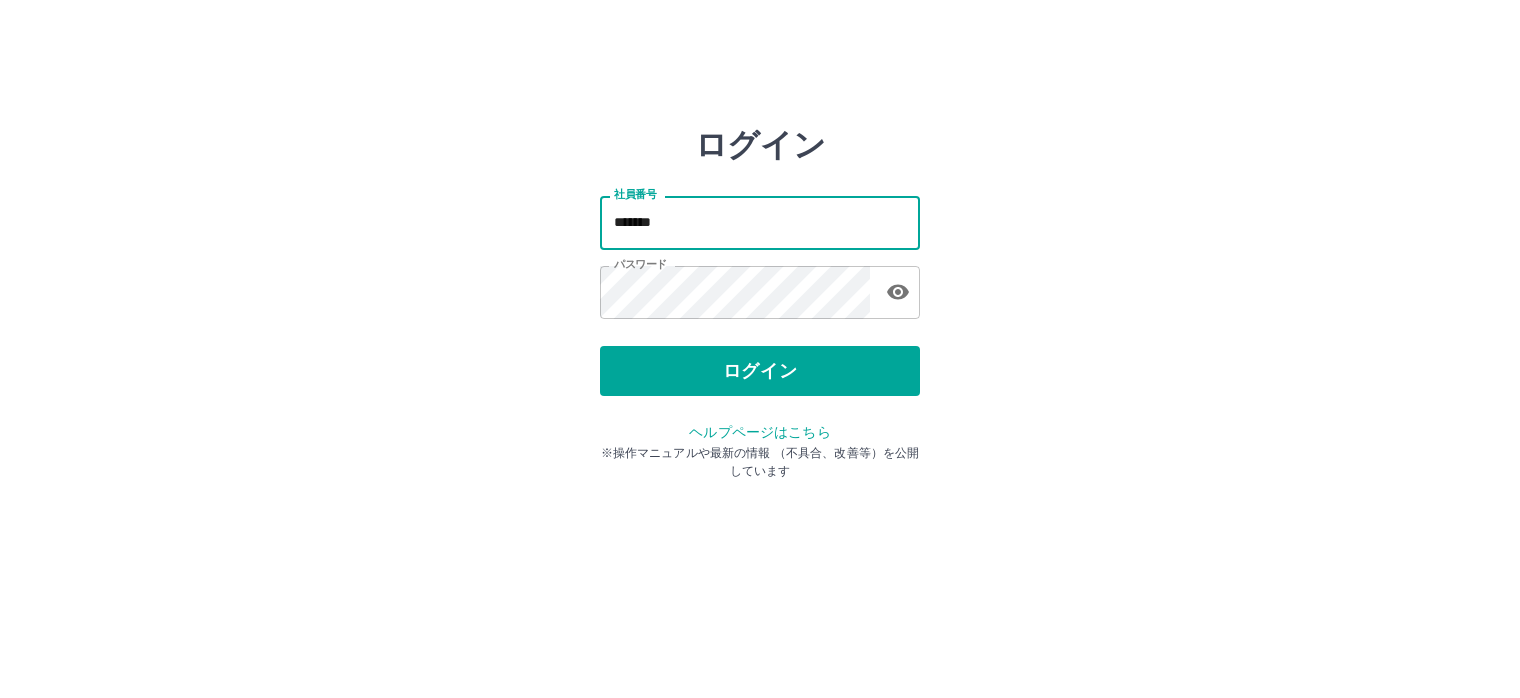 click on "*******" at bounding box center (760, 222) 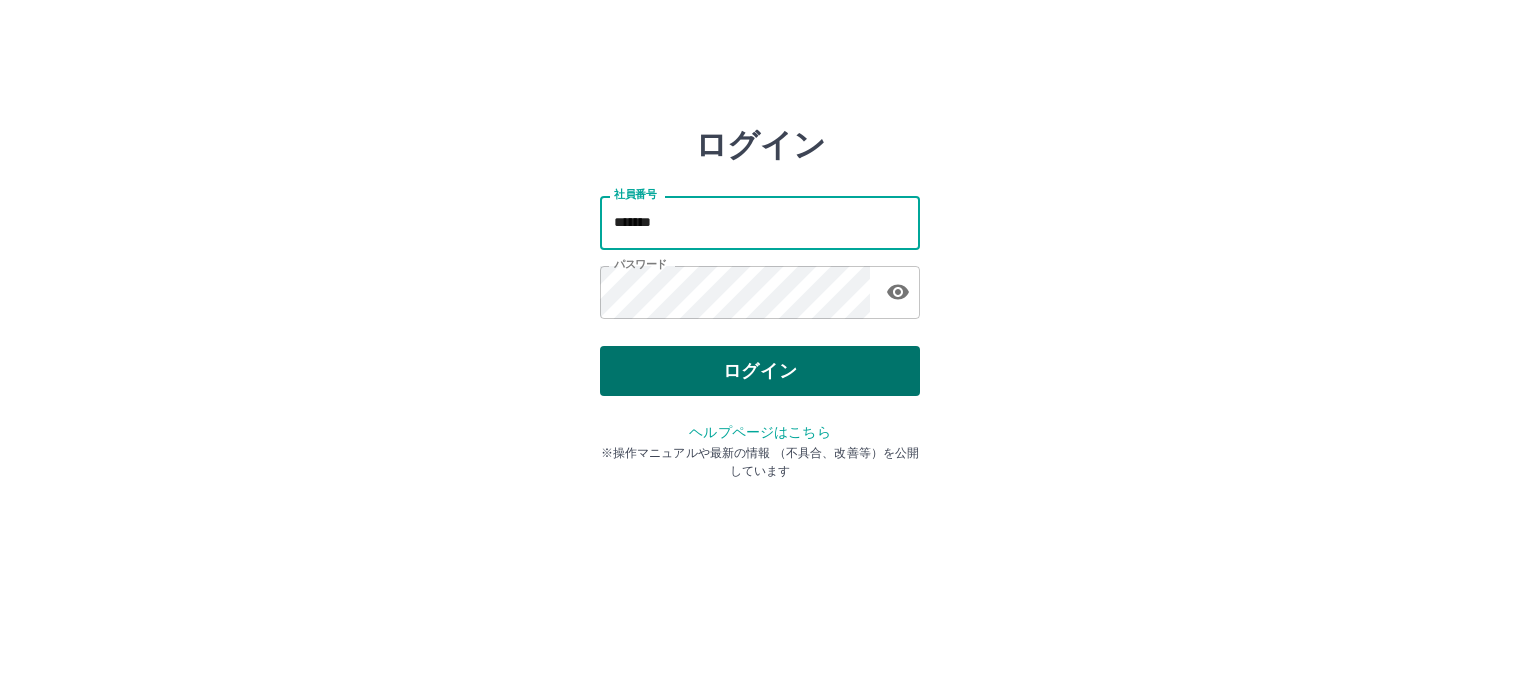 type on "*******" 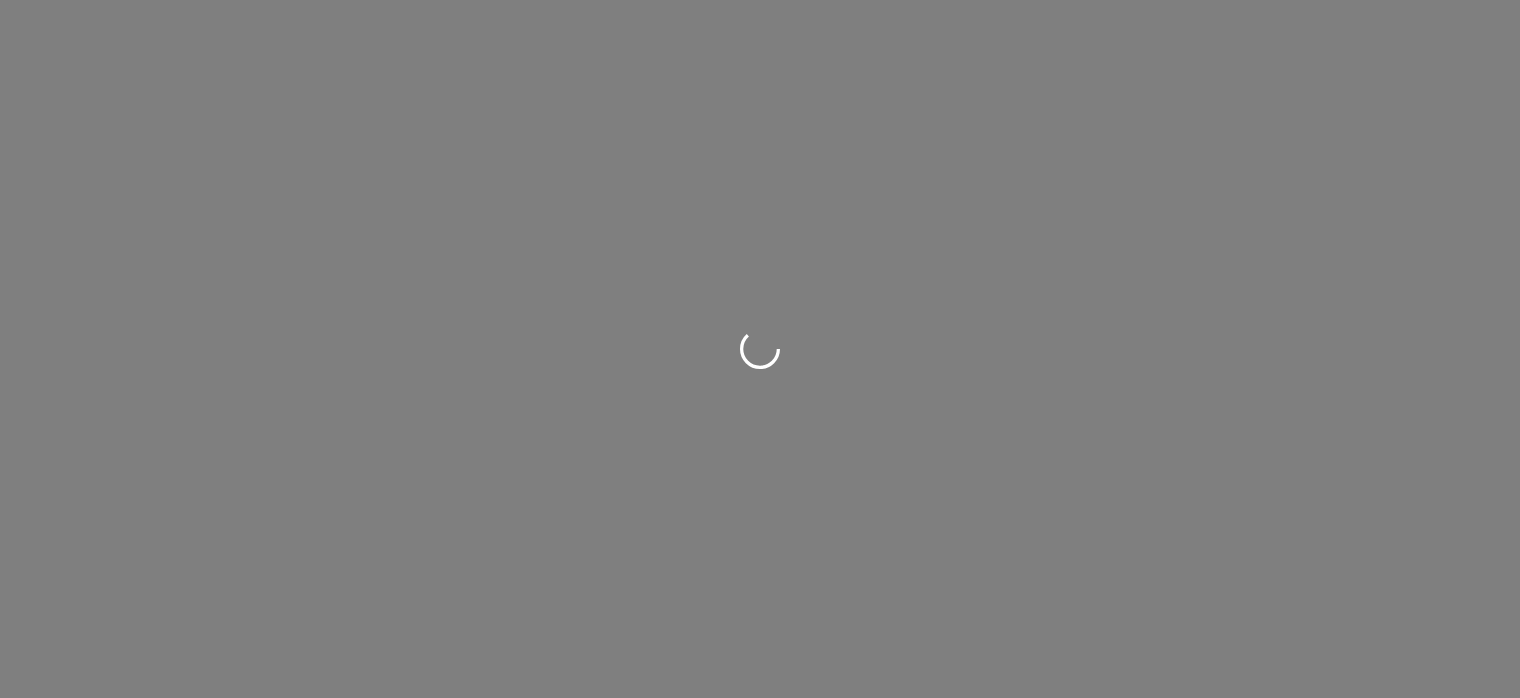 scroll, scrollTop: 0, scrollLeft: 0, axis: both 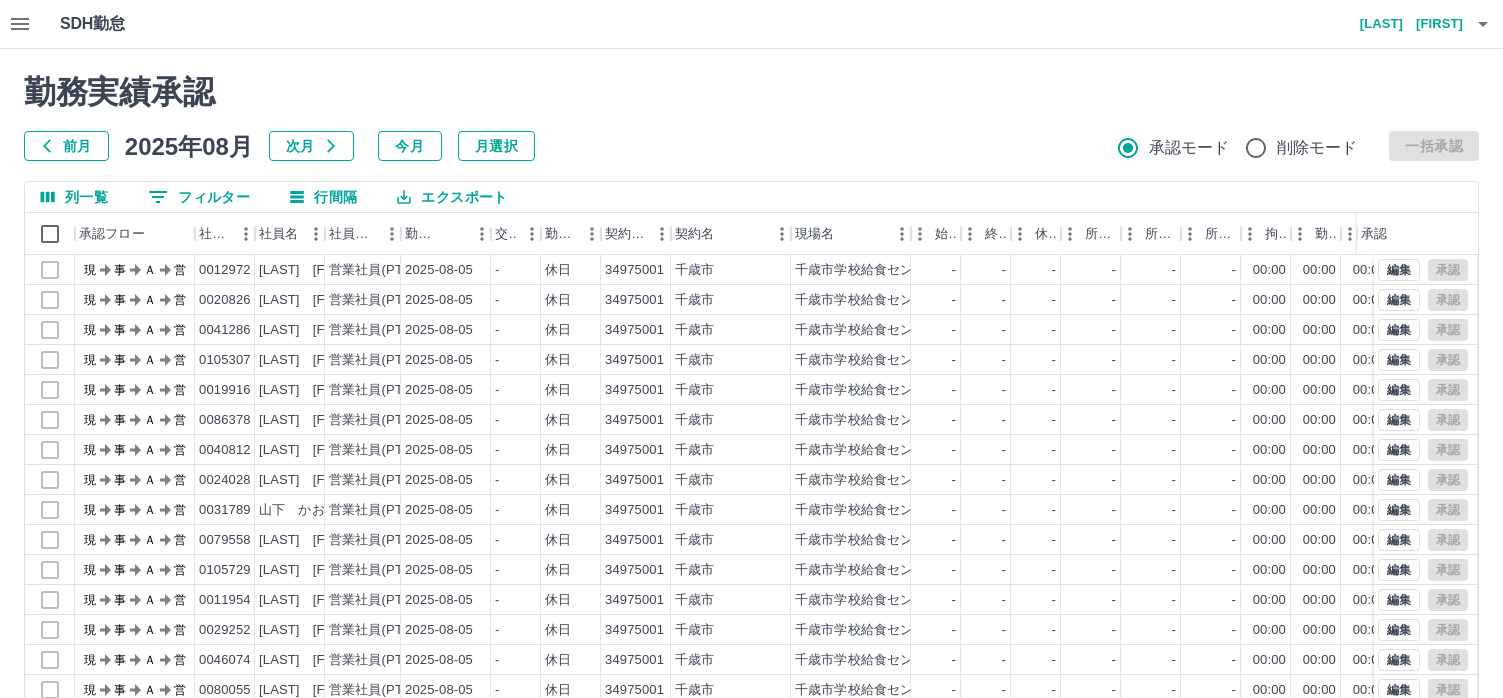 click on "前月" at bounding box center (66, 146) 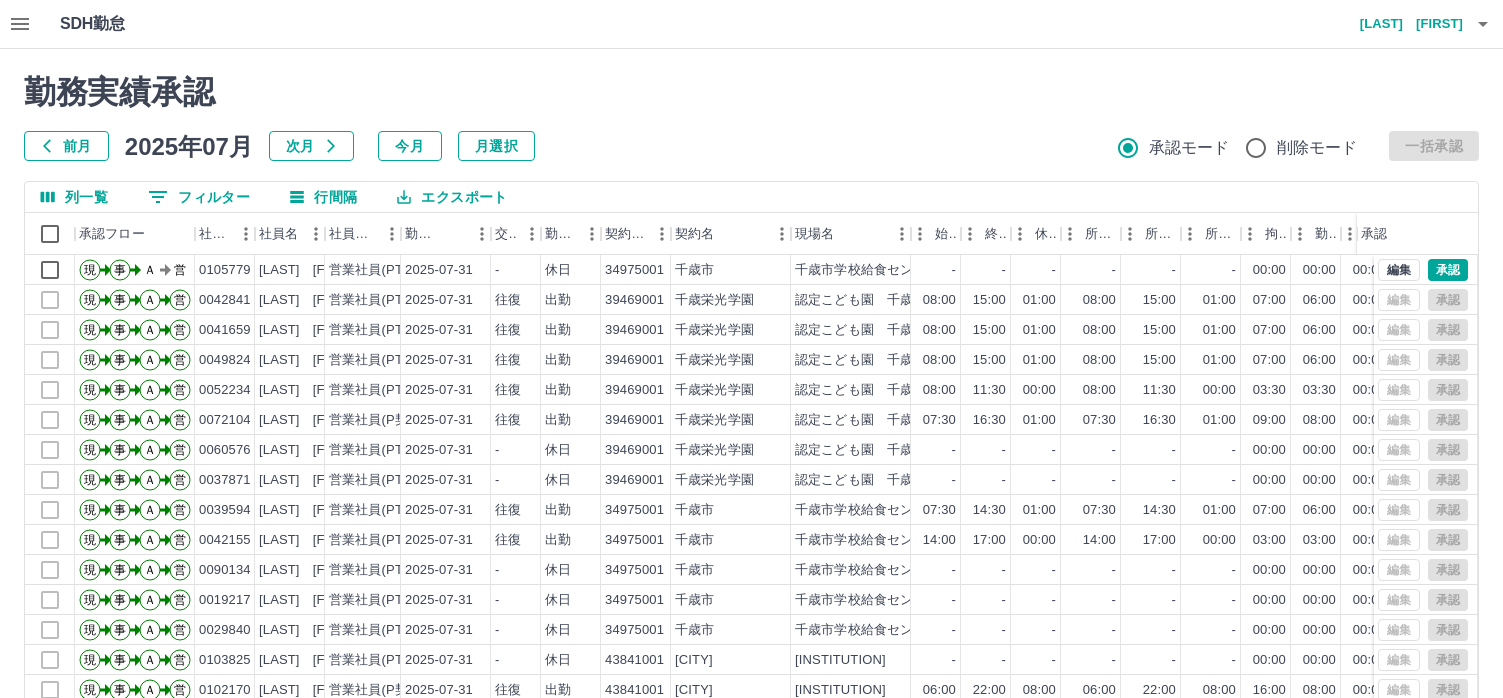 click on "0 フィルター" at bounding box center (199, 197) 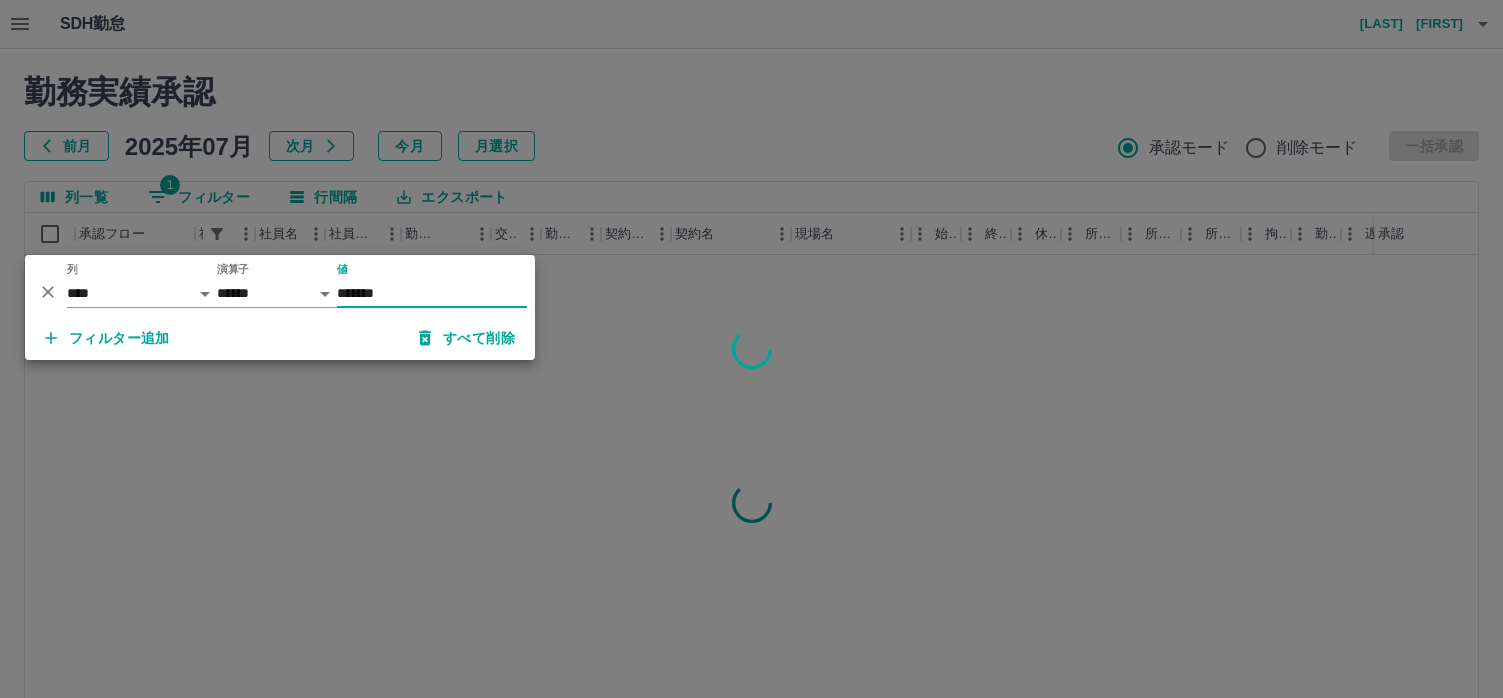 type on "*******" 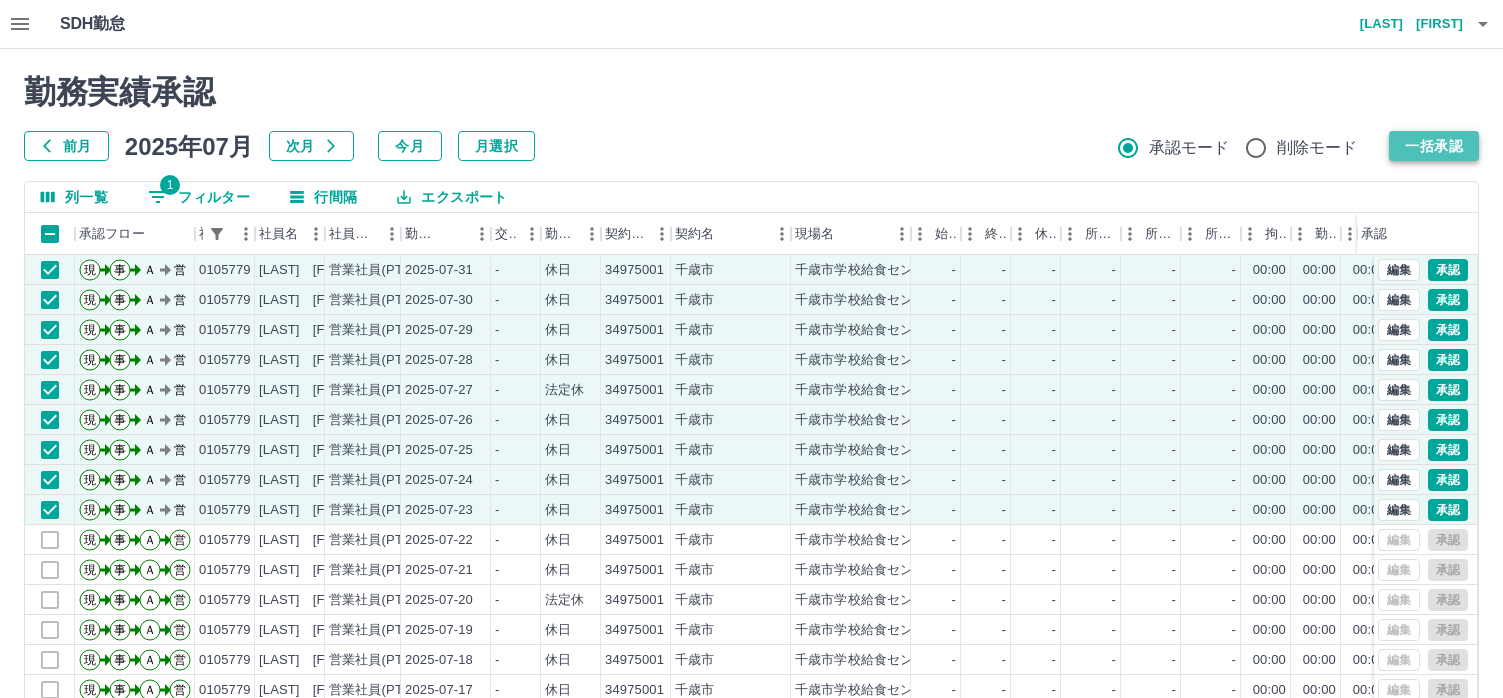 click on "一括承認" at bounding box center [1434, 146] 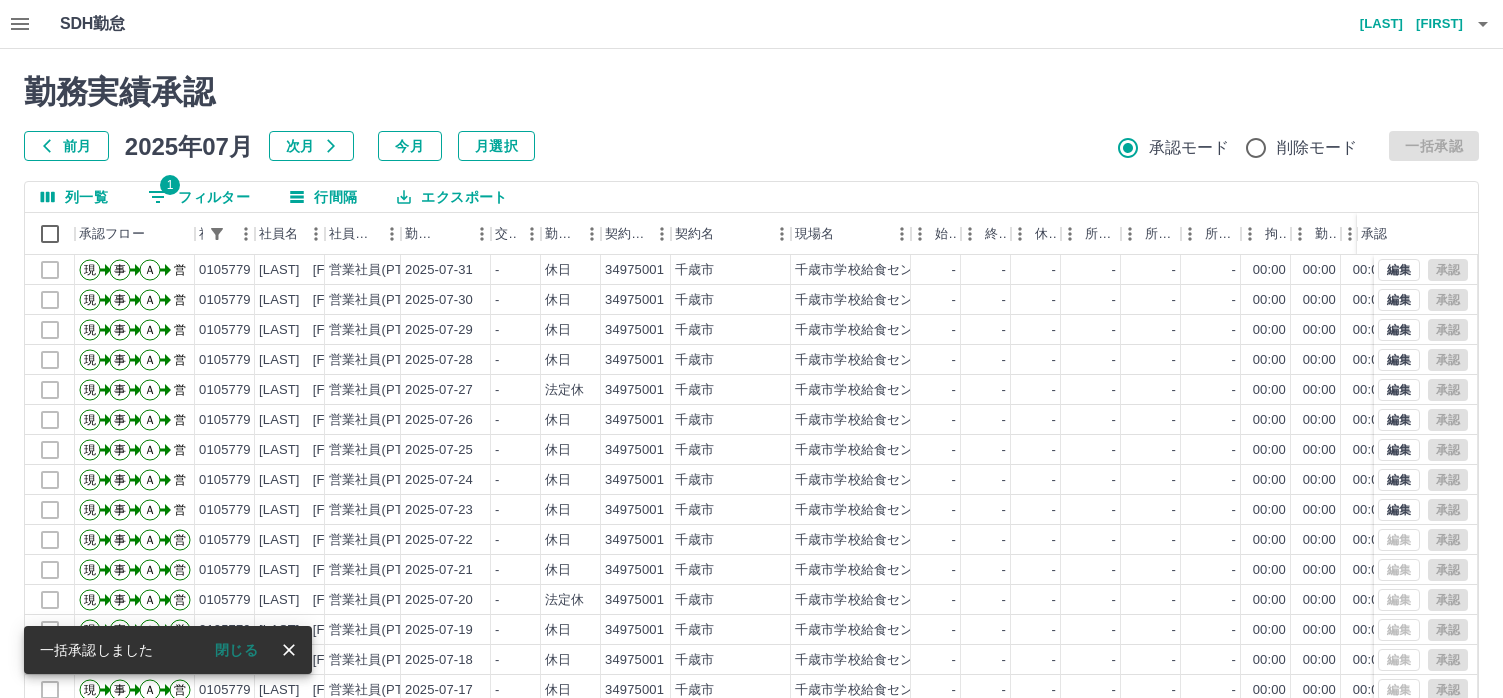 click on "閉じる" at bounding box center [236, 650] 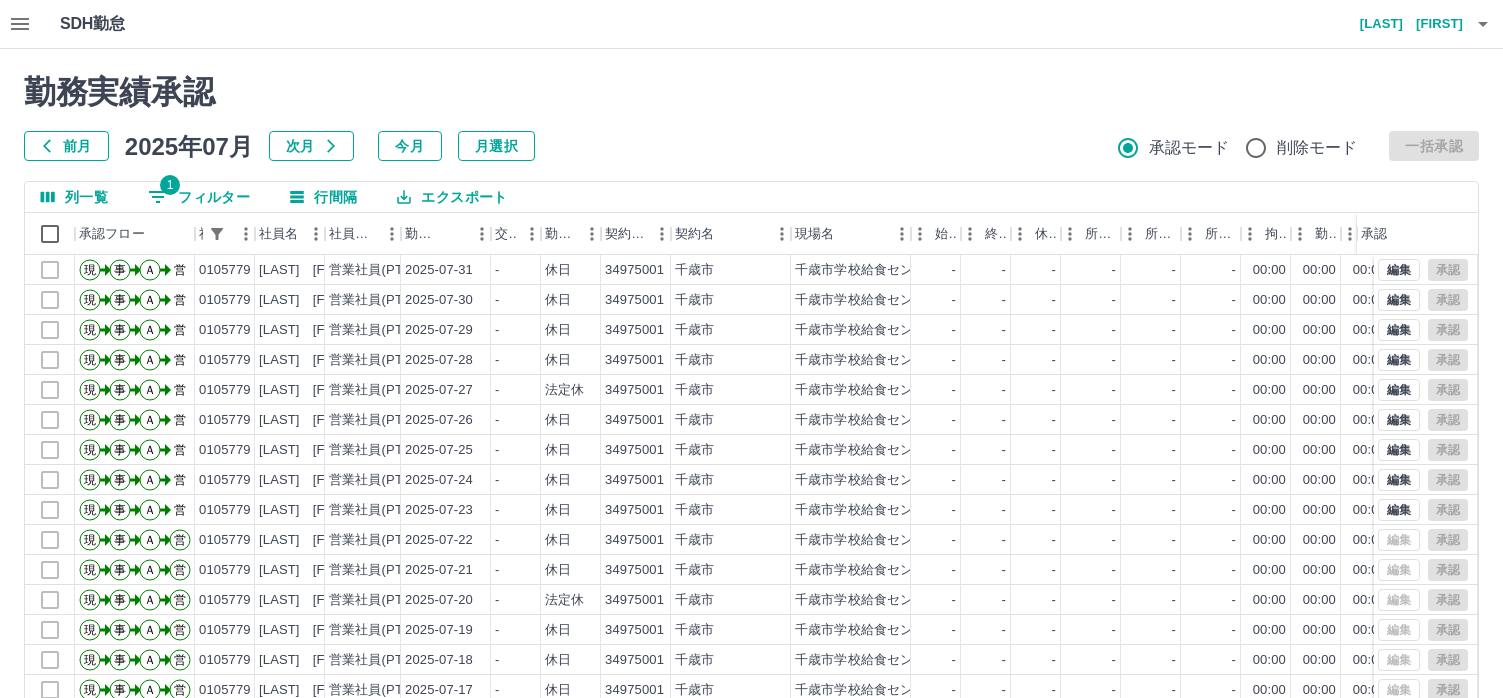 click on "1 フィルター" at bounding box center (199, 197) 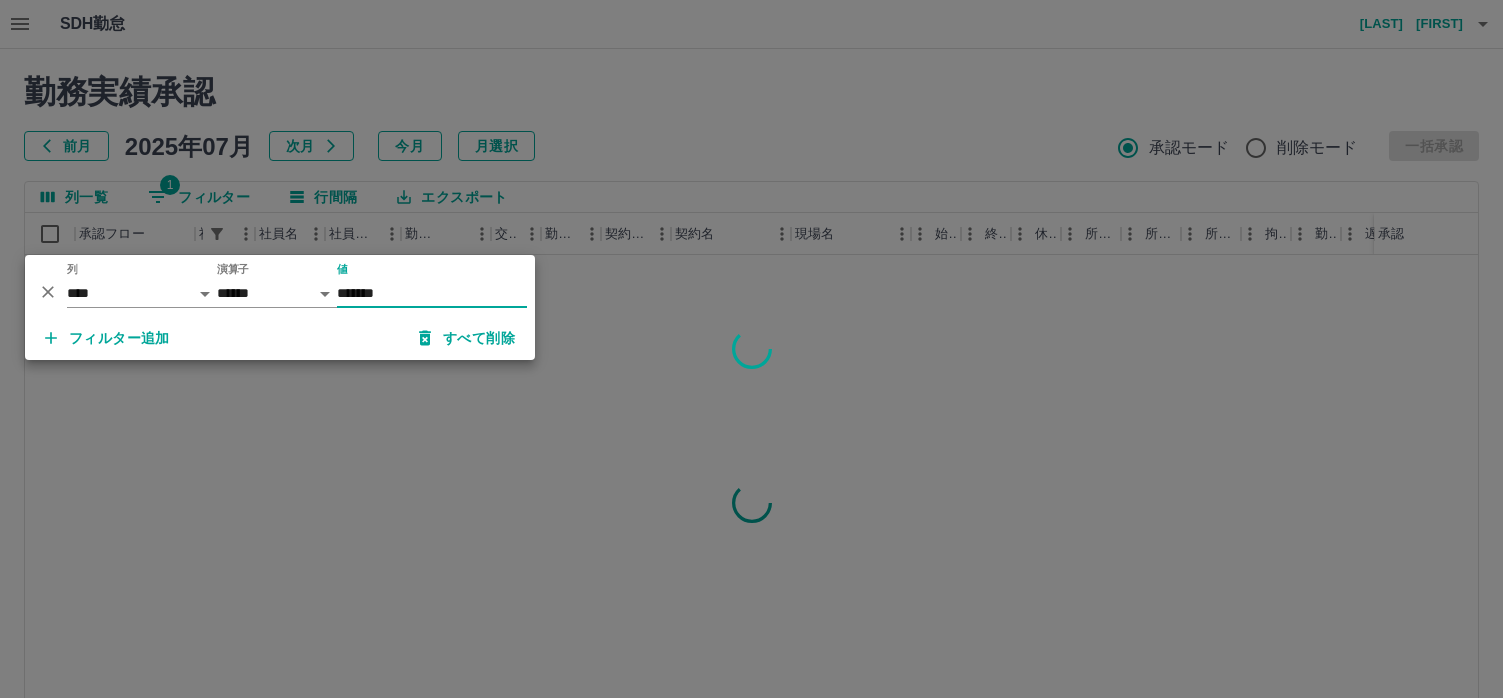 type on "*******" 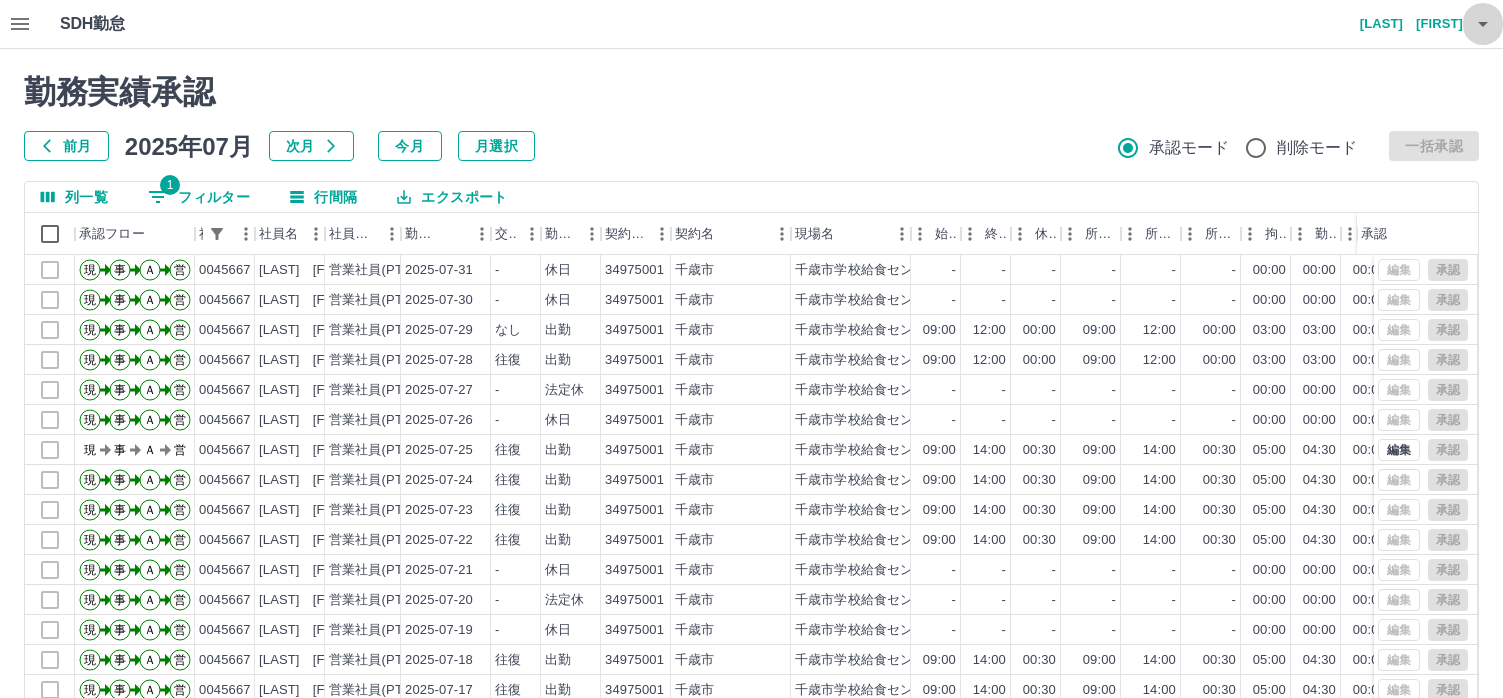 click 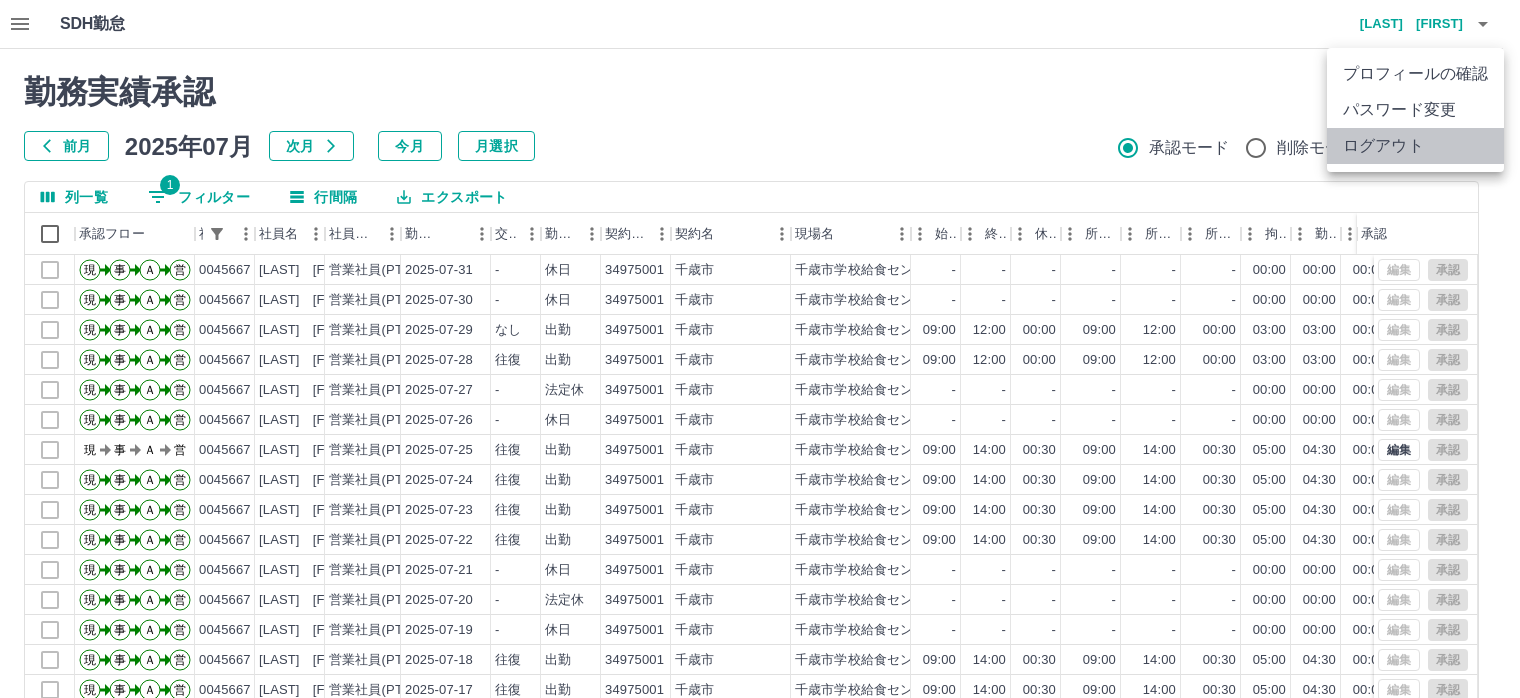click on "ログアウト" at bounding box center [1415, 146] 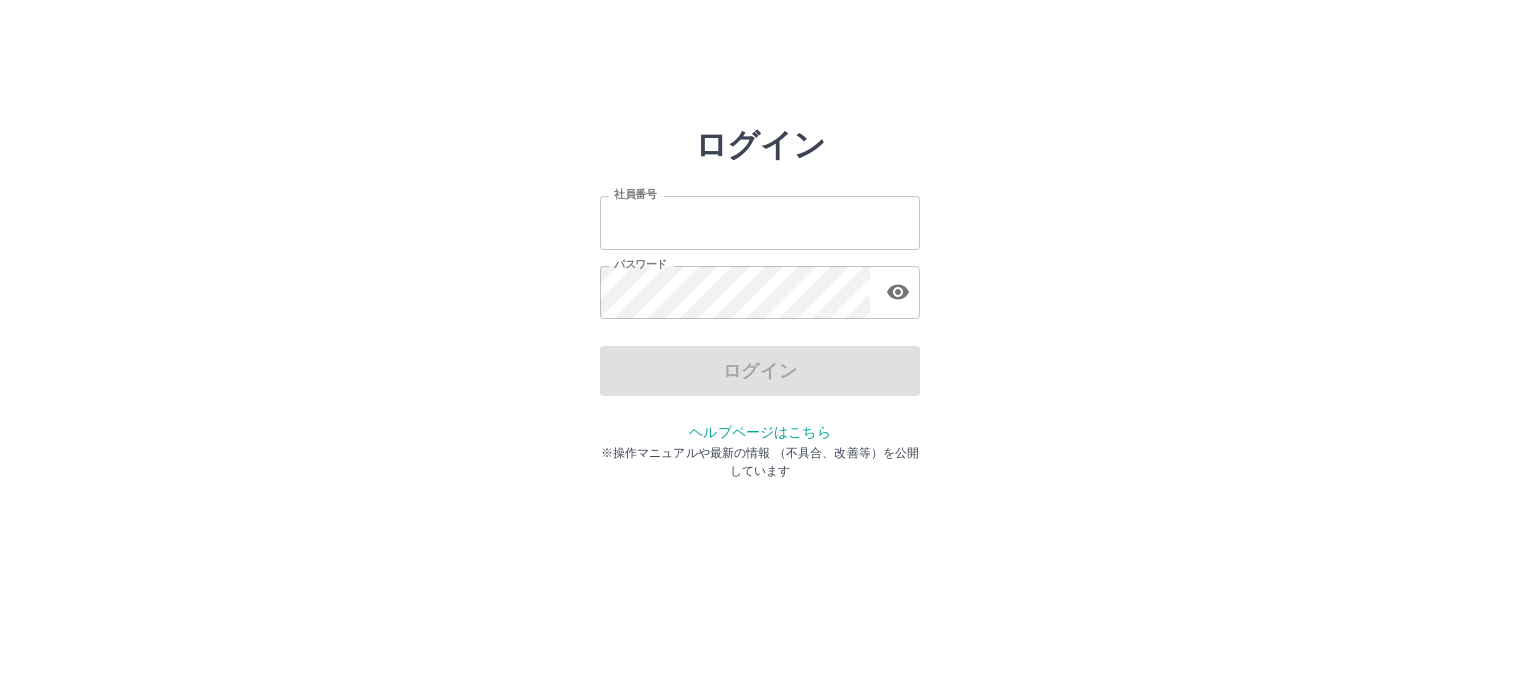 scroll, scrollTop: 0, scrollLeft: 0, axis: both 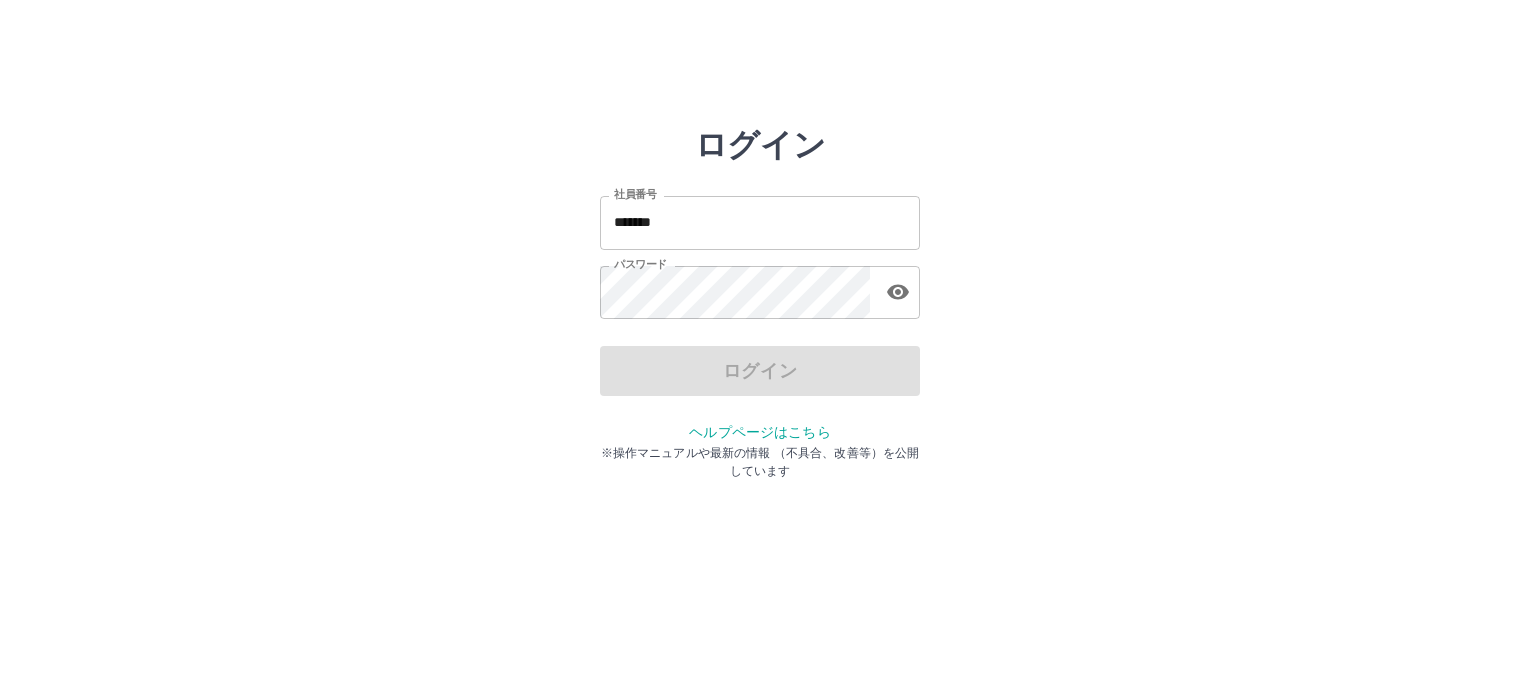 click on "*******" at bounding box center [760, 222] 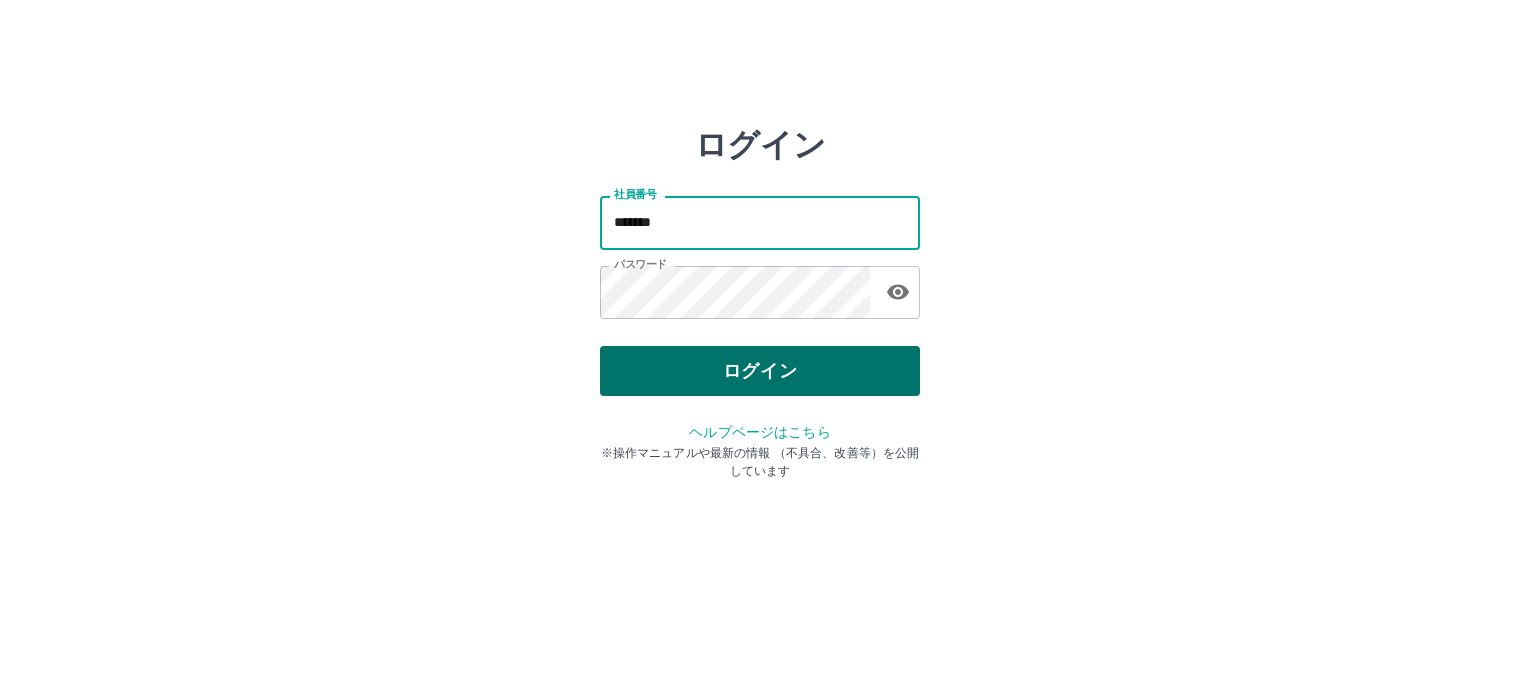 type on "*******" 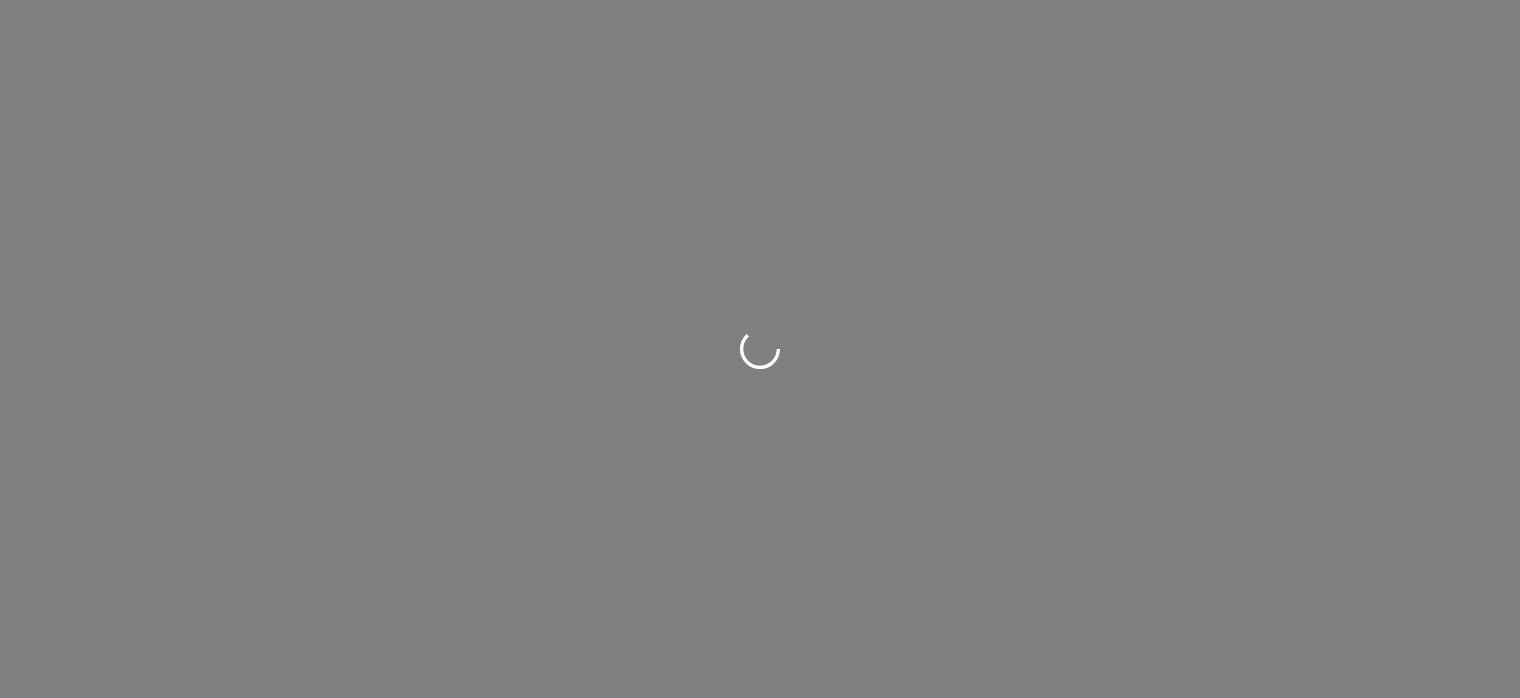 scroll, scrollTop: 0, scrollLeft: 0, axis: both 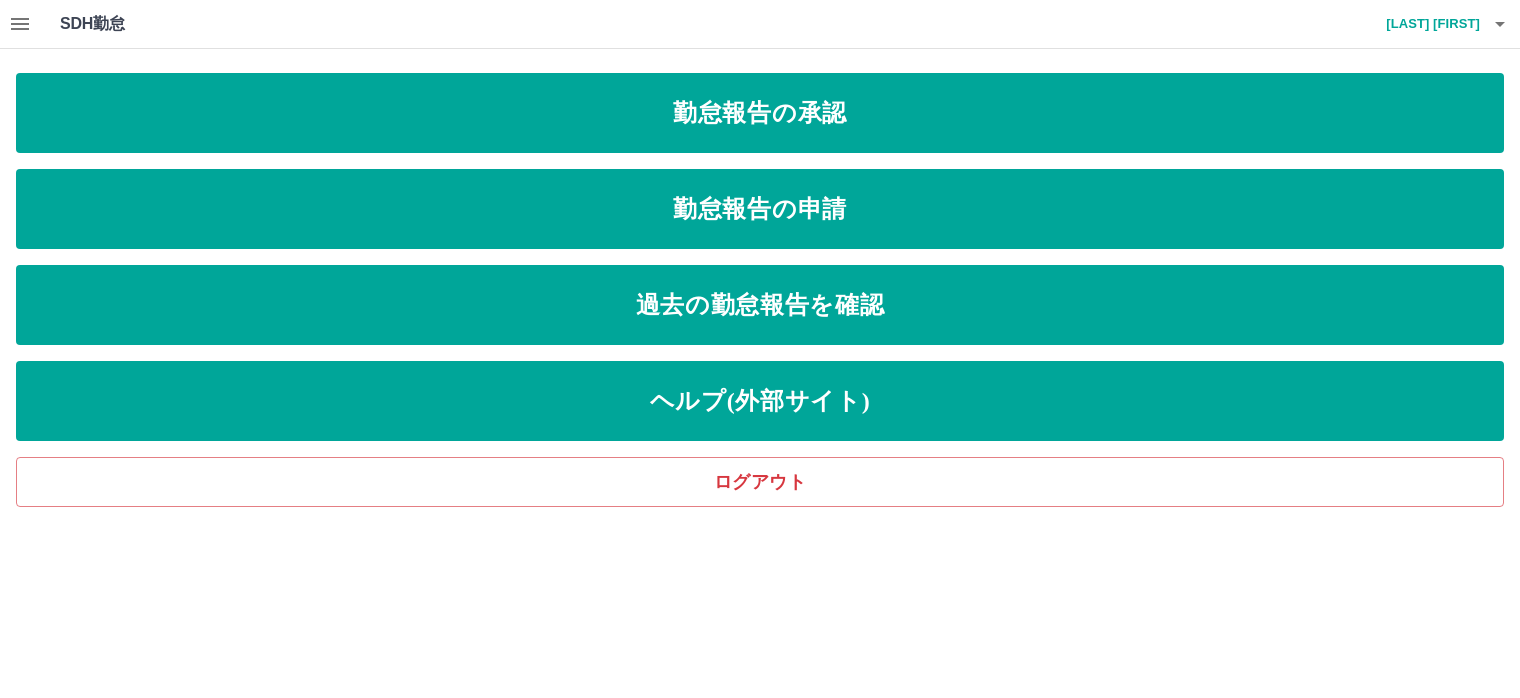 click at bounding box center (20, 24) 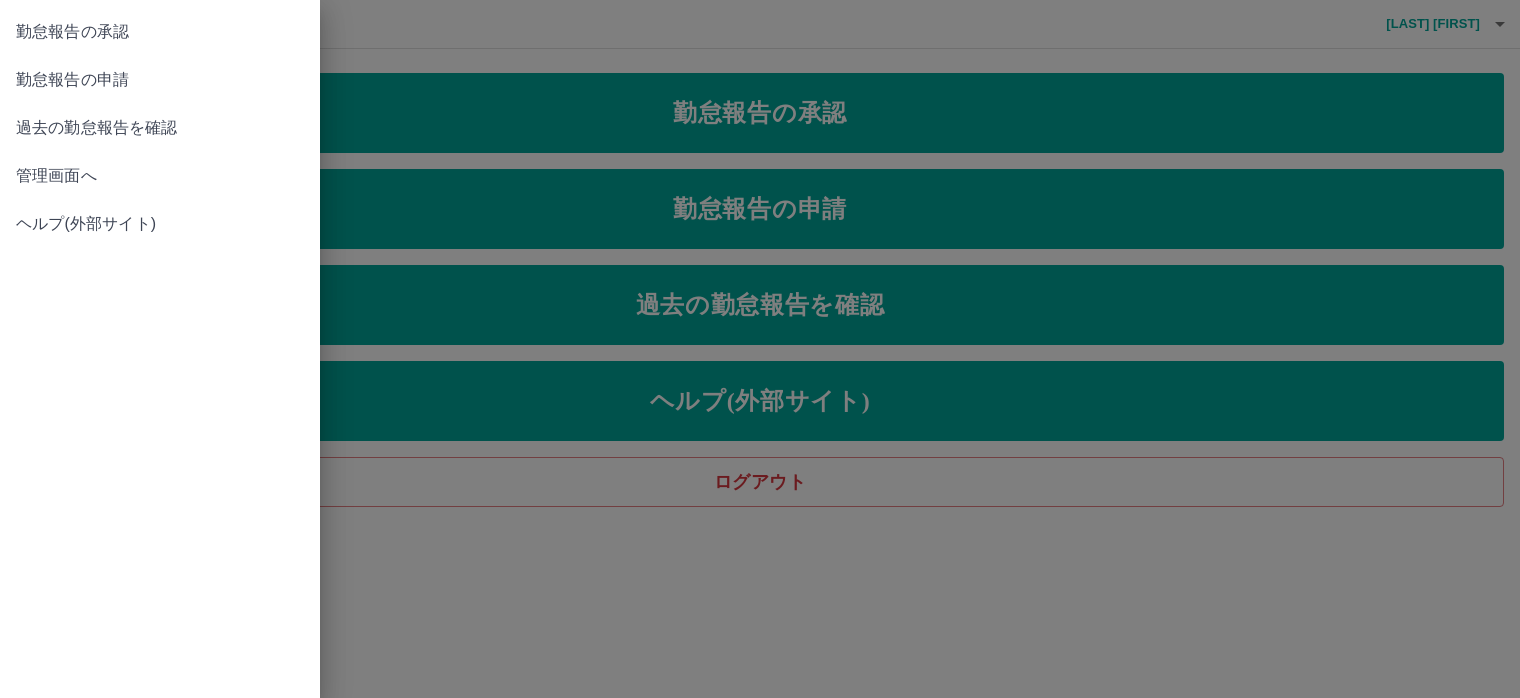 click on "管理画面へ" at bounding box center (160, 176) 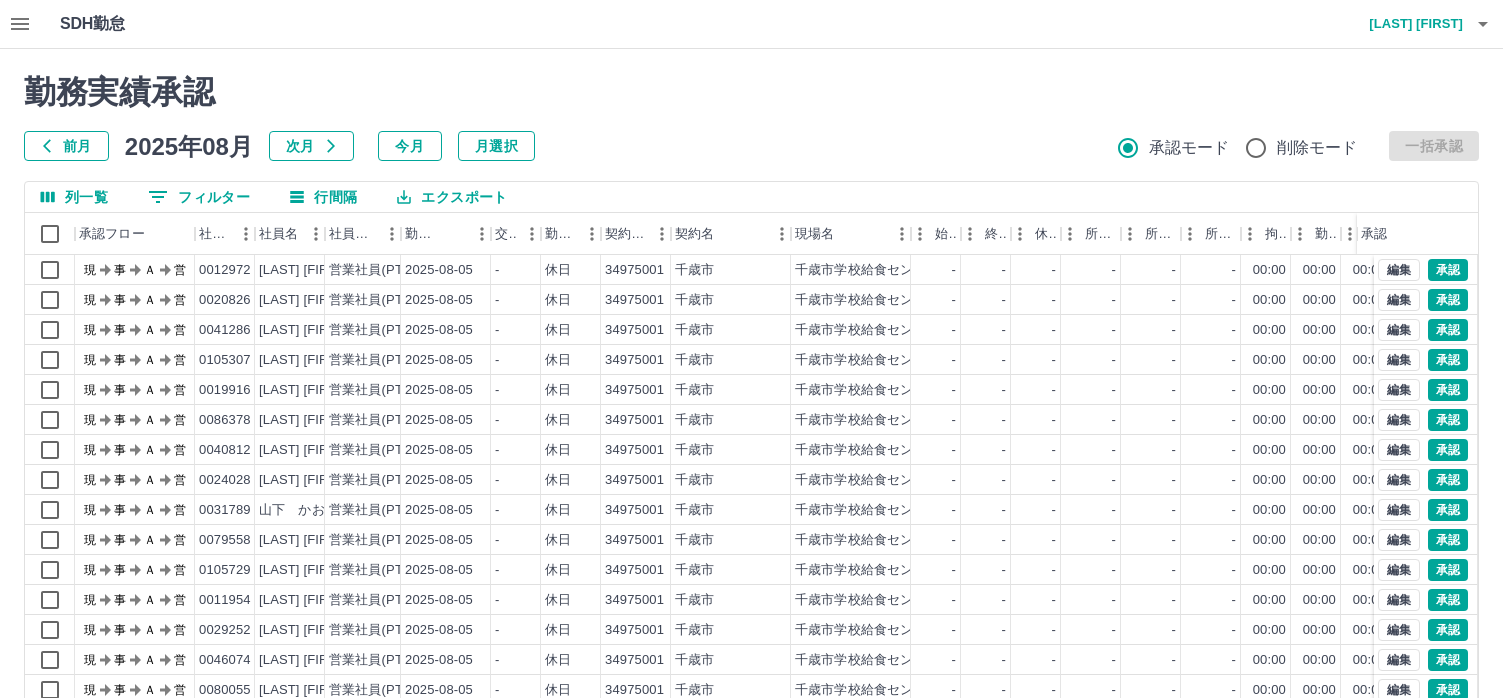 click on "勤務実績承認 前月 2025年08月 次月 今月 月選択 承認モード 削除モード 一括承認" at bounding box center [751, 117] 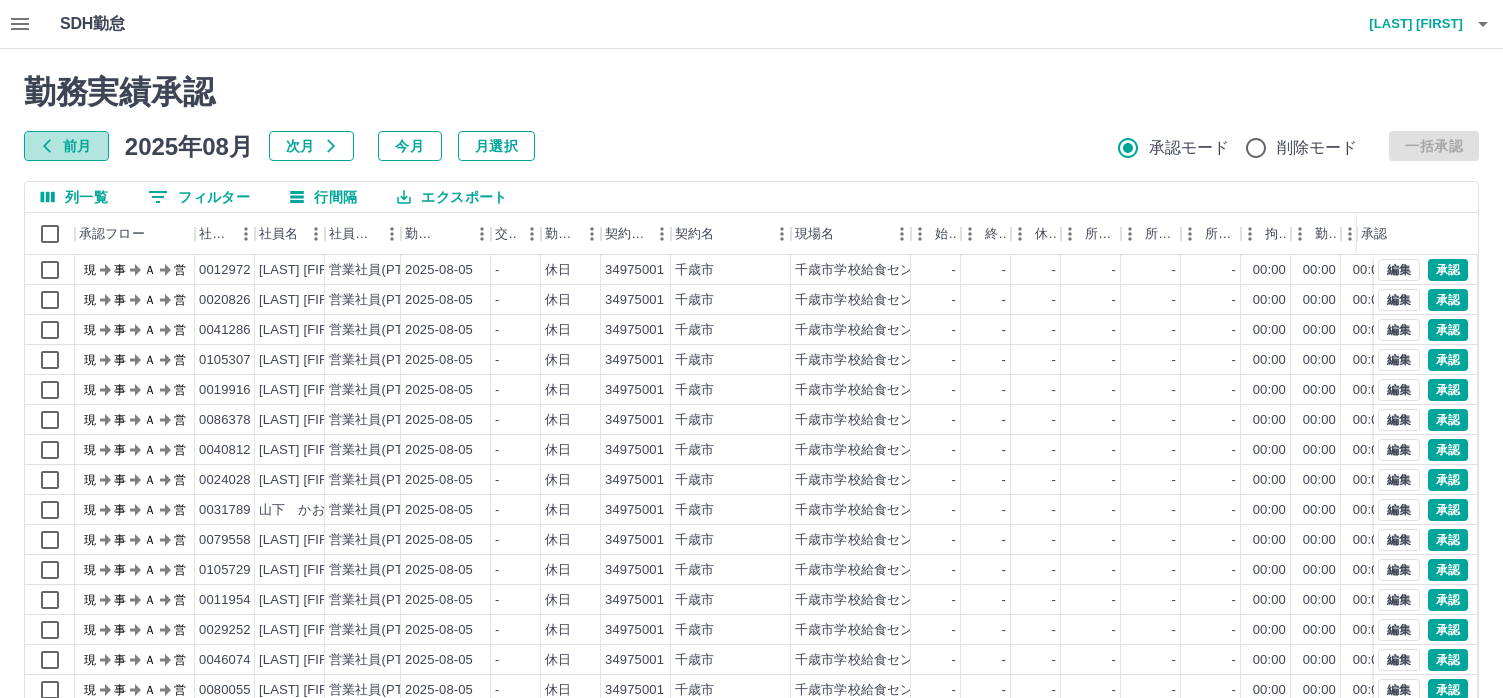 click on "前月" at bounding box center (66, 146) 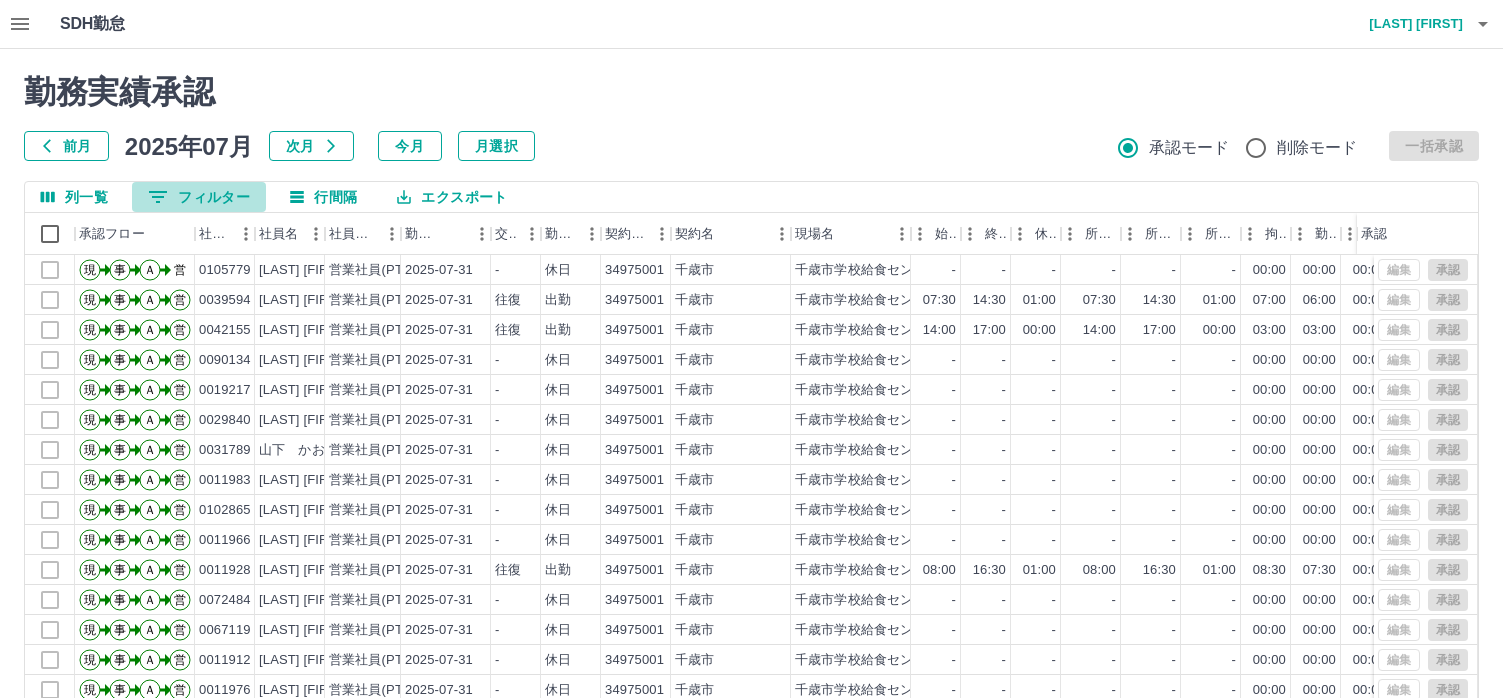 click on "0 フィルター" at bounding box center (199, 197) 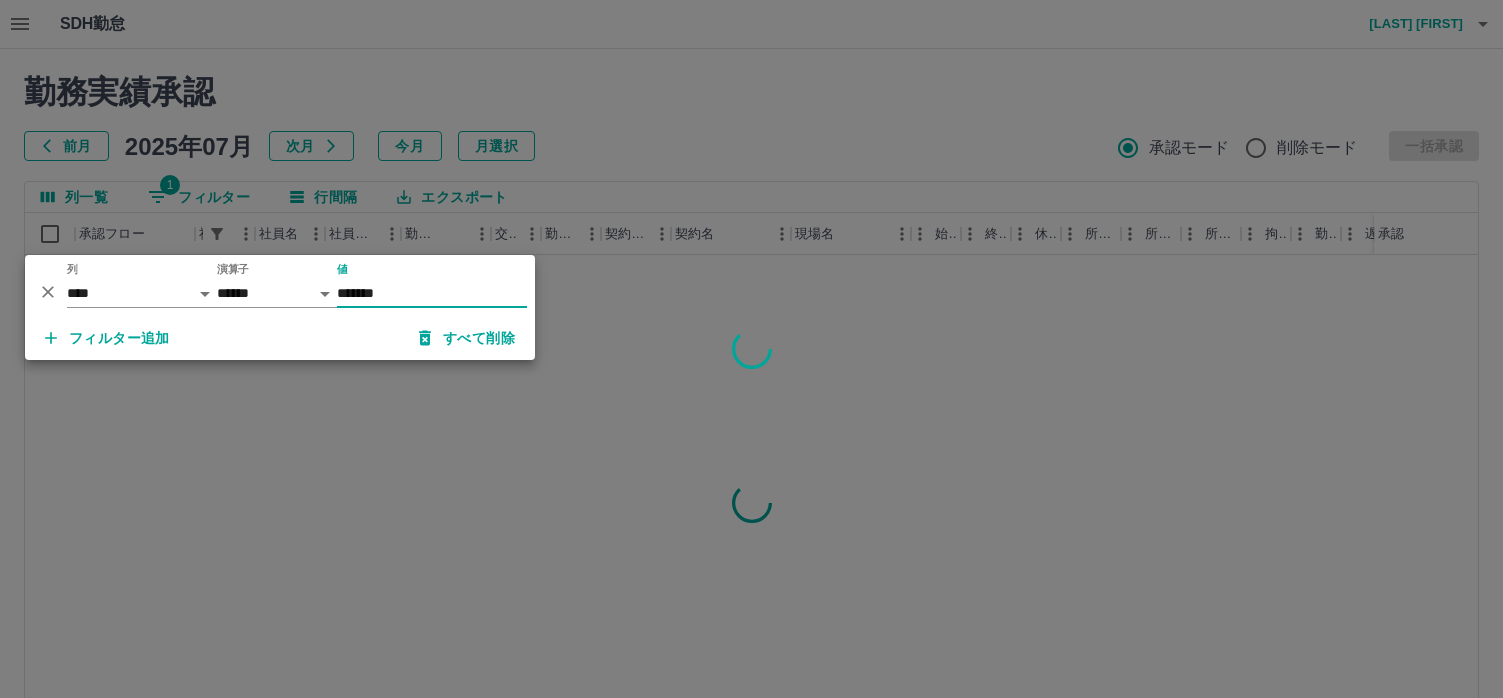 type on "*******" 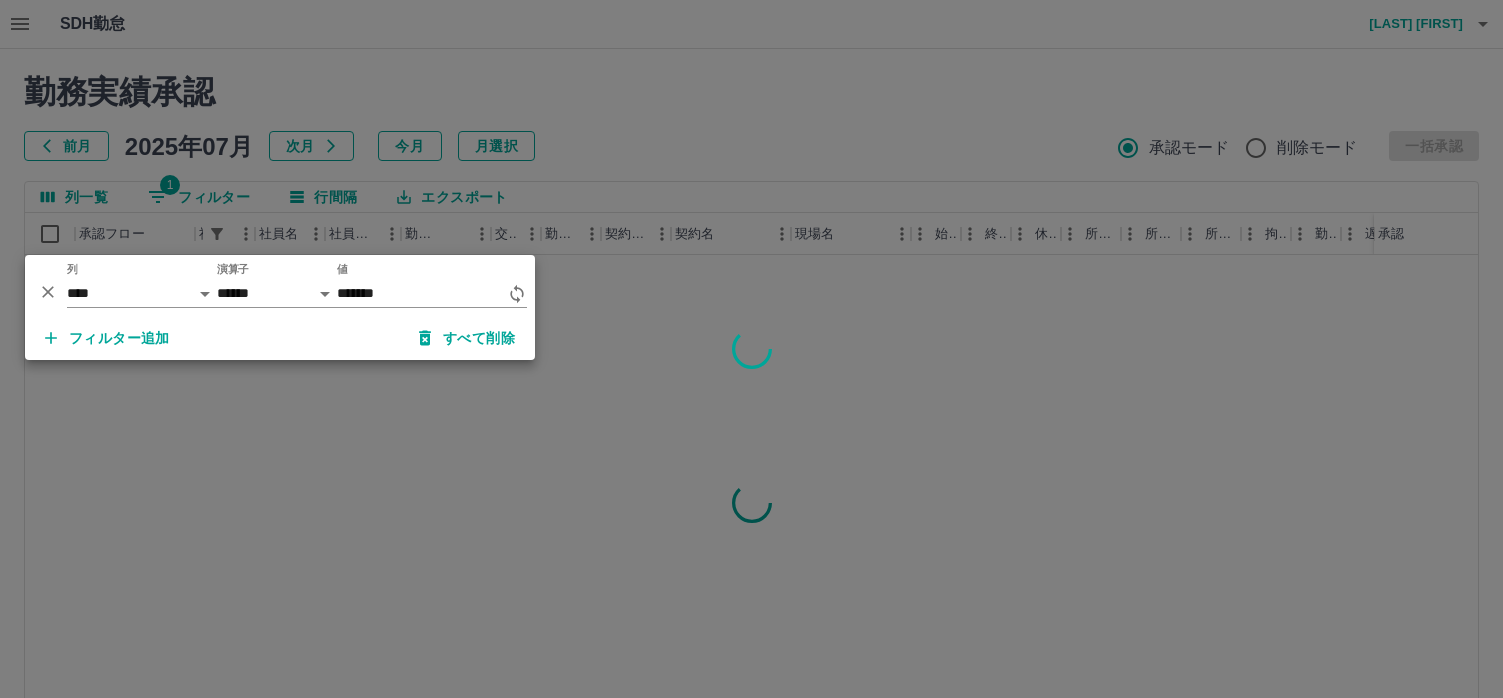 click at bounding box center [751, 349] 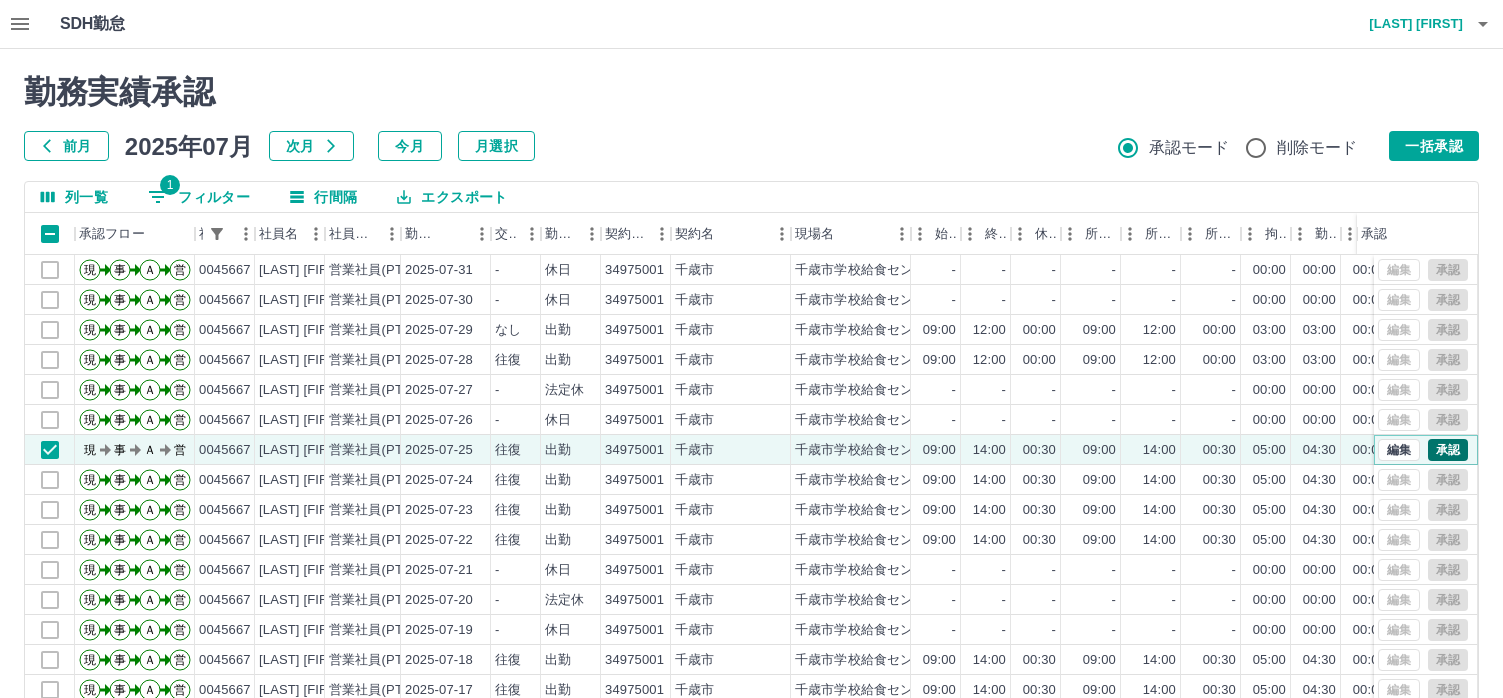 click on "承認" at bounding box center [1448, 450] 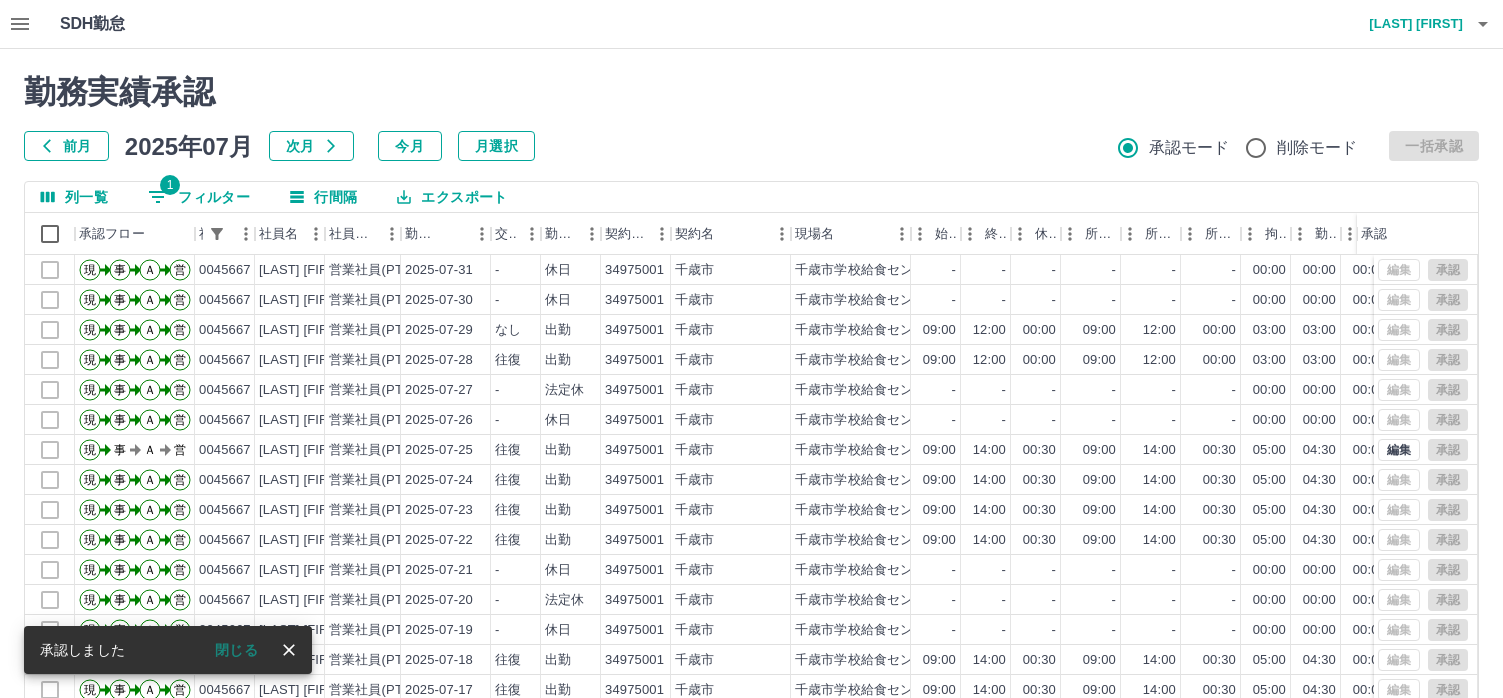 click on "閉じる" at bounding box center (236, 650) 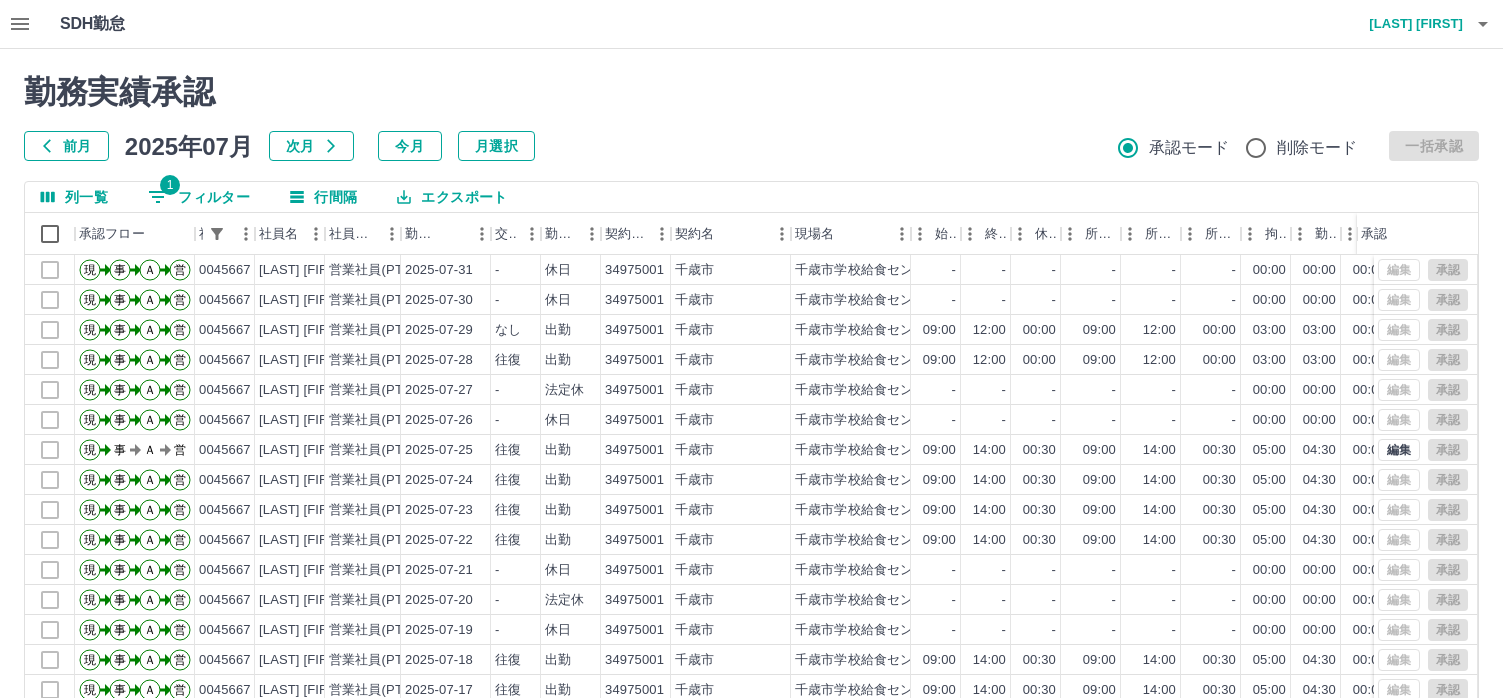 click 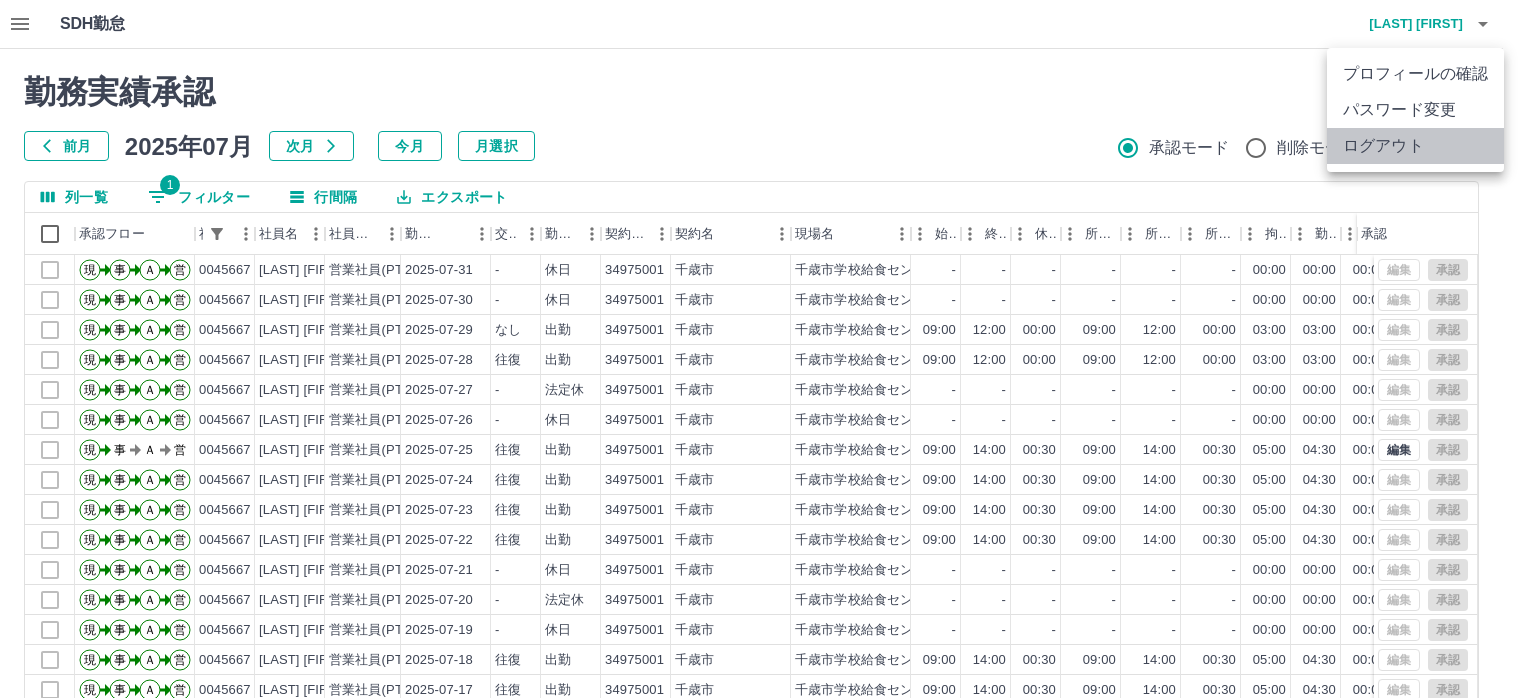 click on "ログアウト" at bounding box center [1415, 146] 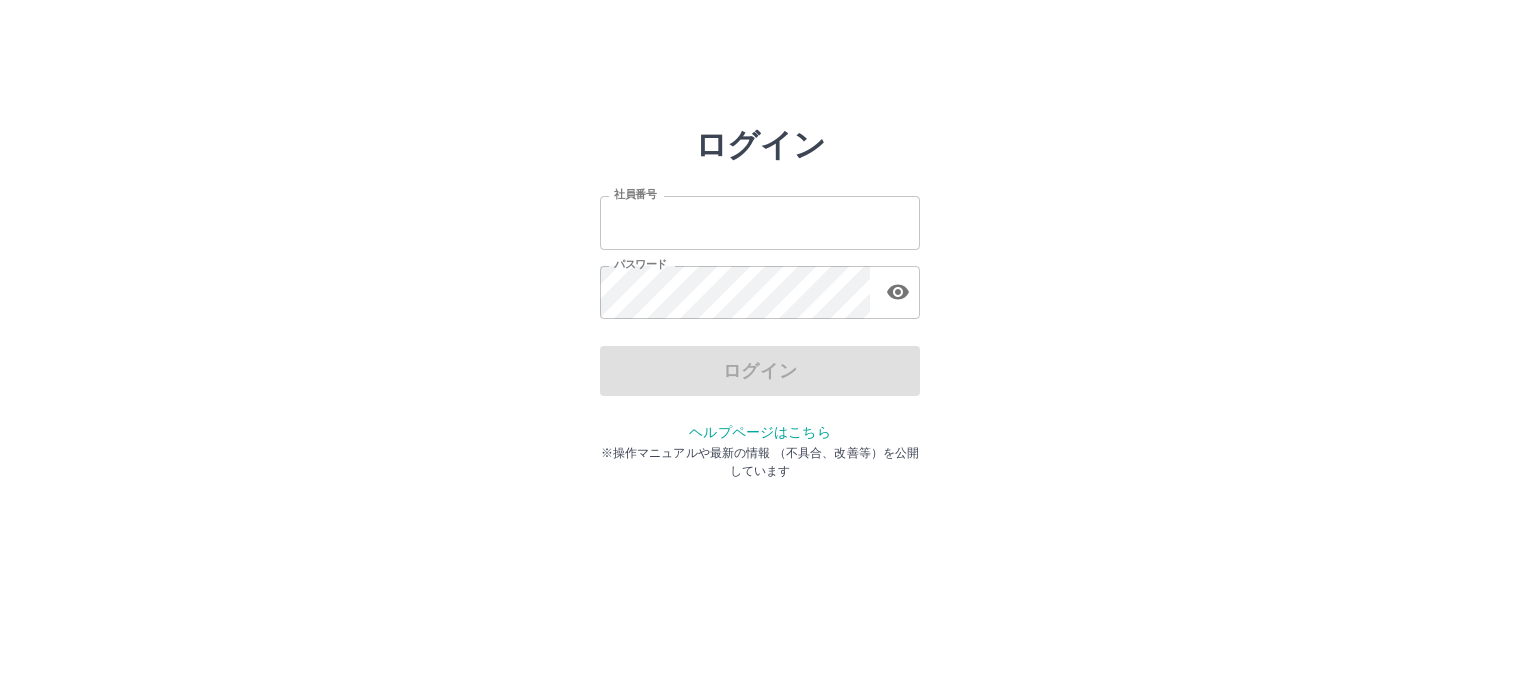 scroll, scrollTop: 0, scrollLeft: 0, axis: both 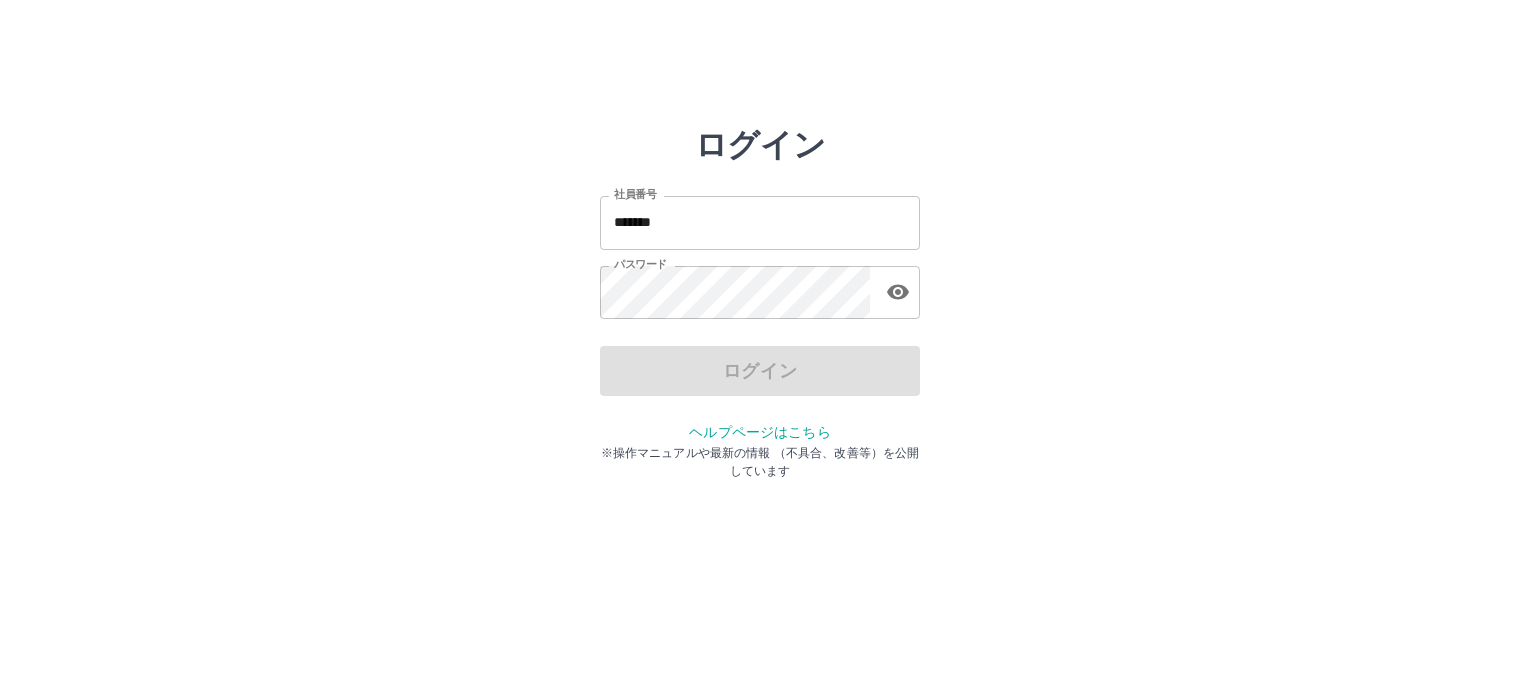 click on "*******" at bounding box center [760, 222] 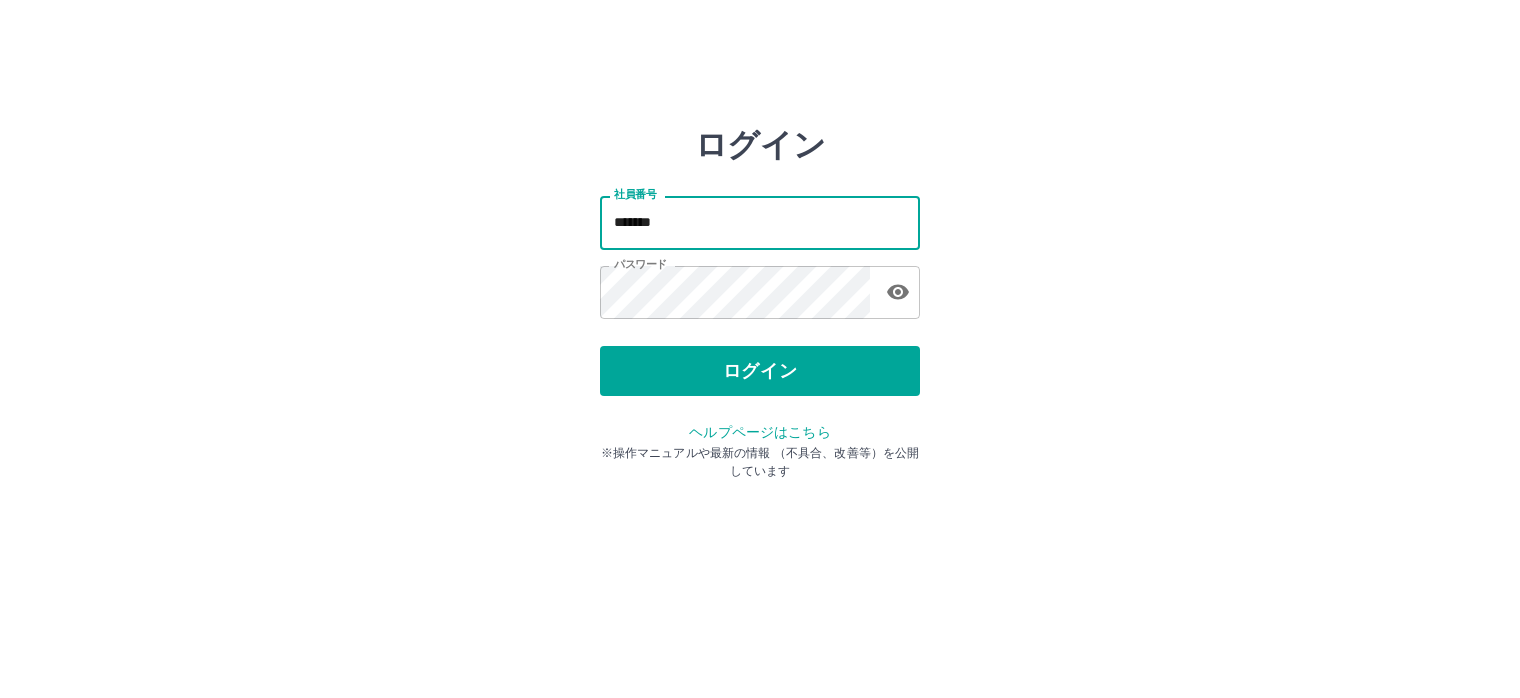 type on "*******" 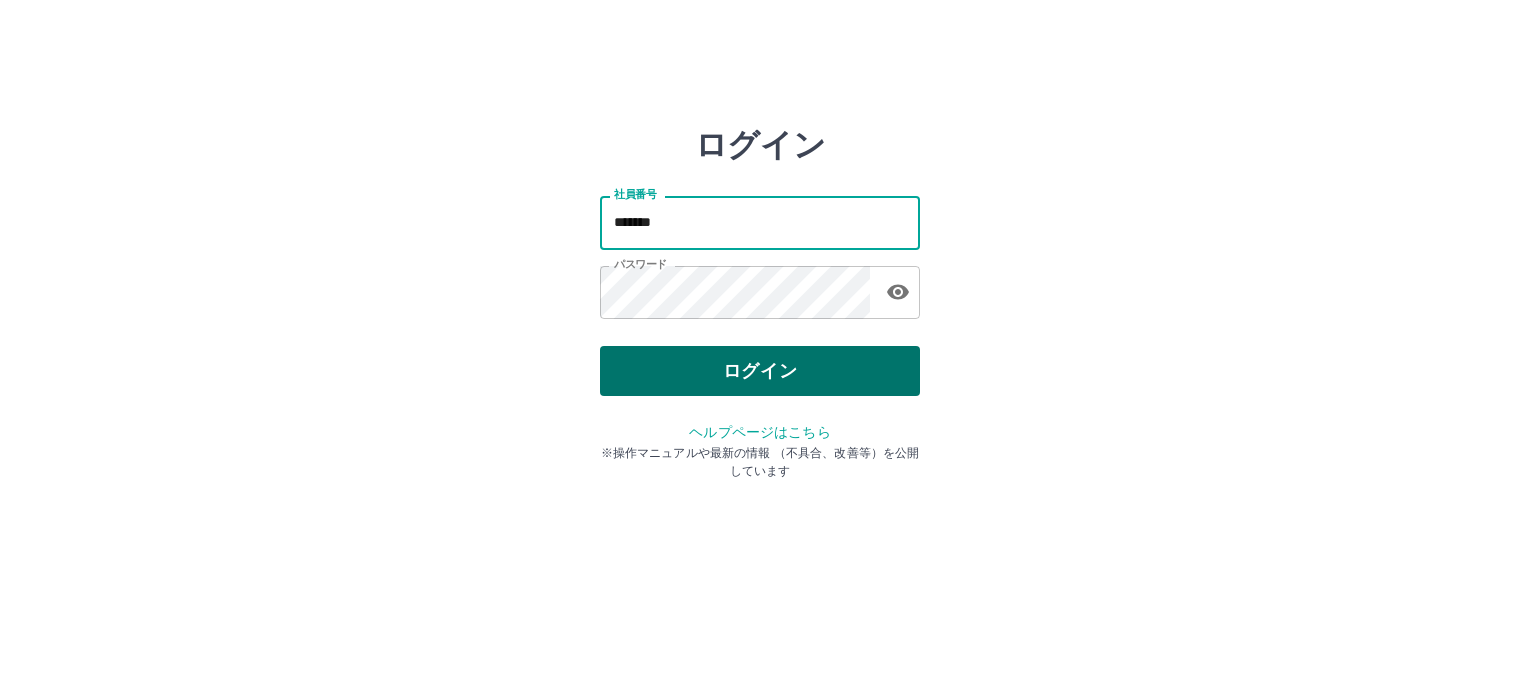 click on "ログイン" at bounding box center [760, 371] 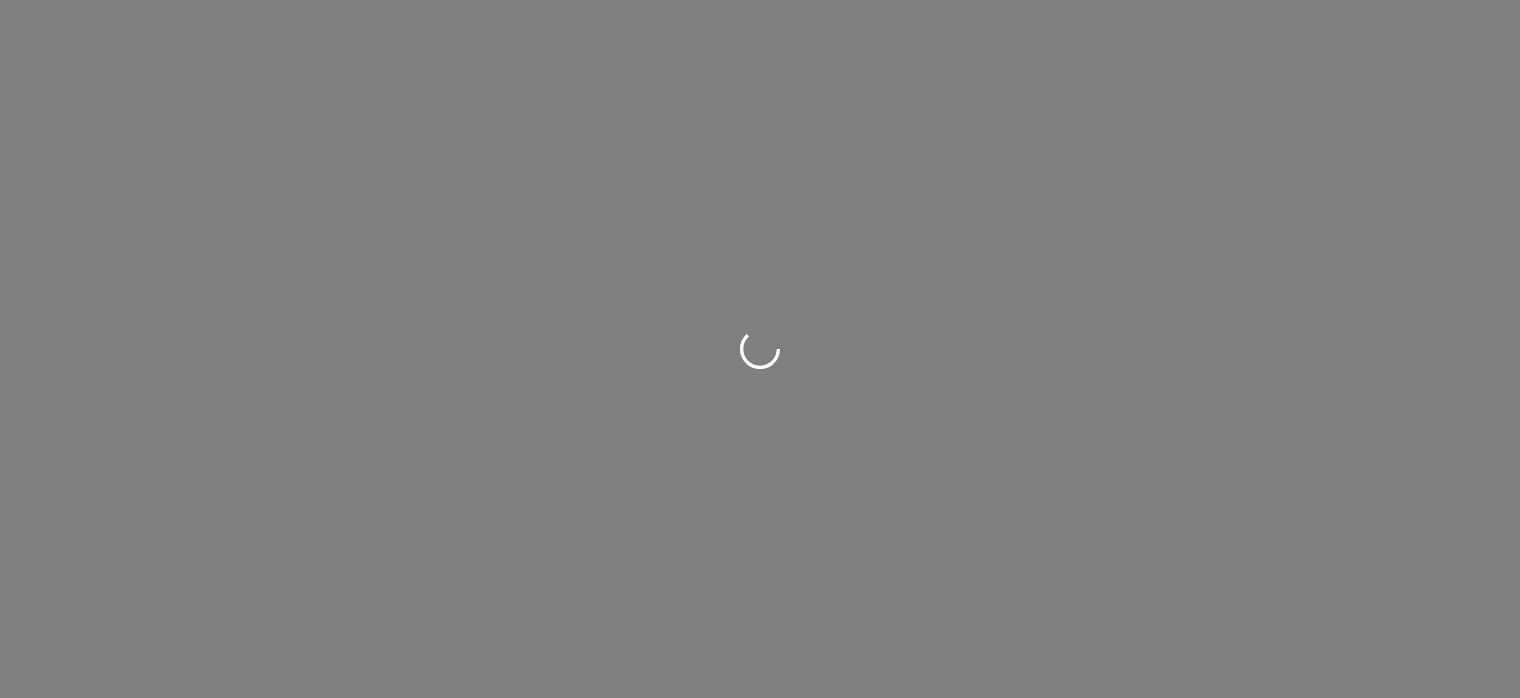 scroll, scrollTop: 0, scrollLeft: 0, axis: both 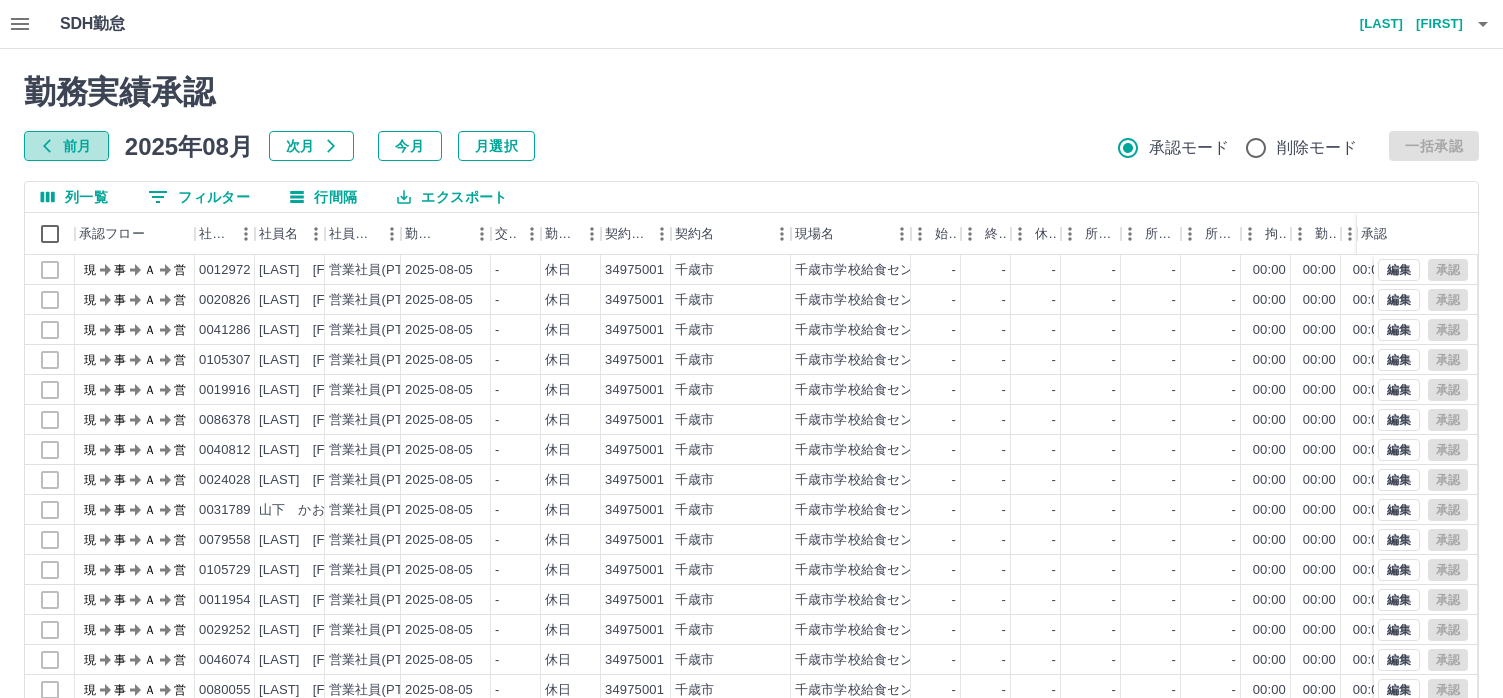 click on "前月" at bounding box center (66, 146) 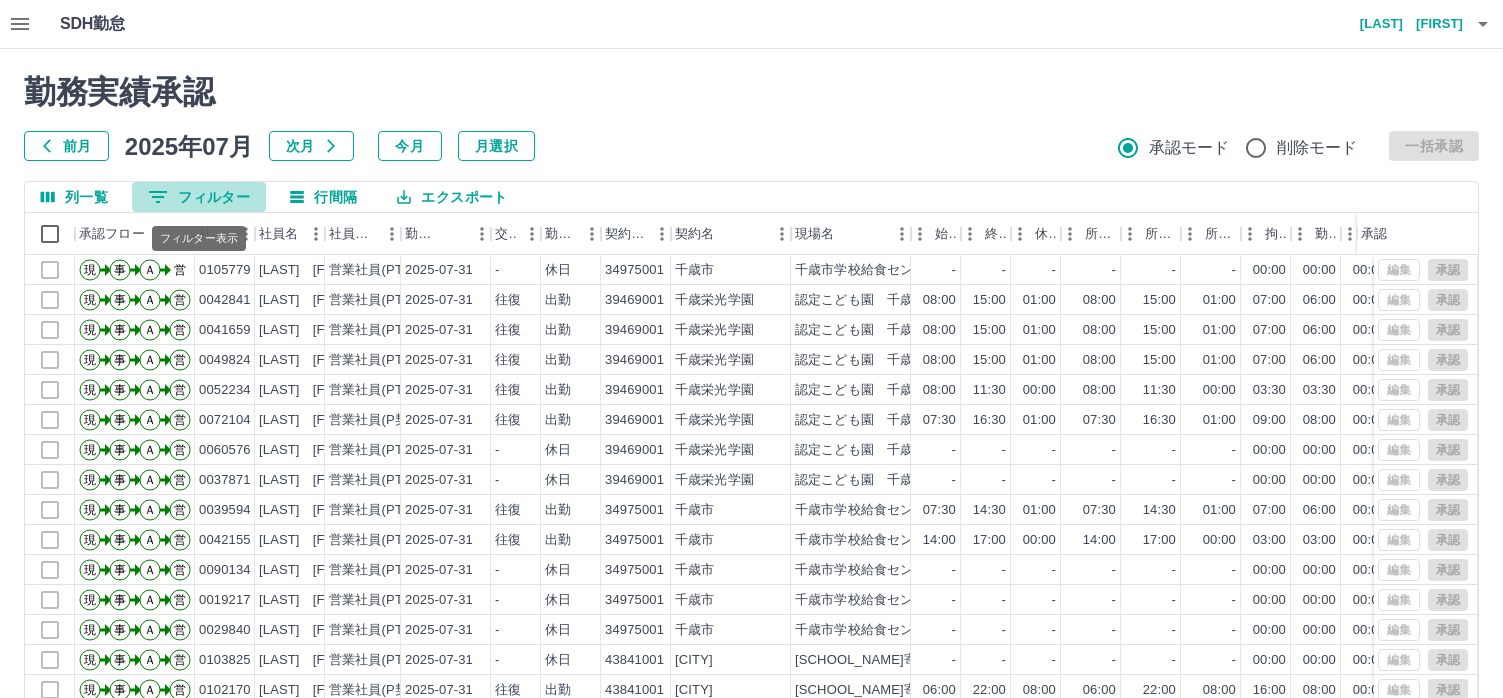 click on "0 フィルター" at bounding box center (199, 197) 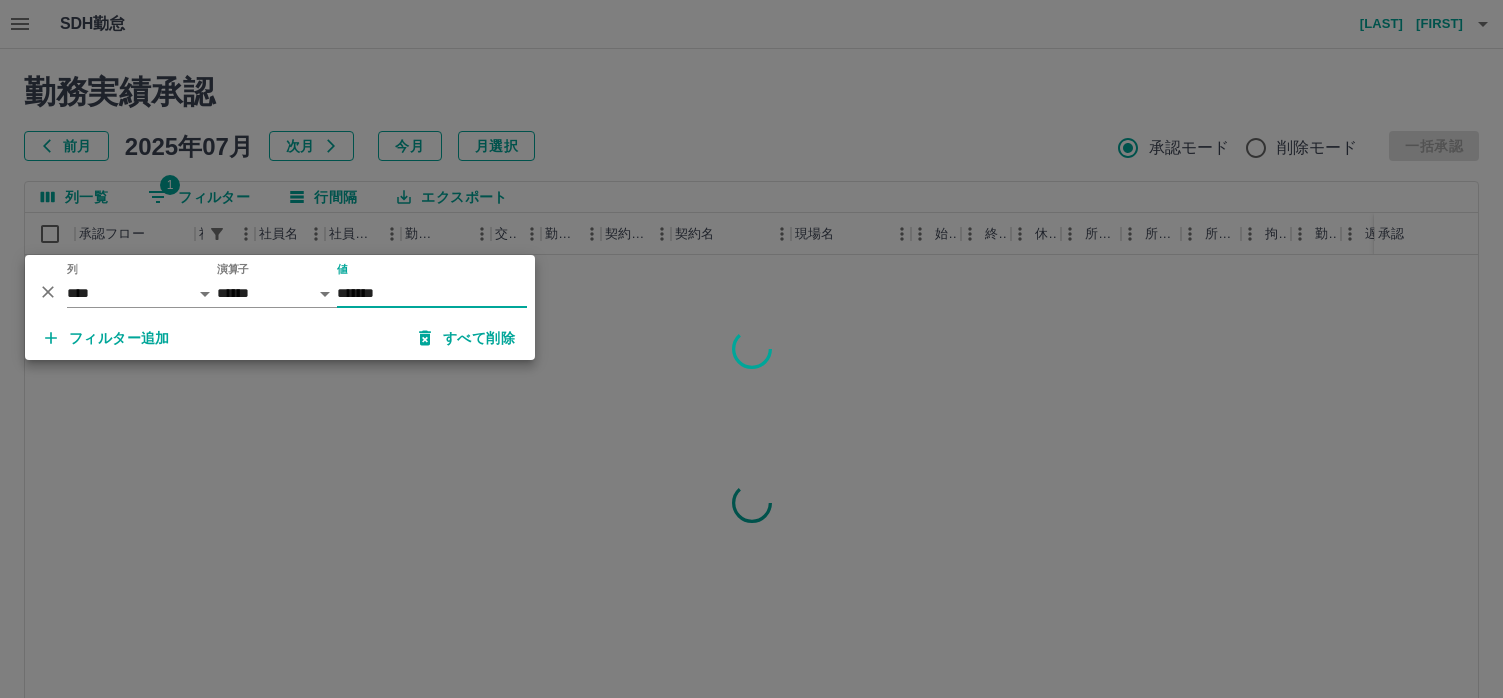 type on "*******" 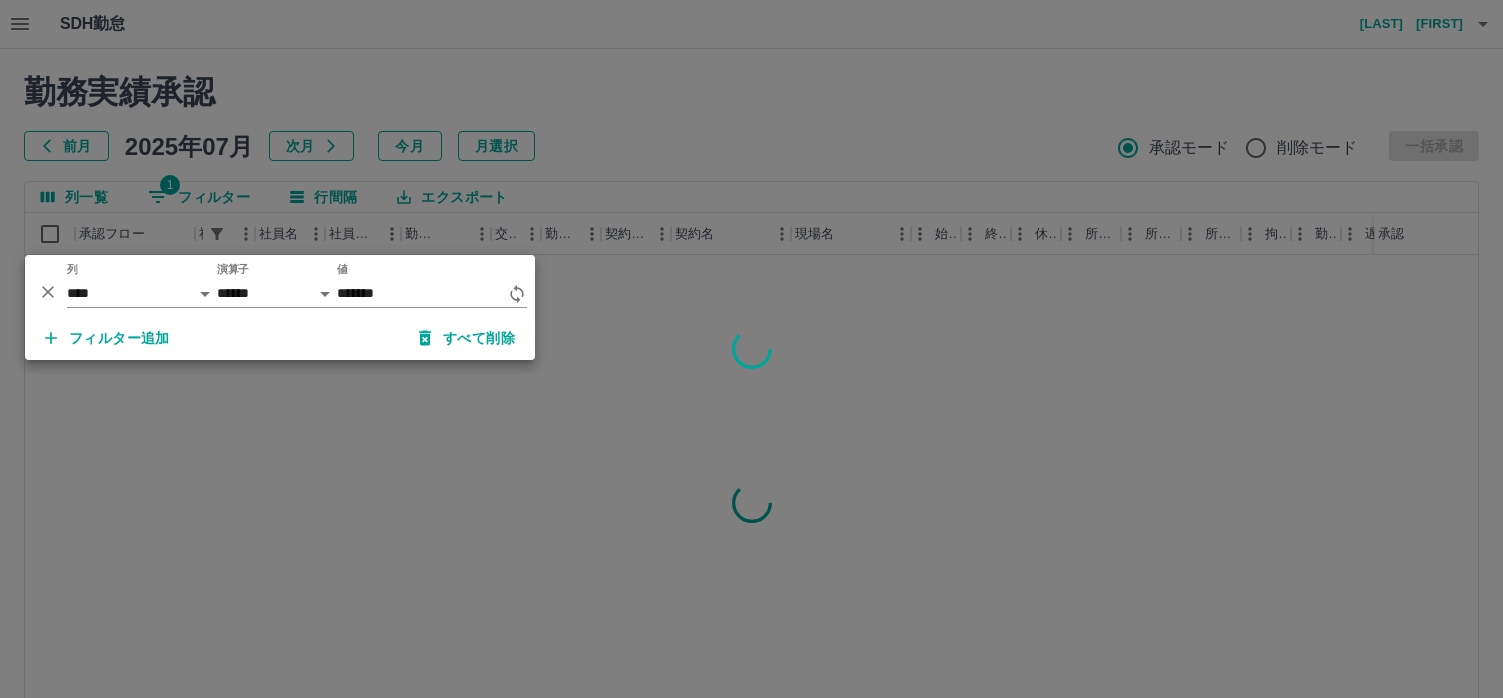 click at bounding box center (751, 349) 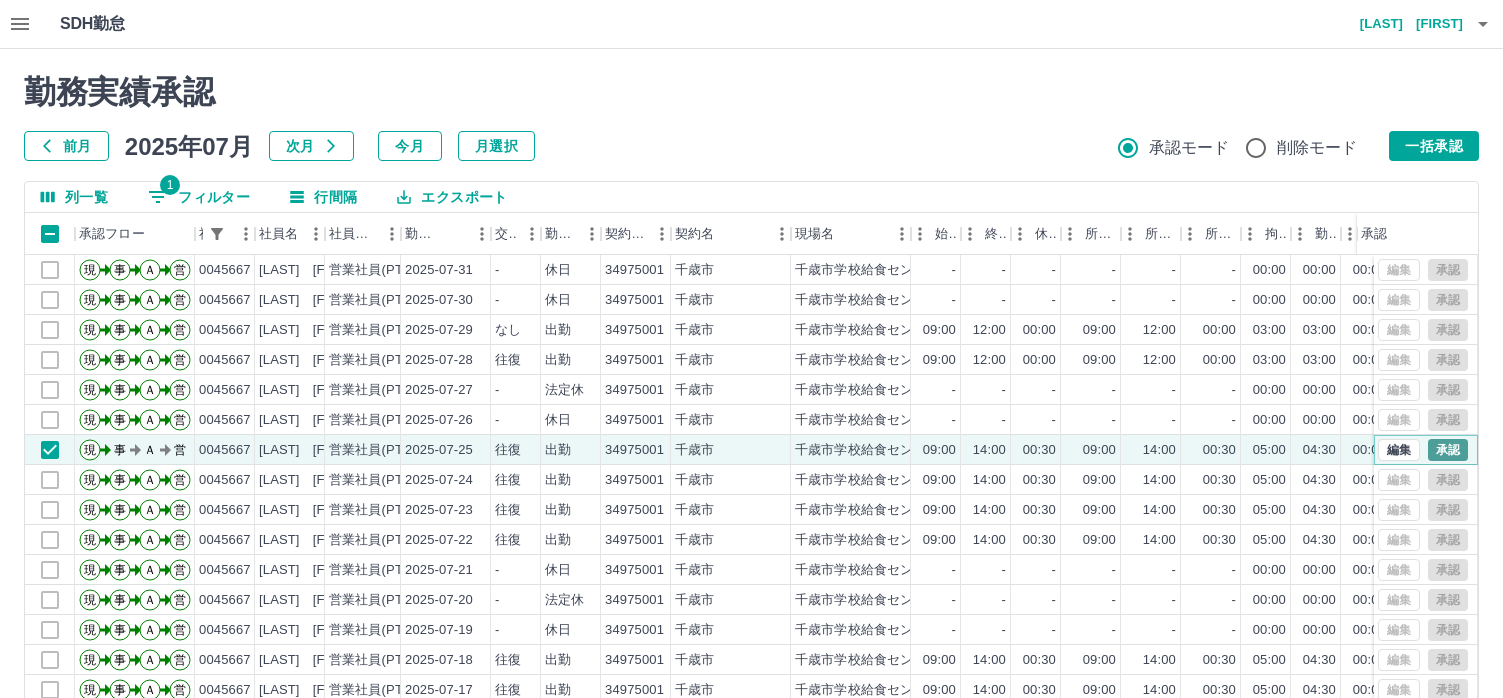 click on "承認" at bounding box center [1448, 450] 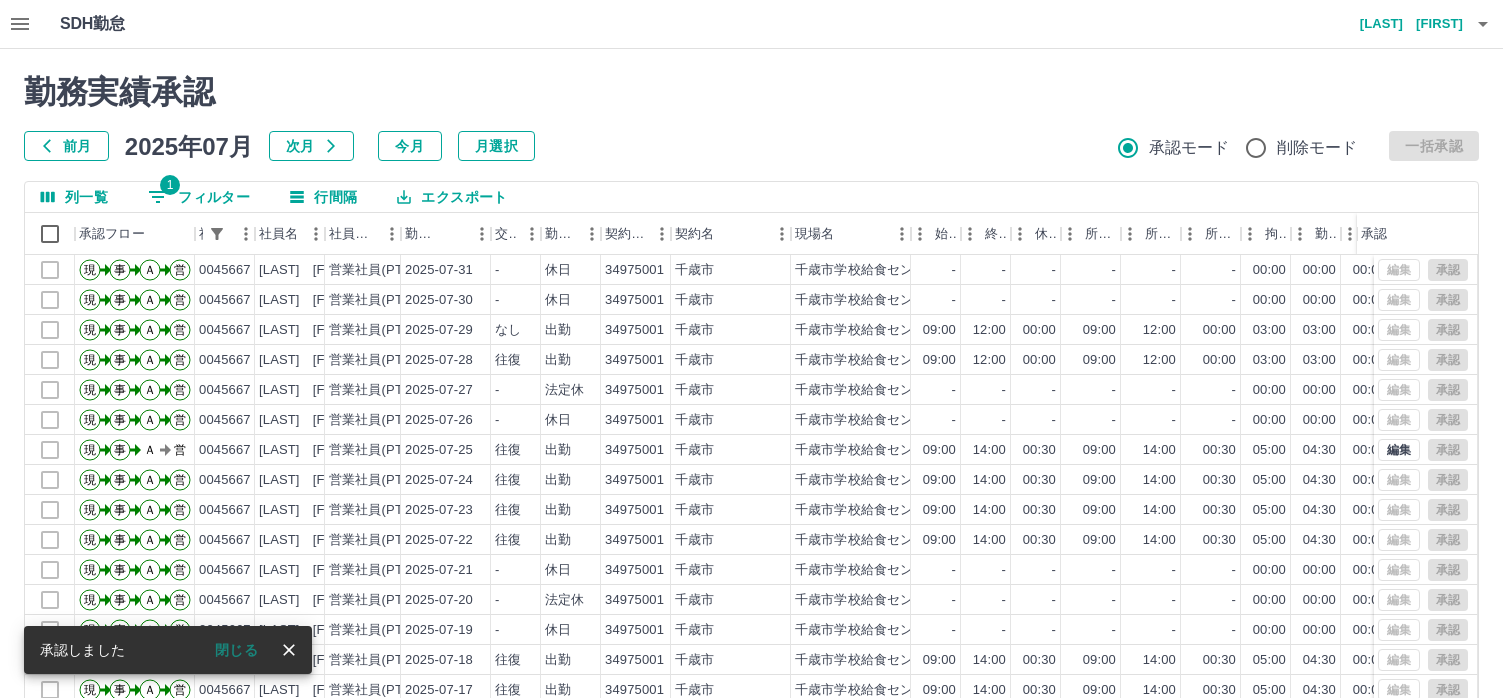 click on "閉じる" at bounding box center (236, 650) 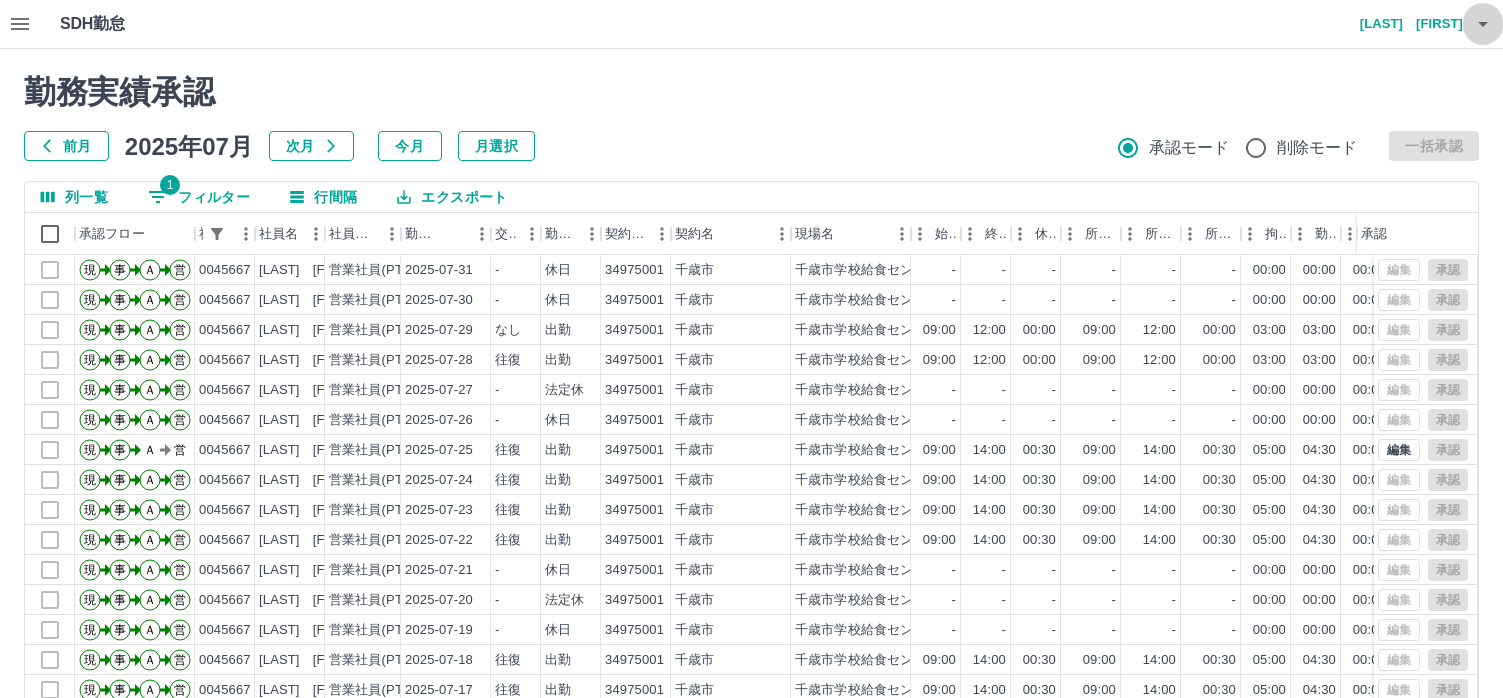 click 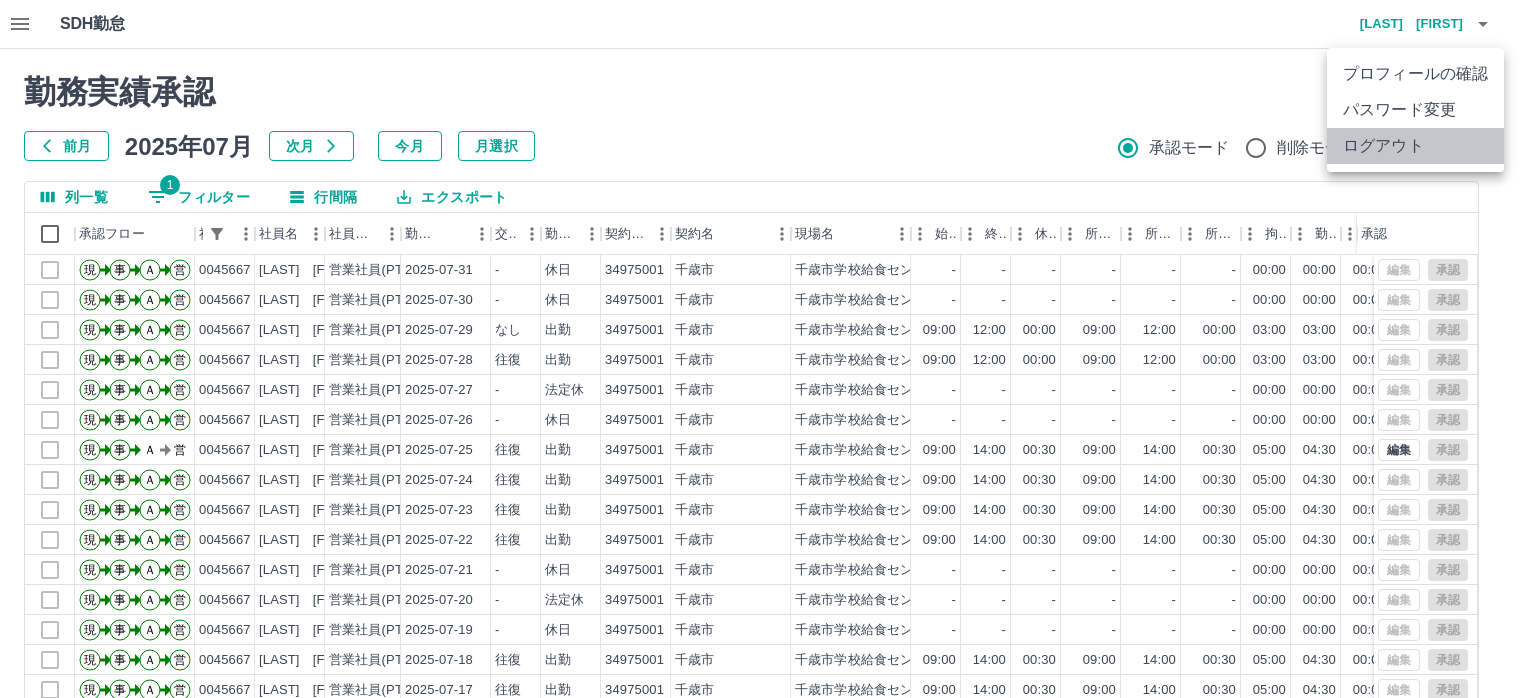 click on "ログアウト" at bounding box center (1415, 146) 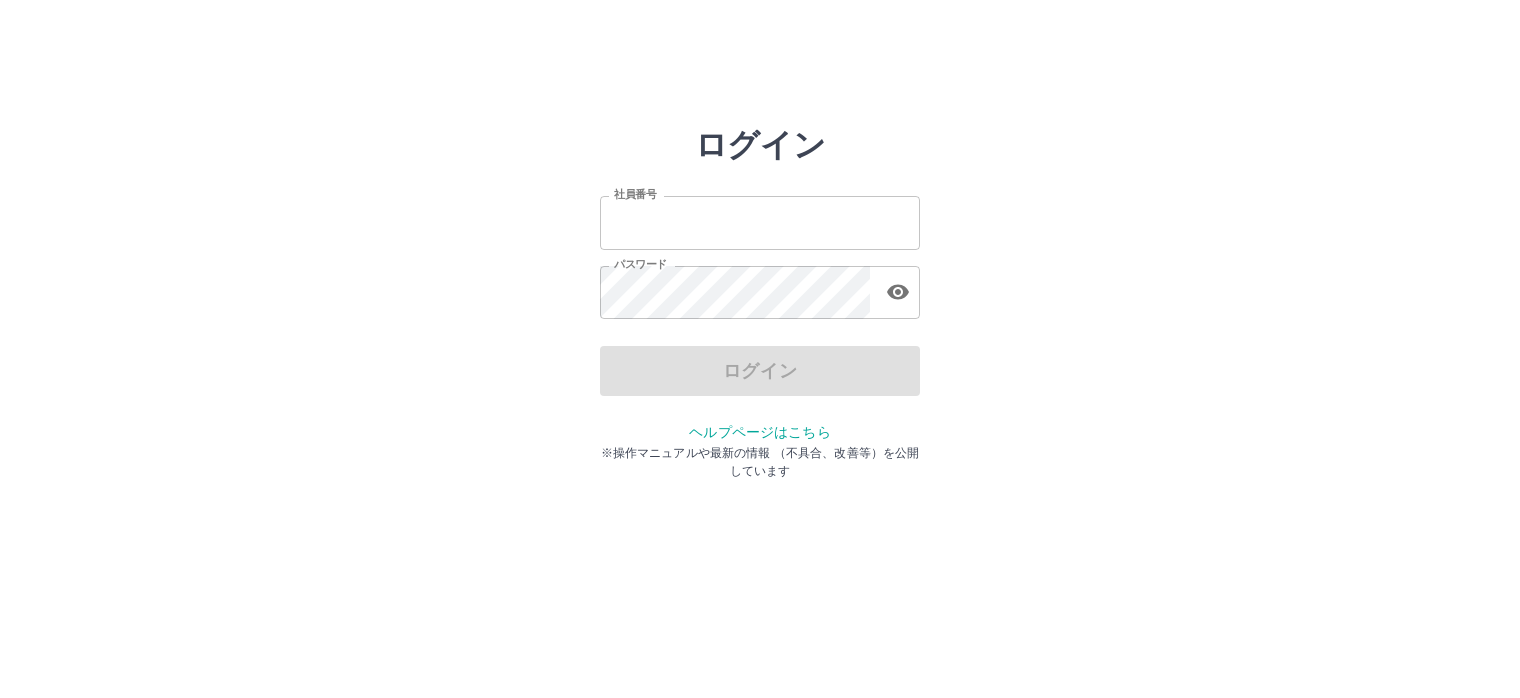 scroll, scrollTop: 0, scrollLeft: 0, axis: both 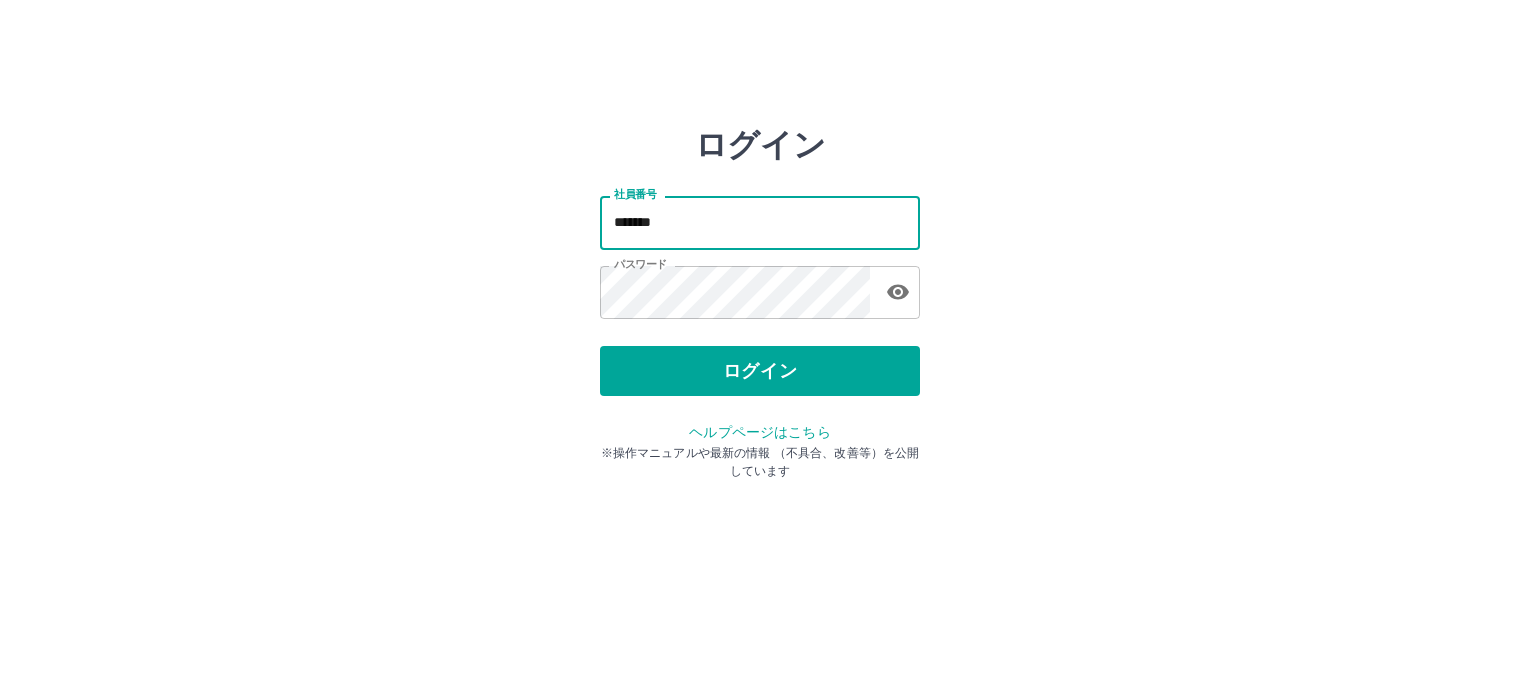 click on "*******" at bounding box center [760, 222] 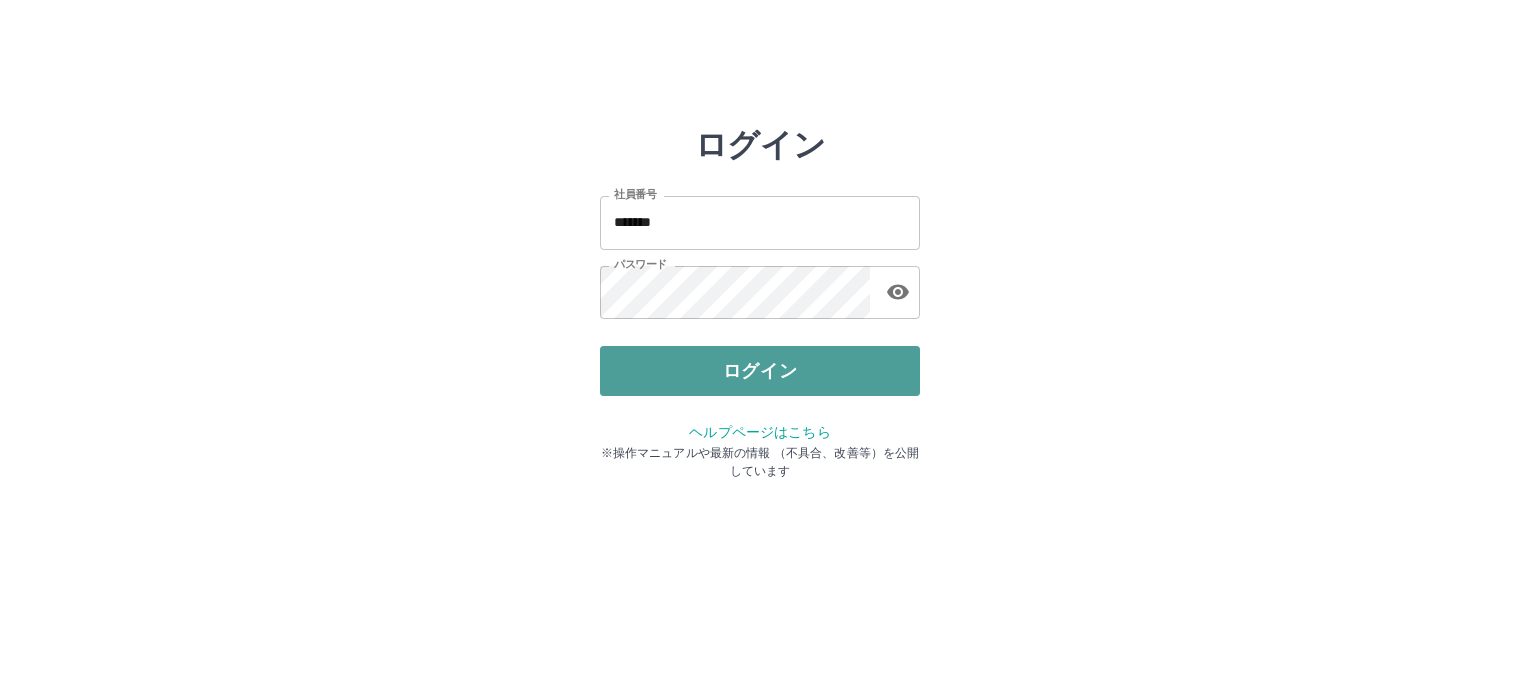 click on "ログイン" at bounding box center (760, 371) 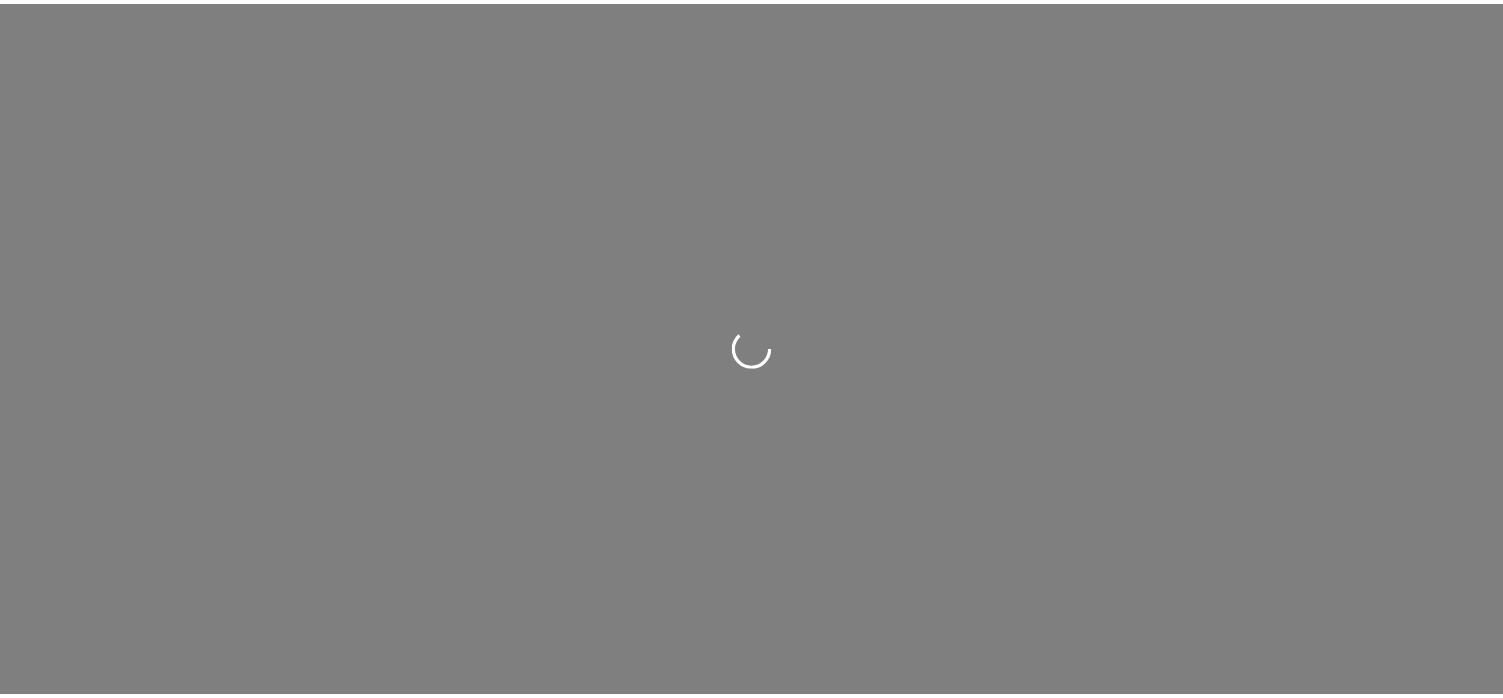 scroll, scrollTop: 0, scrollLeft: 0, axis: both 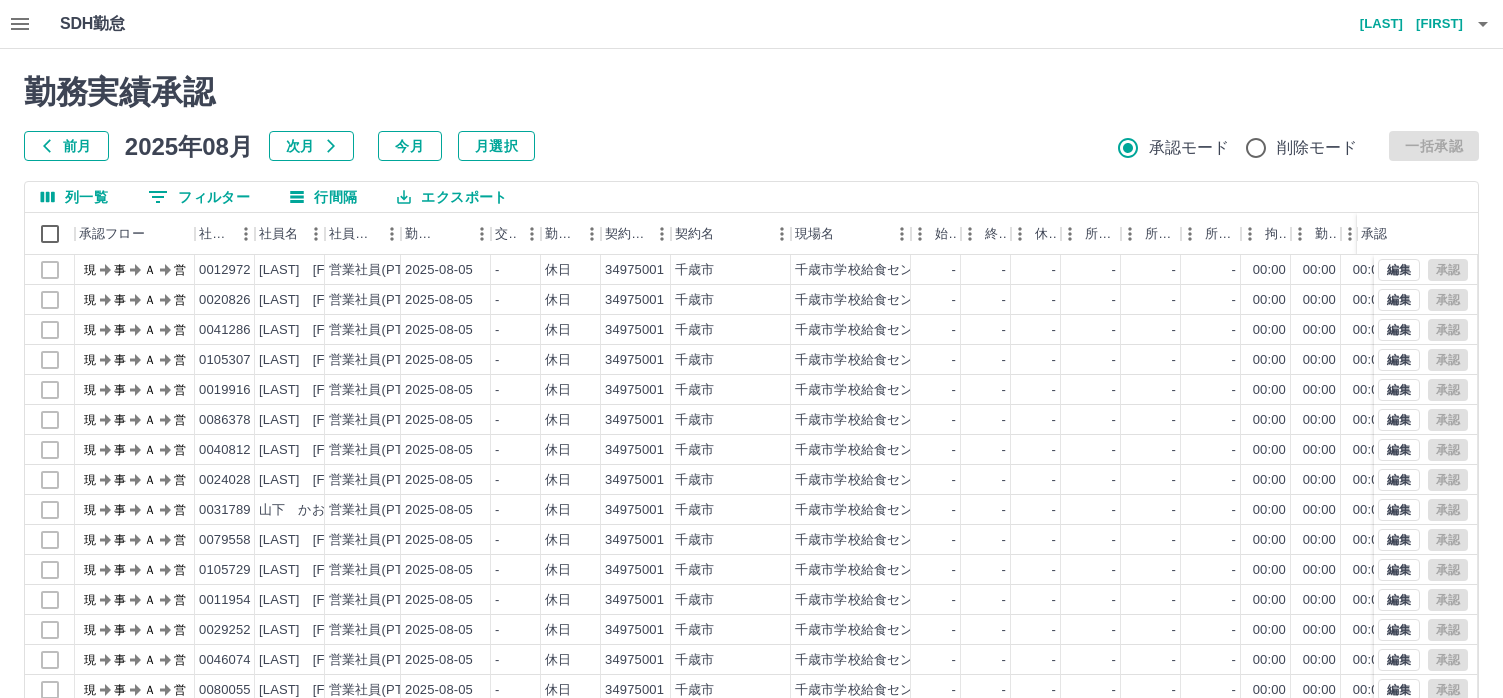 click on "前月" at bounding box center (66, 146) 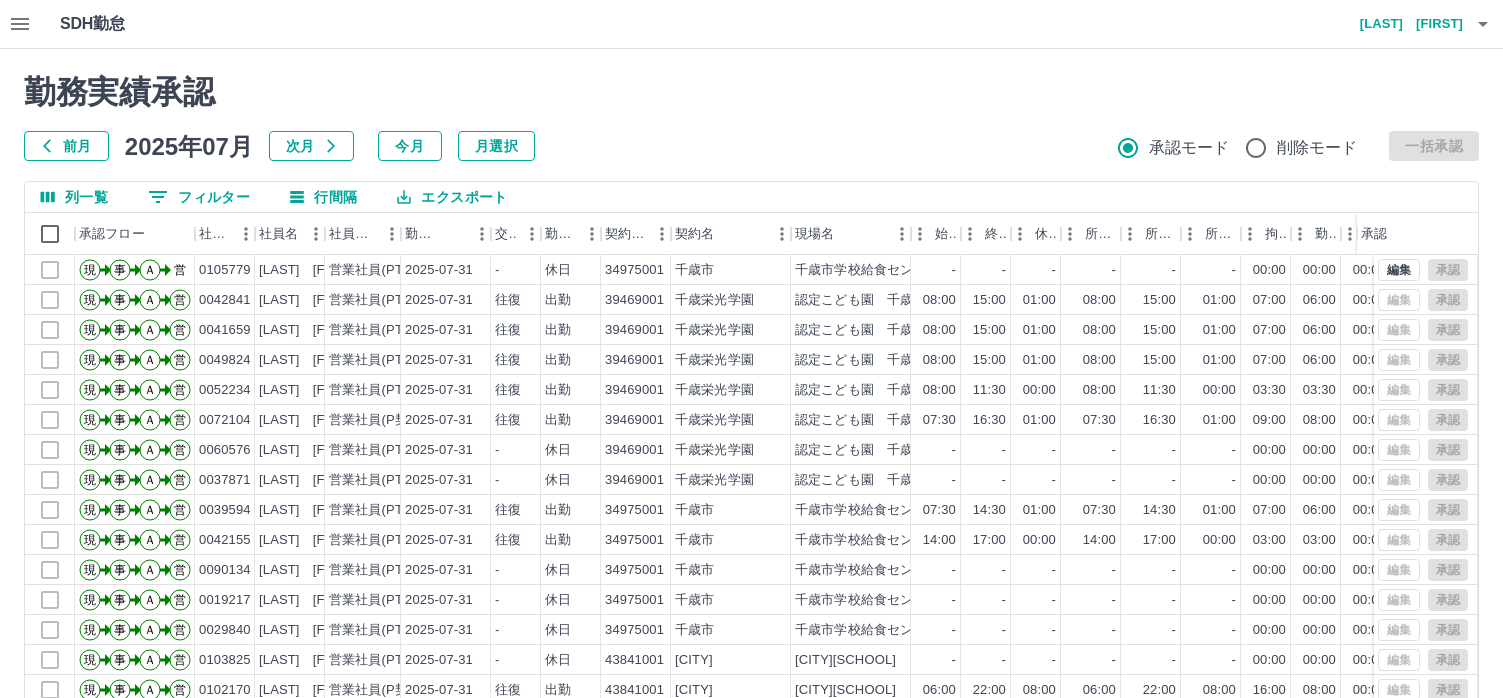 click on "勤務実績承認 前月 [DATE] 次月 今月 月選択 承認モード 削除モード 一括承認 列一覧 0 フィルター 行間隔 エクスポート 承認フロー 社員番号 [NAME] 社員名 社員区分 勤務日 交通費 勤務区分 契約コード 契約名 現場名 始業 終業 休憩 所定開始 所定終業 所定休憩 拘束 勤務 遅刻等 コメント ステータス 承認 現 事 Ａ 営 0105779 [LAST]　[FIRST] 営業社員(PT契約) [DATE]  -  休日 34975001 [CITY] [CITY]学校給食センター他 - - - - - - 00:00 00:00 00:00 営業所長承認待 現 事 Ａ 営 0042841 [LAST]　[FIRST] 営業社員(PT契約) [DATE] 往復 出勤 39469001 [CITY] [CITY] [CITY] 08:00 15:00 01:00 08:00 15:00 01:00 07:00 06:00 00:00 全承認済 現 事 Ａ 営 0041659 [LAST]　[FIRST] 営業社員(PT契約) [DATE] 往復 出勤 39469001 [CITY] [CITY] [CITY] 08:00 15:00 01:00 08:00 15:00 01:00 現" at bounding box center (751, 447) 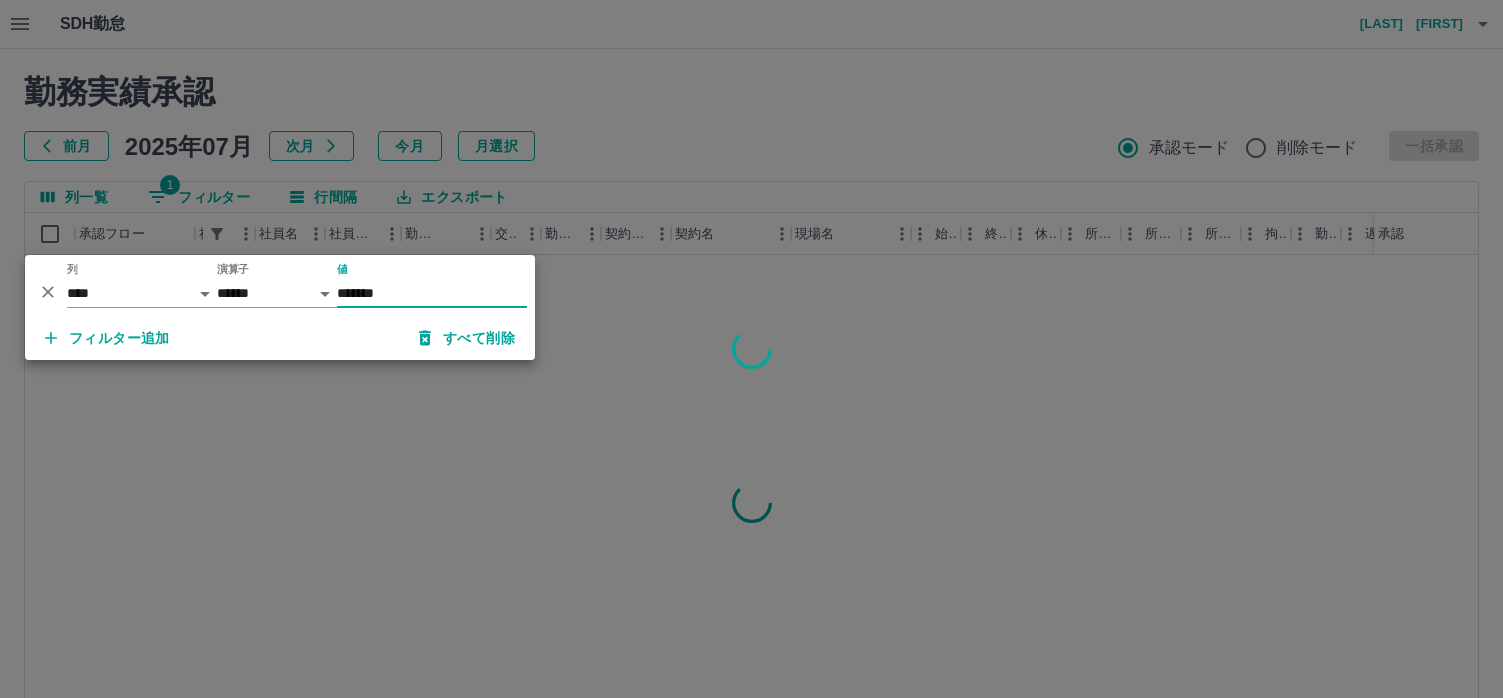 type on "*******" 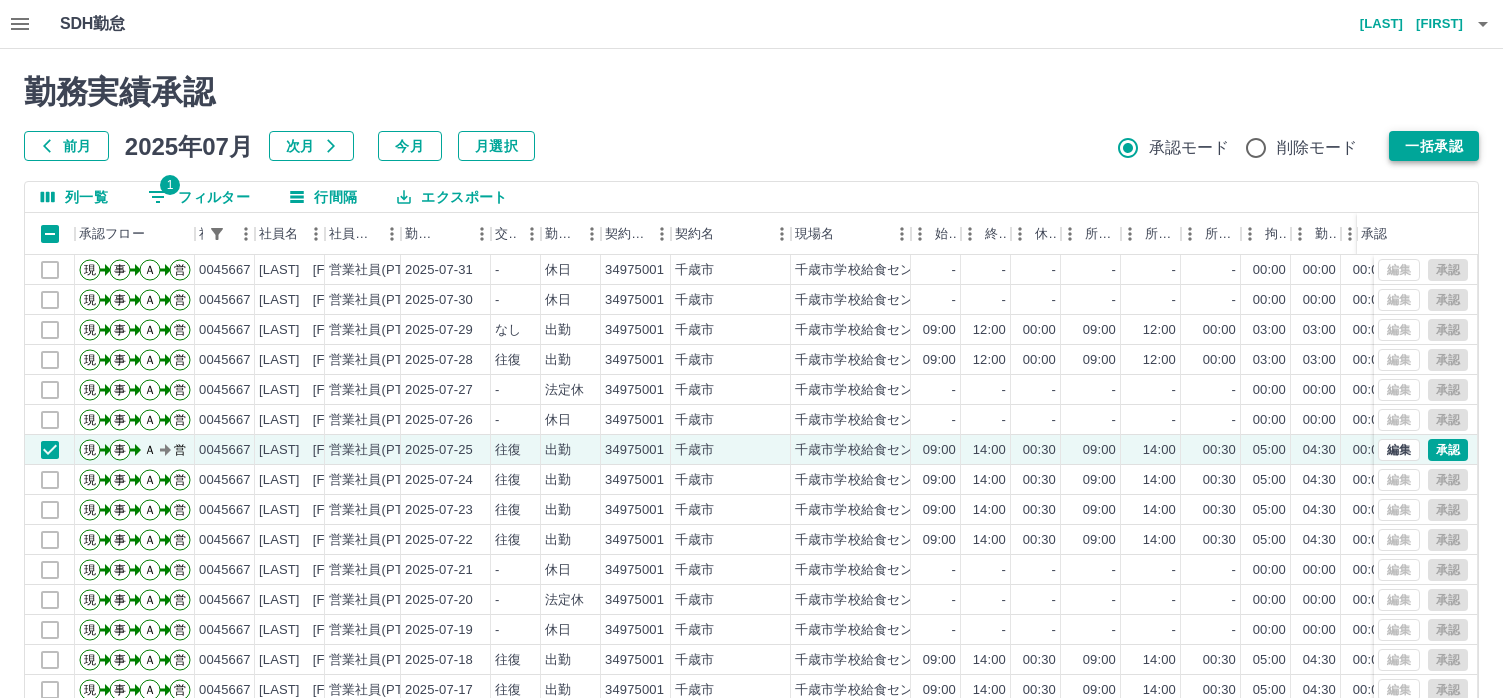 click on "一括承認" at bounding box center [1434, 146] 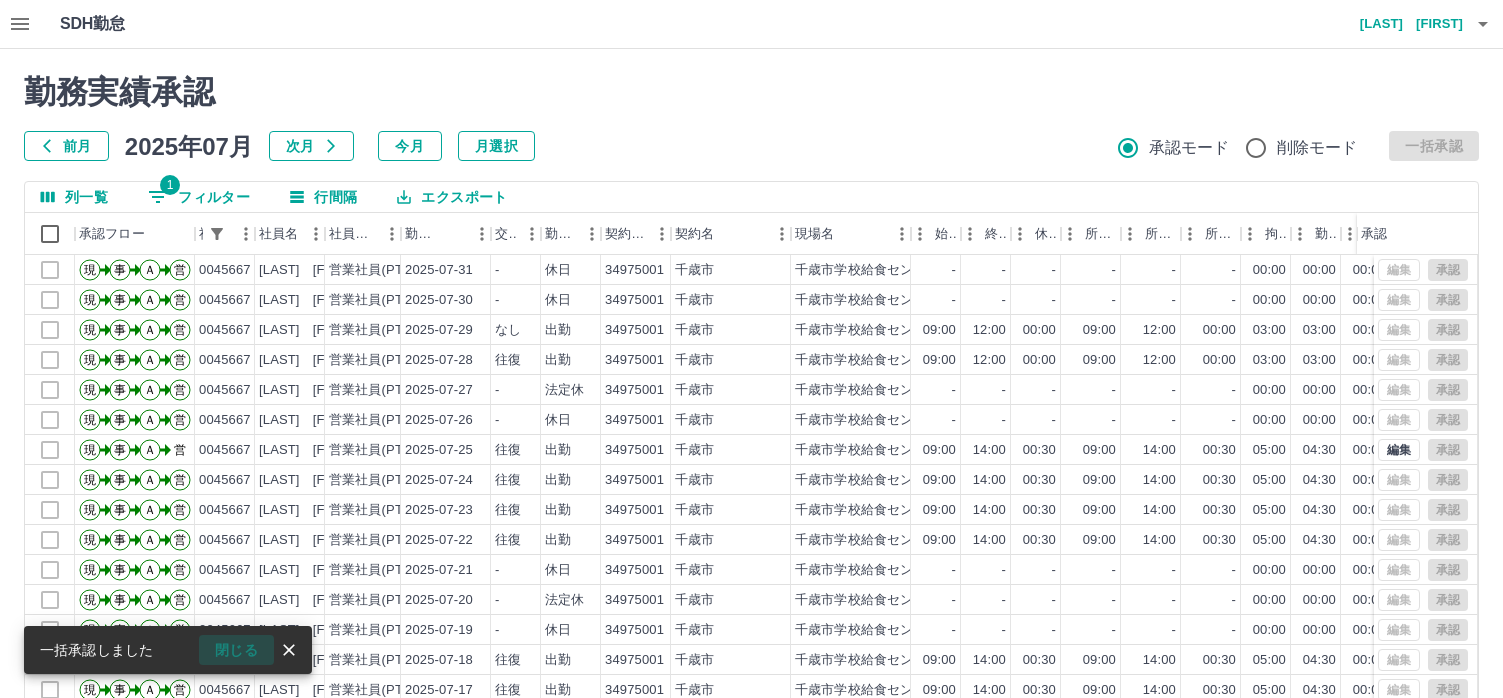 click on "閉じる" at bounding box center (236, 650) 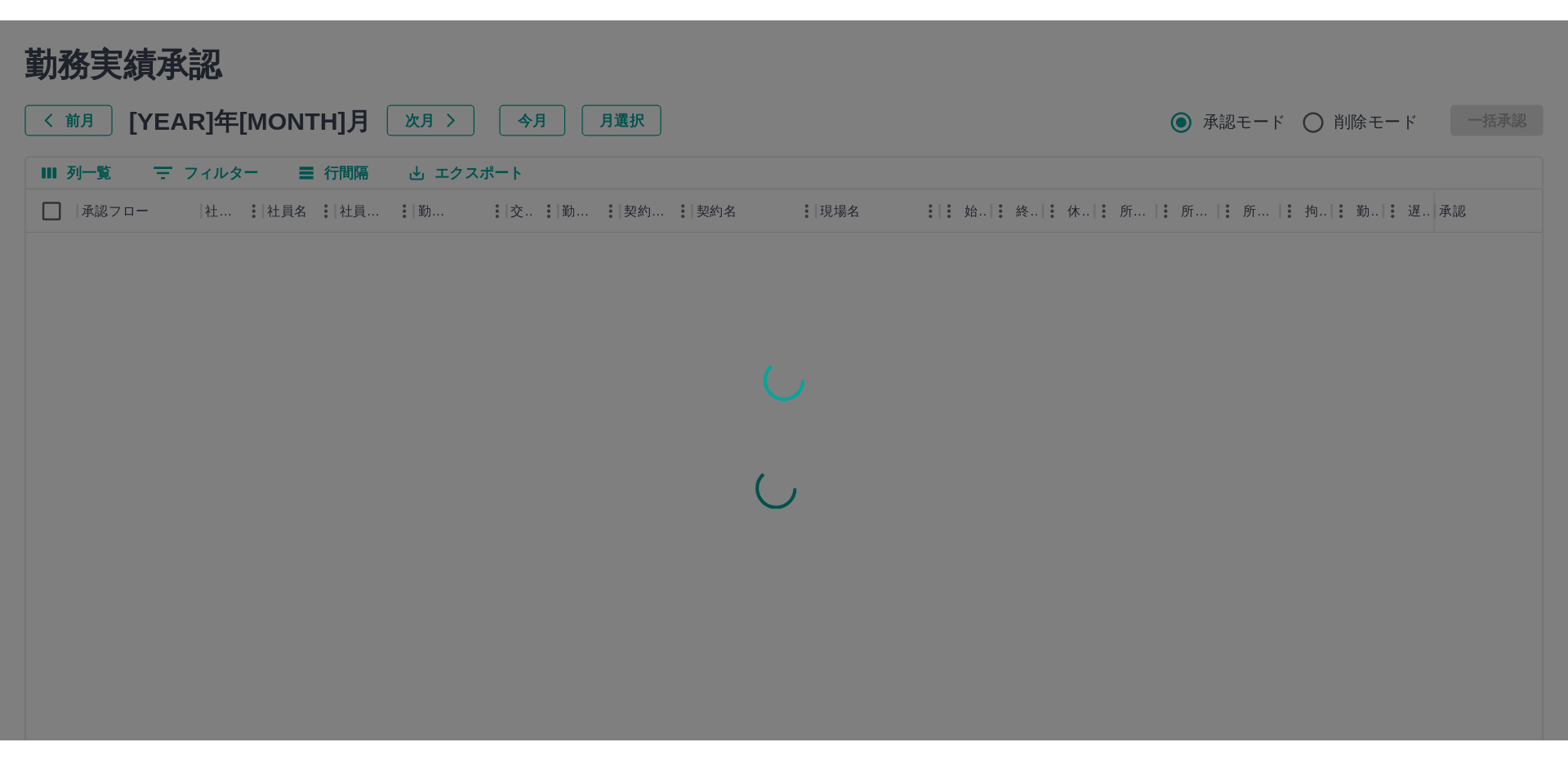 scroll, scrollTop: 0, scrollLeft: 0, axis: both 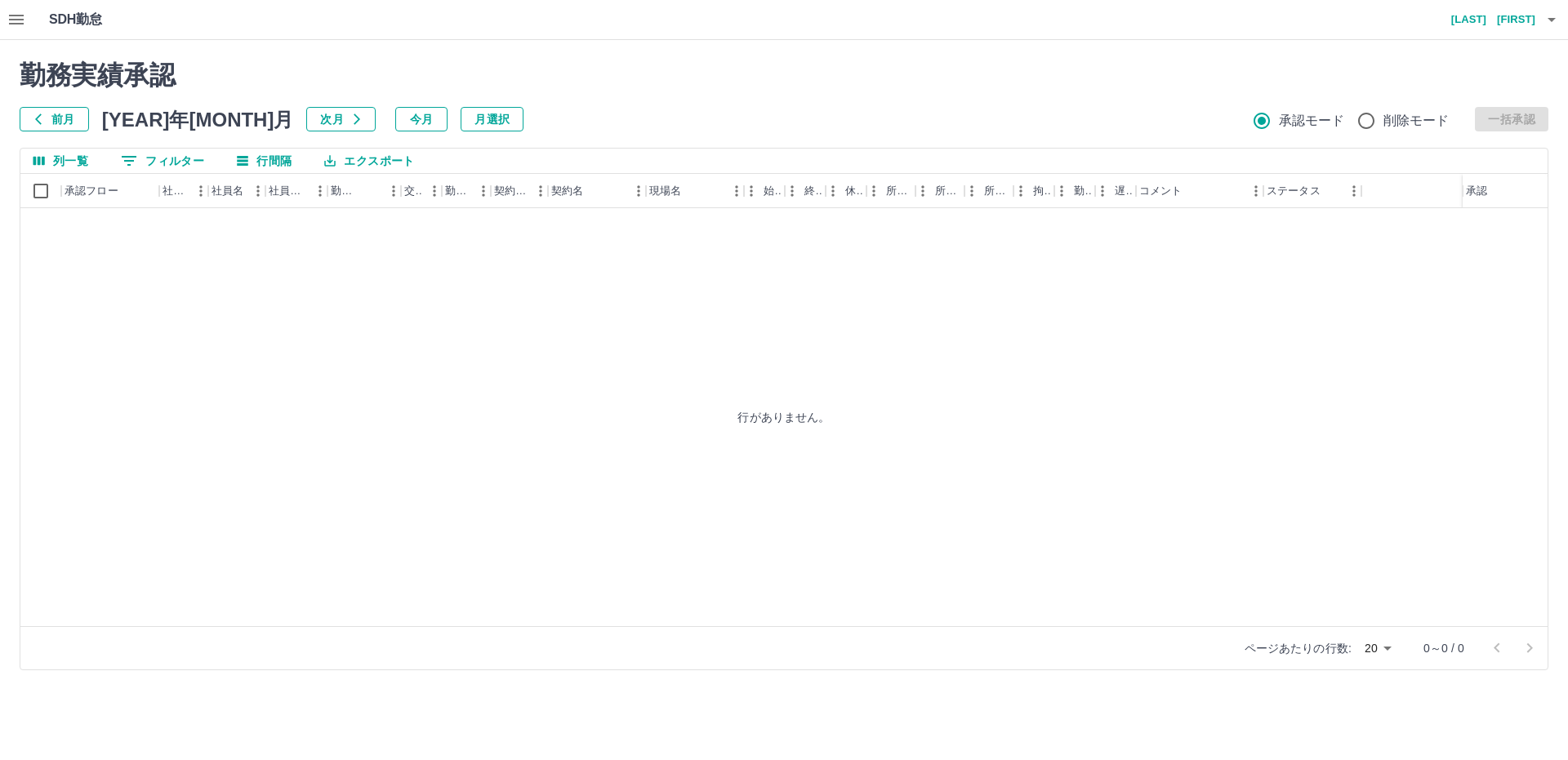 click on "前月" at bounding box center [54, 119] 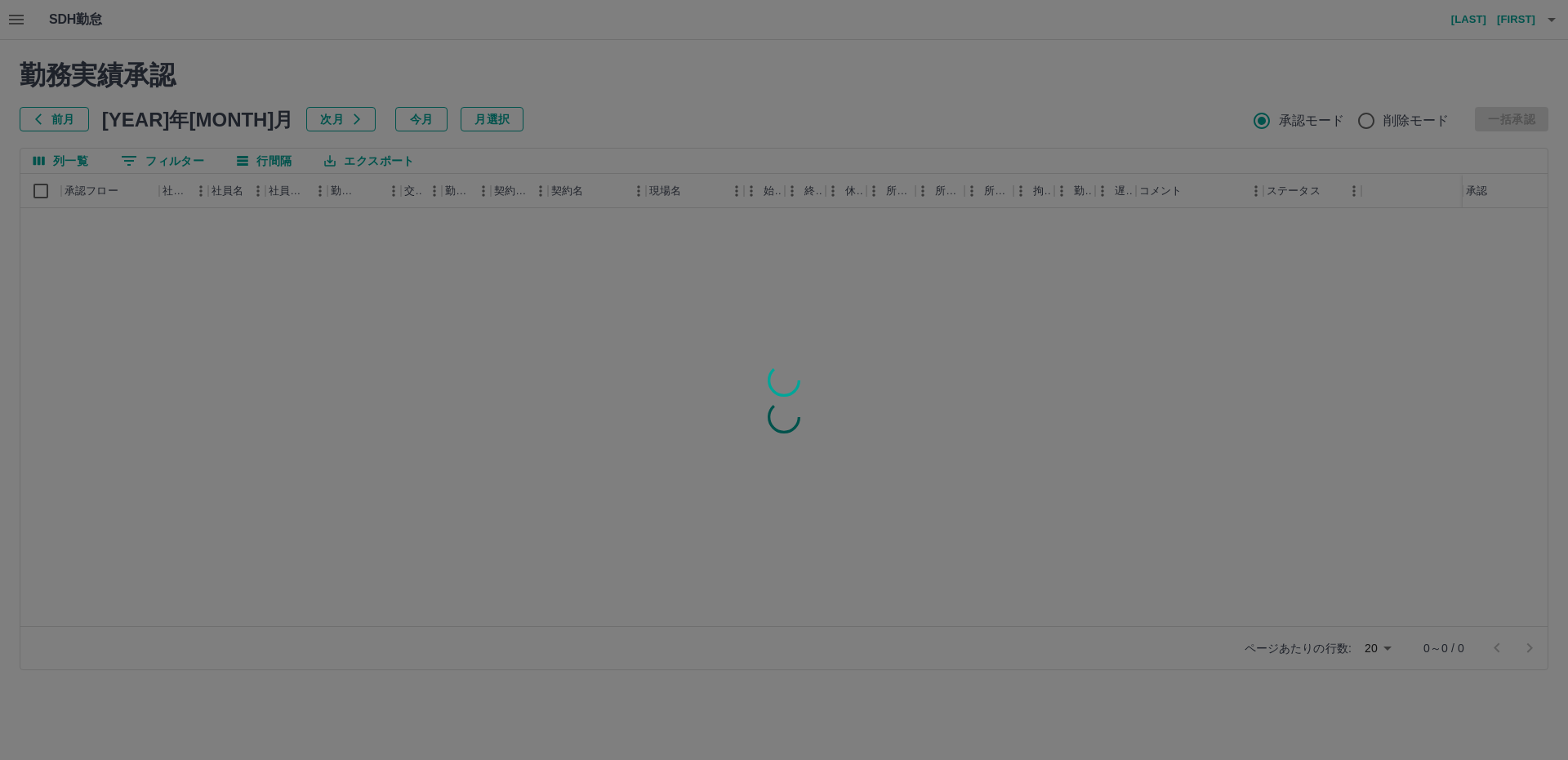 click at bounding box center (784, 380) 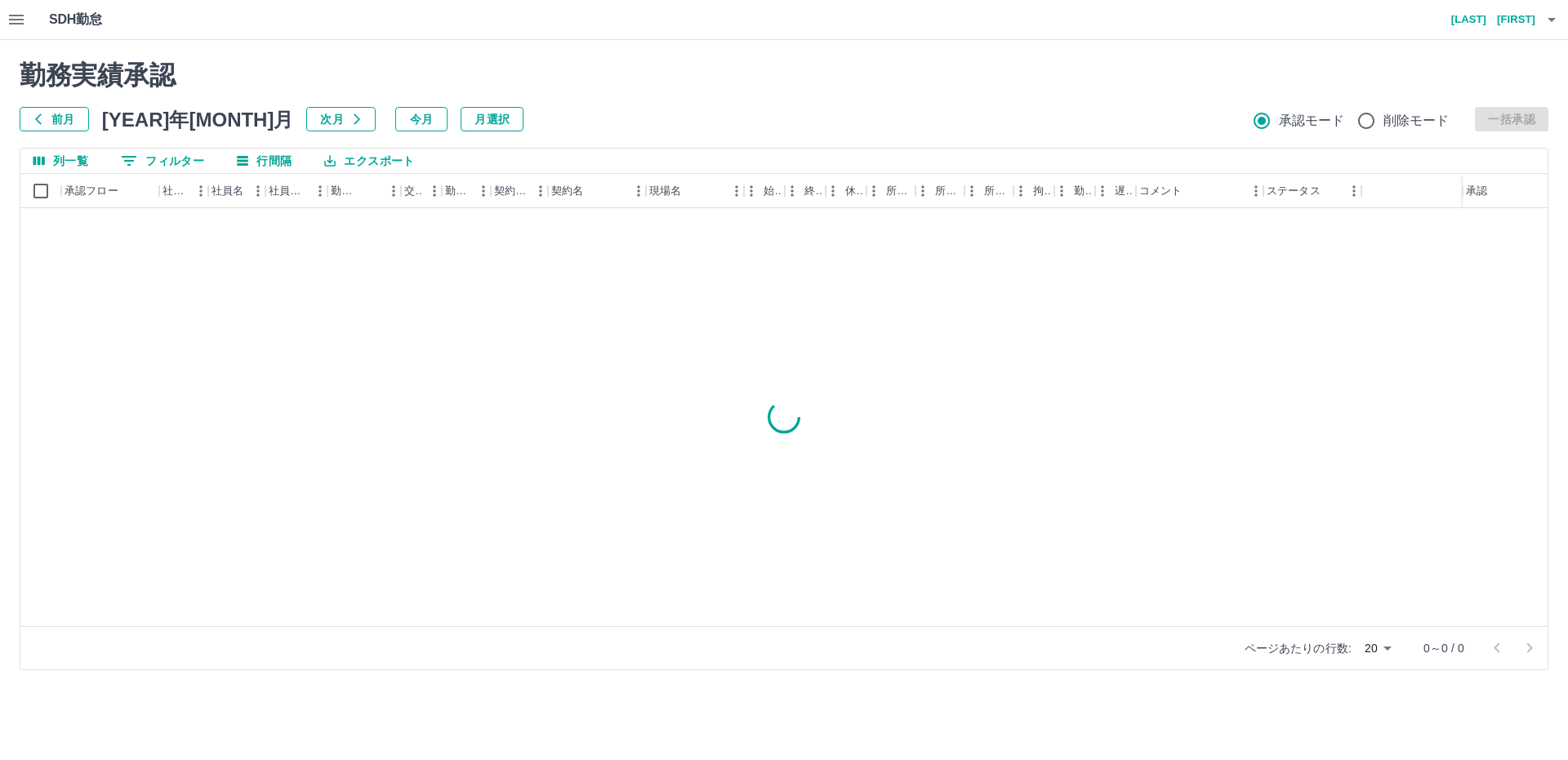 click on "次月" at bounding box center (341, 119) 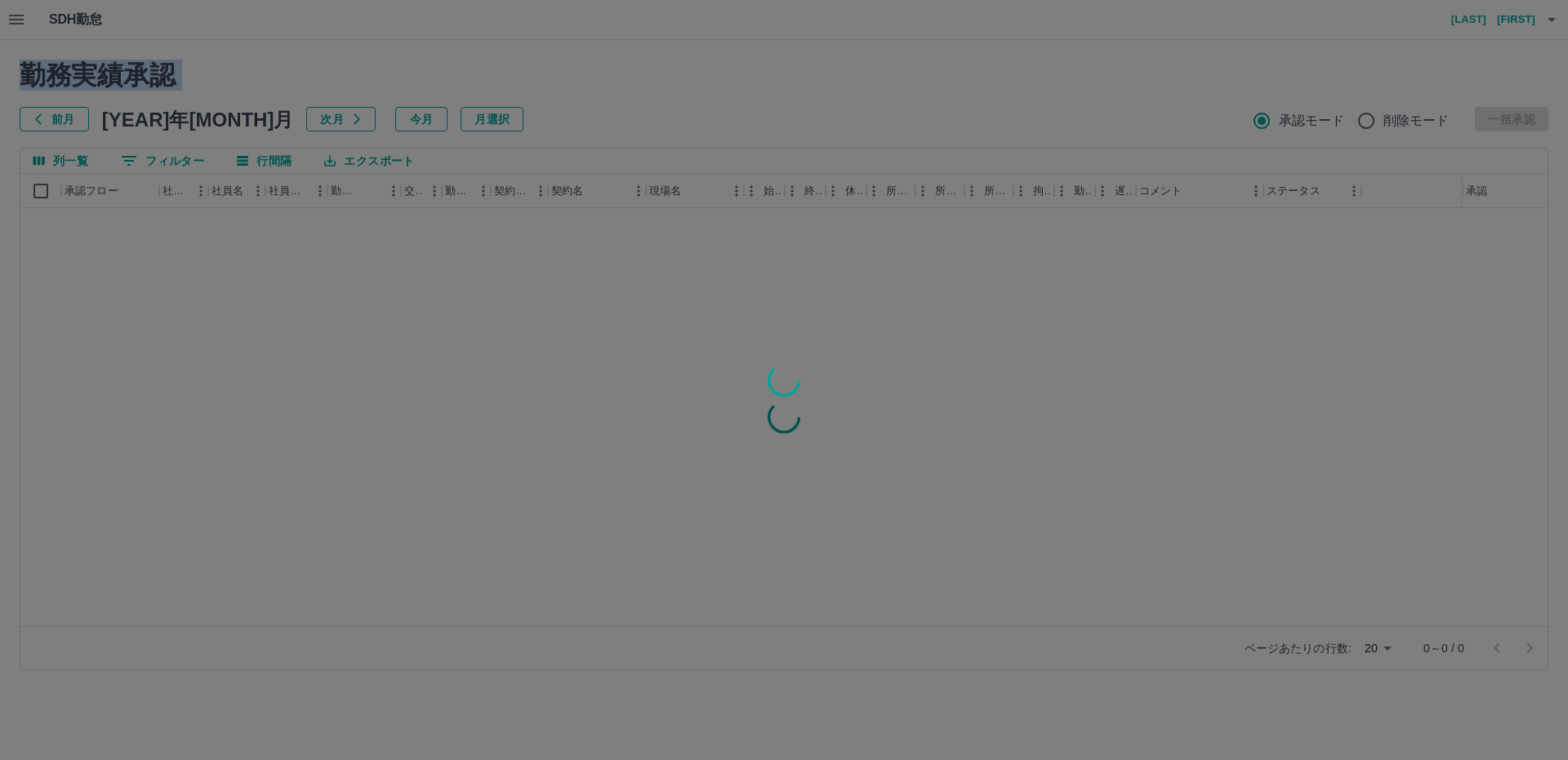 click at bounding box center (784, 380) 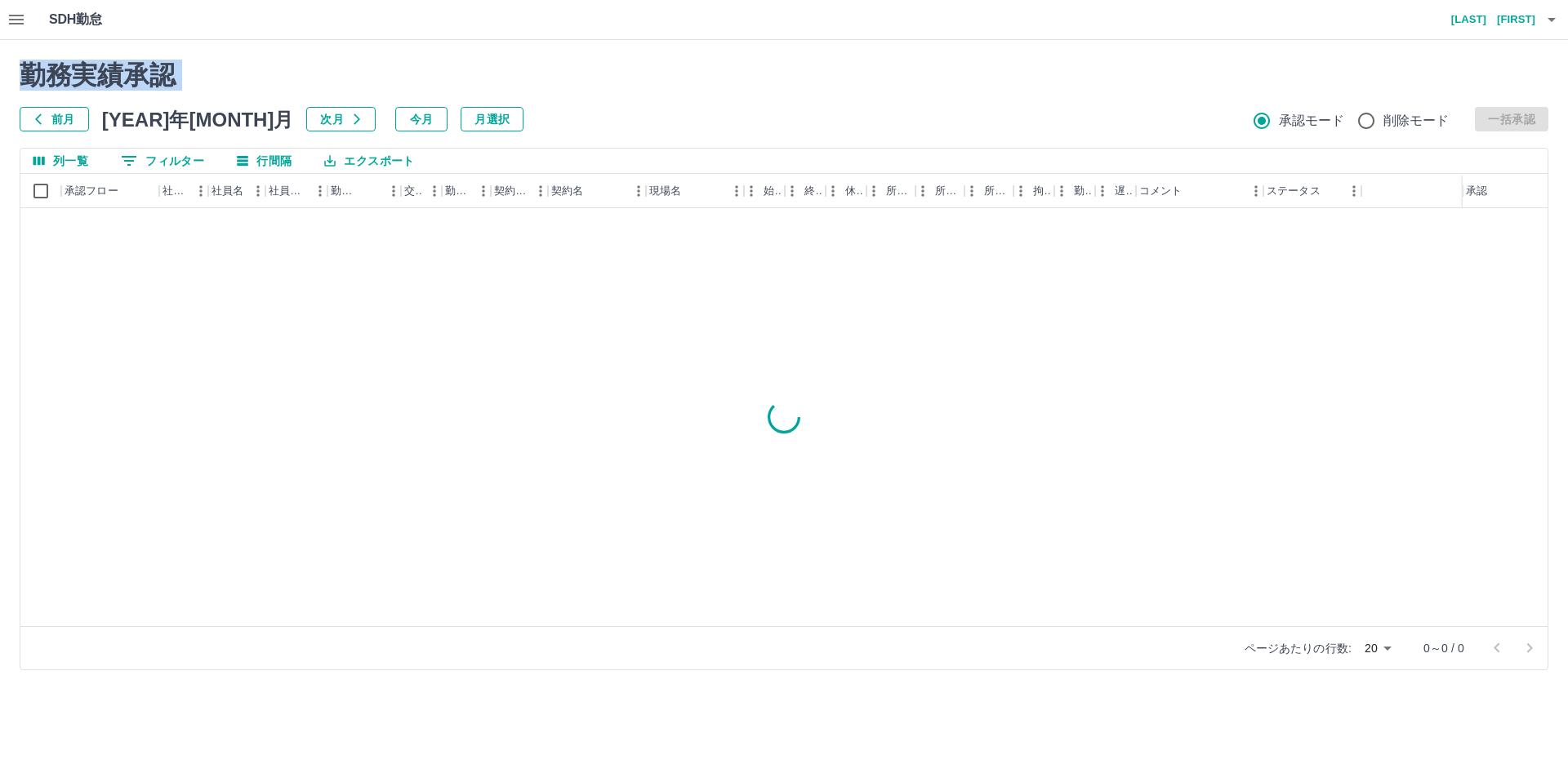 click on "勤務実績承認 前月 2025年01月 次月 今月 月選択 承認モード 削除モード 一括承認" at bounding box center [784, 96] 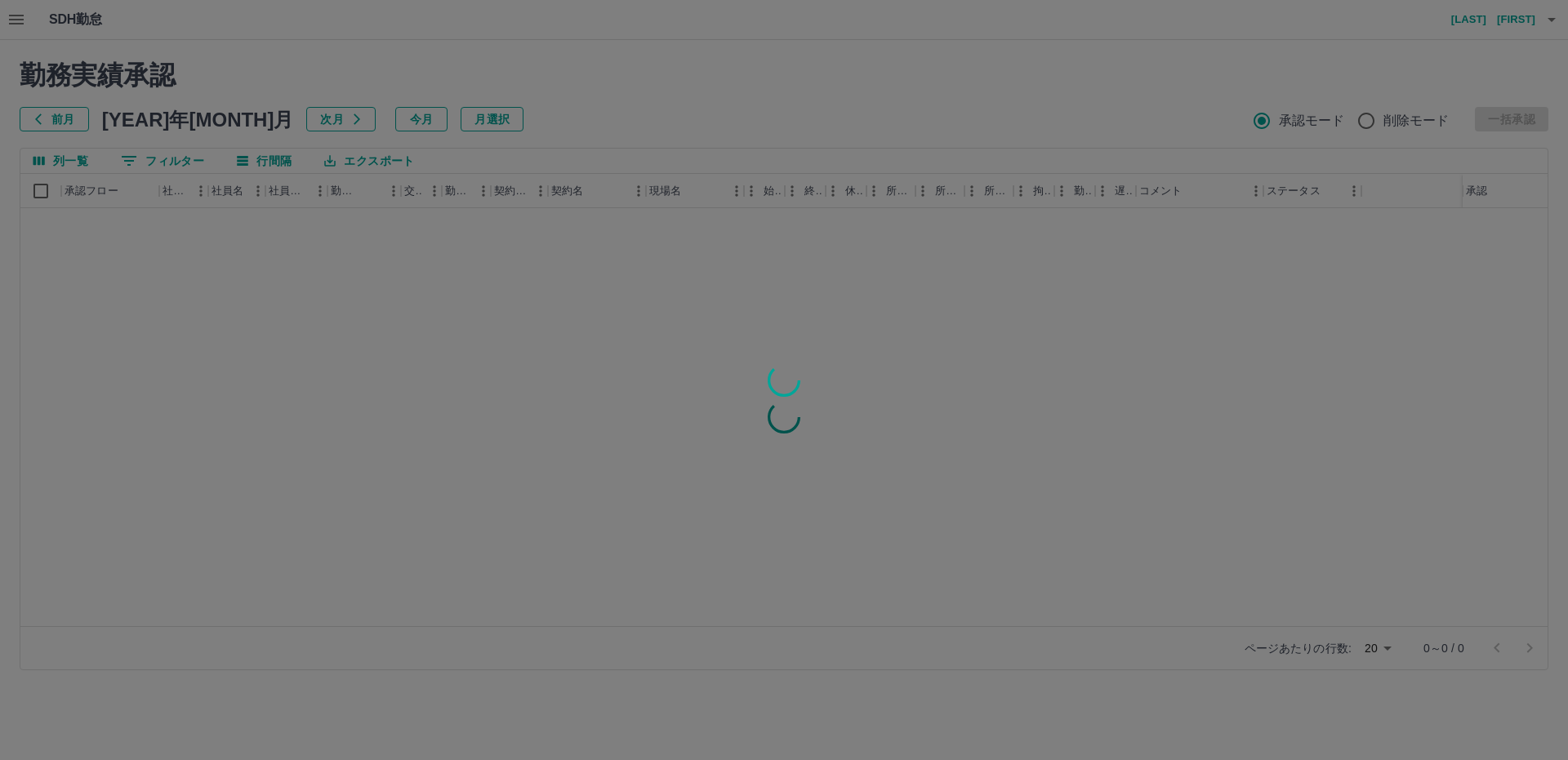 click at bounding box center [784, 380] 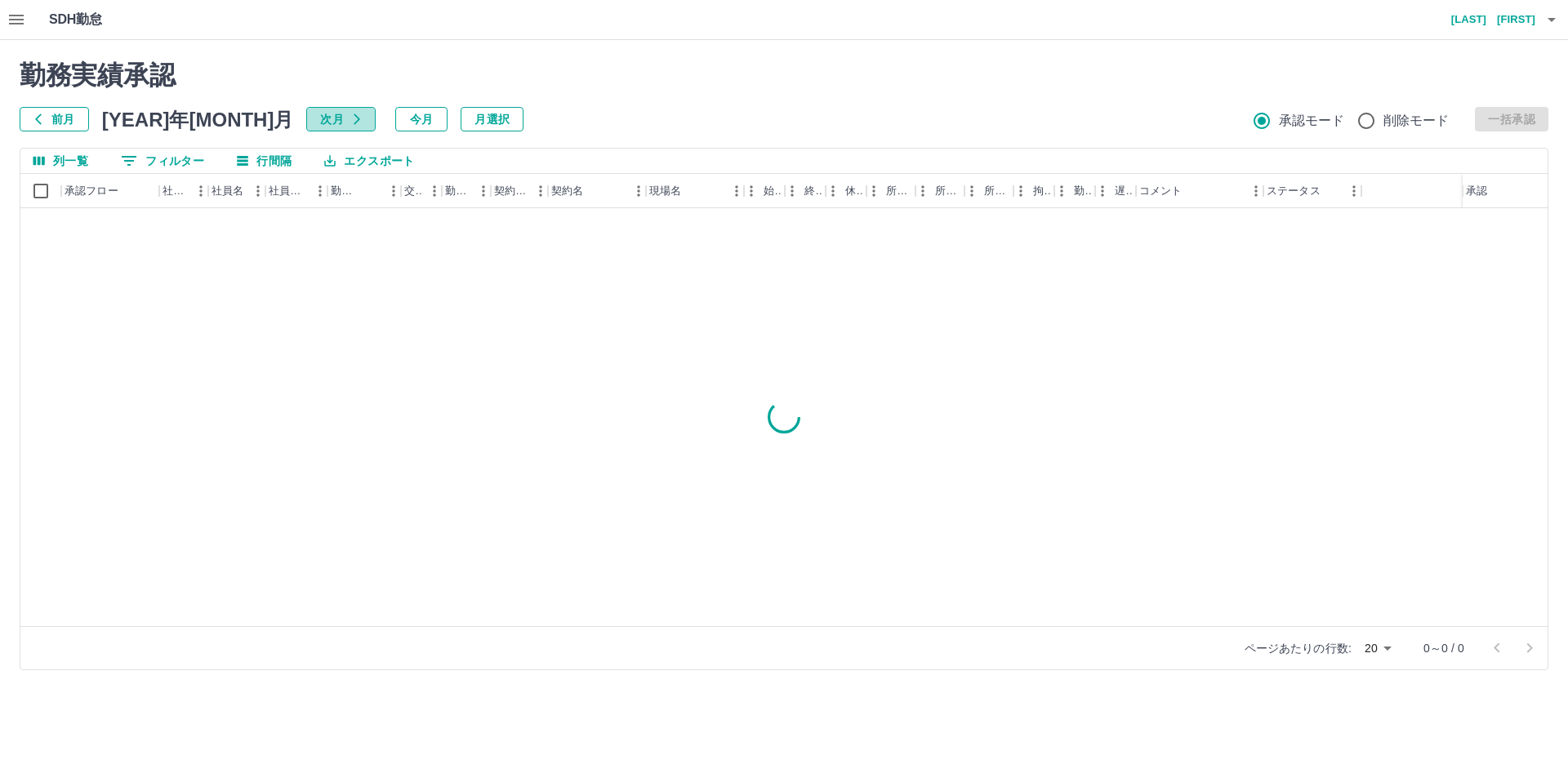 click on "次月" at bounding box center [341, 119] 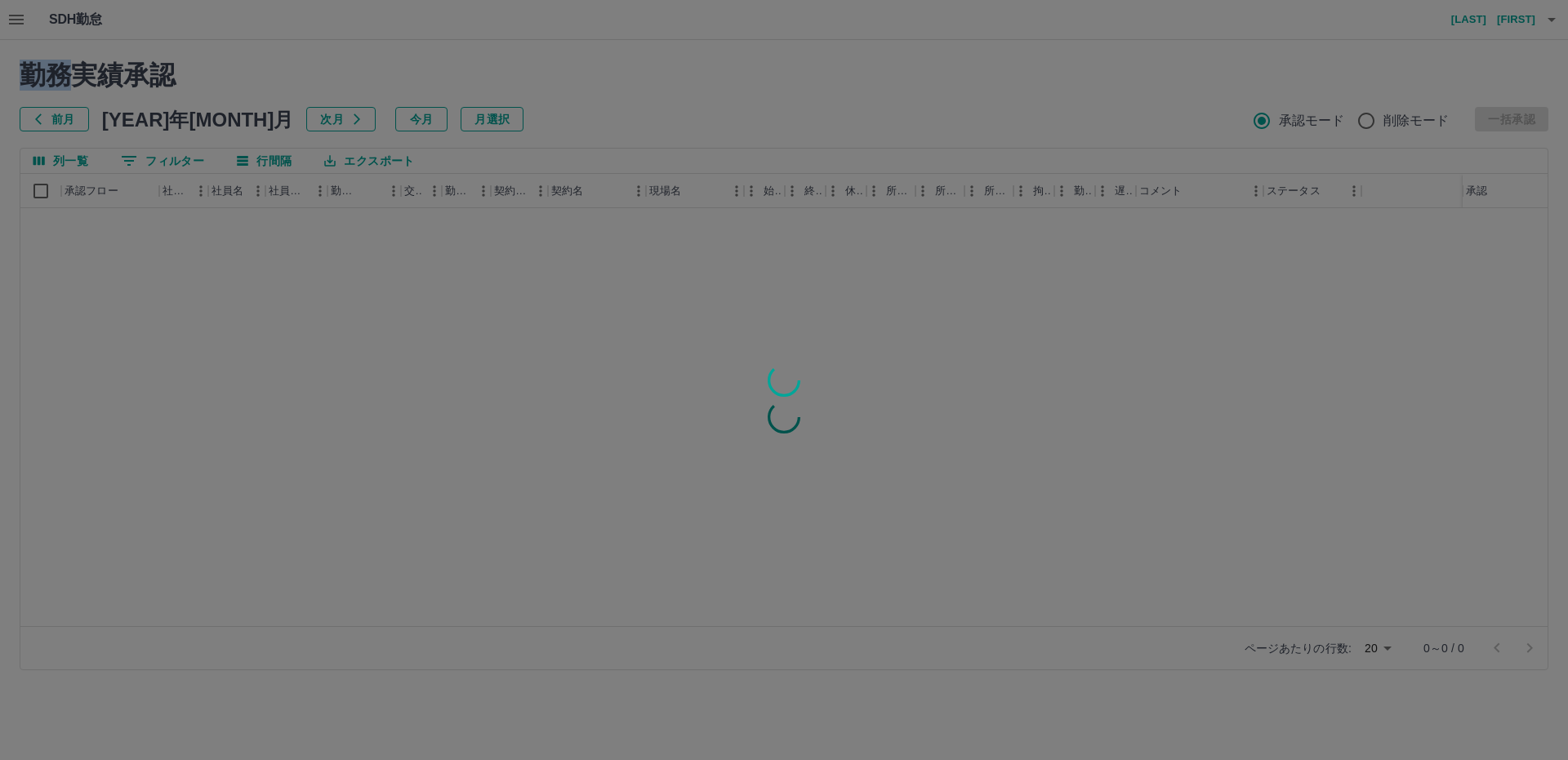 click at bounding box center [784, 380] 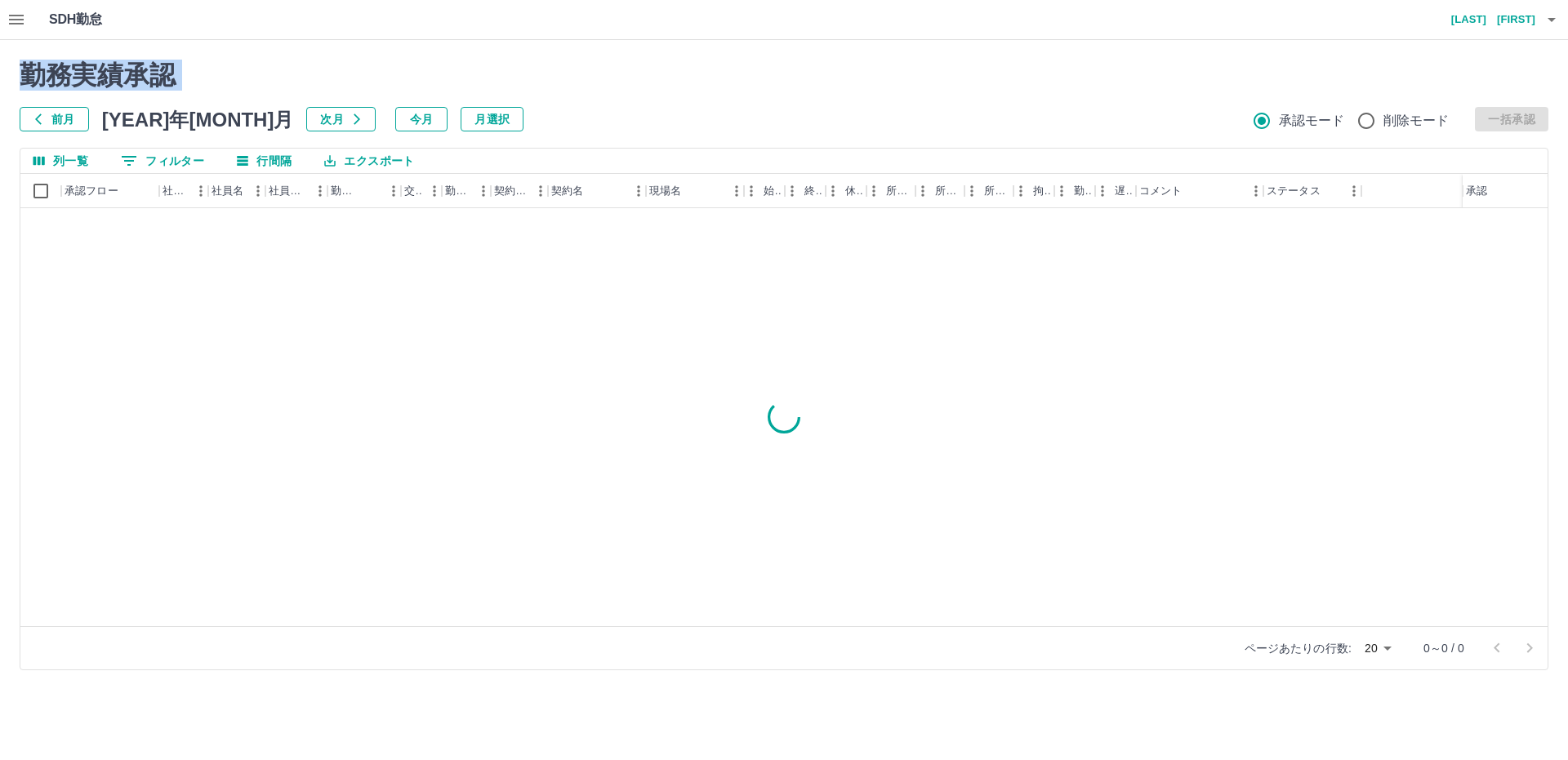 click on "勤務実績承認 前月 2025年03月 次月 今月 月選択 承認モード 削除モード 一括承認" at bounding box center [784, 96] 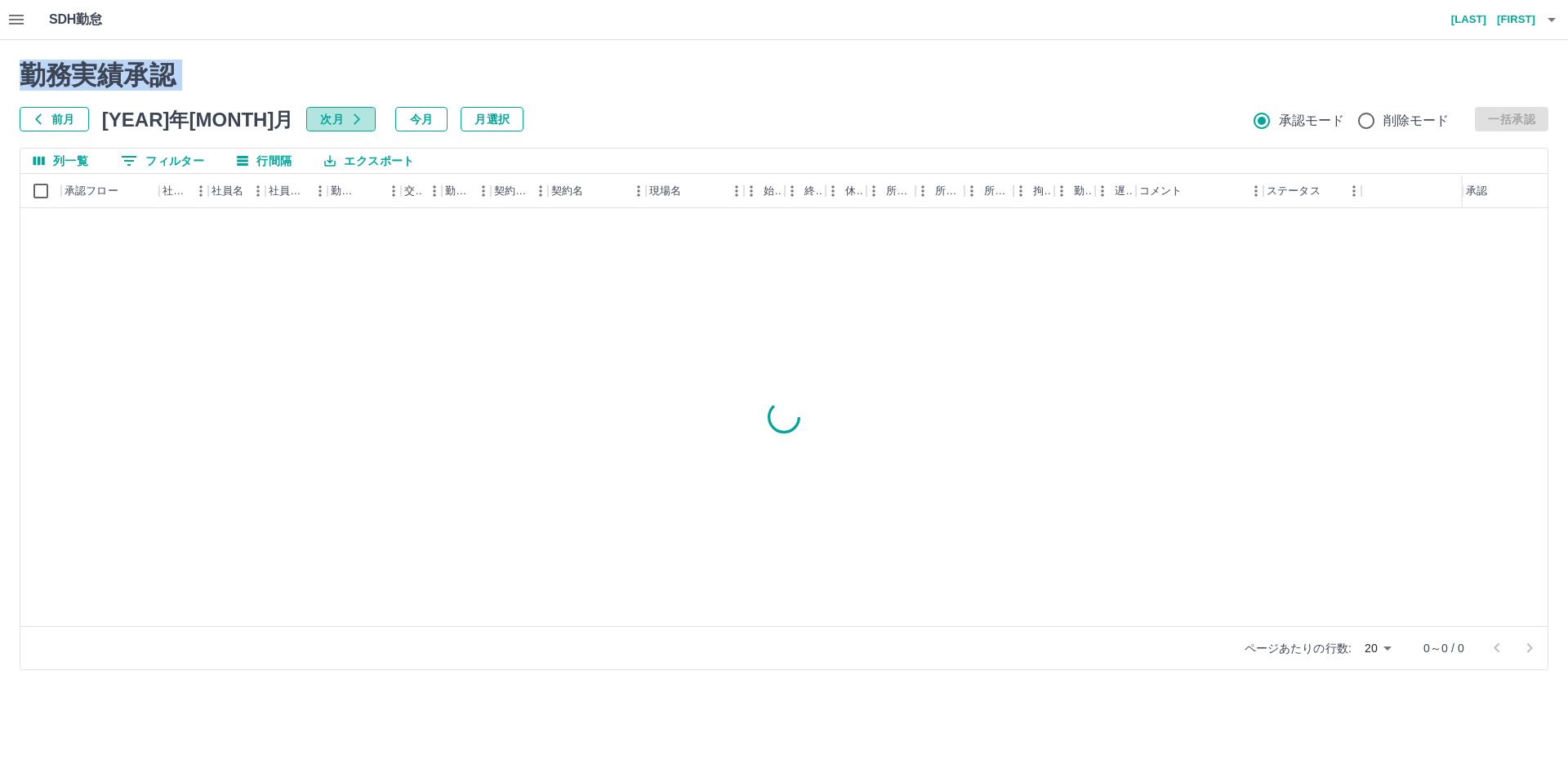 click on "次月" at bounding box center (341, 119) 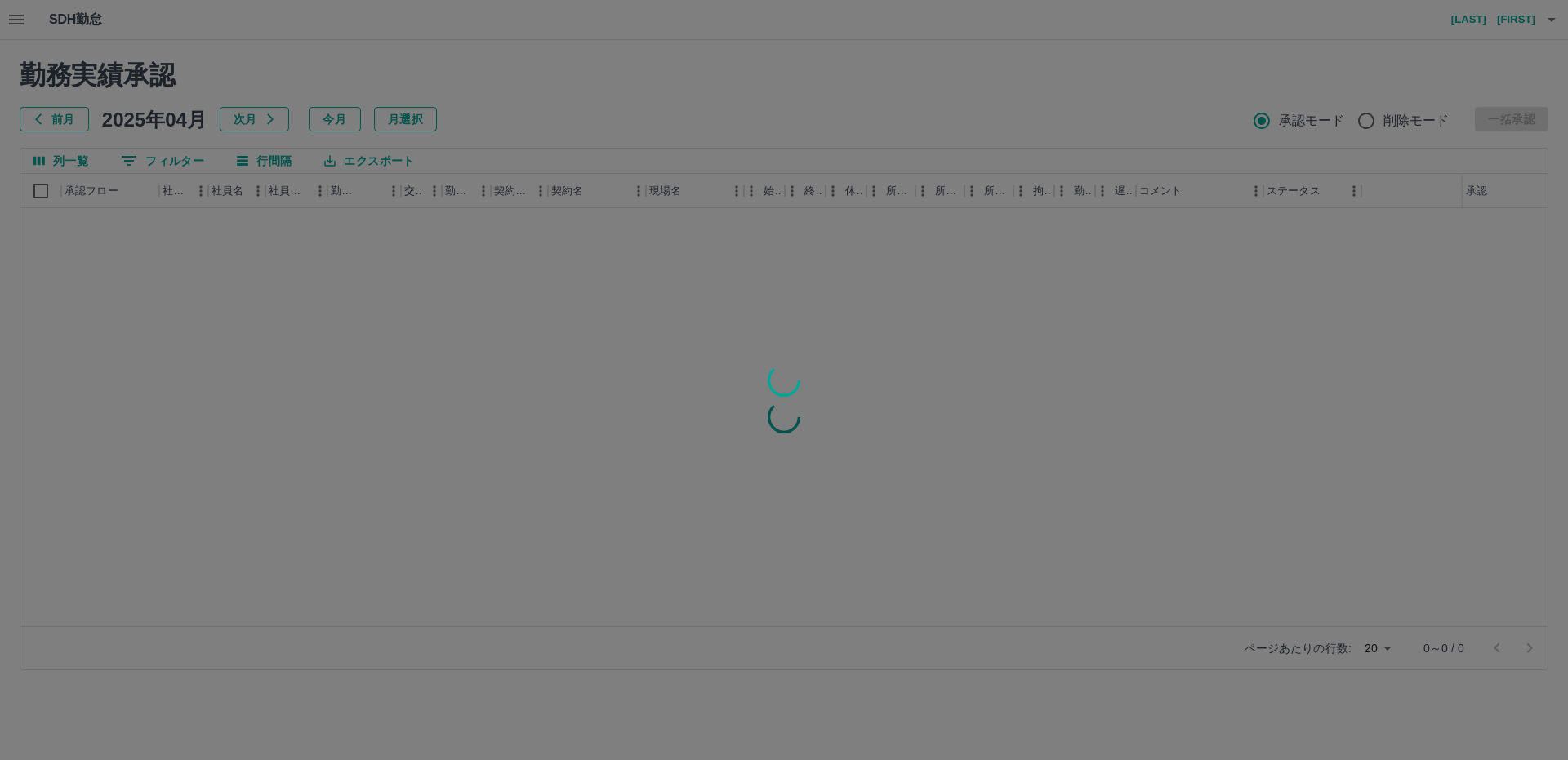 click at bounding box center [784, 380] 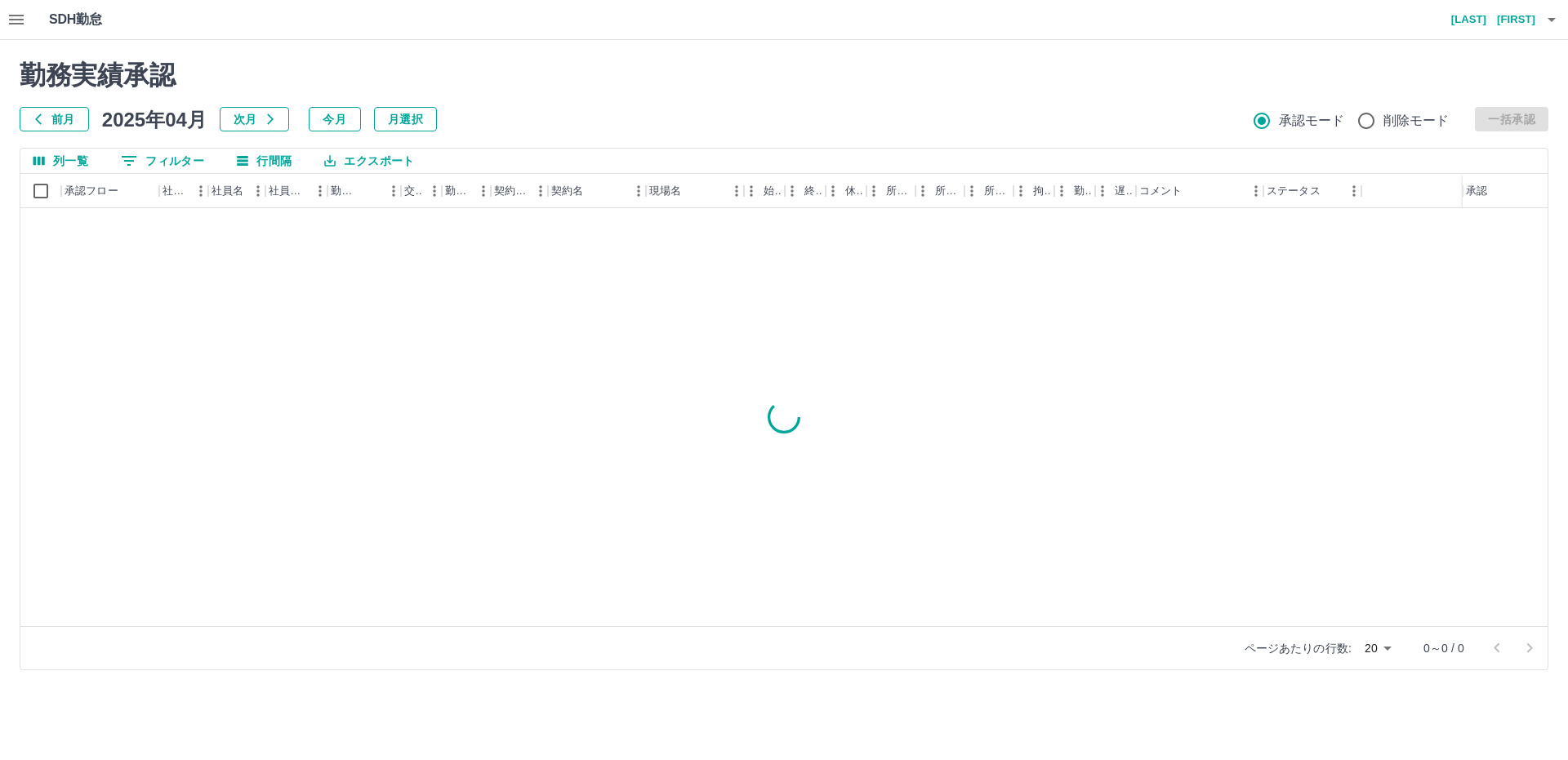 click on "次月" at bounding box center [254, 119] 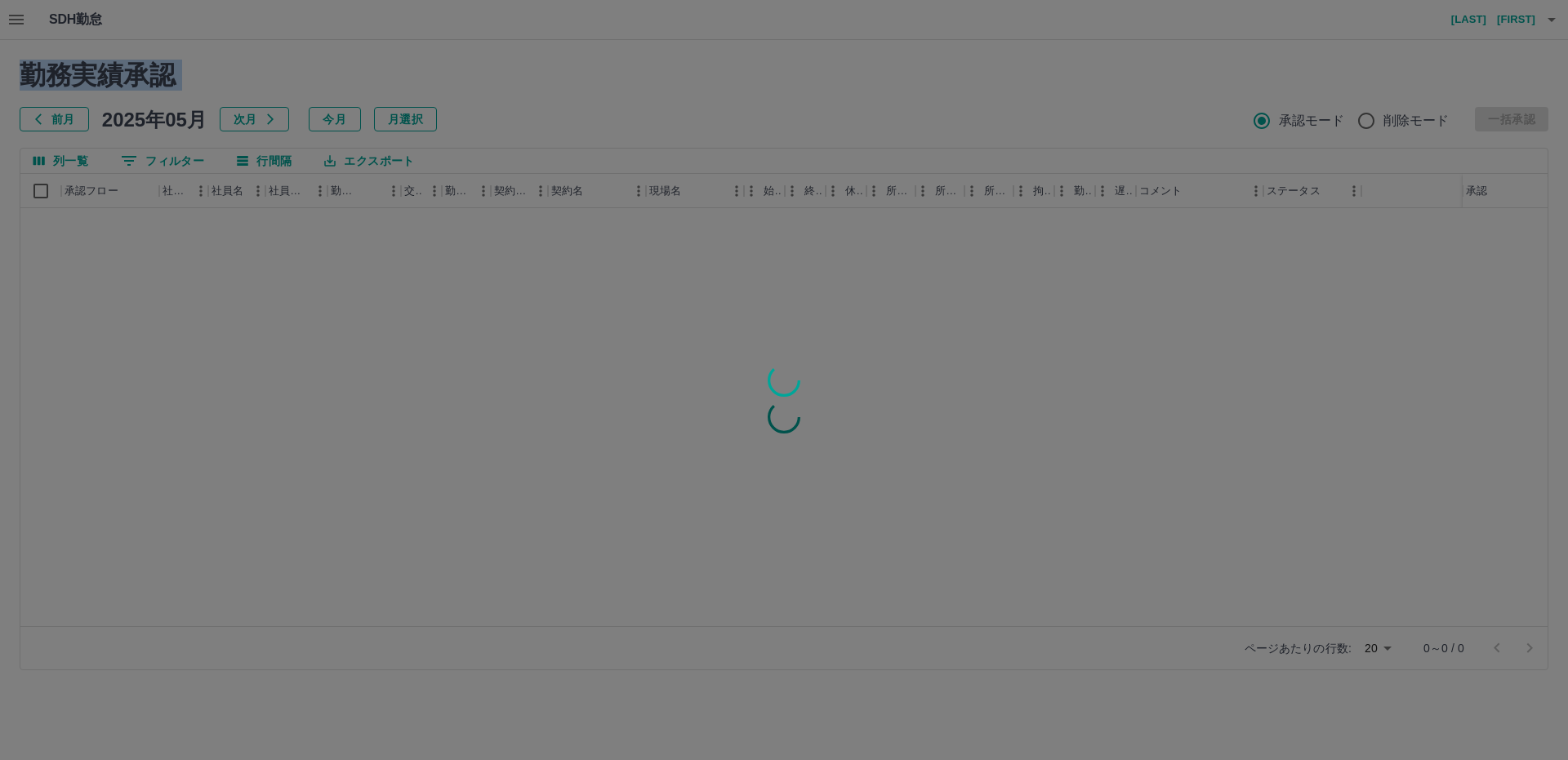 click at bounding box center (784, 380) 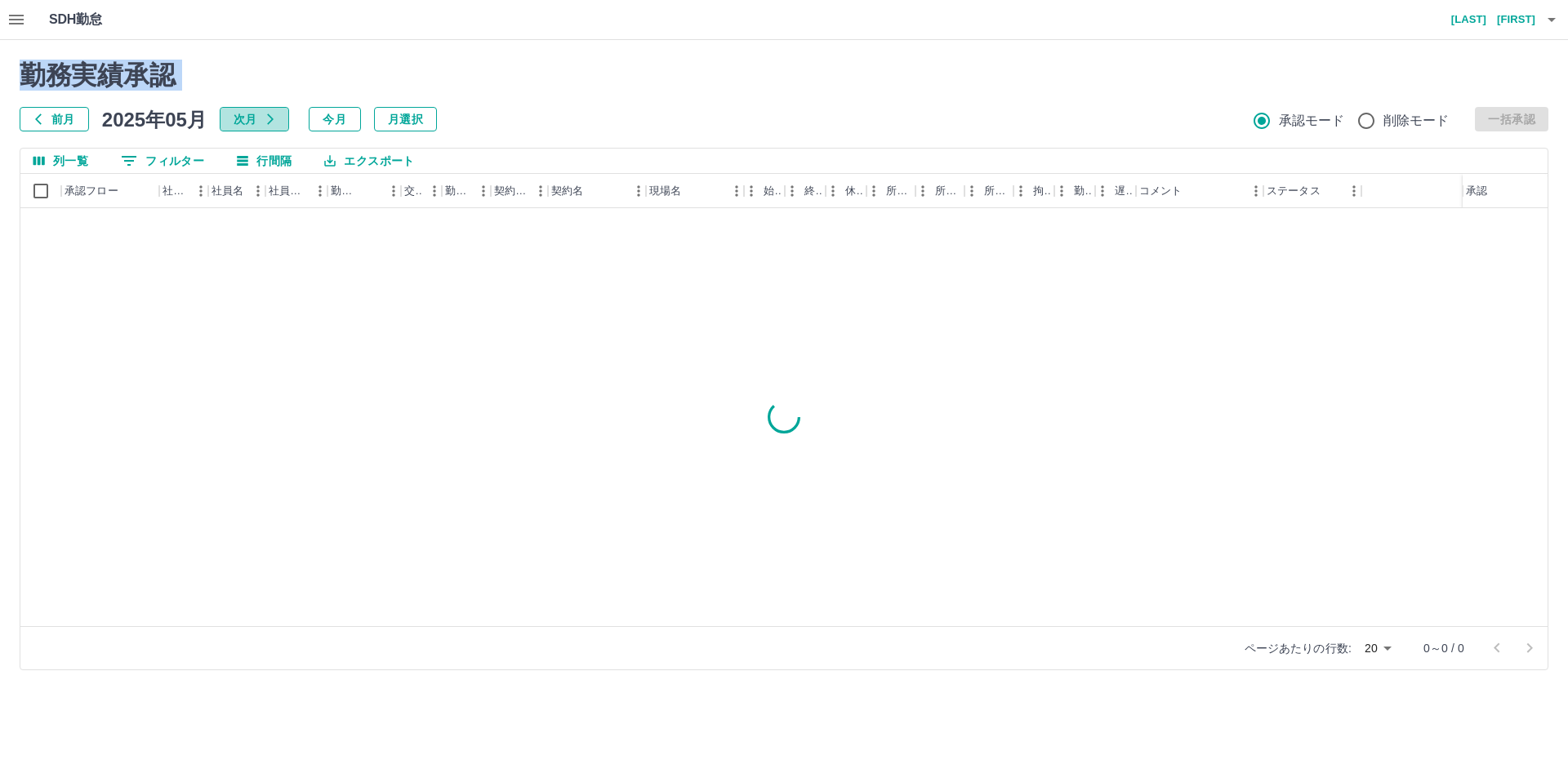 click on "次月" at bounding box center (254, 119) 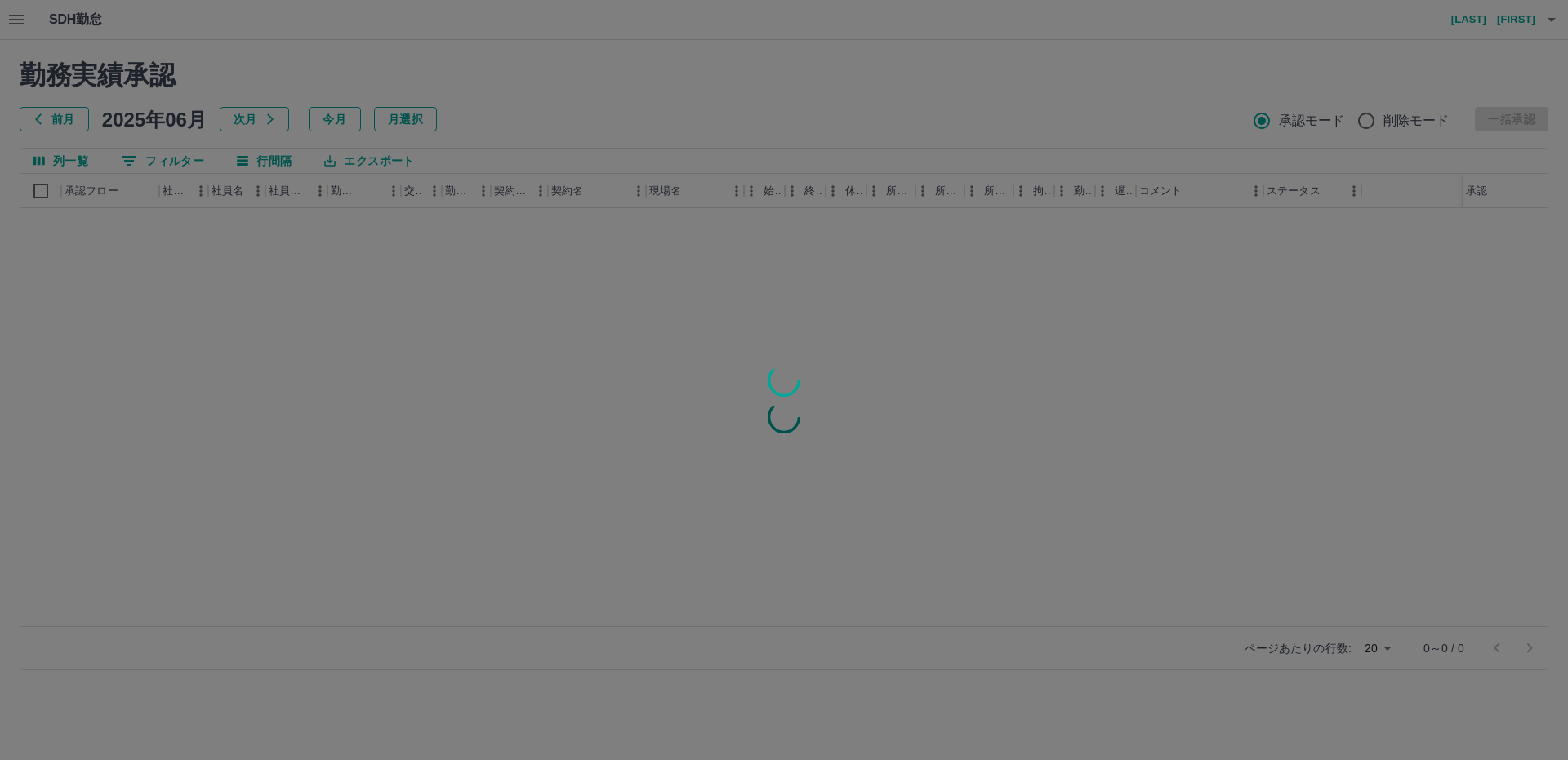 click at bounding box center (784, 380) 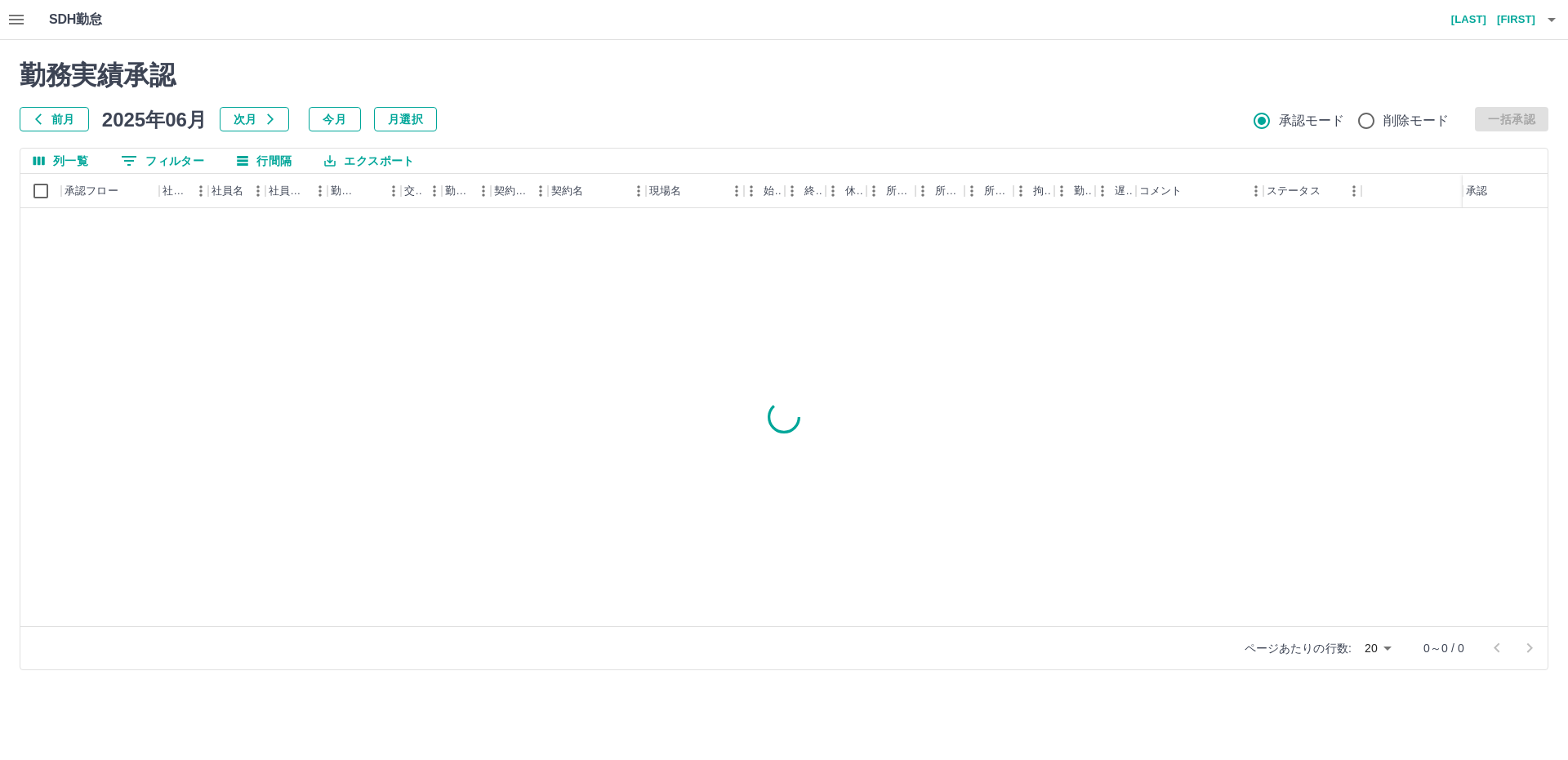 click on "次月" at bounding box center [254, 119] 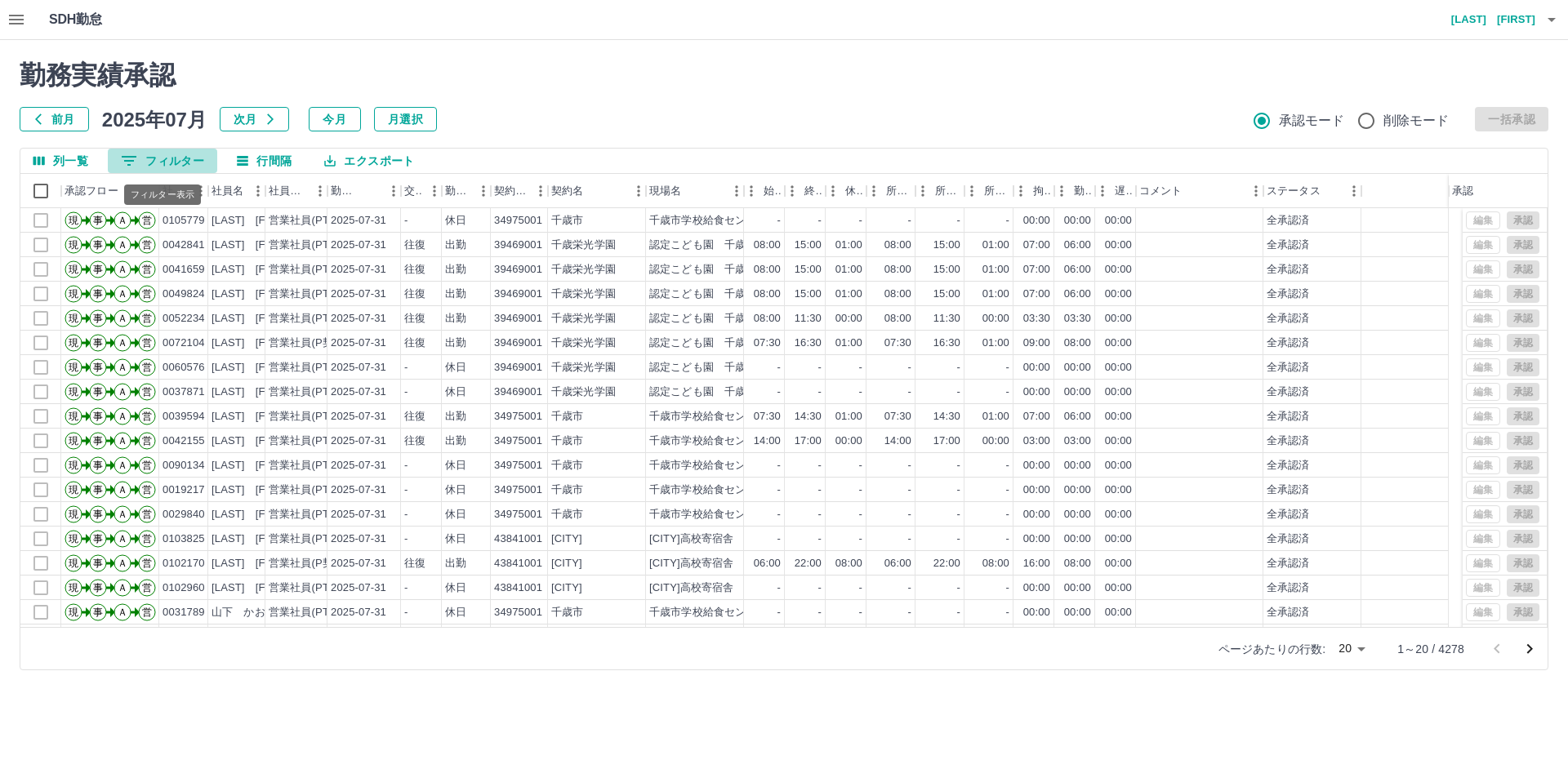 click on "0 フィルター" at bounding box center (163, 161) 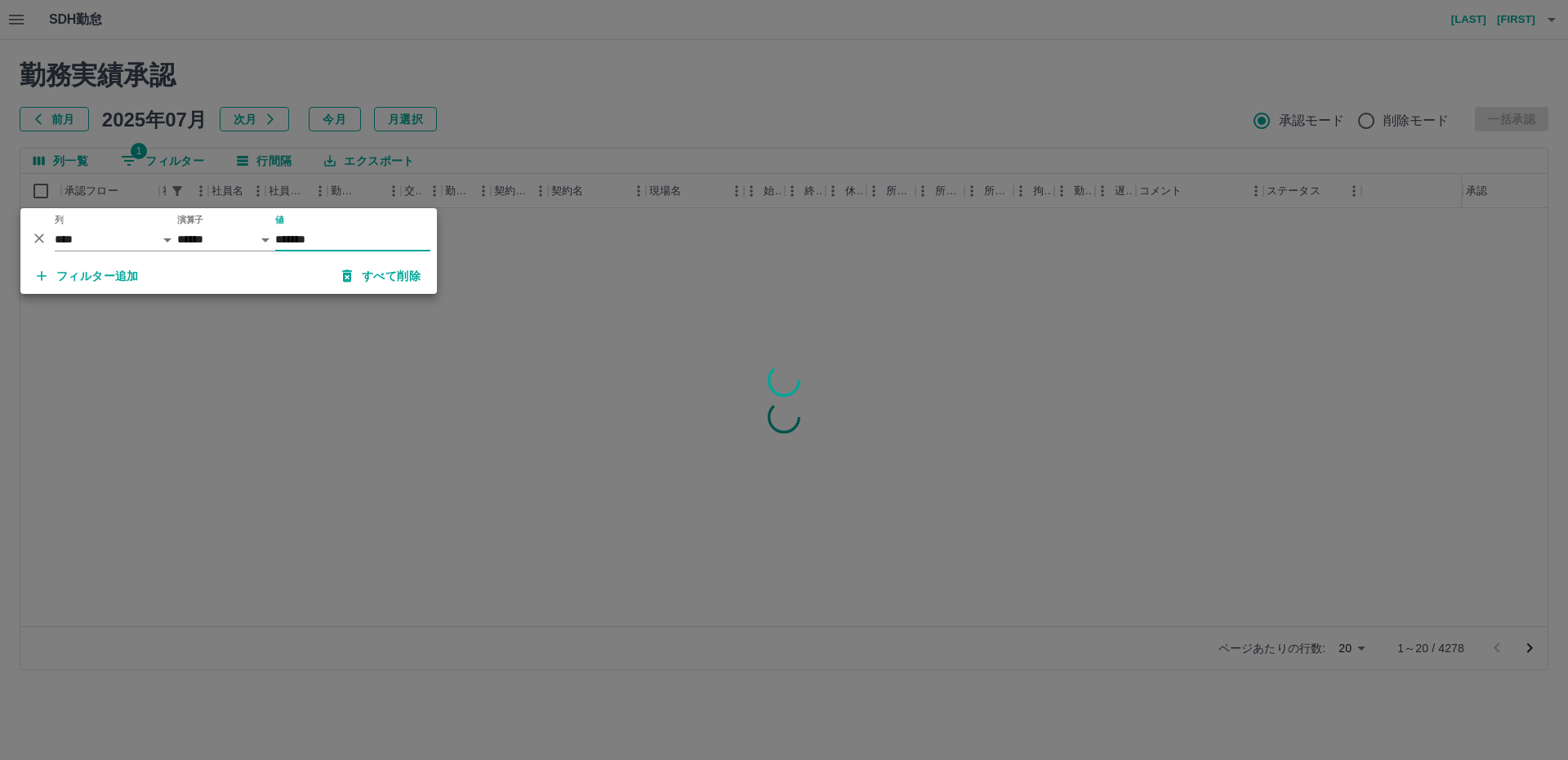 type on "*******" 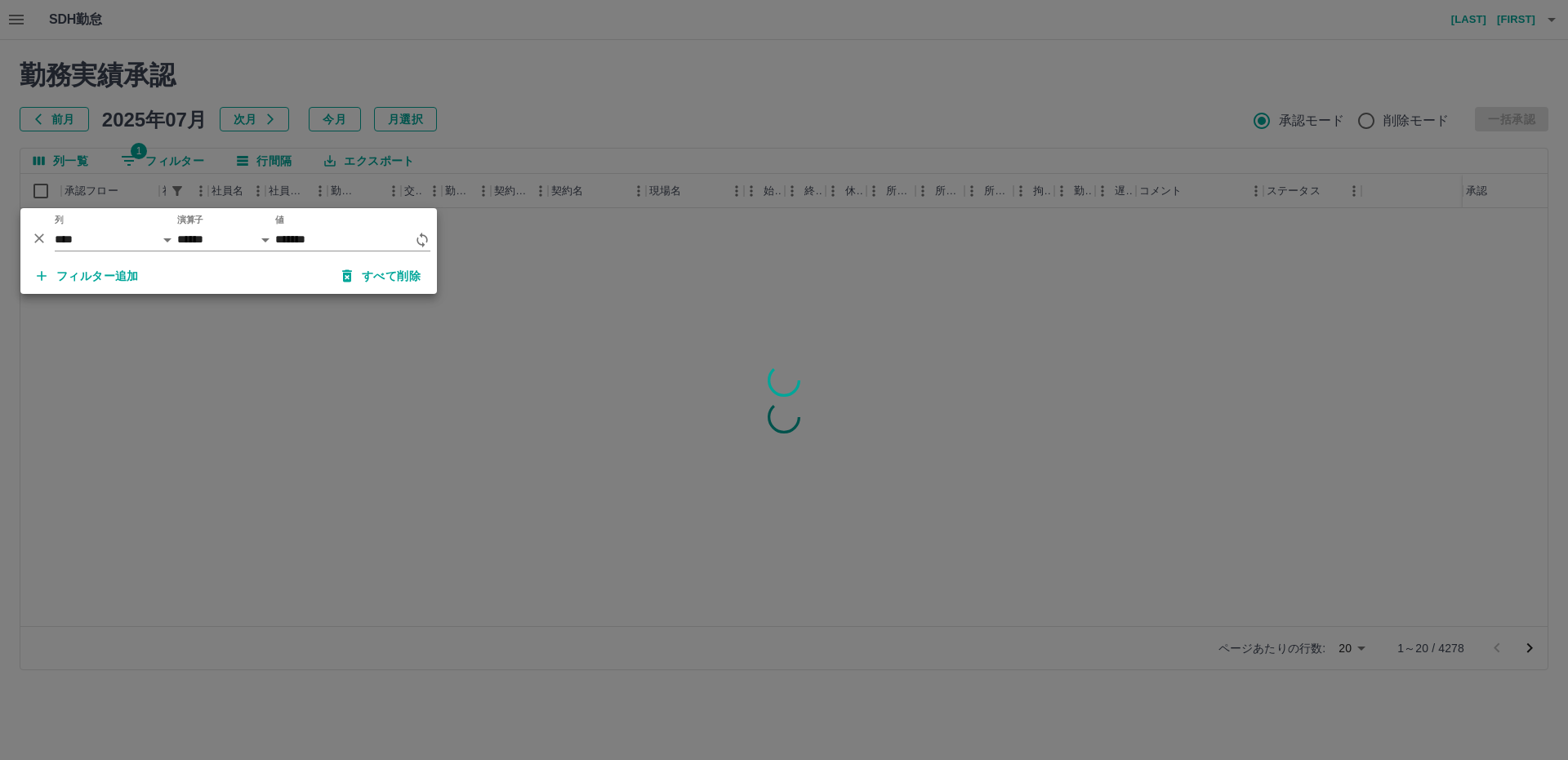click at bounding box center [784, 380] 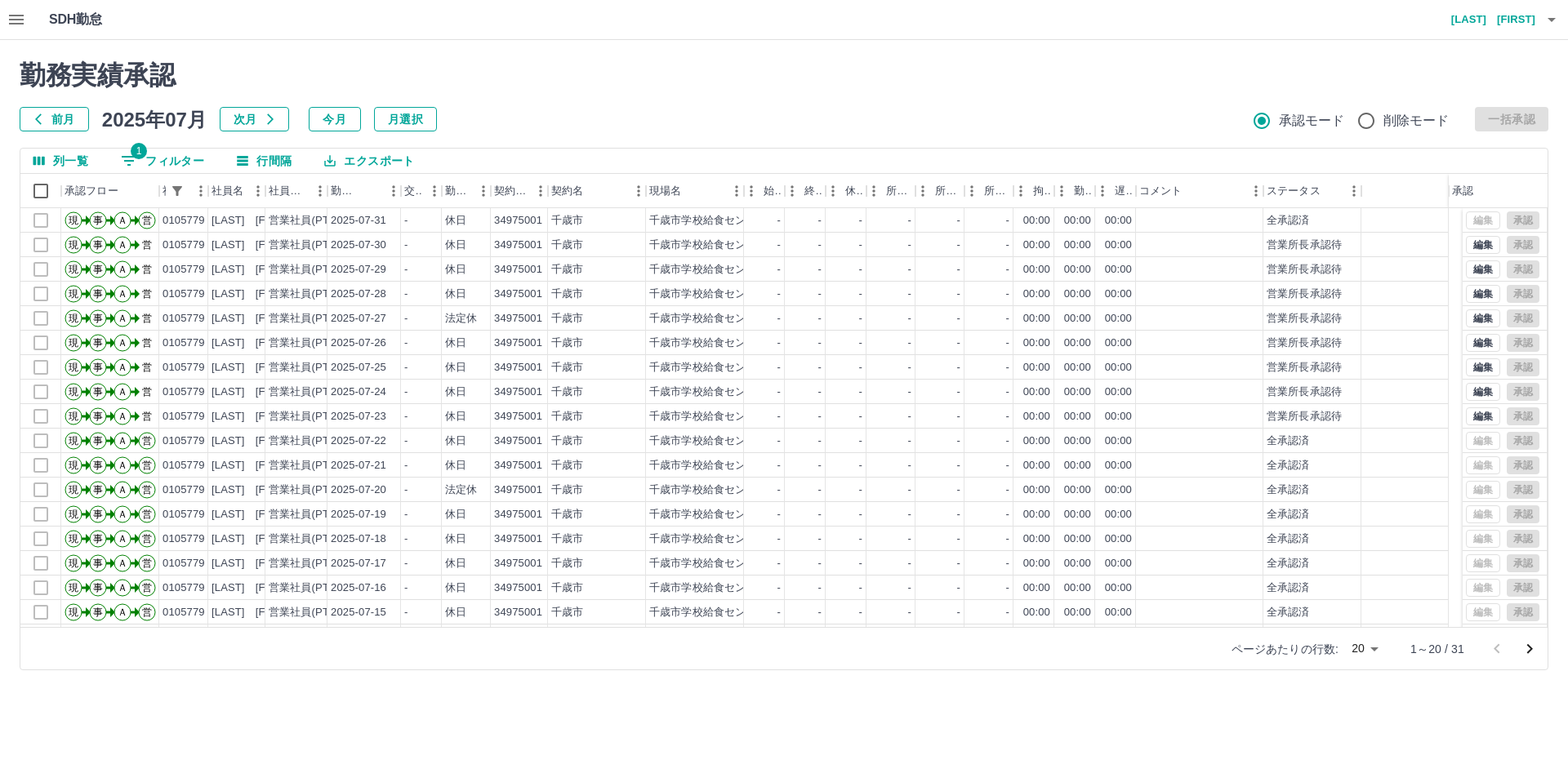 click on "SDH勤怠 [LAST]　[FIRST] 勤務実績承認 前月 2025年07月 次月 今月 月選択 承認モード 削除モード 一括承認 列一覧 1 フィルター 行間隔 エクスポート 承認フロー 社員番号 社員名 社員区分 勤務日 交通費 勤務区分 契約コード 契約名 現場名 始業 終業 休憩 所定開始 所定終業 所定休憩 拘束 勤務 遅刻等 コメント ステータス 承認 現 事 Ａ 営 0105779 [LAST]　[FIRST] 営業社員(PT契約) 2025-07-31  -  休日 34975001 [CITY] [CITY]学校給食センター他 - - - - - - 00:00 00:00 00:00 全承認済 現 事 Ａ 営 0105779 [LAST]　[FIRST] 営業社員(PT契約) 2025-07-30  -  休日 34975001 [CITY] [CITY]学校給食センター他 - - - - - - 00:00 00:00 00:00 営業所長承認待 現 事 Ａ 営 0105779 [LAST]　[FIRST] 営業社員(PT契約) 2025-07-29  -  休日 34975001 [CITY] [CITY]学校給食センター他 - - - - - - 00:00 00:00 00:00 営業所長承認待 現 事 Ａ 営 0105779  -  - -" at bounding box center (784, 344) 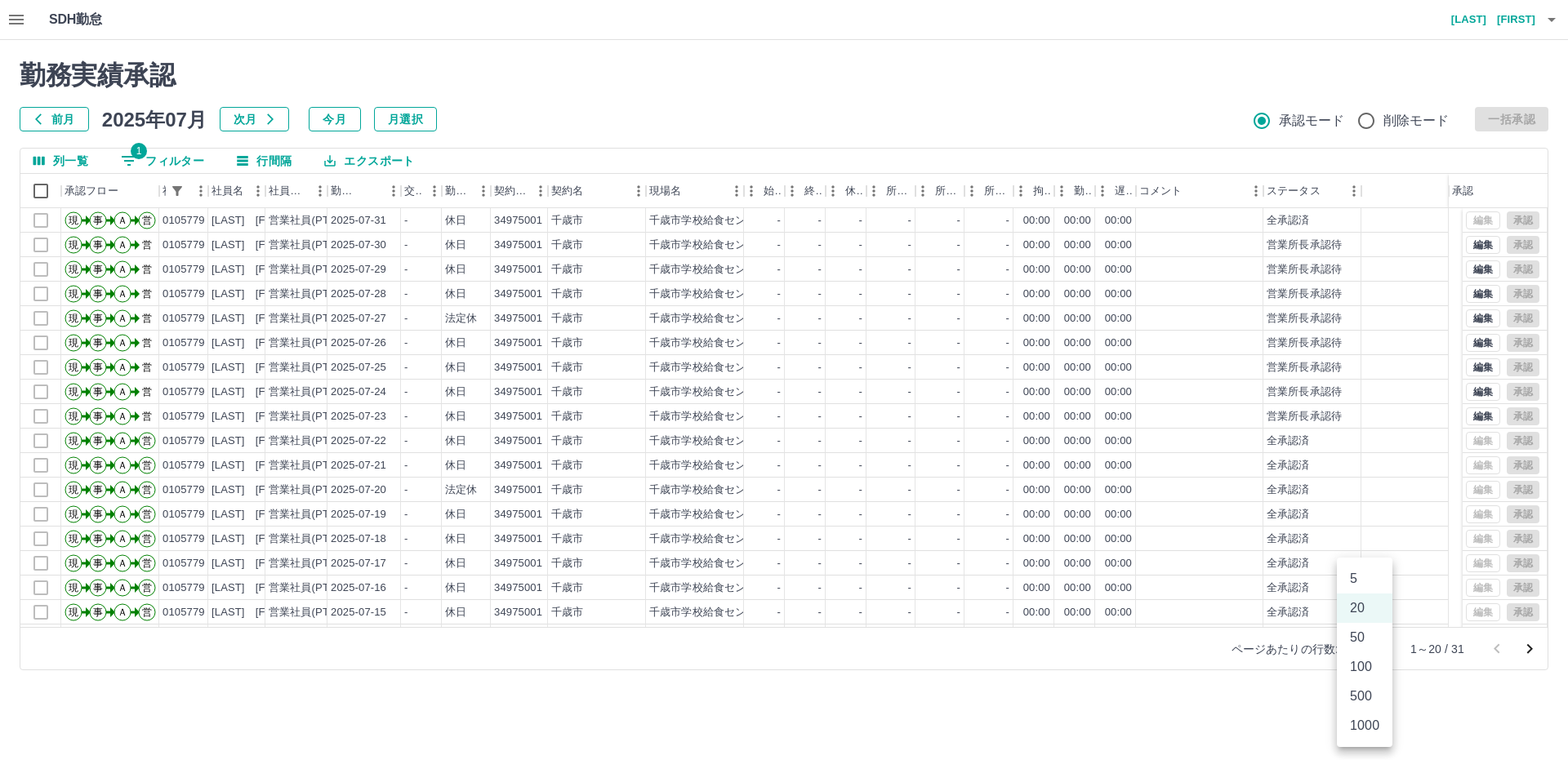 click on "50" at bounding box center [1365, 638] 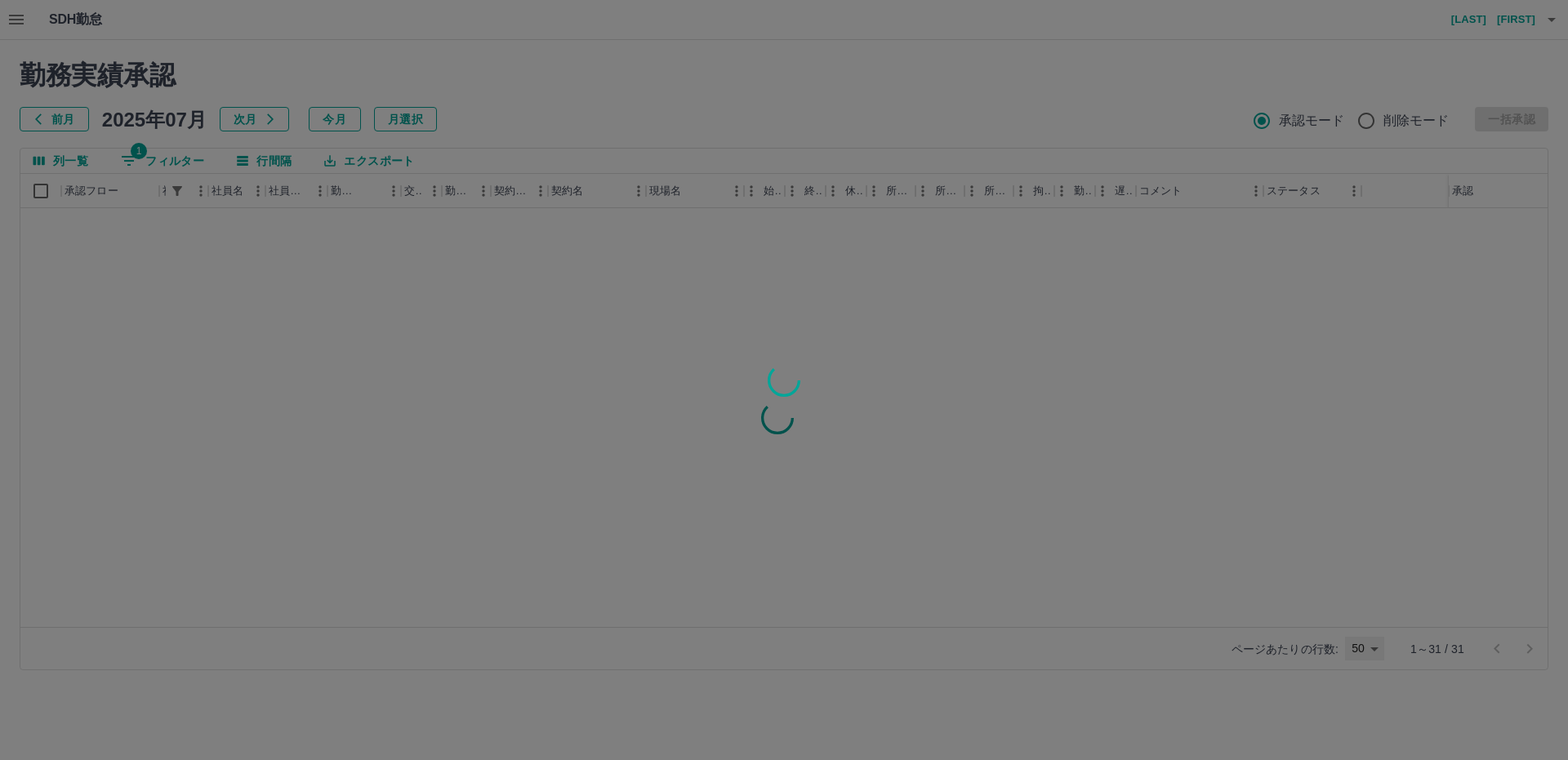 type on "**" 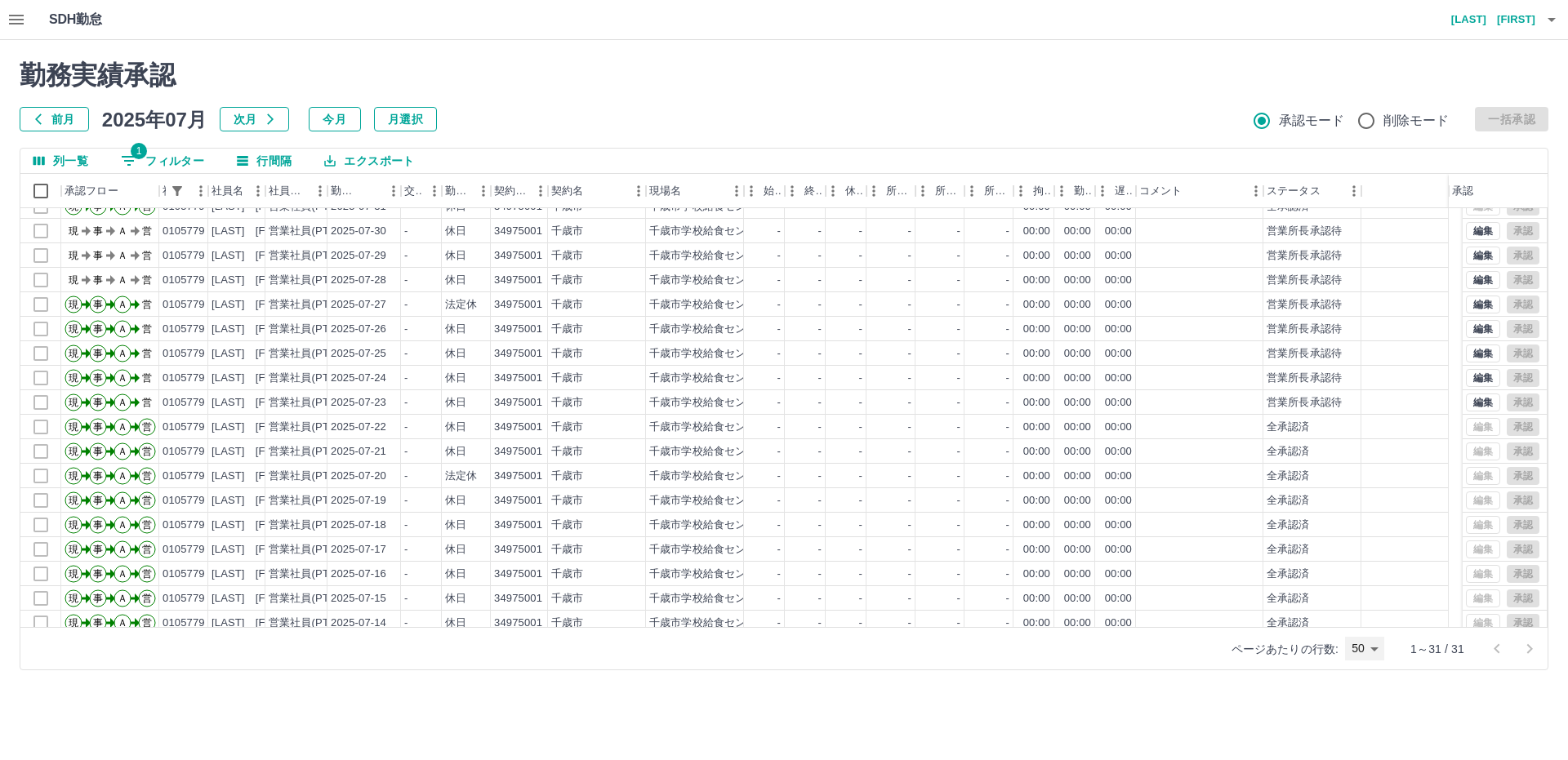 scroll, scrollTop: 0, scrollLeft: 0, axis: both 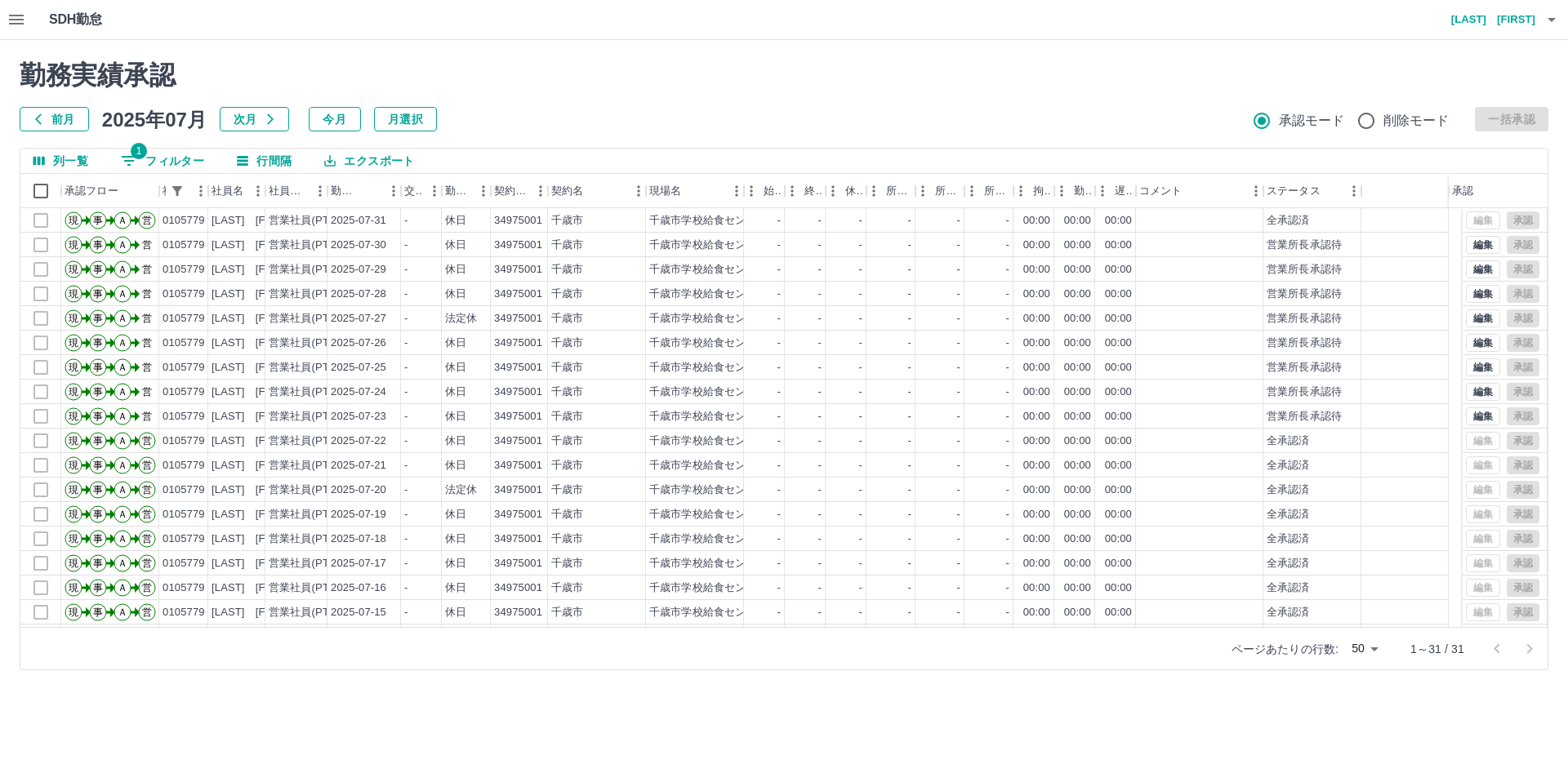 click on "エクスポート" at bounding box center [369, 161] 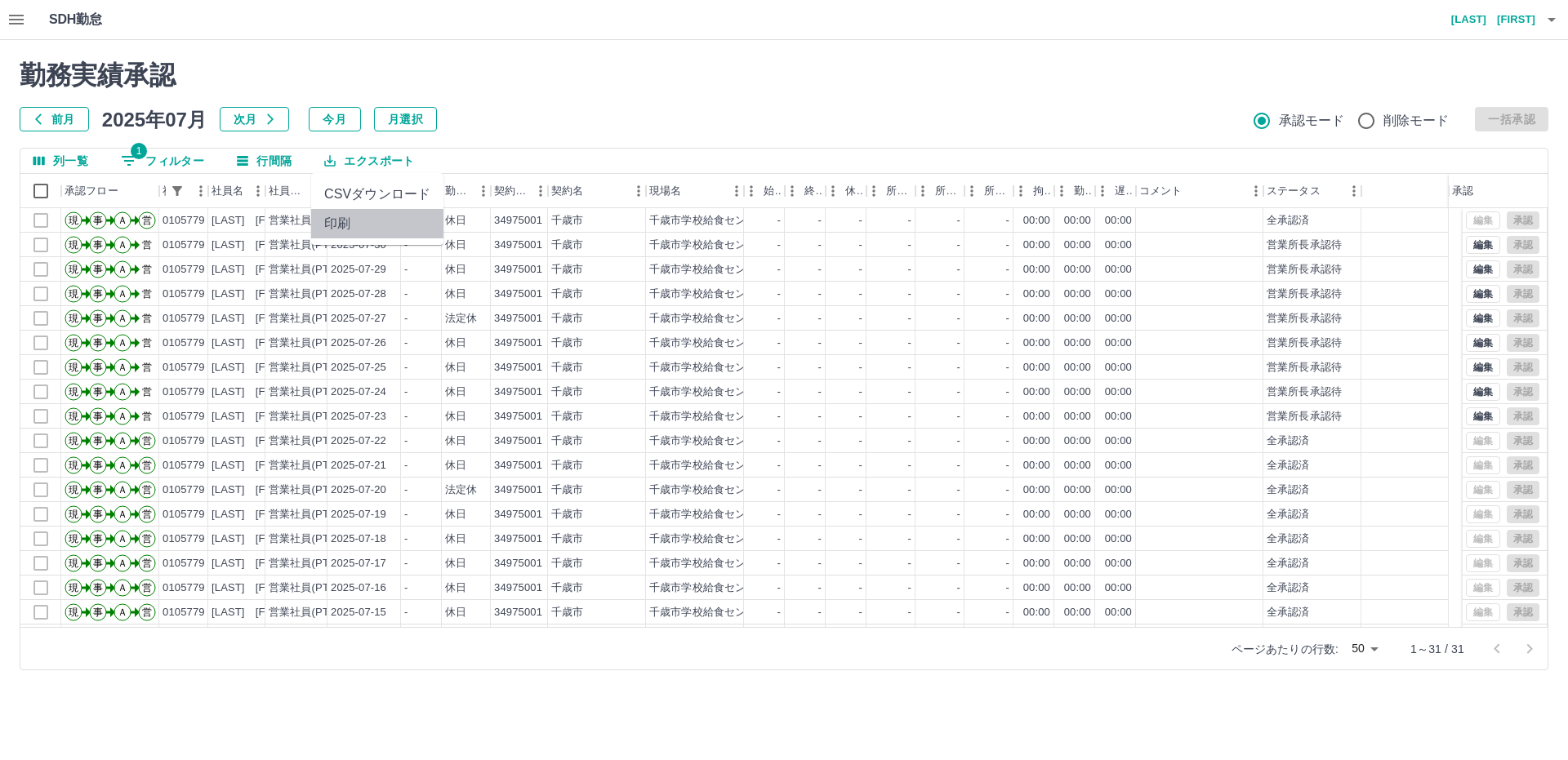 click on "印刷" at bounding box center [377, 224] 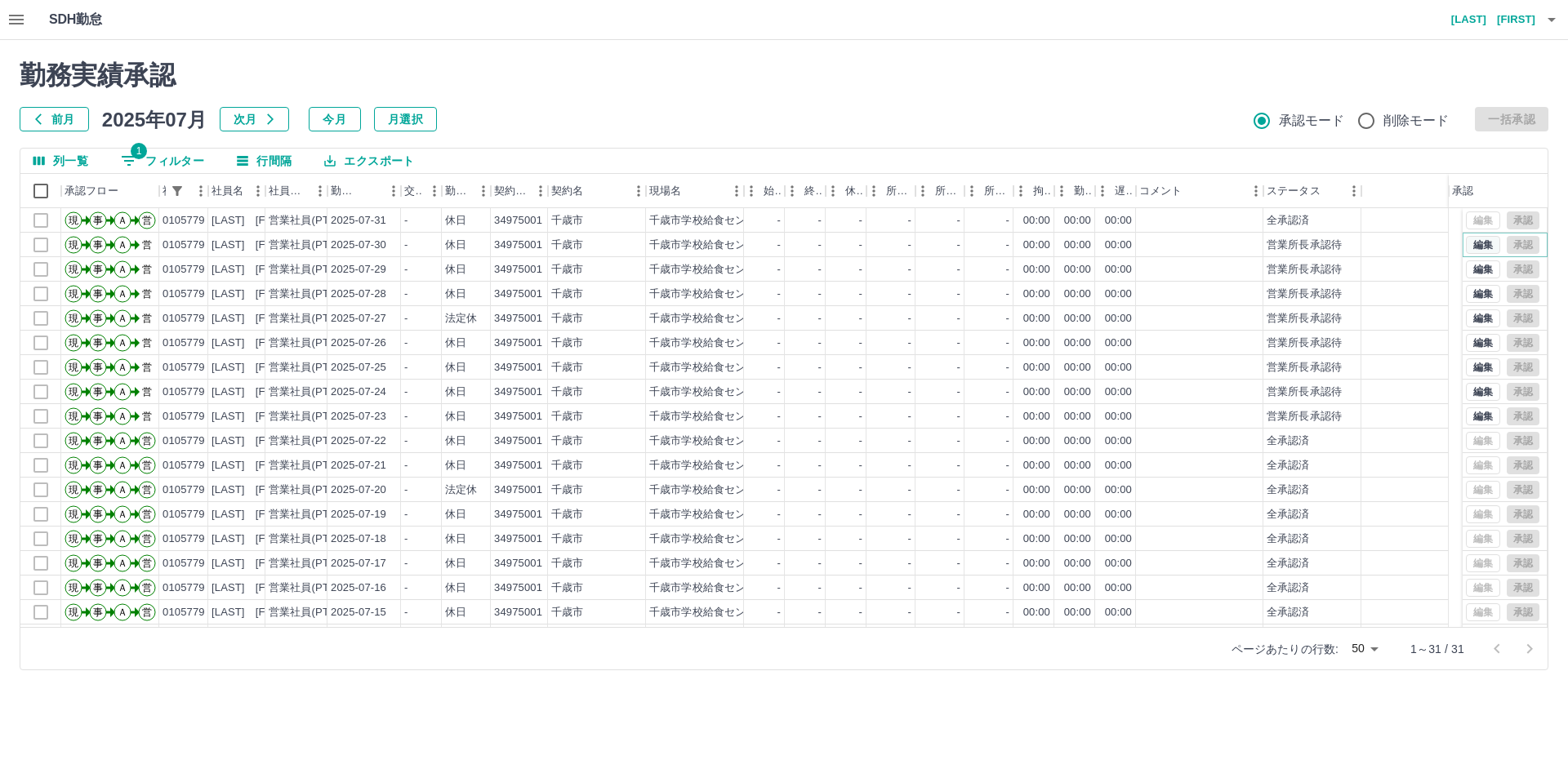 click on "編集" at bounding box center (1483, 245) 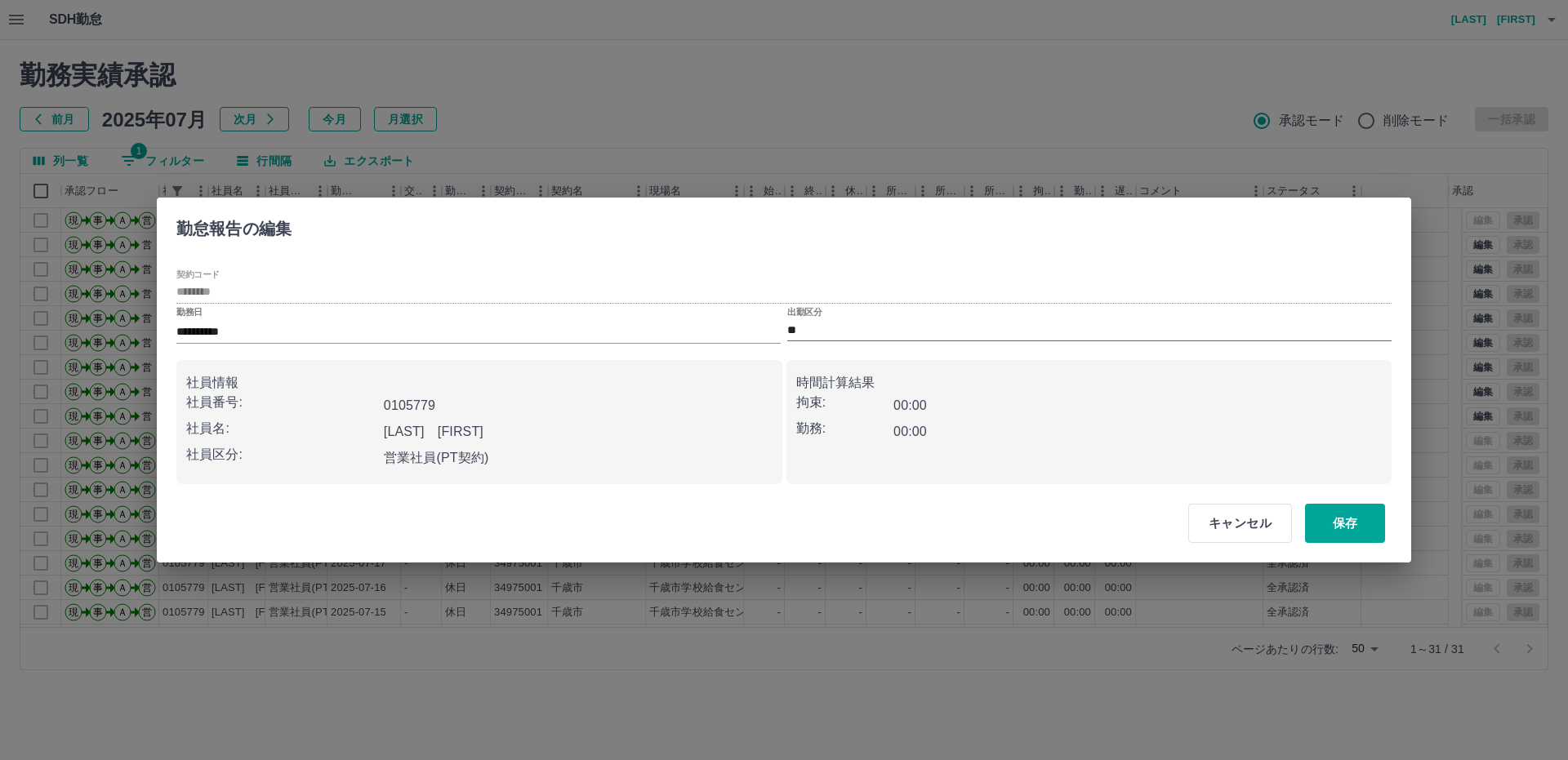 click on "**" at bounding box center (1089, 330) 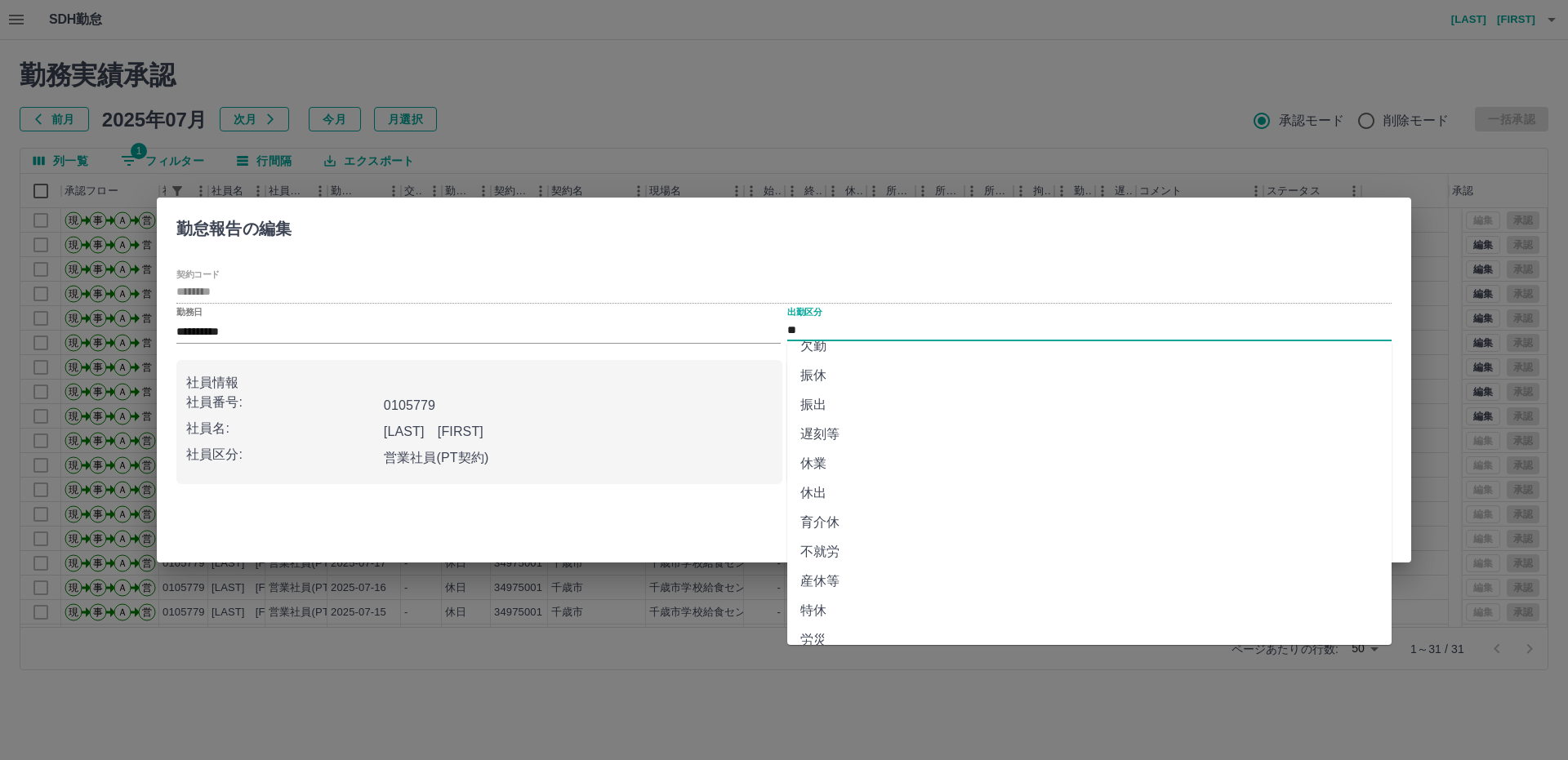 scroll, scrollTop: 157, scrollLeft: 0, axis: vertical 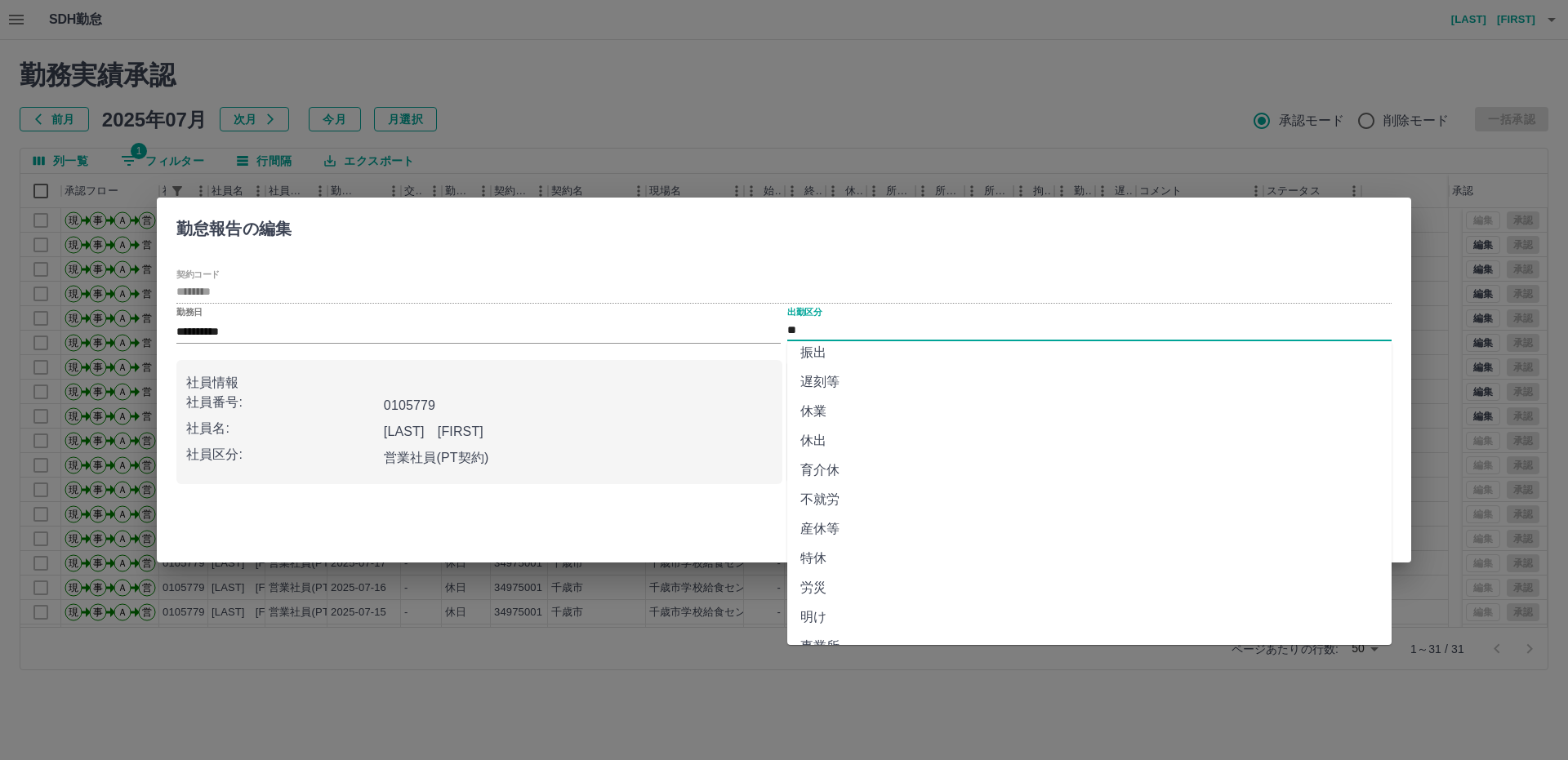 click on "勤怠報告の編集" at bounding box center [784, 225] 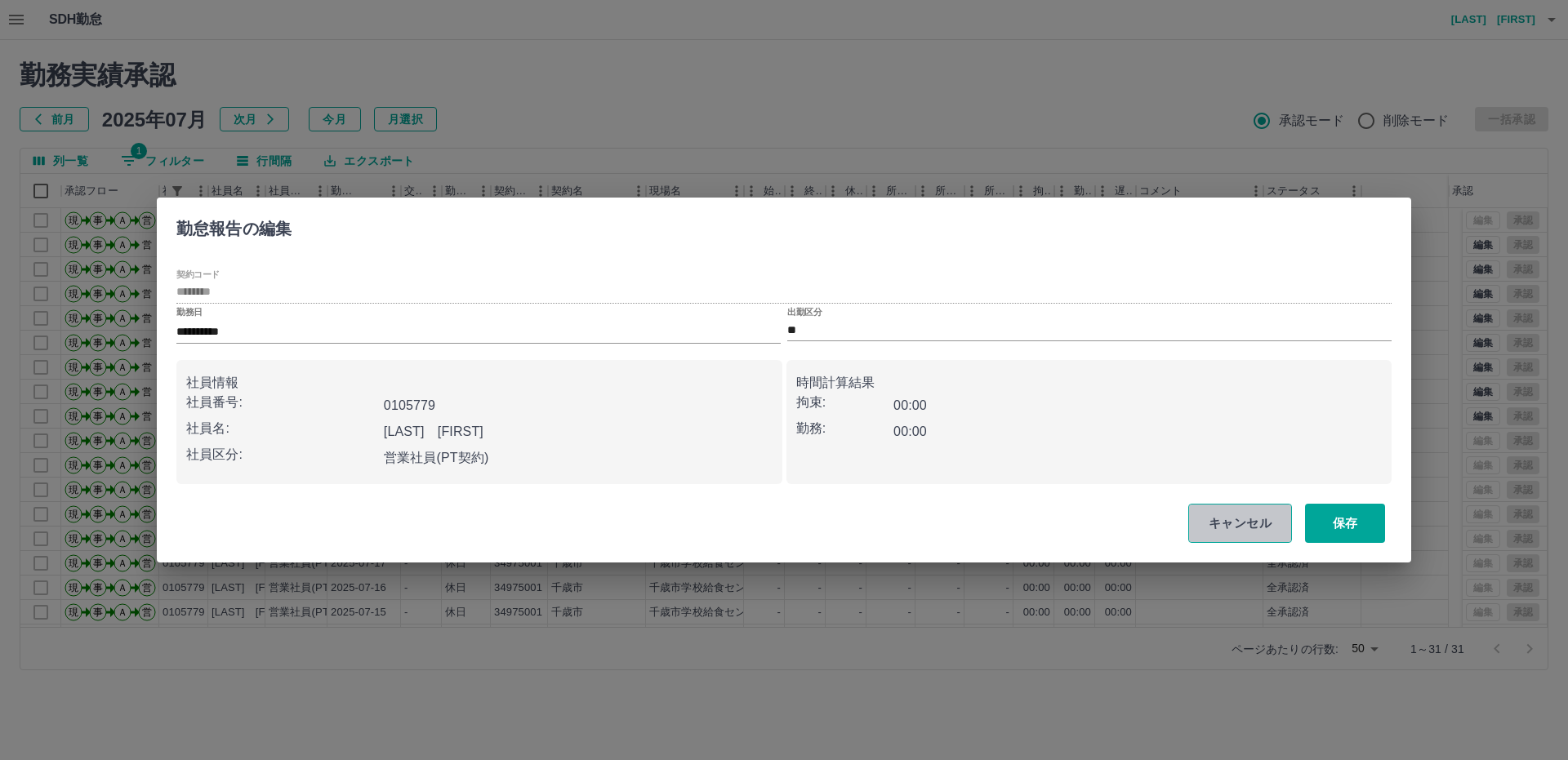 click on "キャンセル" at bounding box center [1240, 523] 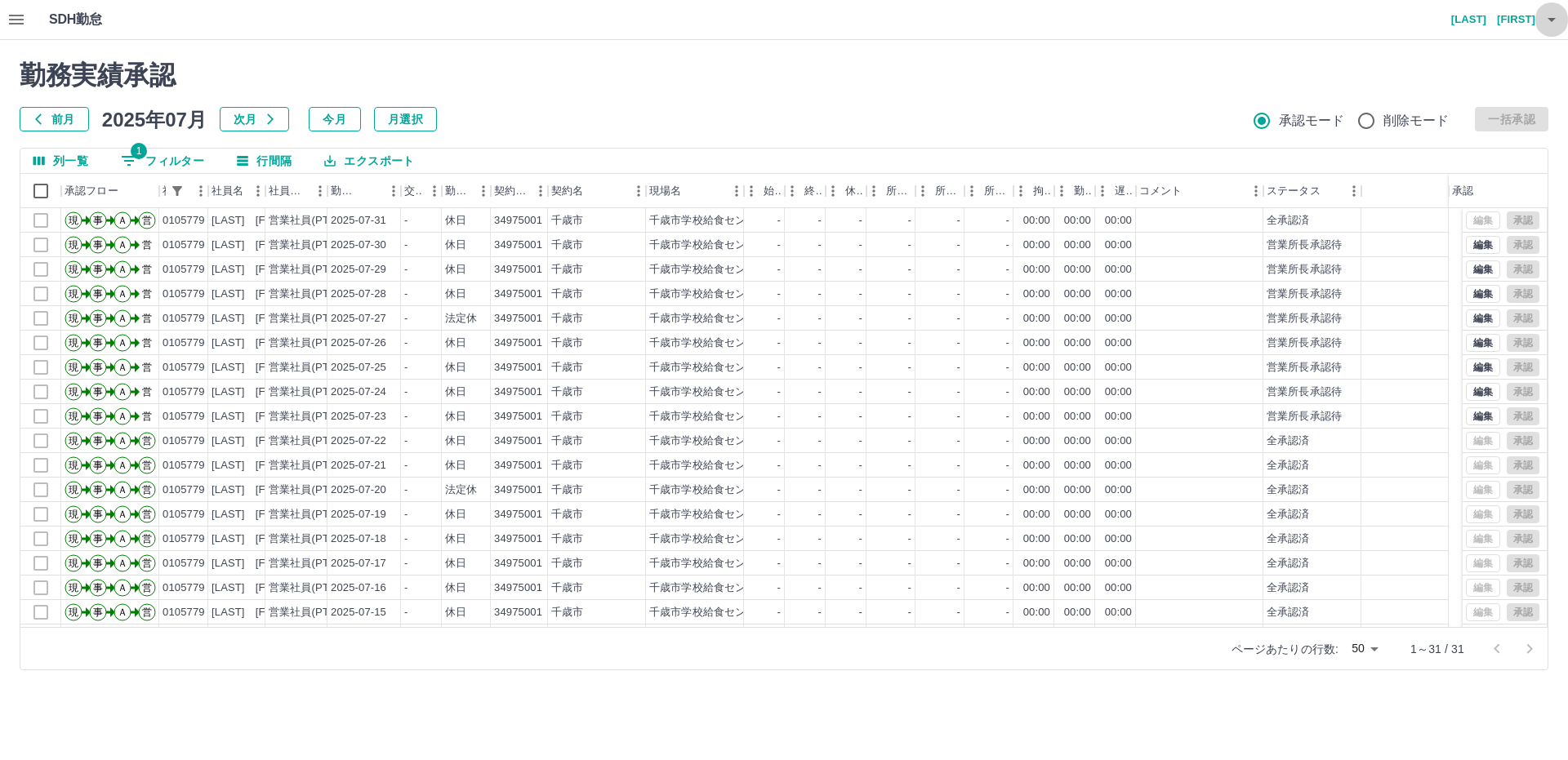 click 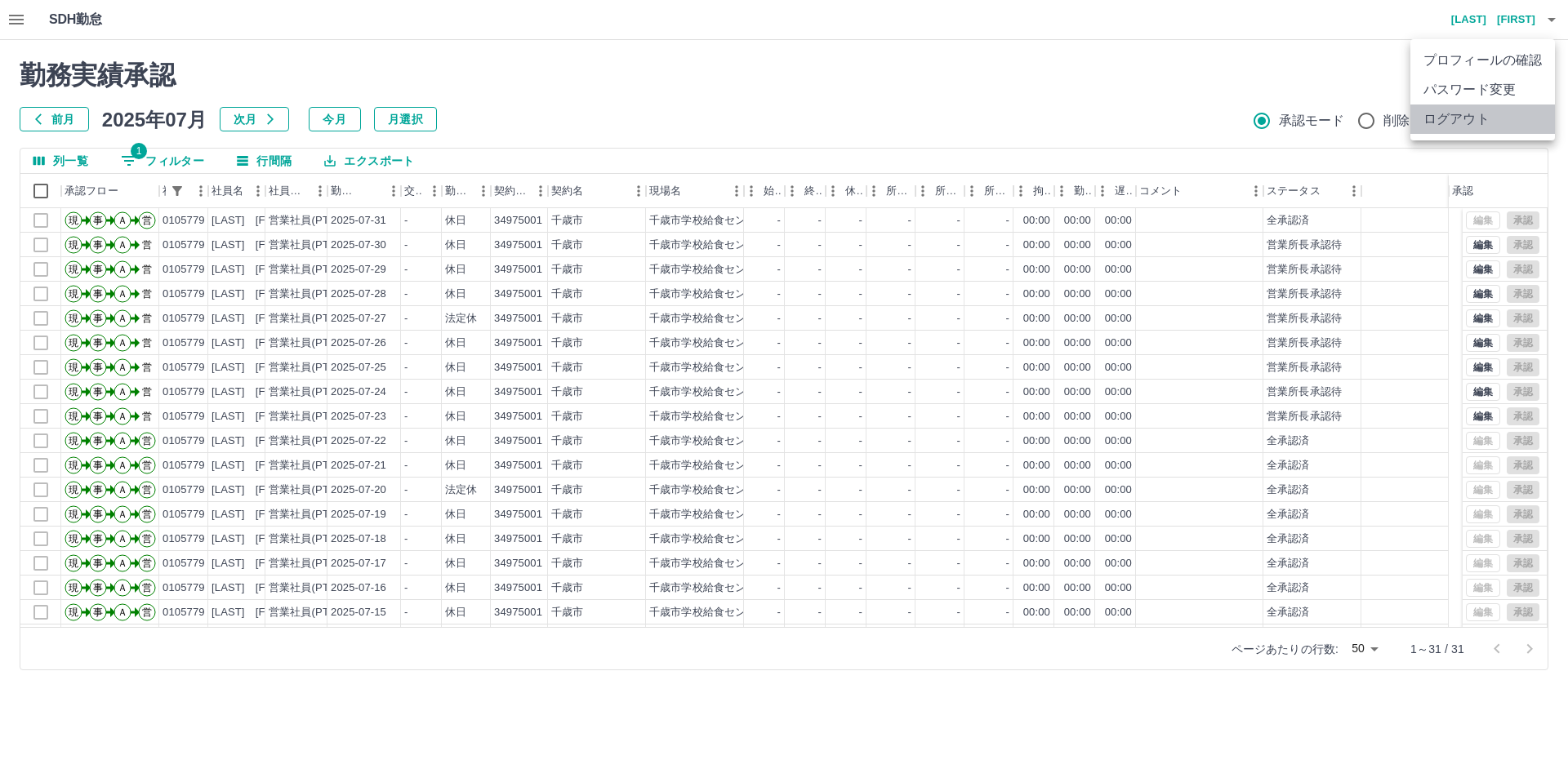 click on "ログアウト" at bounding box center [1482, 119] 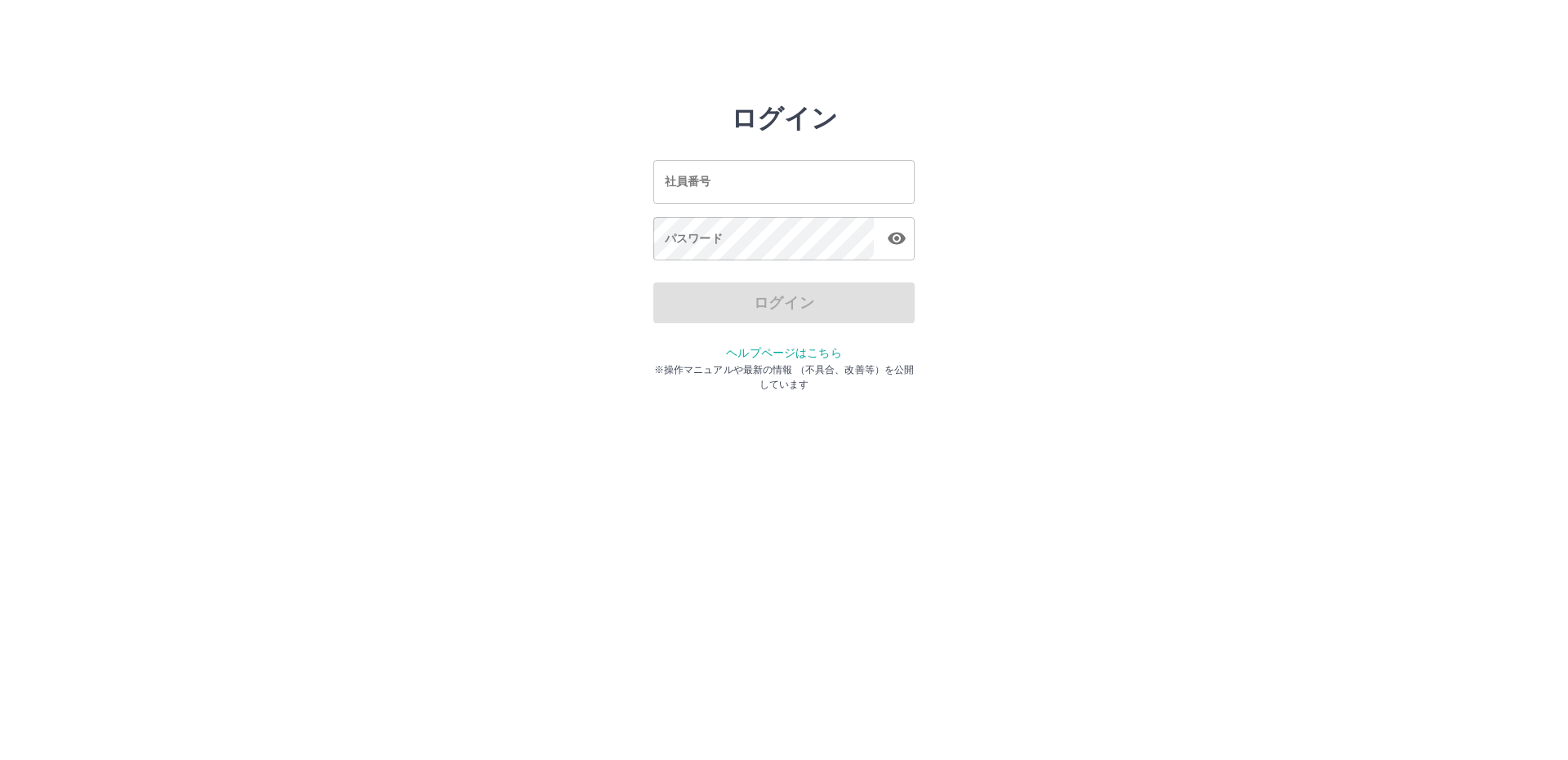 scroll, scrollTop: 0, scrollLeft: 0, axis: both 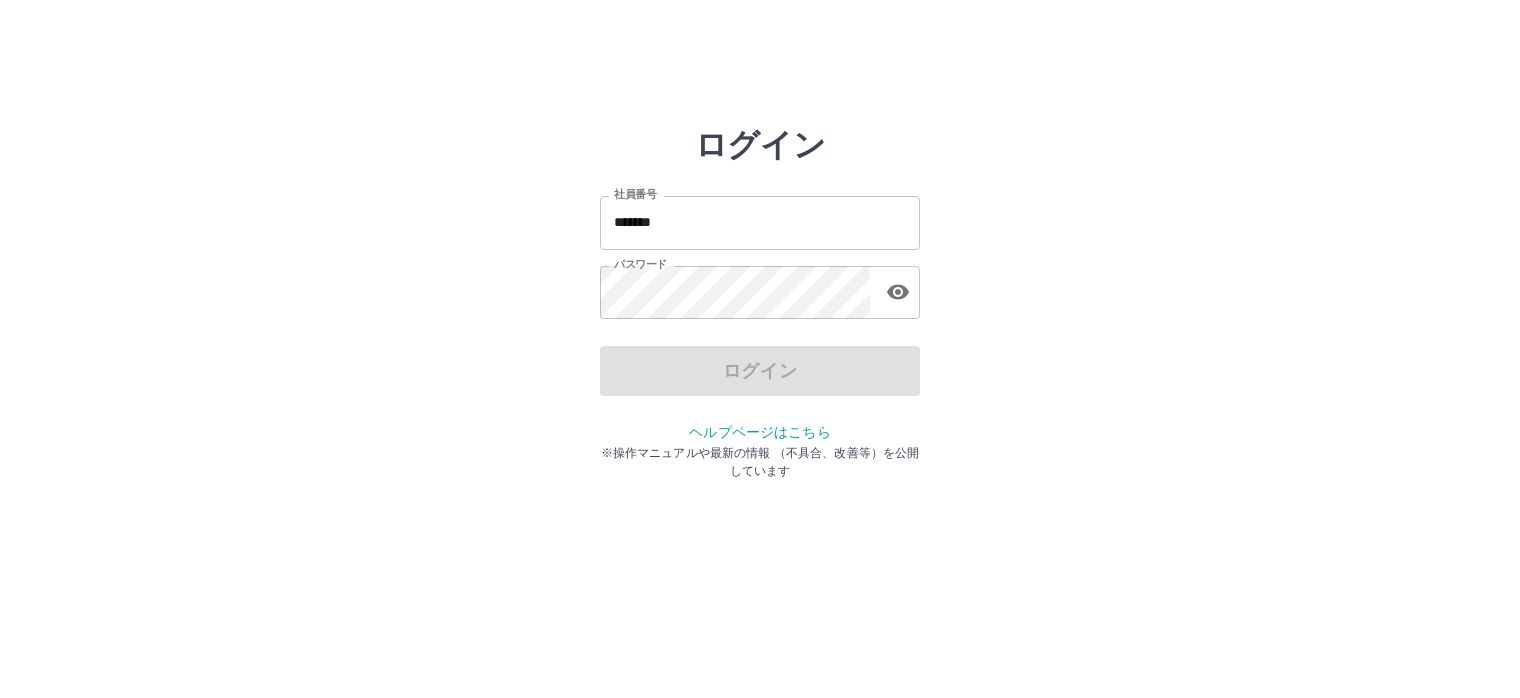 click on "*******" at bounding box center (760, 222) 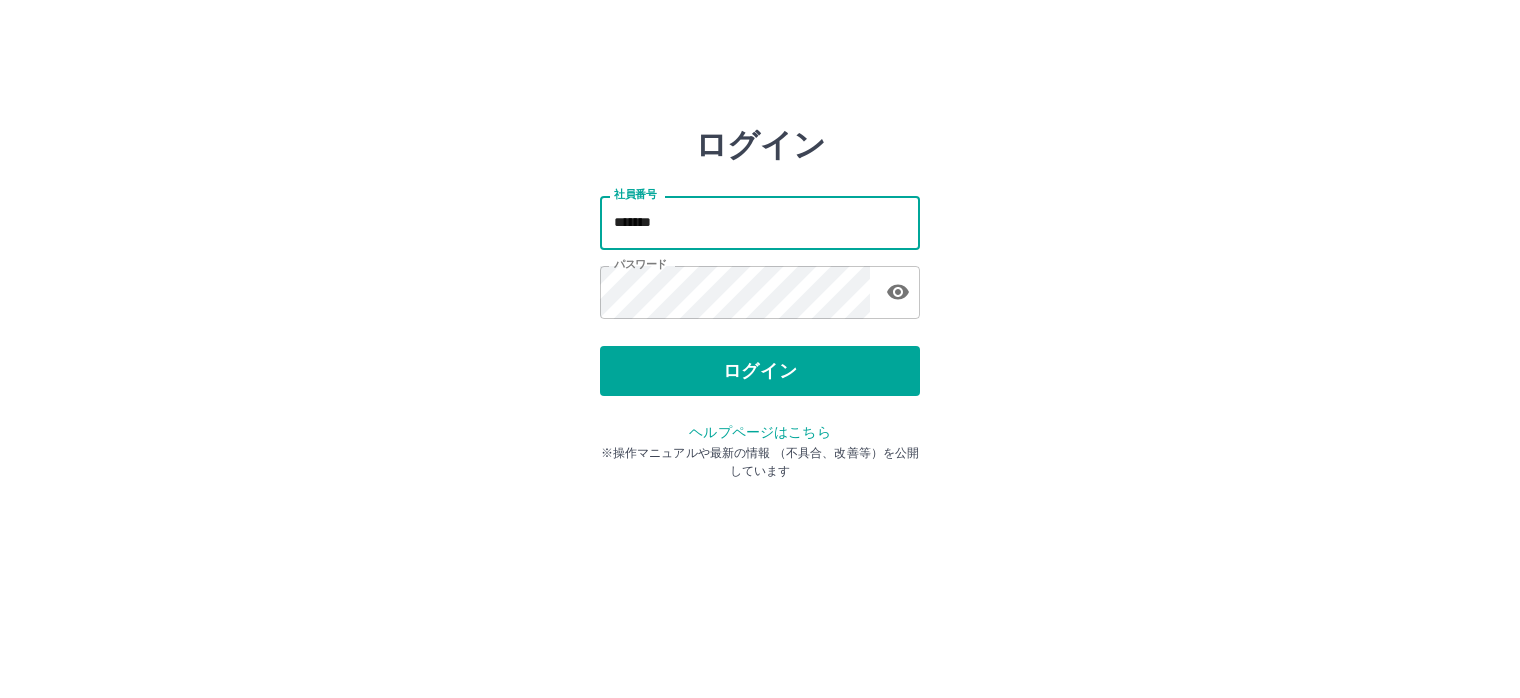 type on "*******" 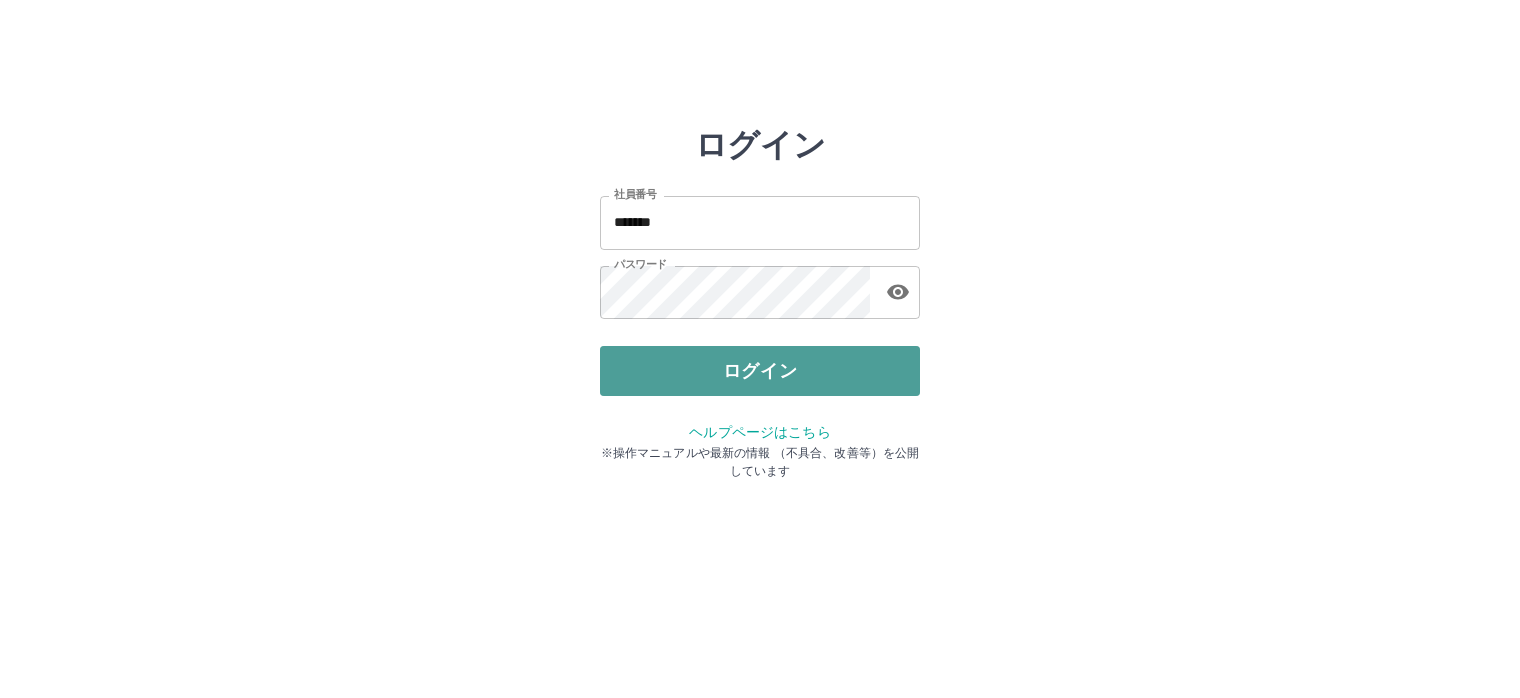 click on "ログイン" at bounding box center (760, 371) 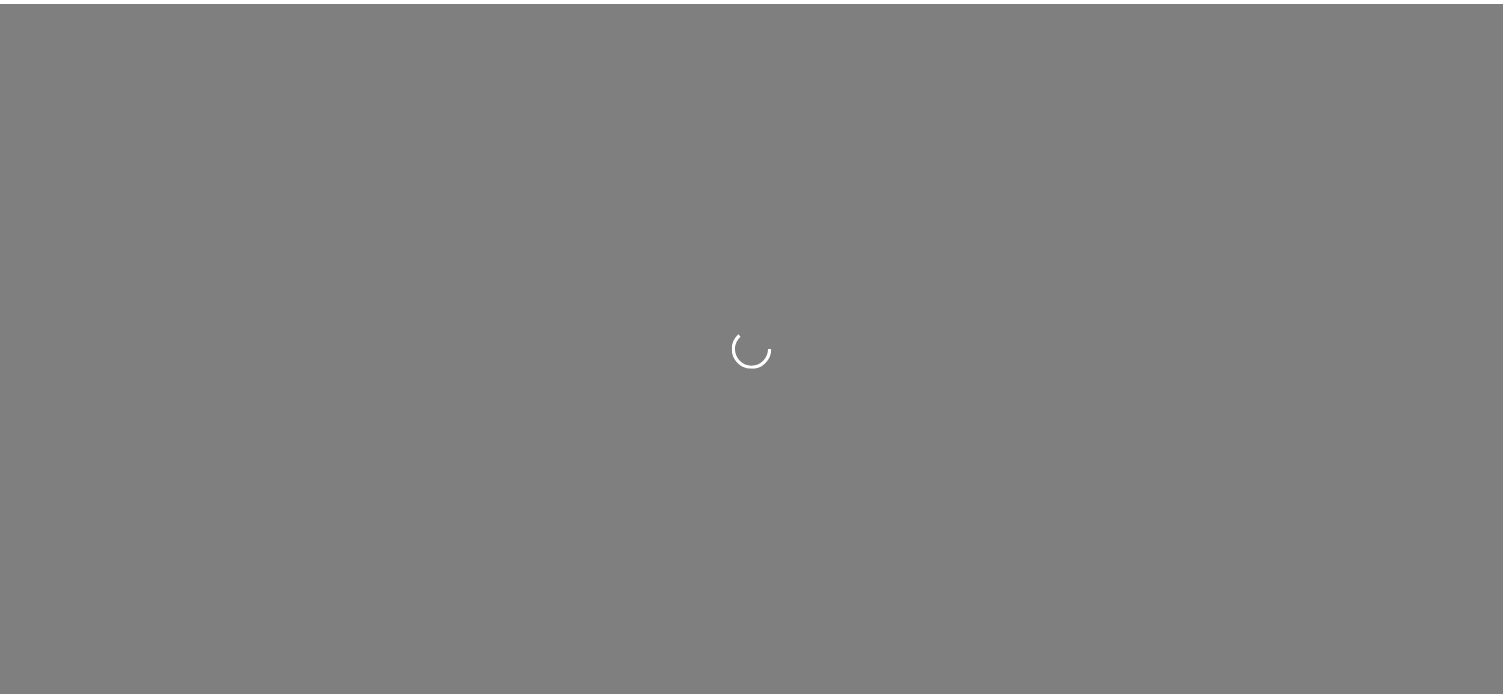 scroll, scrollTop: 0, scrollLeft: 0, axis: both 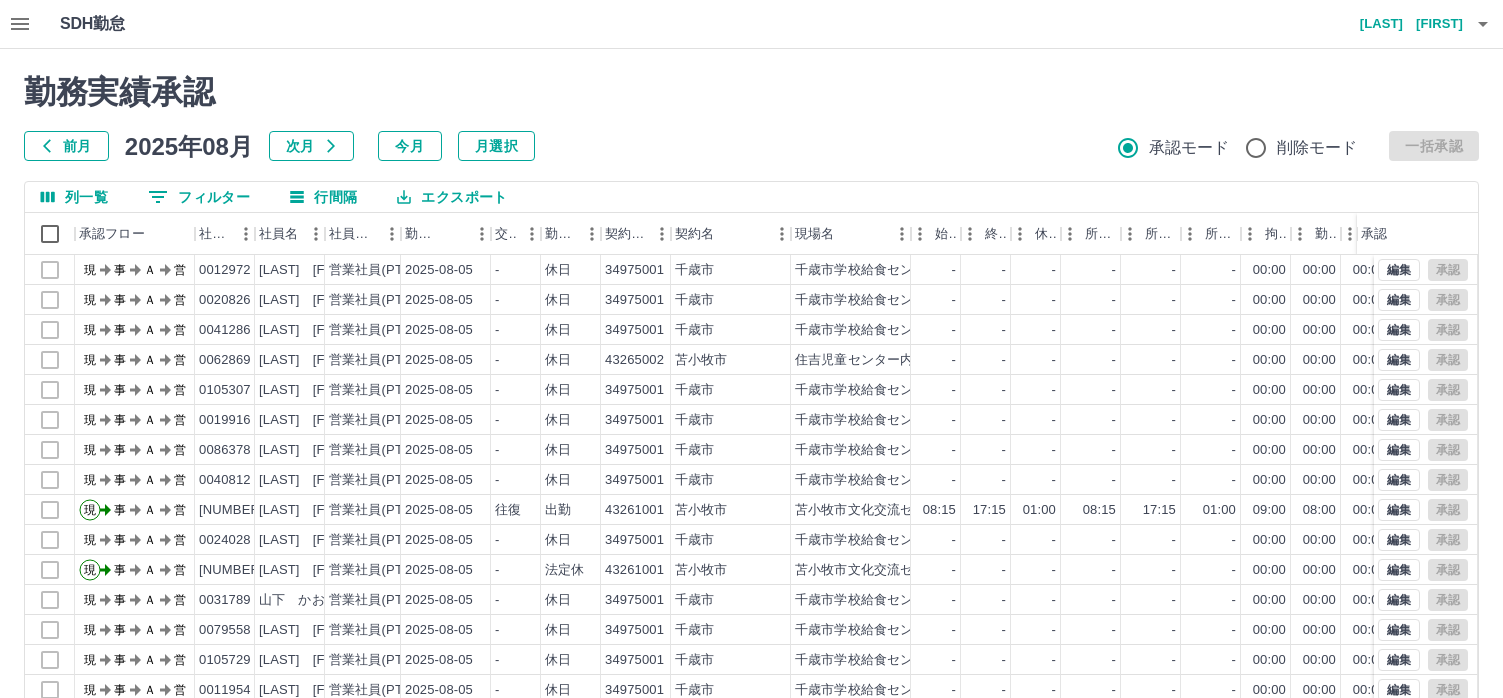 click on "前月 2025年08月 次月 今月 月選択 承認モード 削除モード 一括承認" at bounding box center (751, 146) 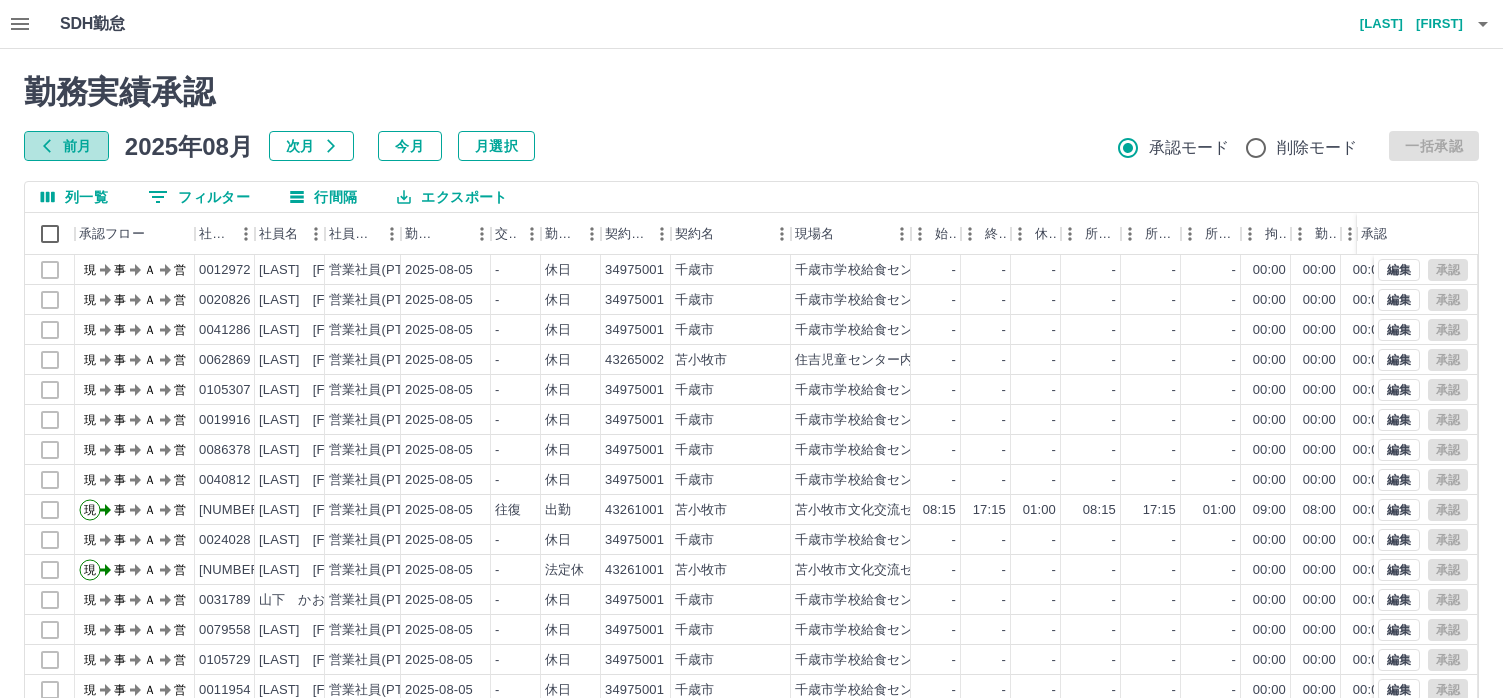 click on "前月" at bounding box center (66, 146) 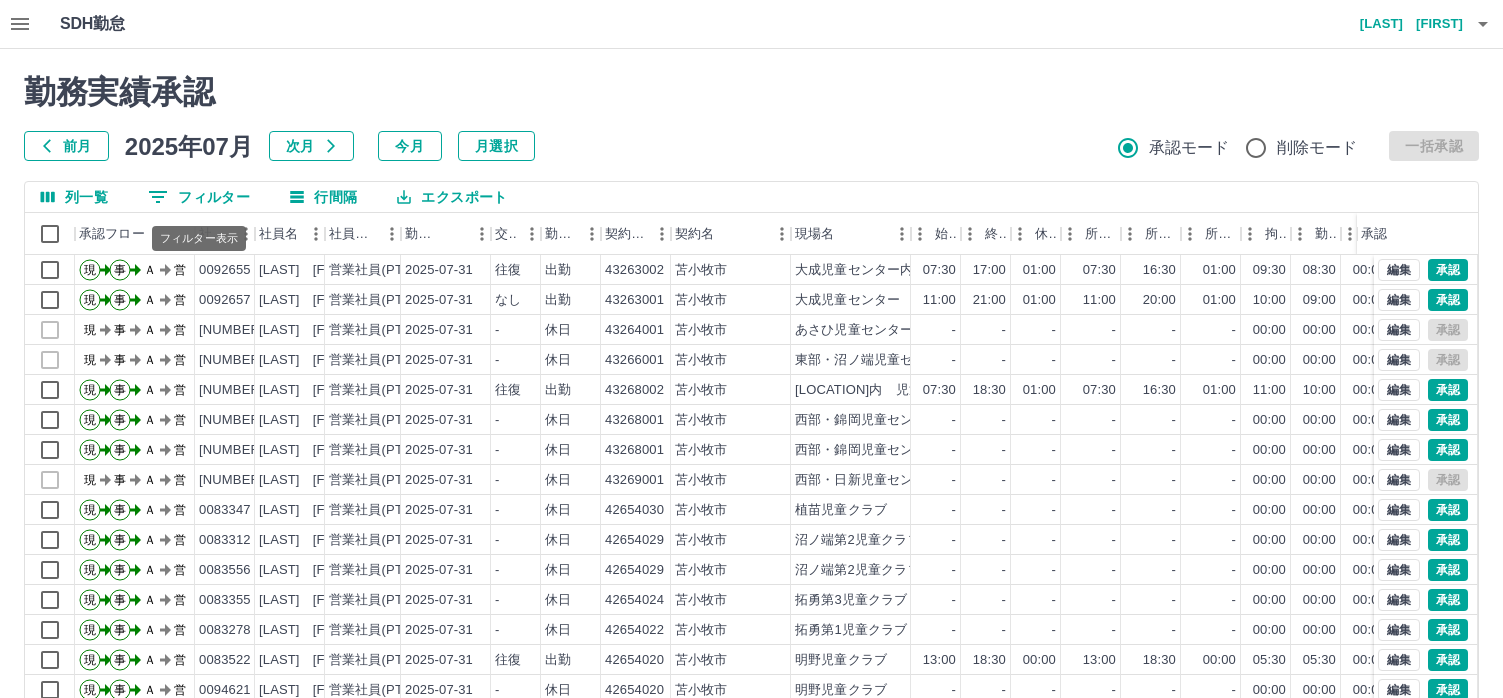 click on "0 フィルター" at bounding box center (199, 197) 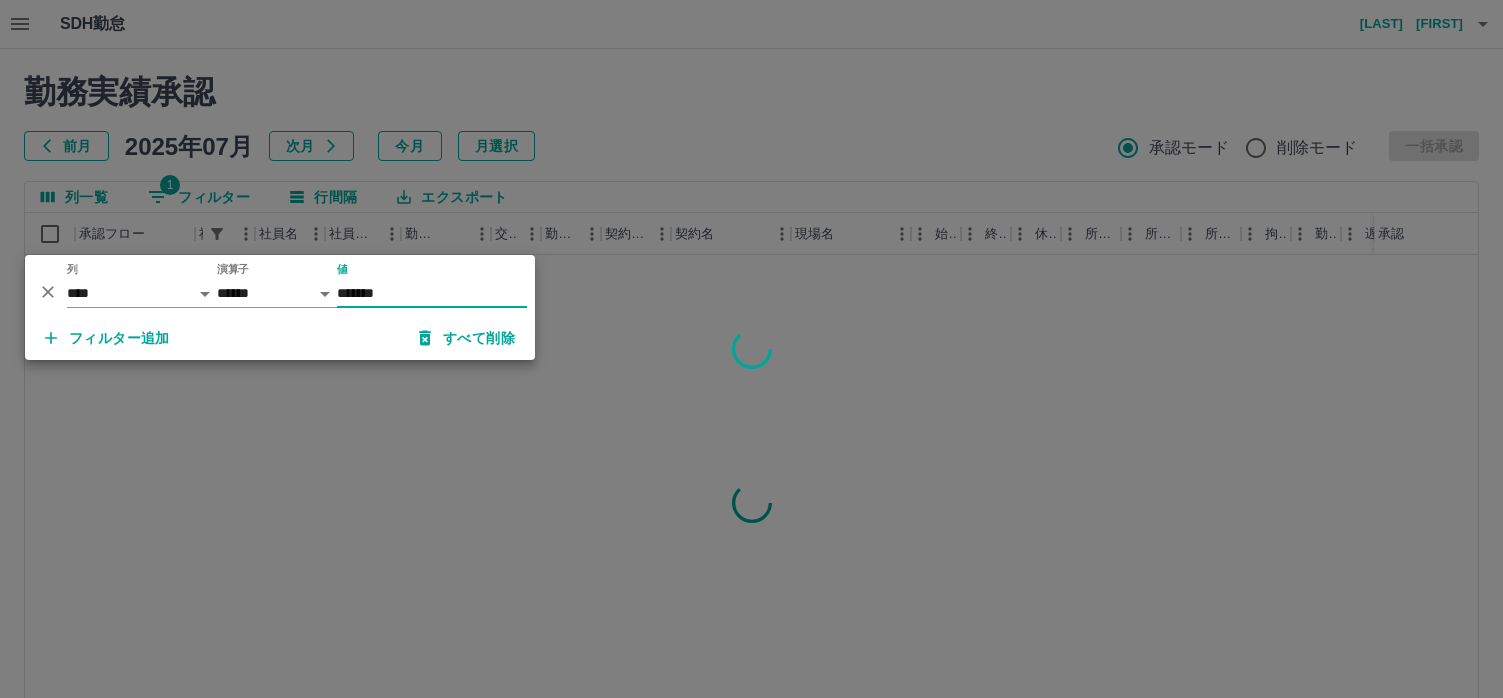 type on "*******" 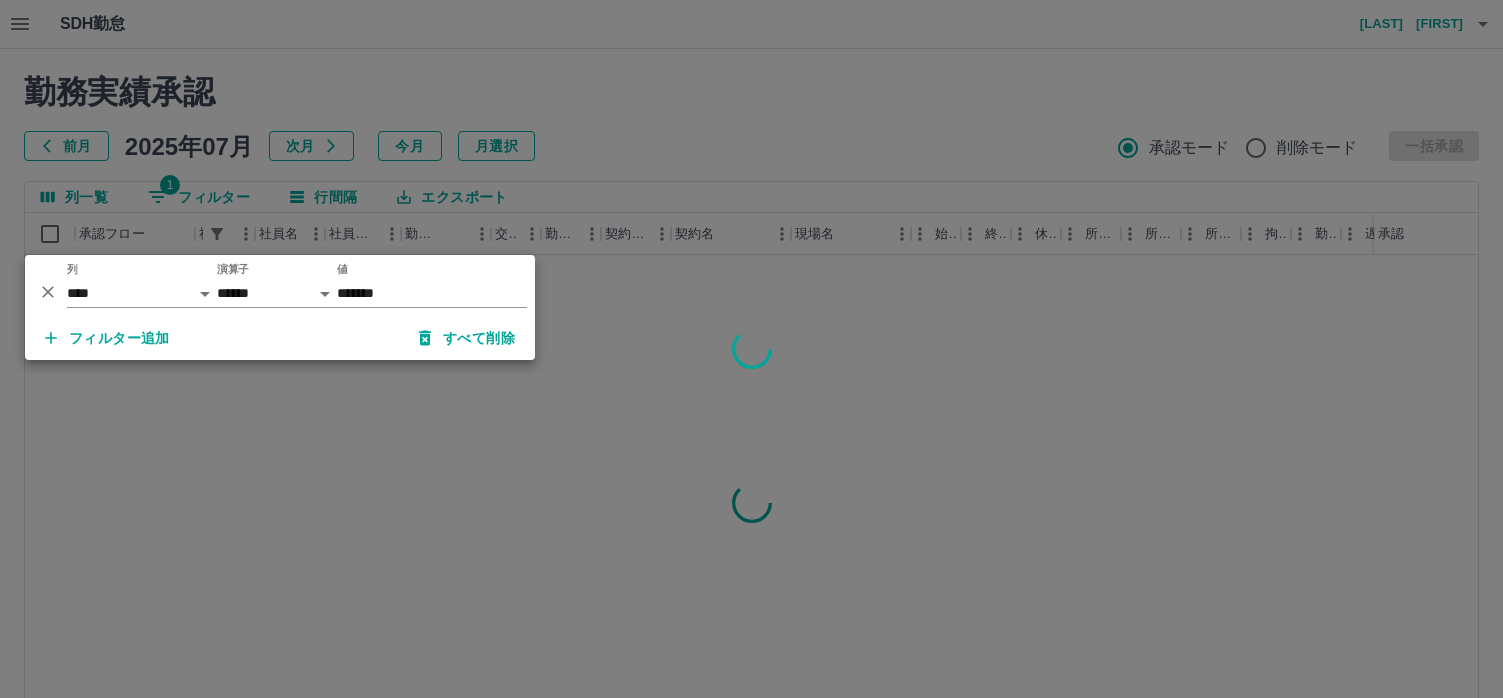click at bounding box center (751, 349) 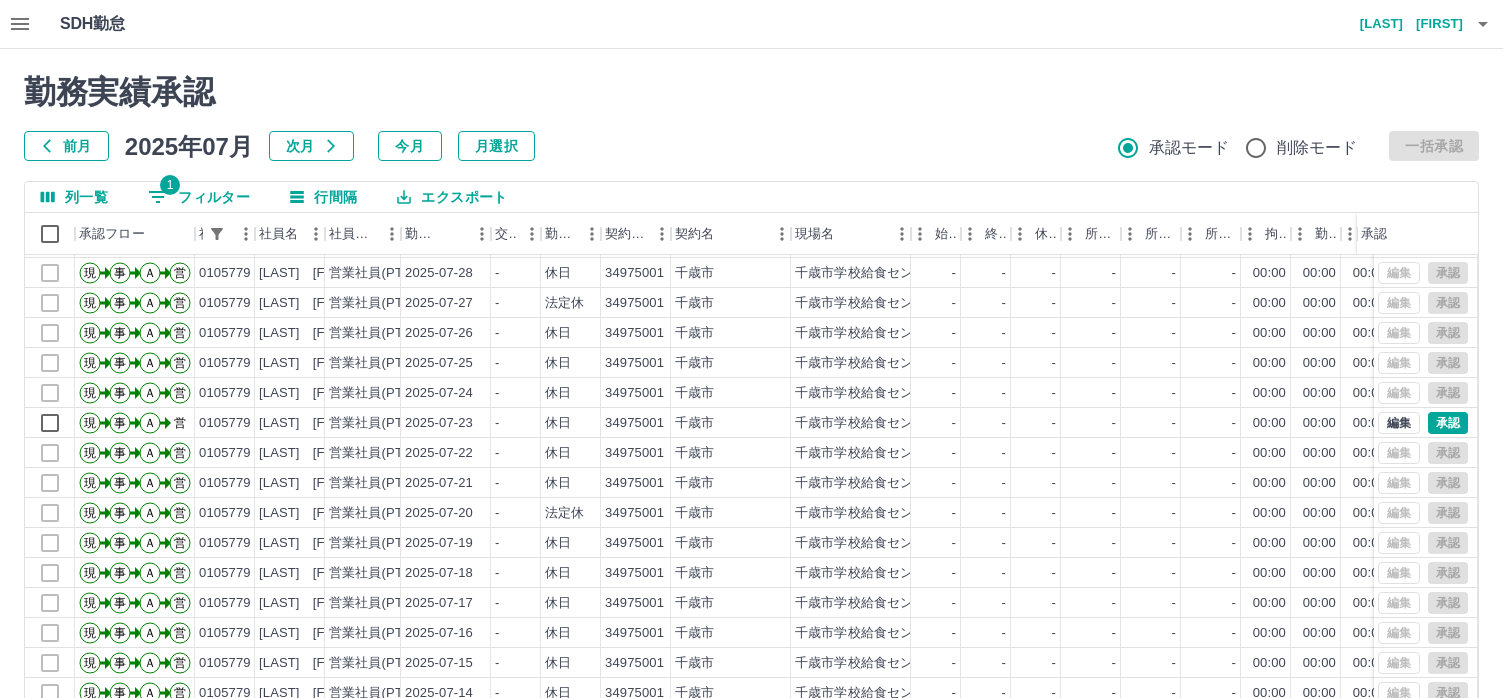 scroll, scrollTop: 104, scrollLeft: 0, axis: vertical 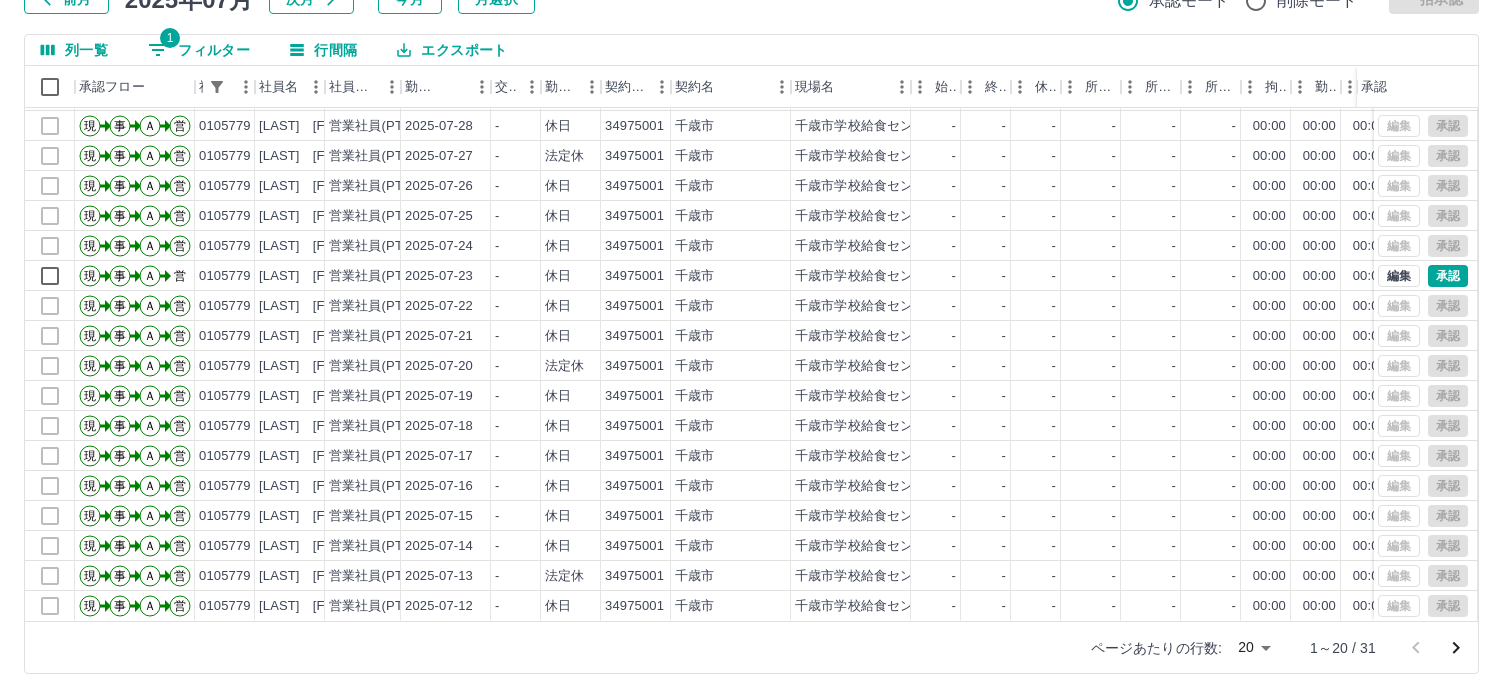 click on "SDH勤怠 森本　仁 勤務実績承認 前月 2025年07月 次月 今月 月選択 承認モード 削除モード 一括承認 列一覧 1 フィルター 行間隔 エクスポート 承認フロー 社員番号 社員名 社員区分 勤務日 交通費 勤務区分 契約コード 契約名 現場名 始業 終業 休憩 所定開始 所定終業 所定休憩 拘束 勤務 遅刻等 コメント ステータス 承認 現 事 Ａ 営 0105779 澤谷　茂 営業社員(PT契約) 2025-07-30  -  休日 34975001 千歳市 千歳市学校給食センター他 - - - - - - 00:00 00:00 00:00 全承認済 現 事 Ａ 営 0105779 澤谷　茂 営業社員(PT契約) 2025-07-29  -  休日 34975001 千歳市 千歳市学校給食センター他 - - - - - - 00:00 00:00 00:00 全承認済 現 事 Ａ 営 0105779 澤谷　茂 営業社員(PT契約) 2025-07-28  -  休日 34975001 千歳市 千歳市学校給食センター他 - - - - - - 00:00 00:00 00:00 全承認済 現 事 Ａ 営 0105779 澤谷　茂 2025-07-27  -" at bounding box center [751, 275] 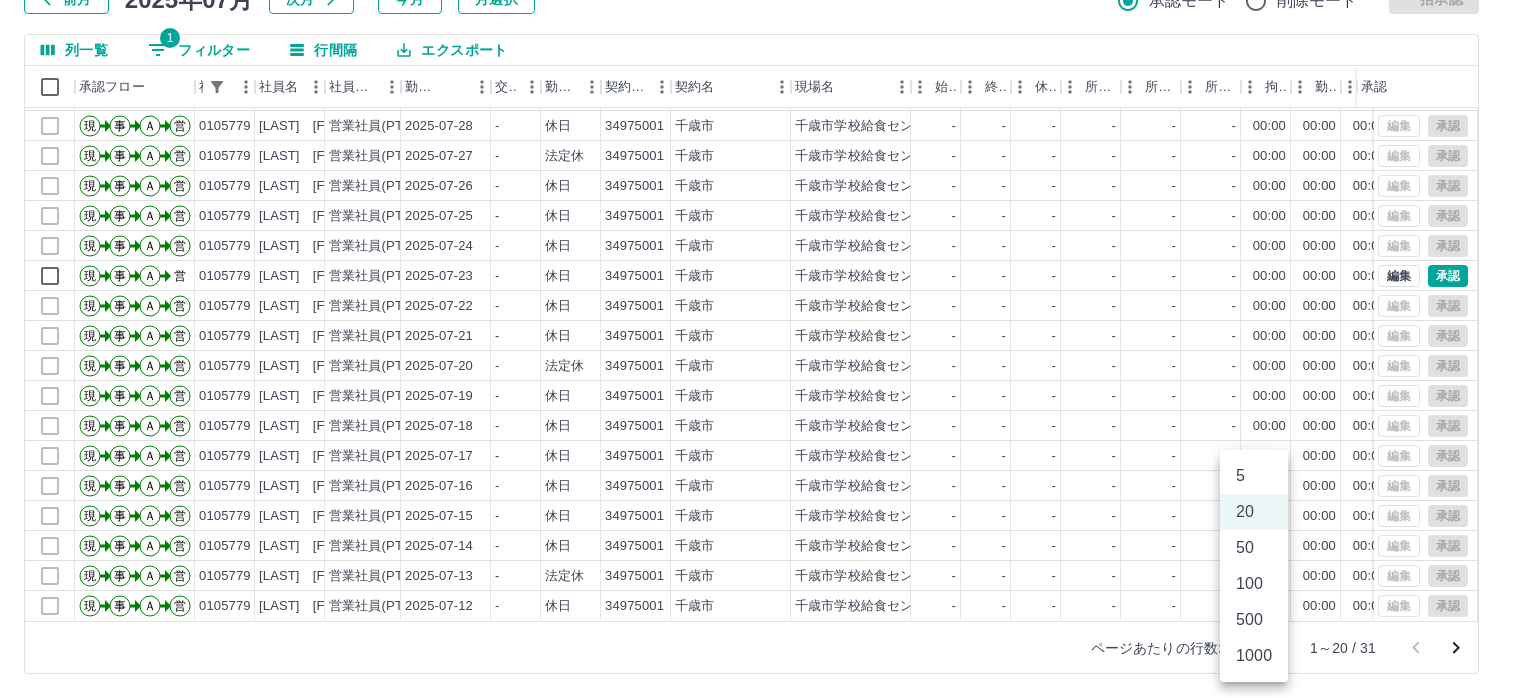 click on "50" at bounding box center [1254, 548] 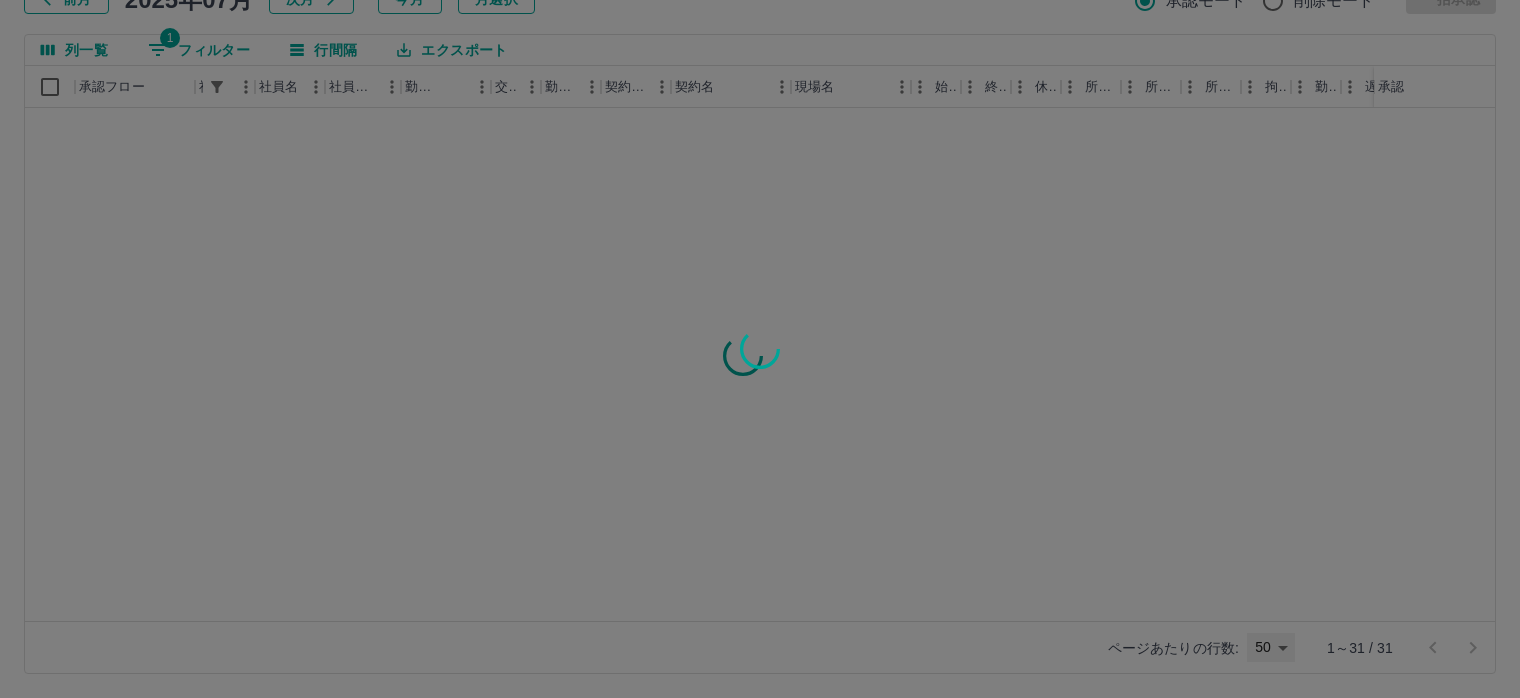 type on "**" 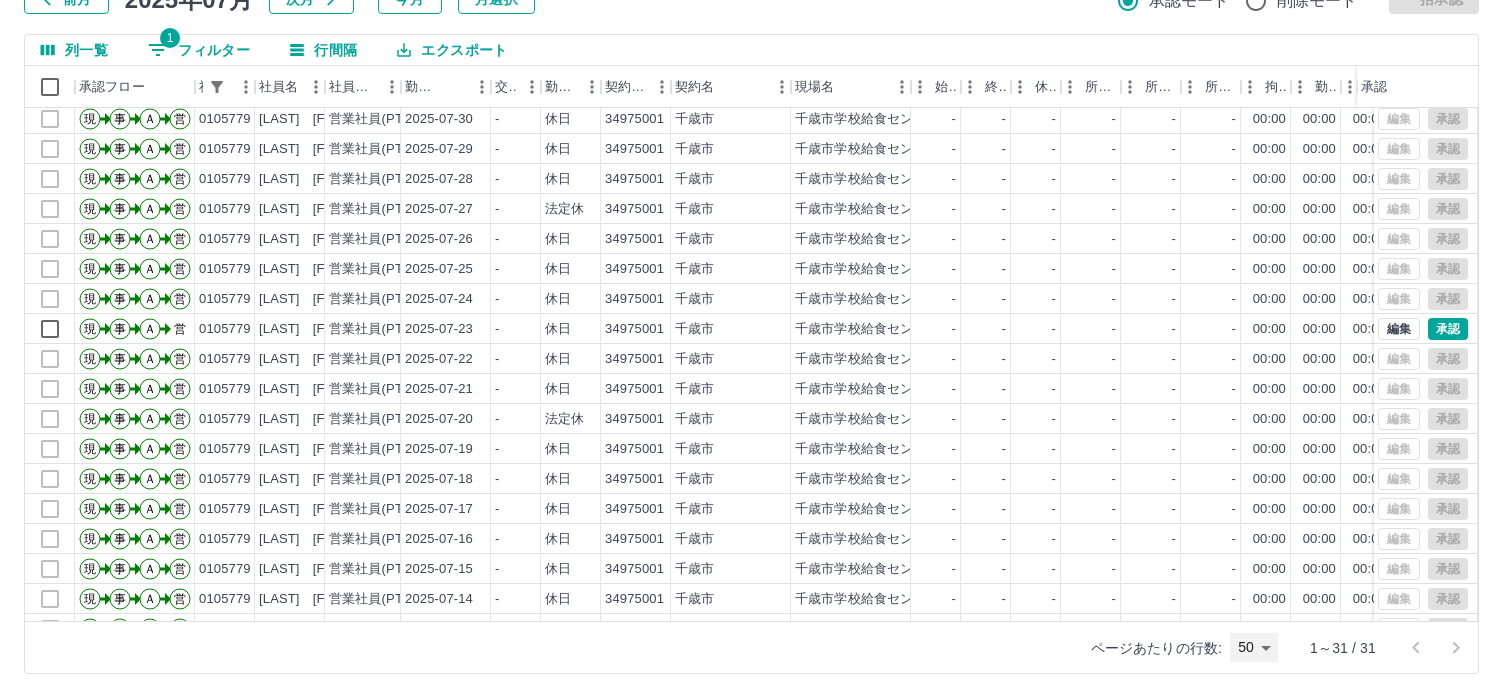 scroll, scrollTop: 0, scrollLeft: 0, axis: both 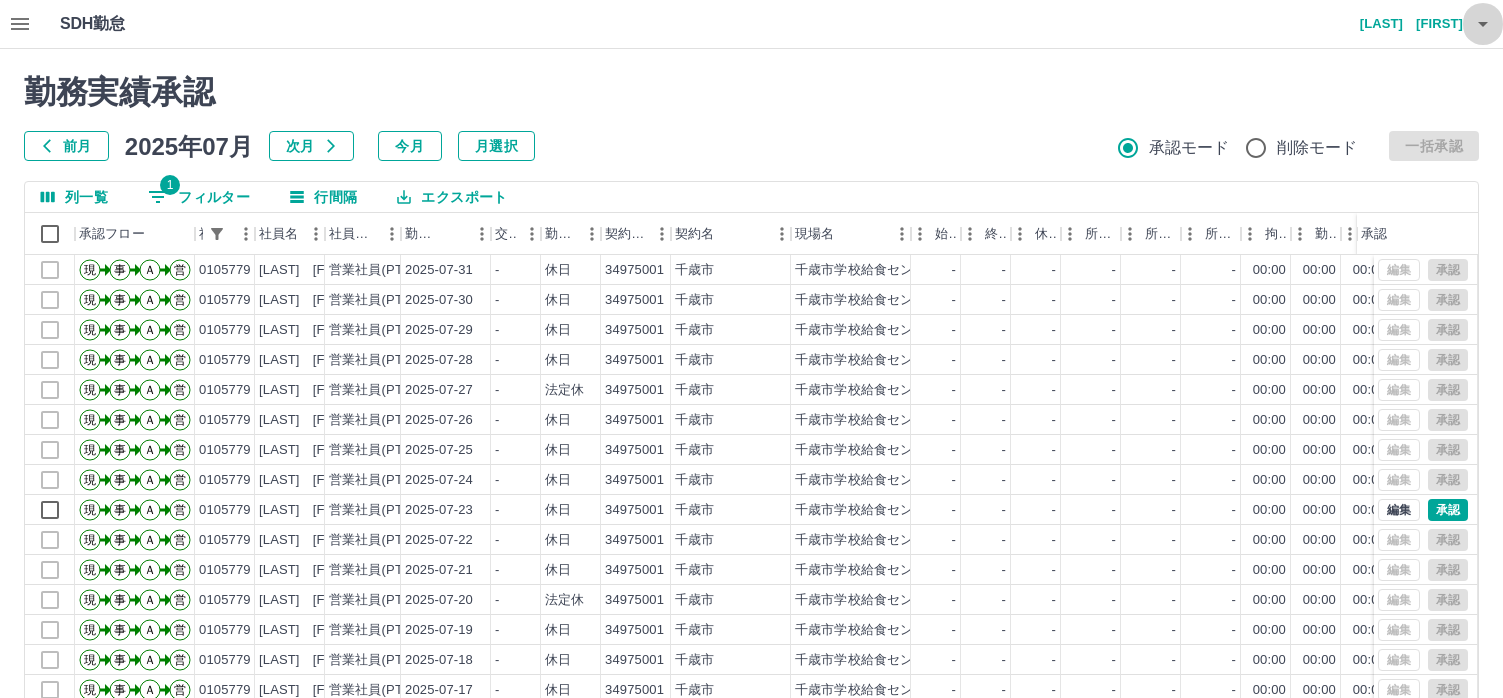 click 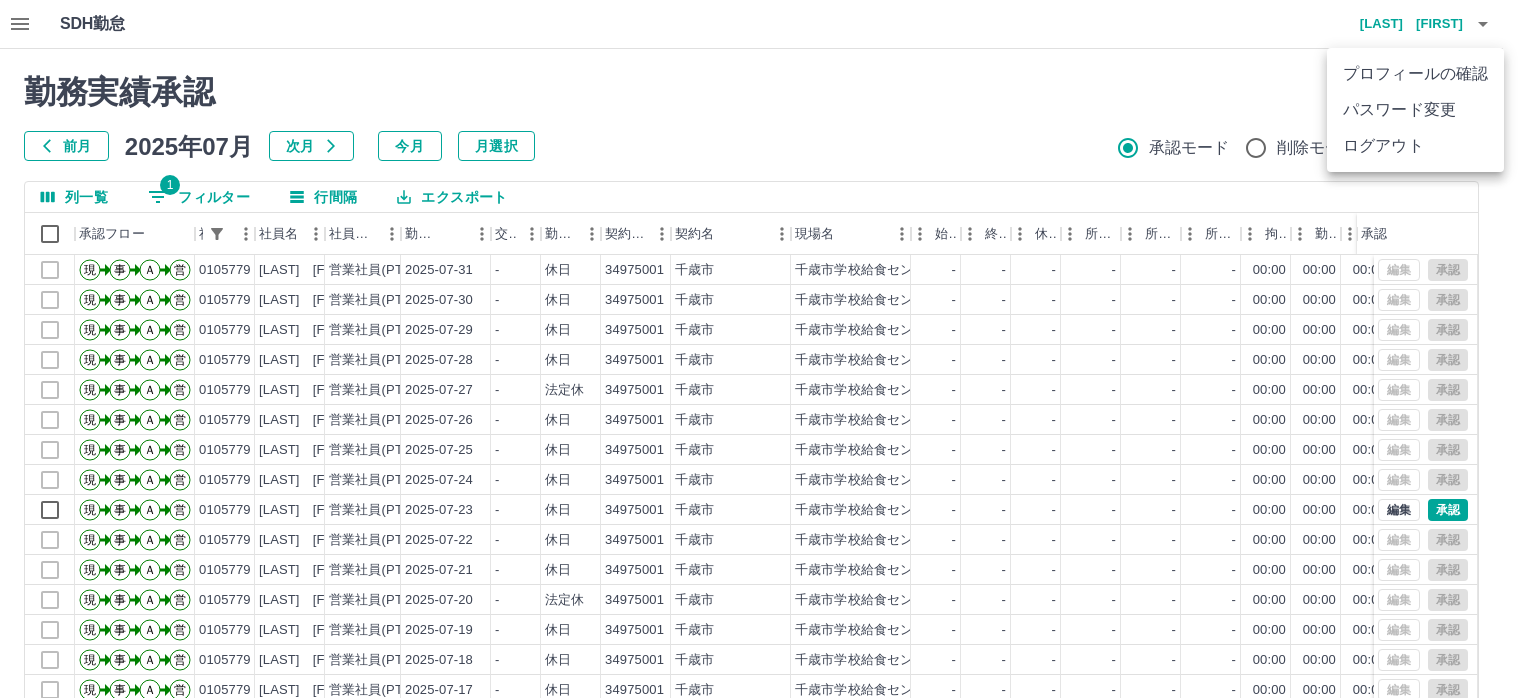 click on "ログアウト" at bounding box center (1415, 146) 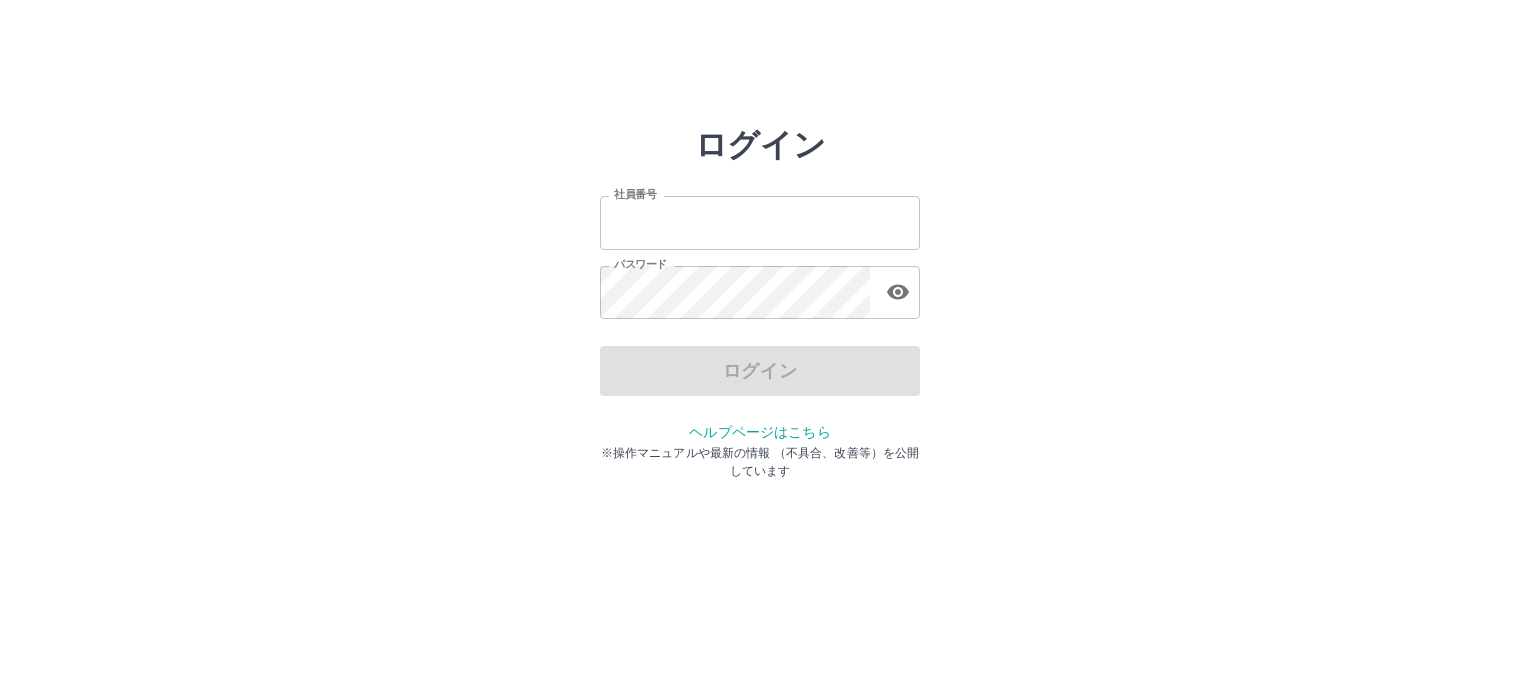 scroll, scrollTop: 0, scrollLeft: 0, axis: both 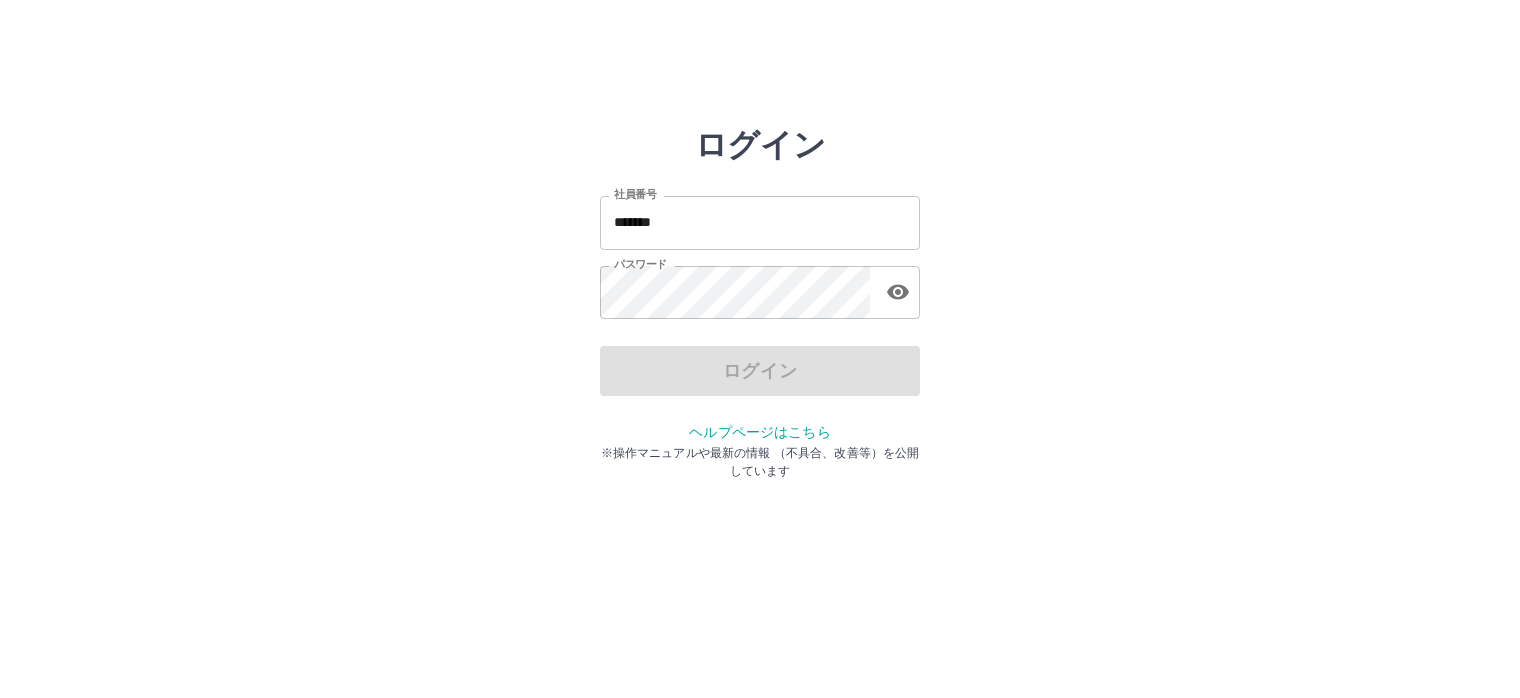 click on "*******" at bounding box center [760, 222] 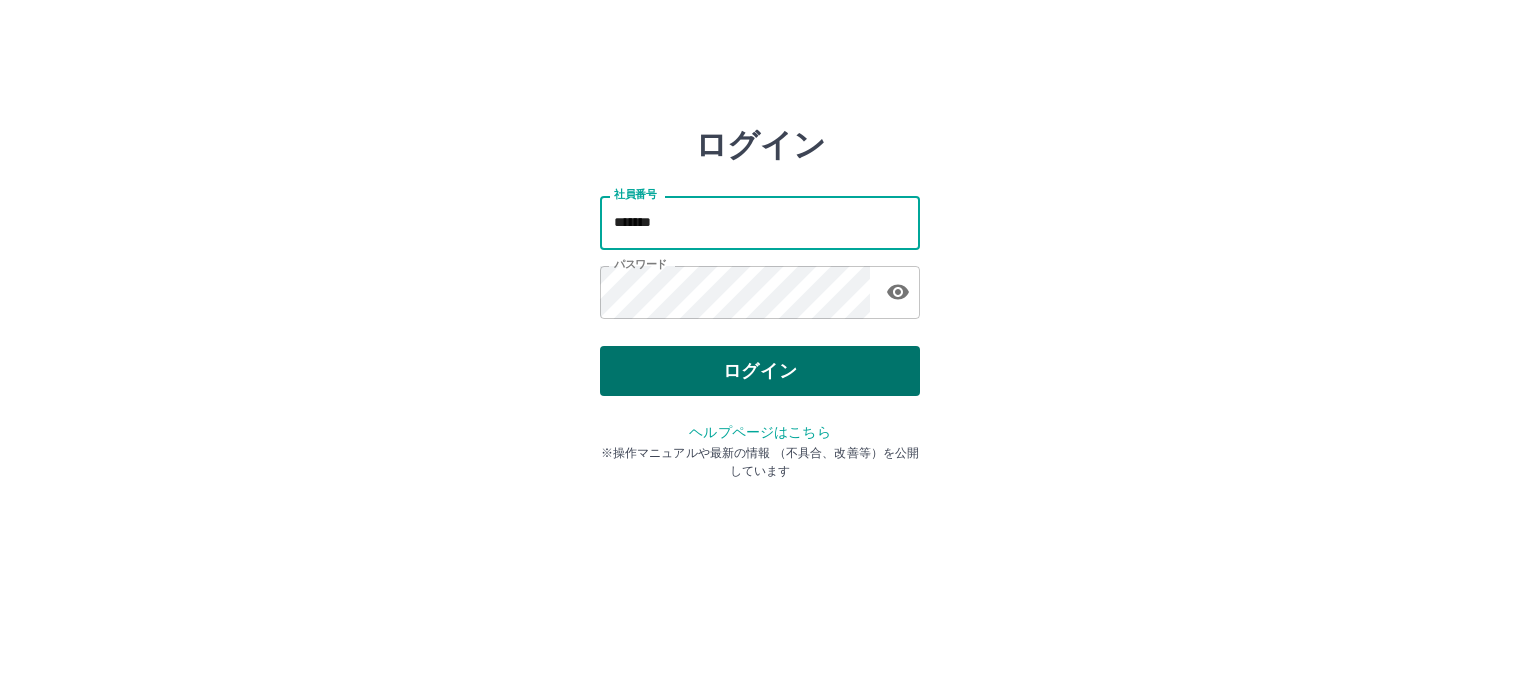 type on "*******" 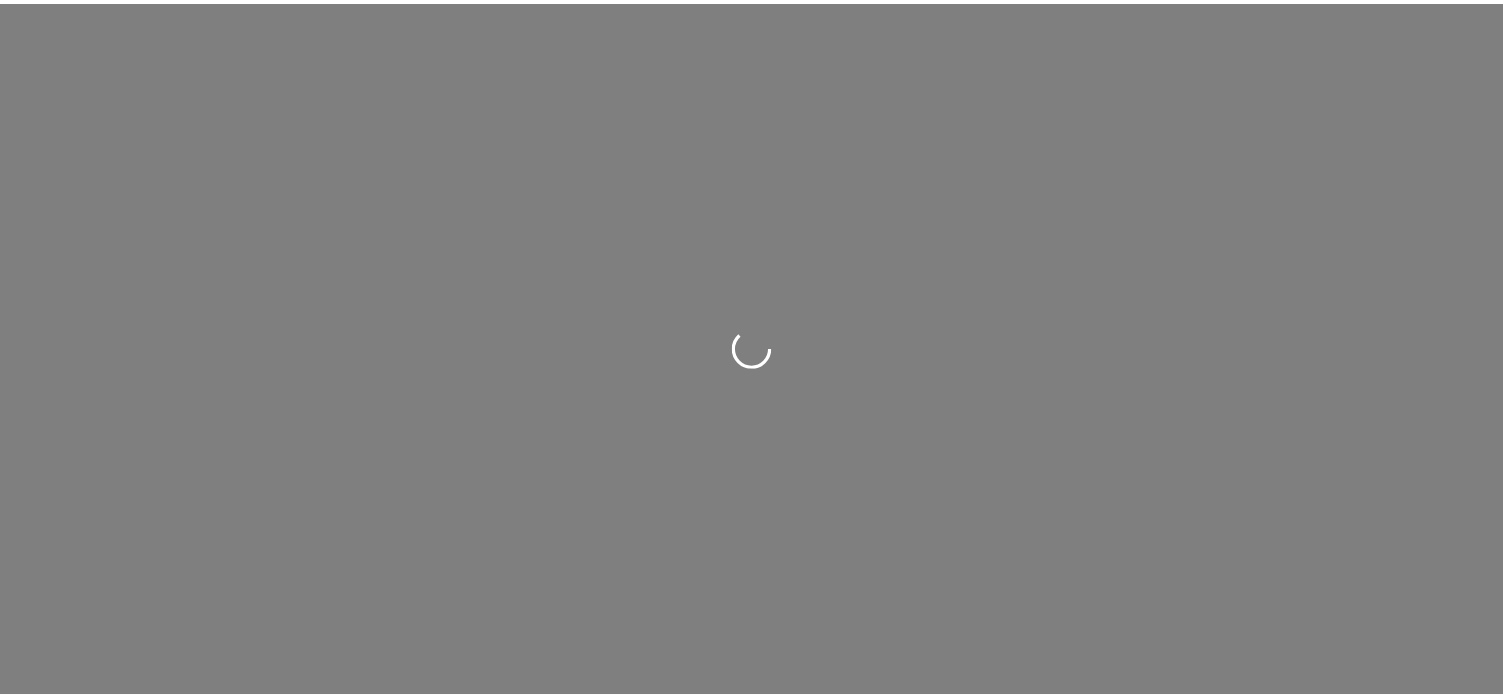 scroll, scrollTop: 0, scrollLeft: 0, axis: both 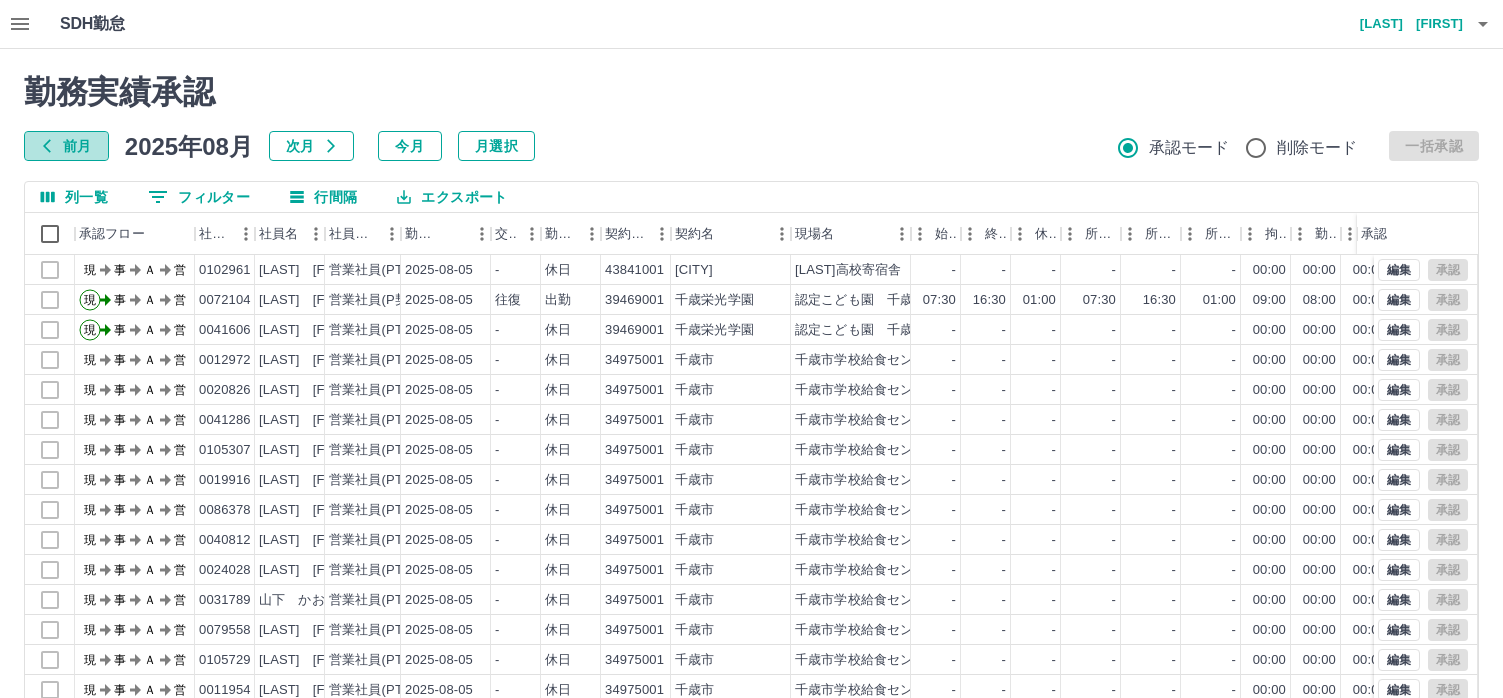 click 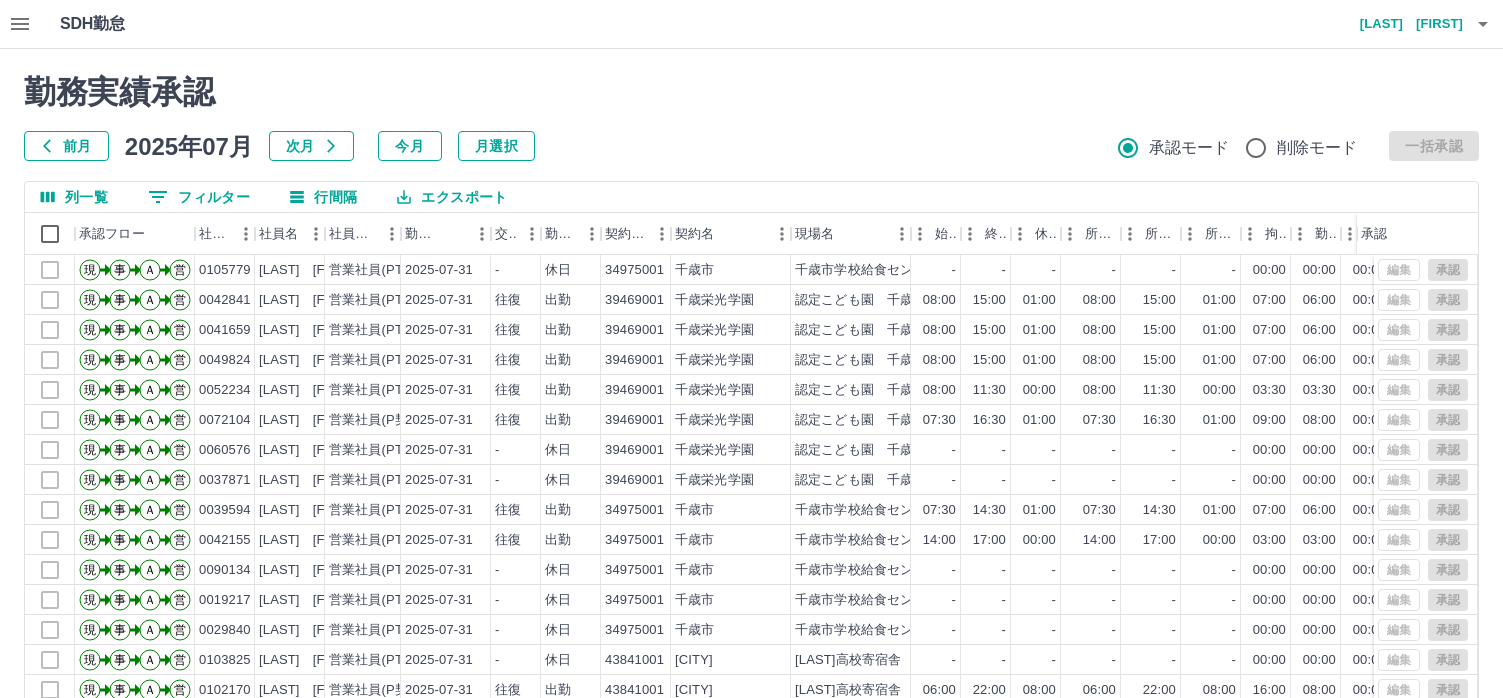 click on "0 フィルター" at bounding box center (199, 197) 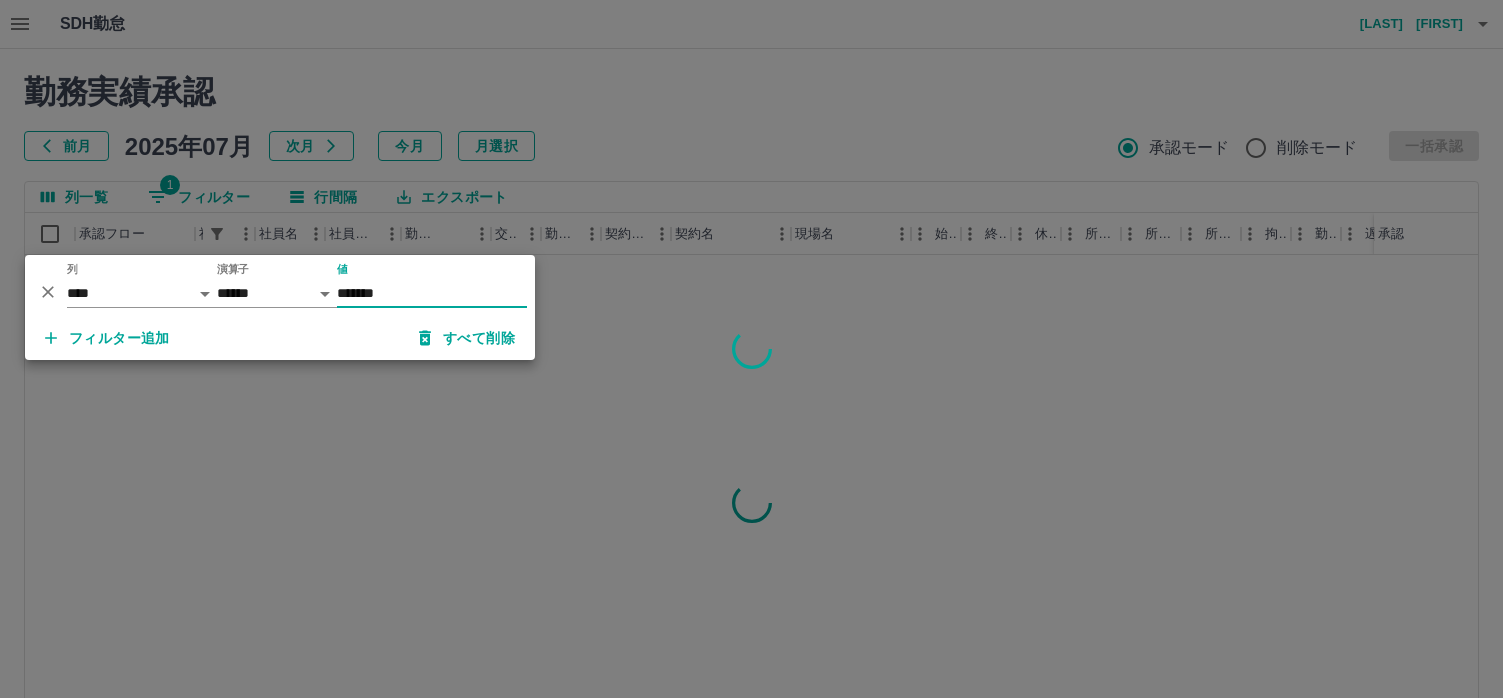 type on "*******" 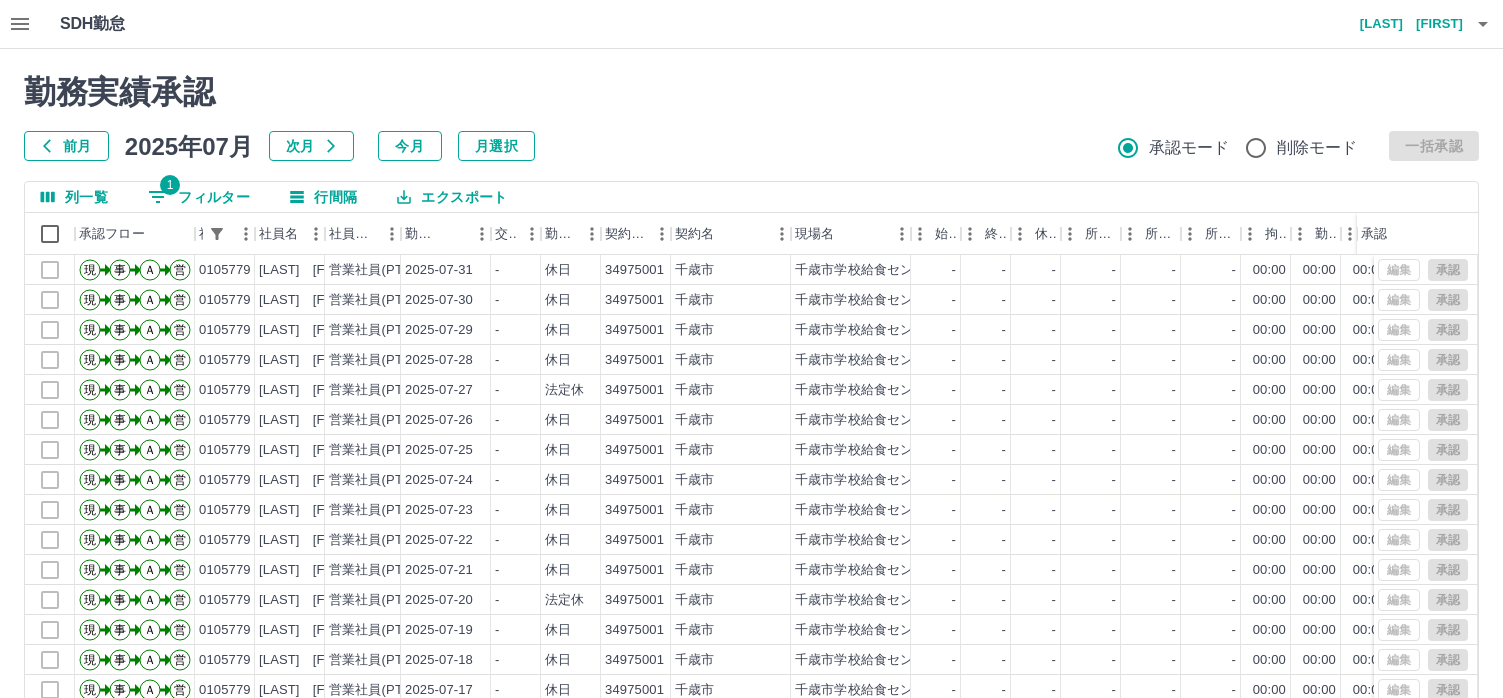 scroll, scrollTop: 104, scrollLeft: 0, axis: vertical 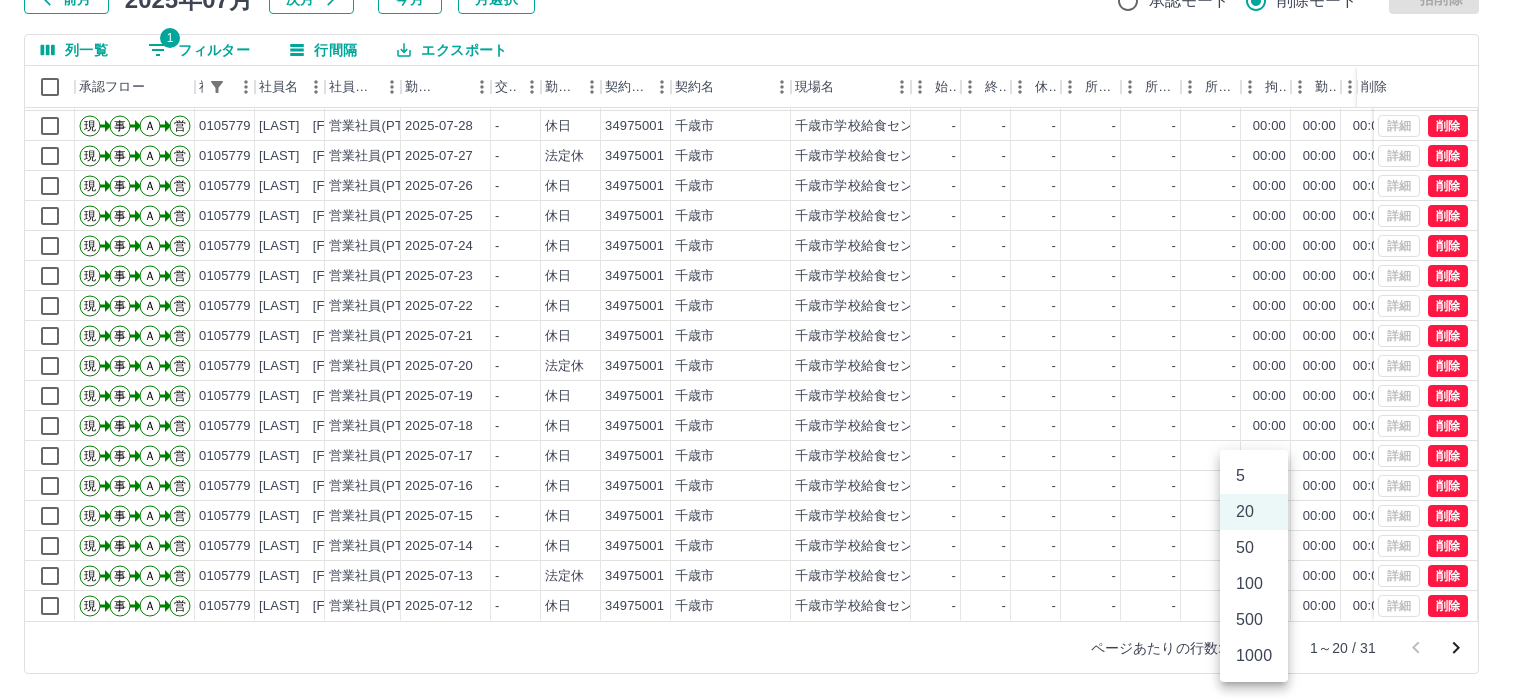click on "SDH勤怠 荒川　俊昭 勤務実績承認 前月 2025年07月 次月 今月 月選択 承認モード 削除モード 一括削除 列一覧 1 フィルター 行間隔 エクスポート 承認フロー 社員番号 社員名 社員区分 勤務日 交通費 勤務区分 契約コード 契約名 現場名 始業 終業 休憩 所定開始 所定終業 所定休憩 拘束 勤務 遅刻等 コメント ステータス 削除 現 事 Ａ 営 0105779 澤谷　茂 営業社員(PT契約) 2025-07-30  -  休日 34975001 千歳市 千歳市学校給食センター他 - - - - - - 00:00 00:00 00:00 全承認済 現 事 Ａ 営 0105779 澤谷　茂 営業社員(PT契約) 2025-07-29  -  休日 34975001 千歳市 千歳市学校給食センター他 - - - - - - 00:00 00:00 00:00 全承認済 現 事 Ａ 営 0105779 澤谷　茂 営業社員(PT契約) 2025-07-28  -  休日 34975001 千歳市 千歳市学校給食センター他 - - - - - - 00:00 00:00 00:00 全承認済 現 事 Ａ 営 0105779 澤谷　茂 2025-07-27 -" at bounding box center (760, 275) 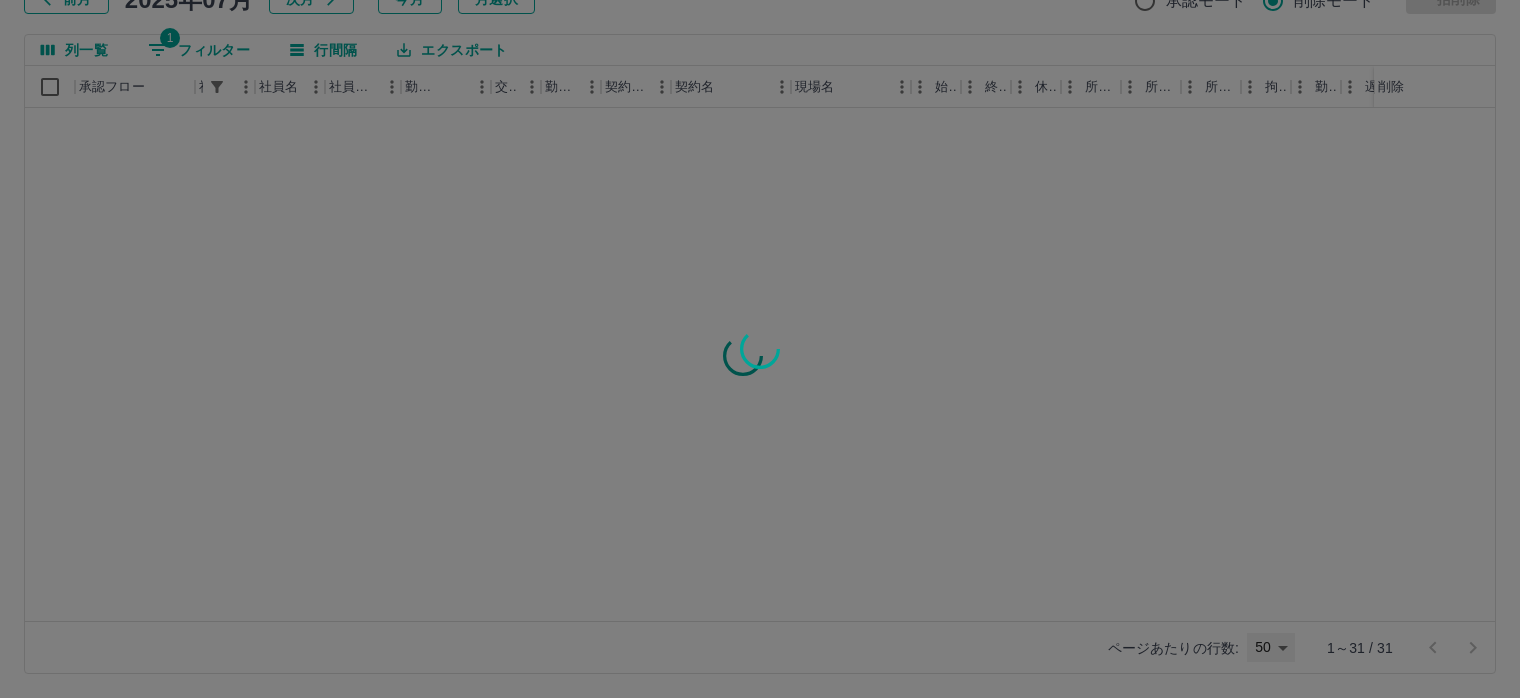 type on "**" 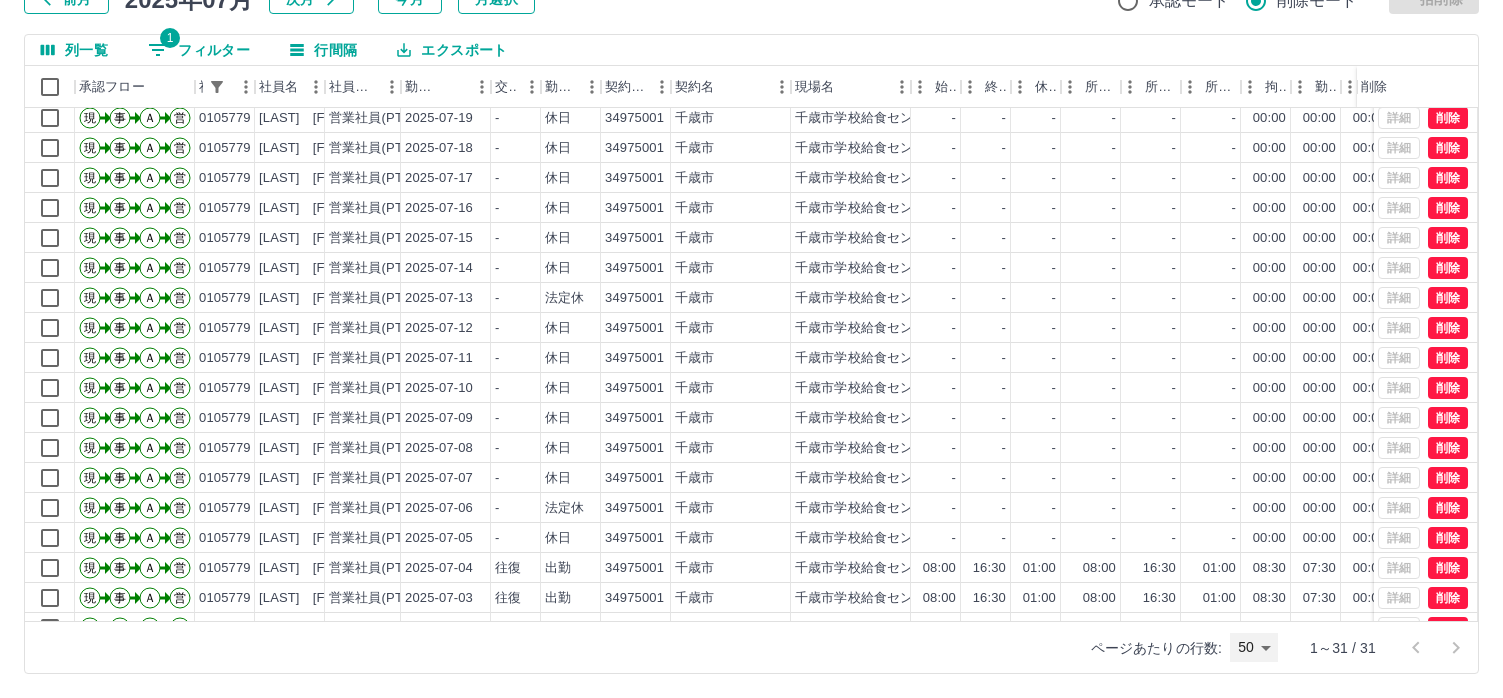scroll, scrollTop: 400, scrollLeft: 0, axis: vertical 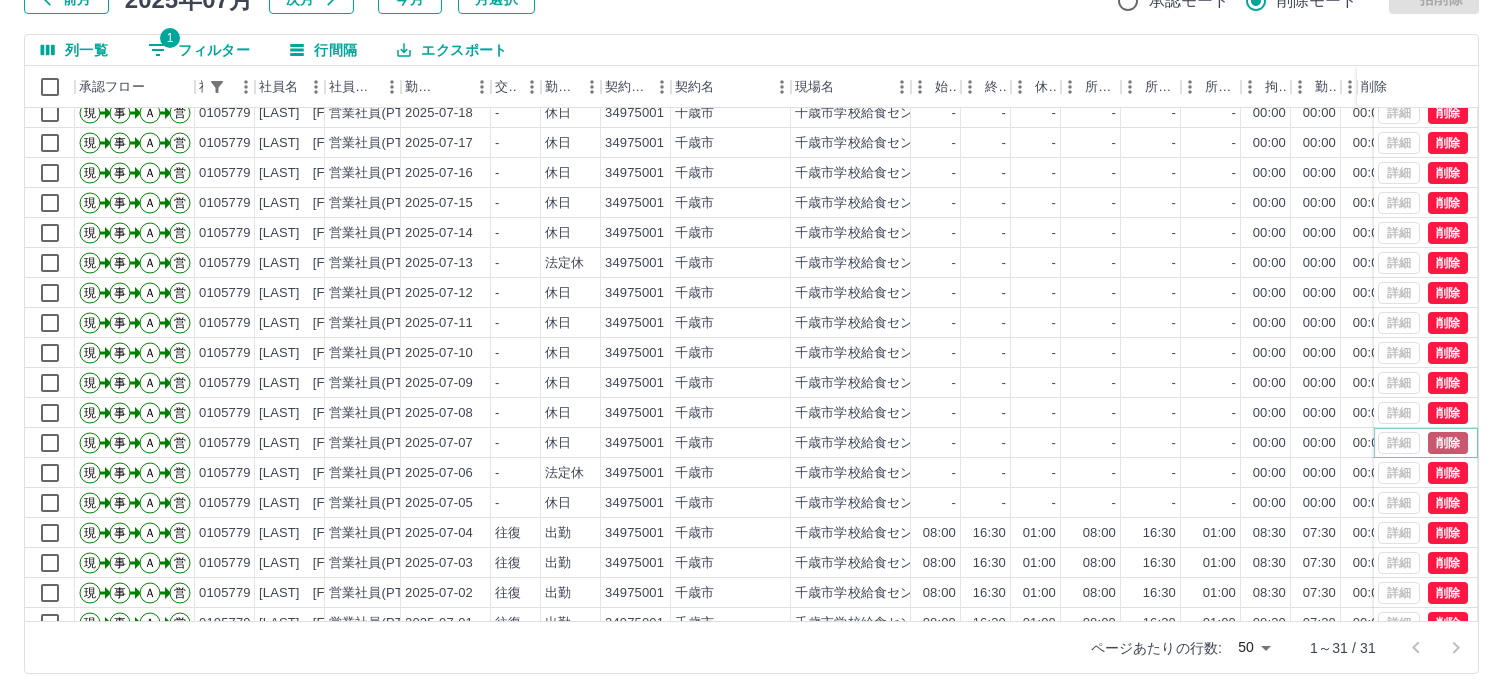 click on "削除" at bounding box center [1448, 443] 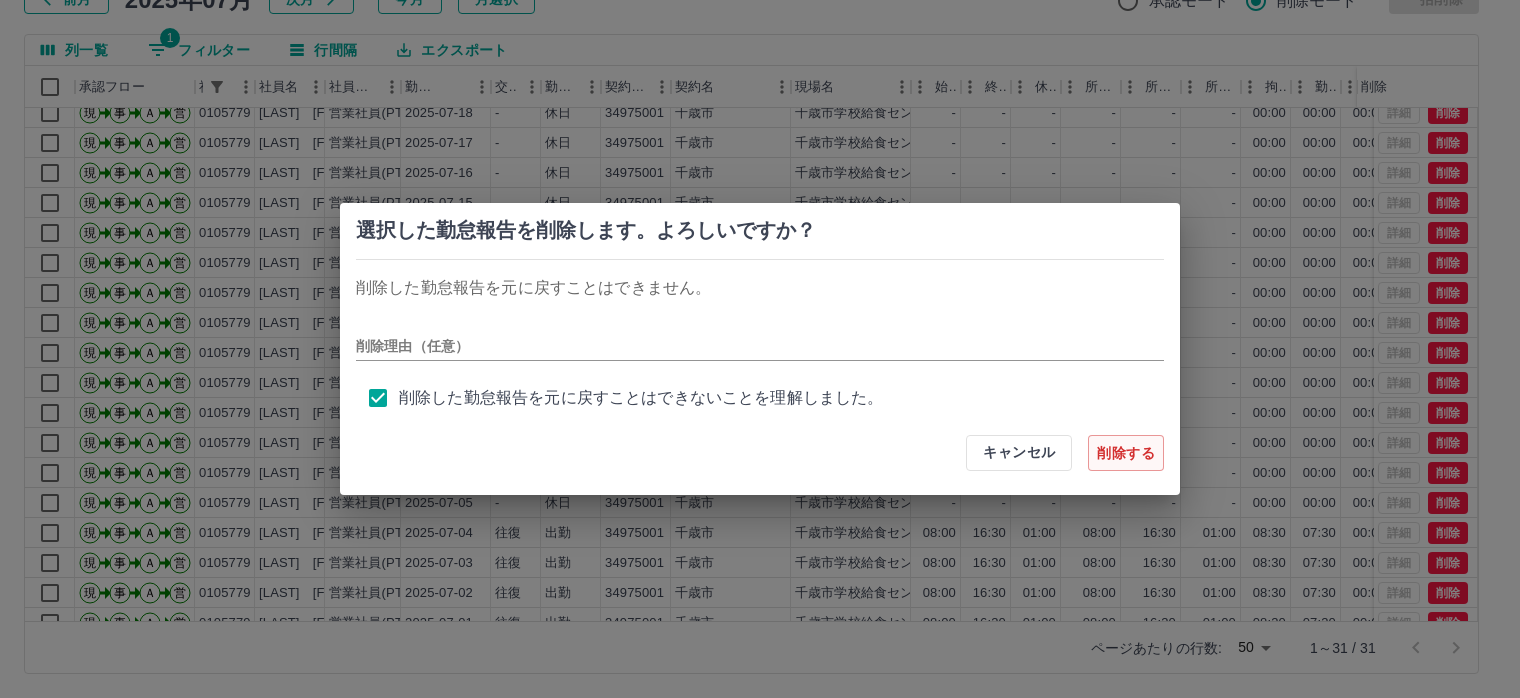 click on "削除する" at bounding box center (1126, 453) 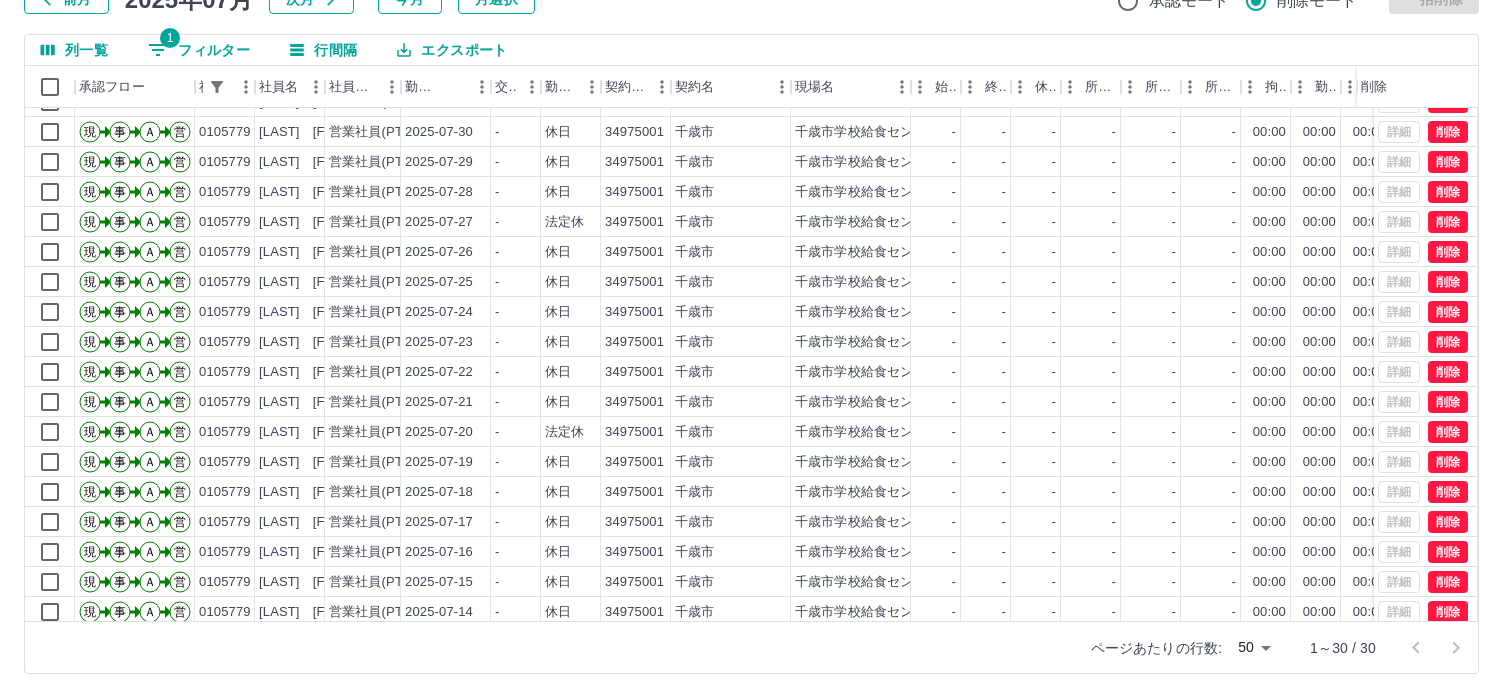 scroll, scrollTop: 0, scrollLeft: 0, axis: both 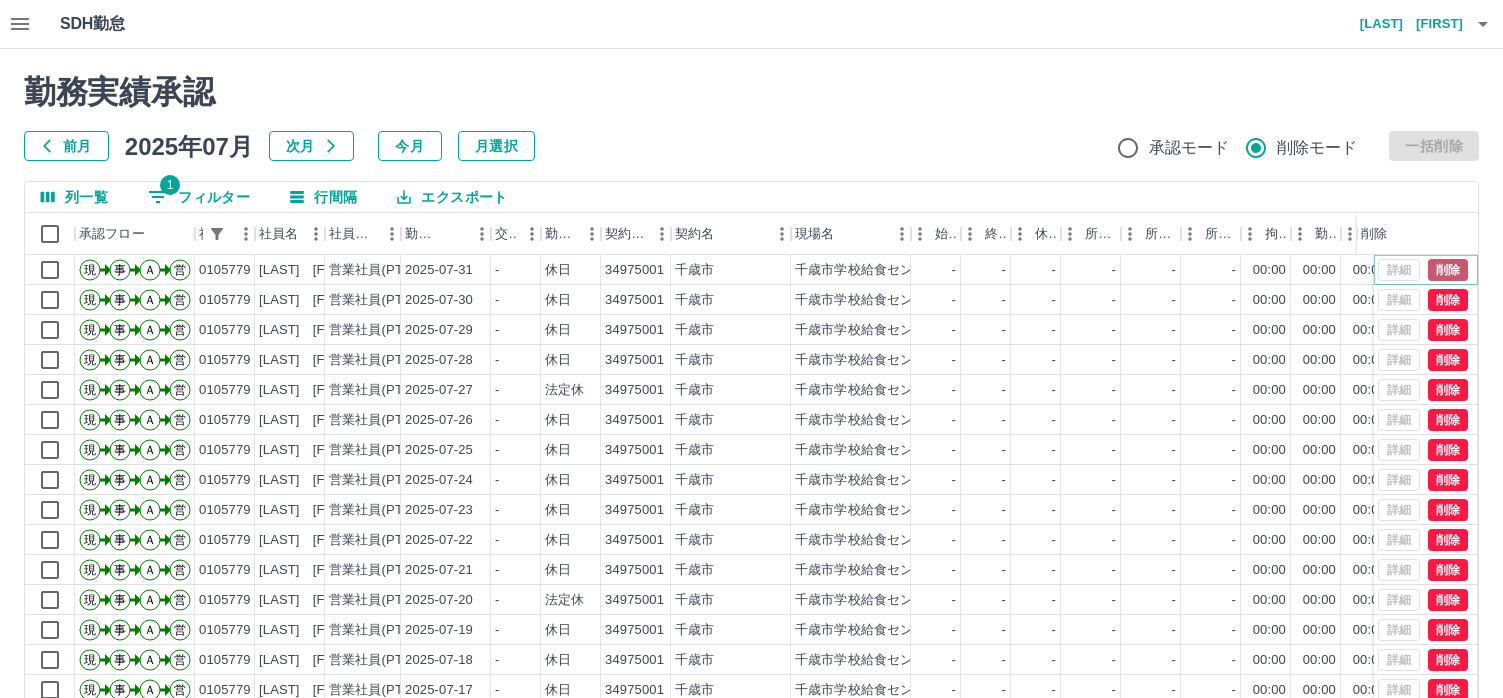 click on "削除" at bounding box center [1448, 270] 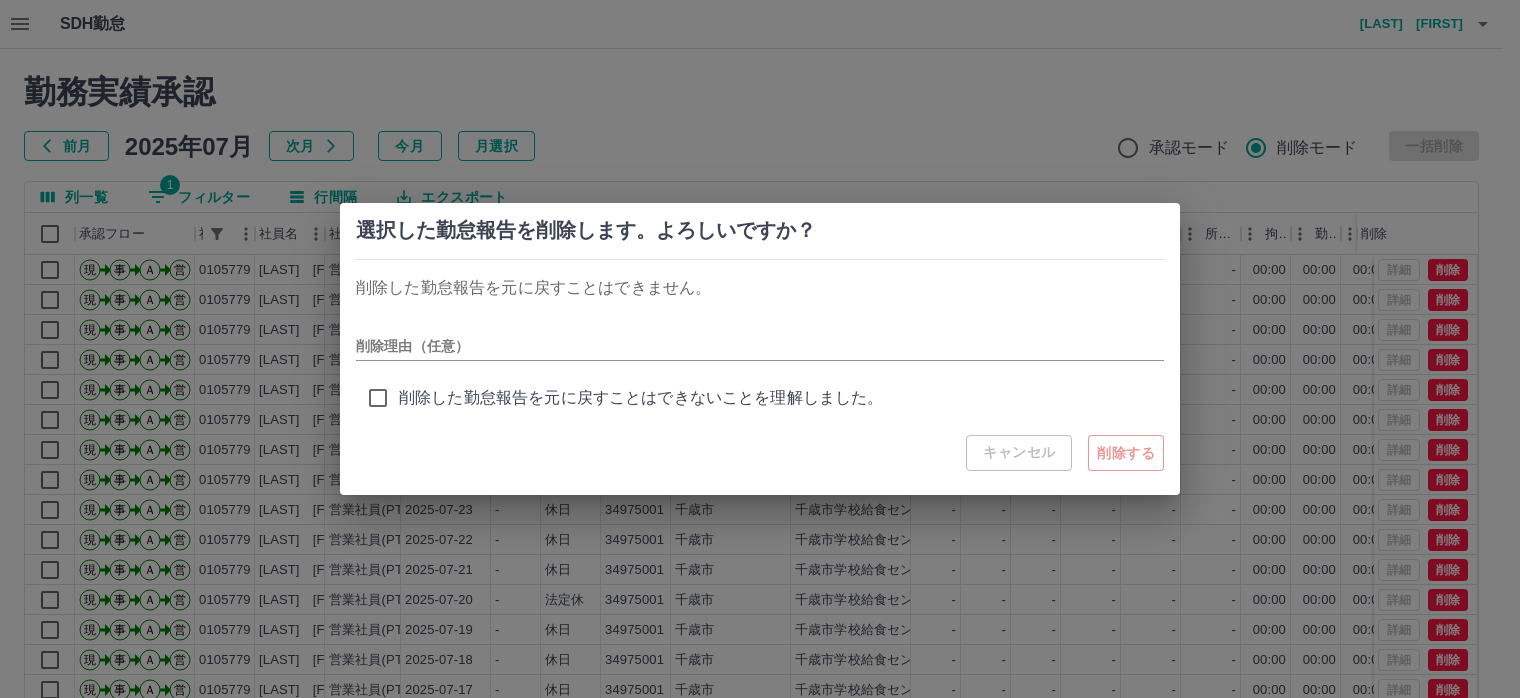 click on "削除した勤怠報告を元に戻すことはできないことを理解しました。" at bounding box center (641, 398) 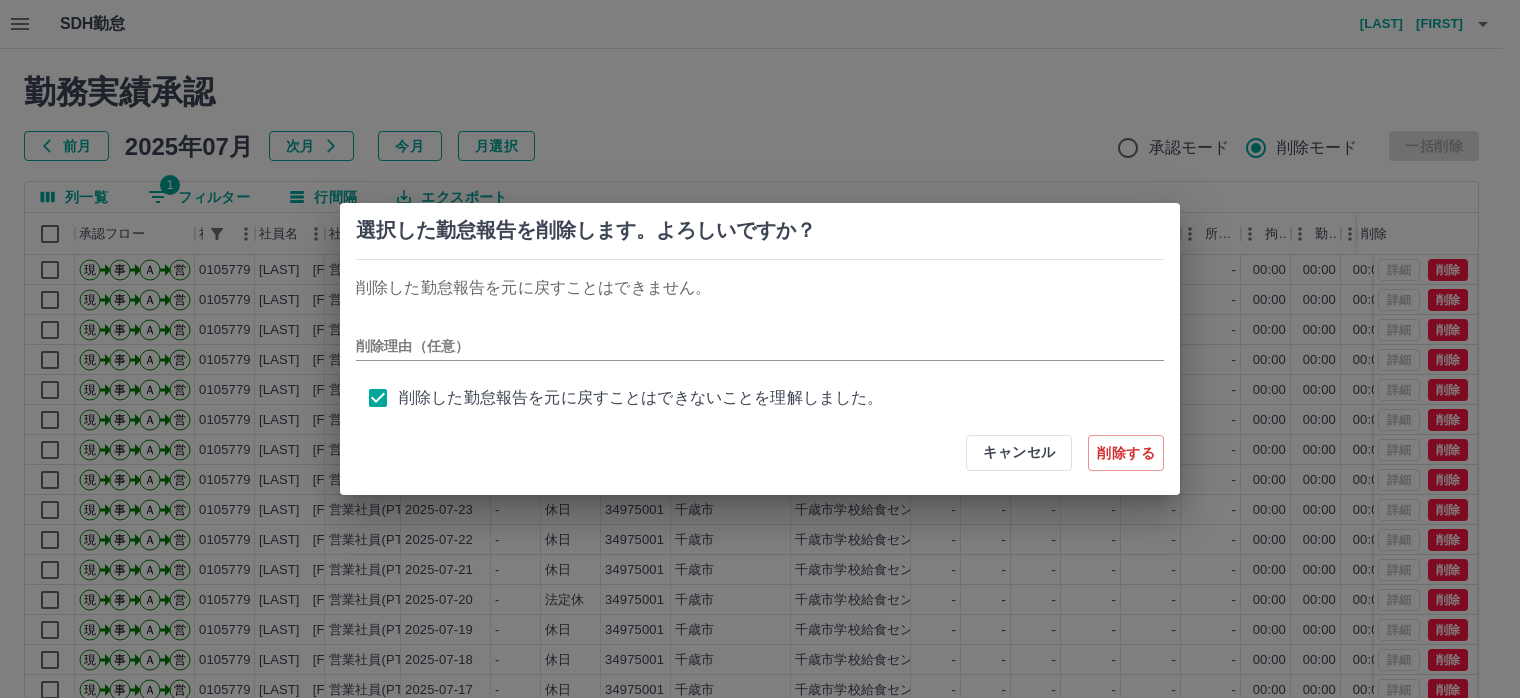 scroll, scrollTop: 8, scrollLeft: 0, axis: vertical 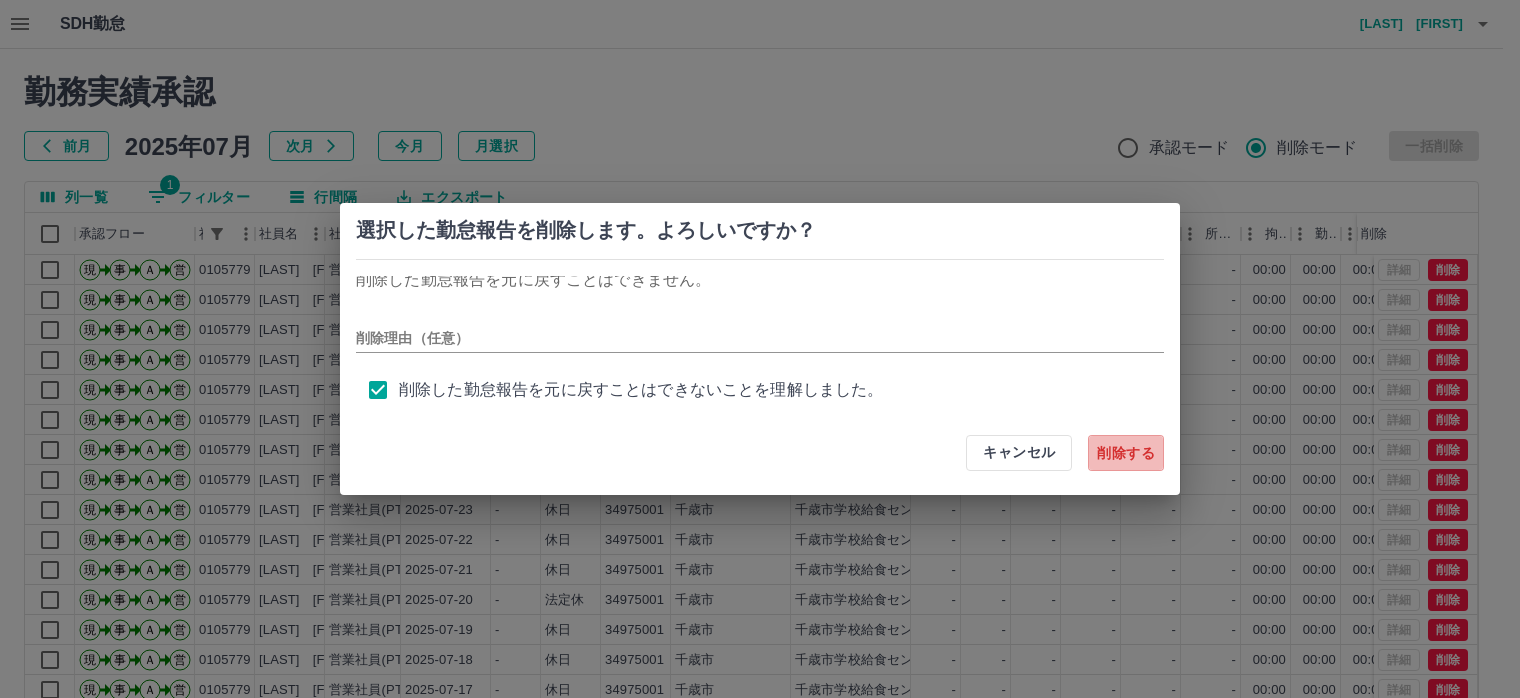 click on "削除する" at bounding box center [1126, 453] 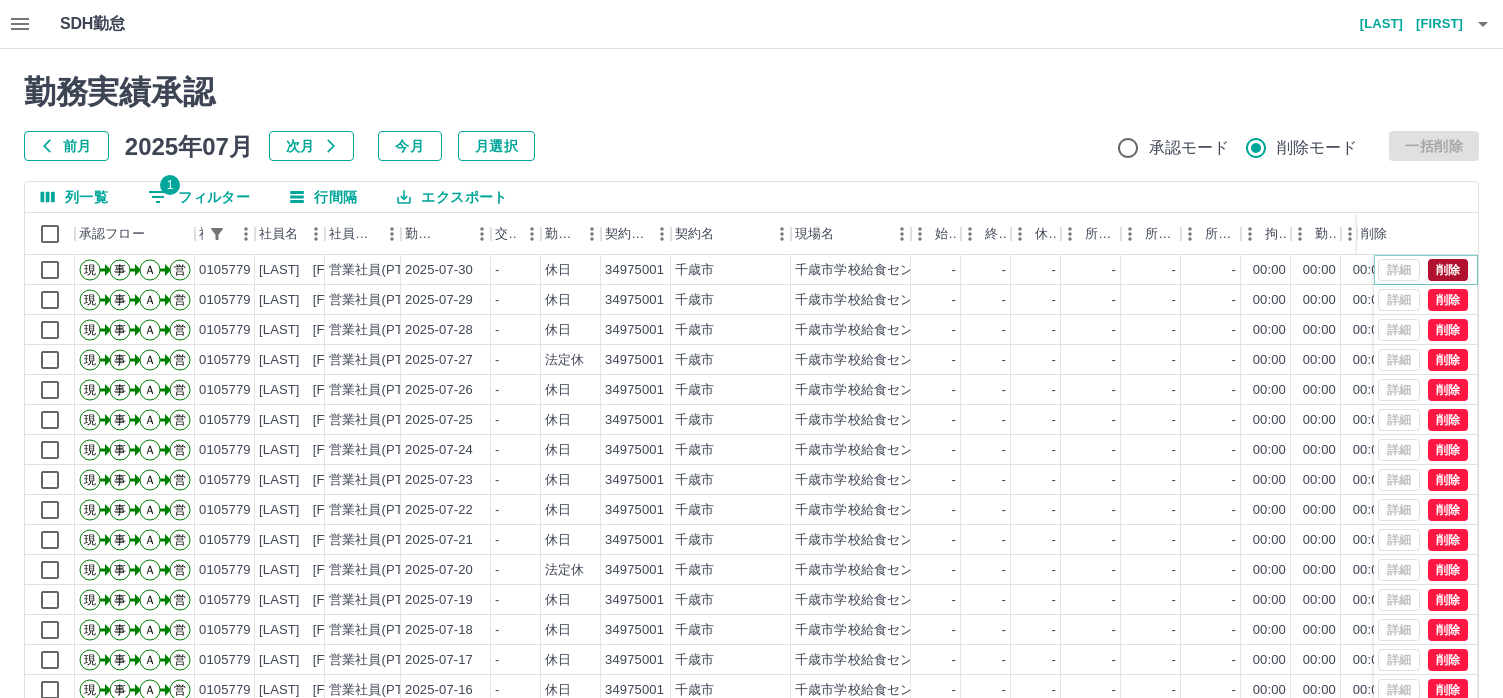 click on "削除" at bounding box center [1448, 270] 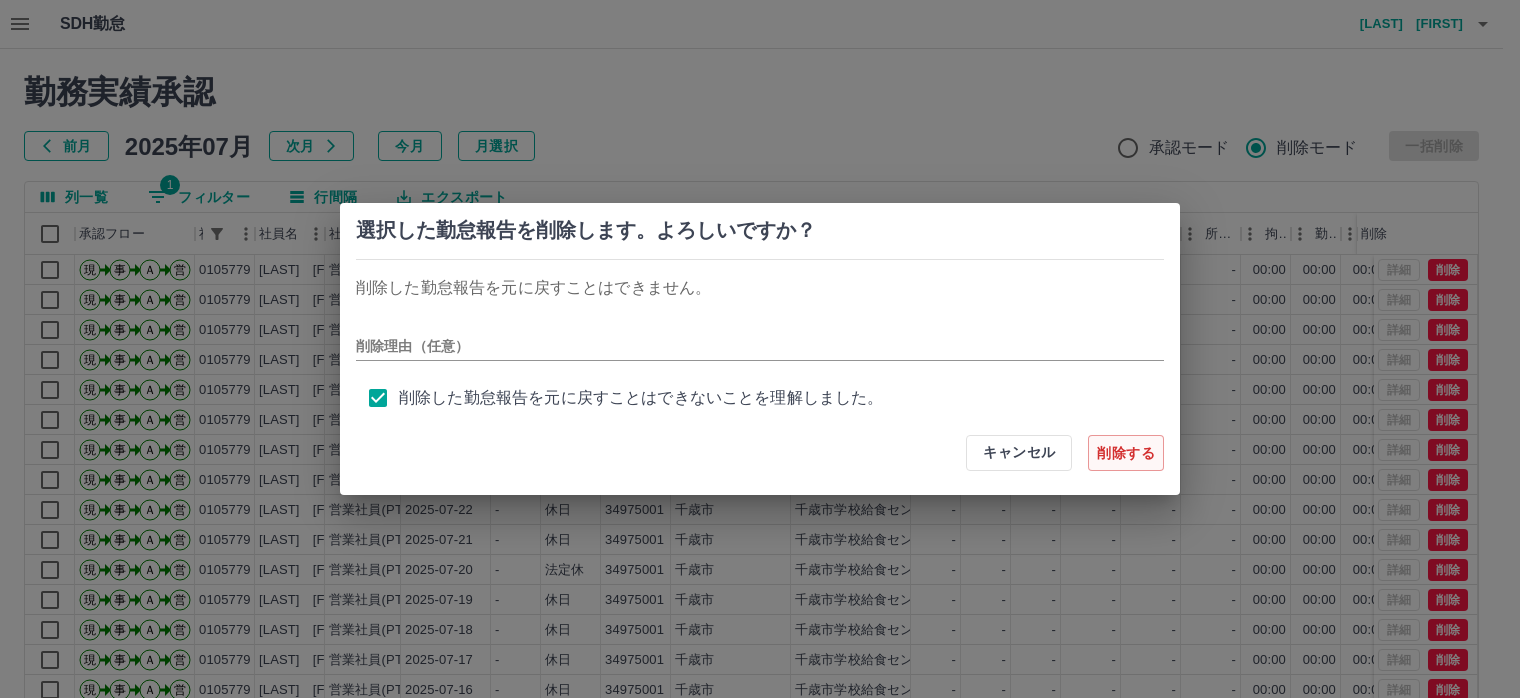 click on "削除する" at bounding box center [1126, 453] 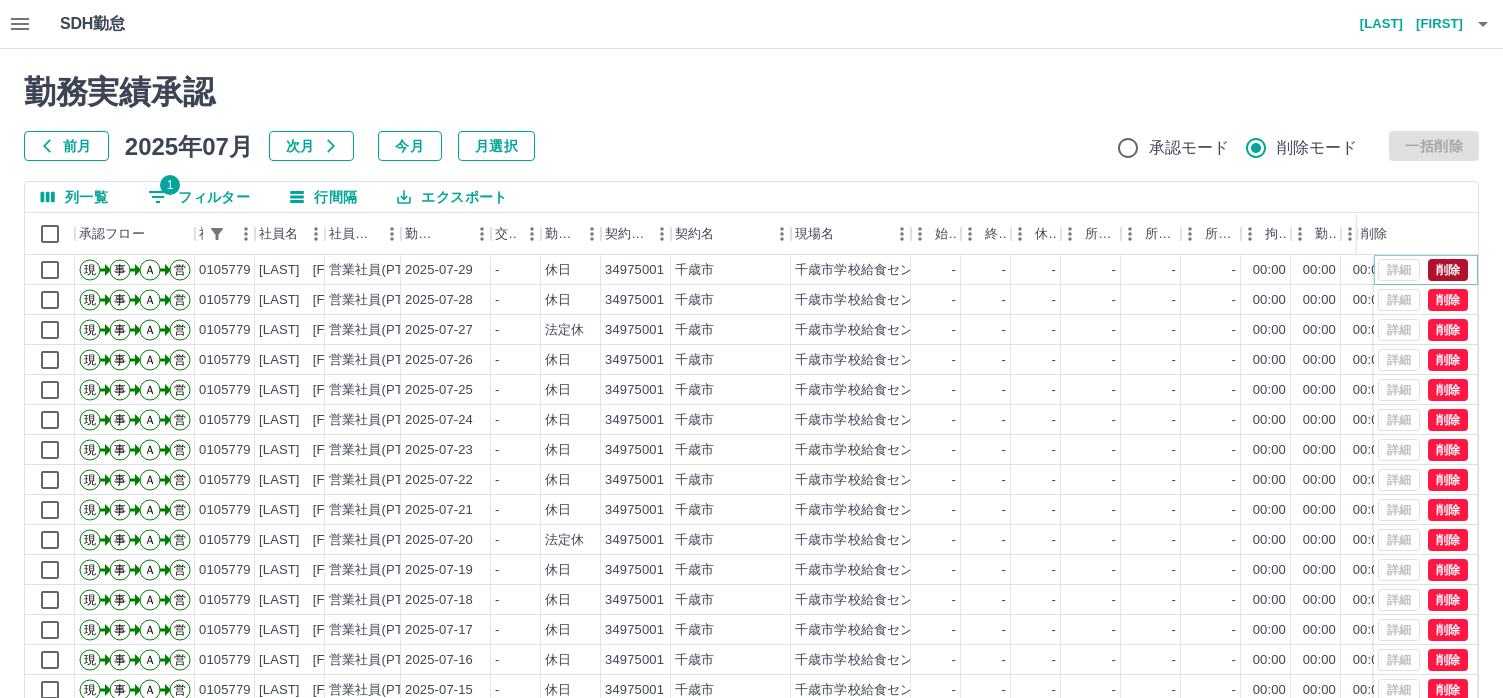 click on "削除" at bounding box center [1448, 270] 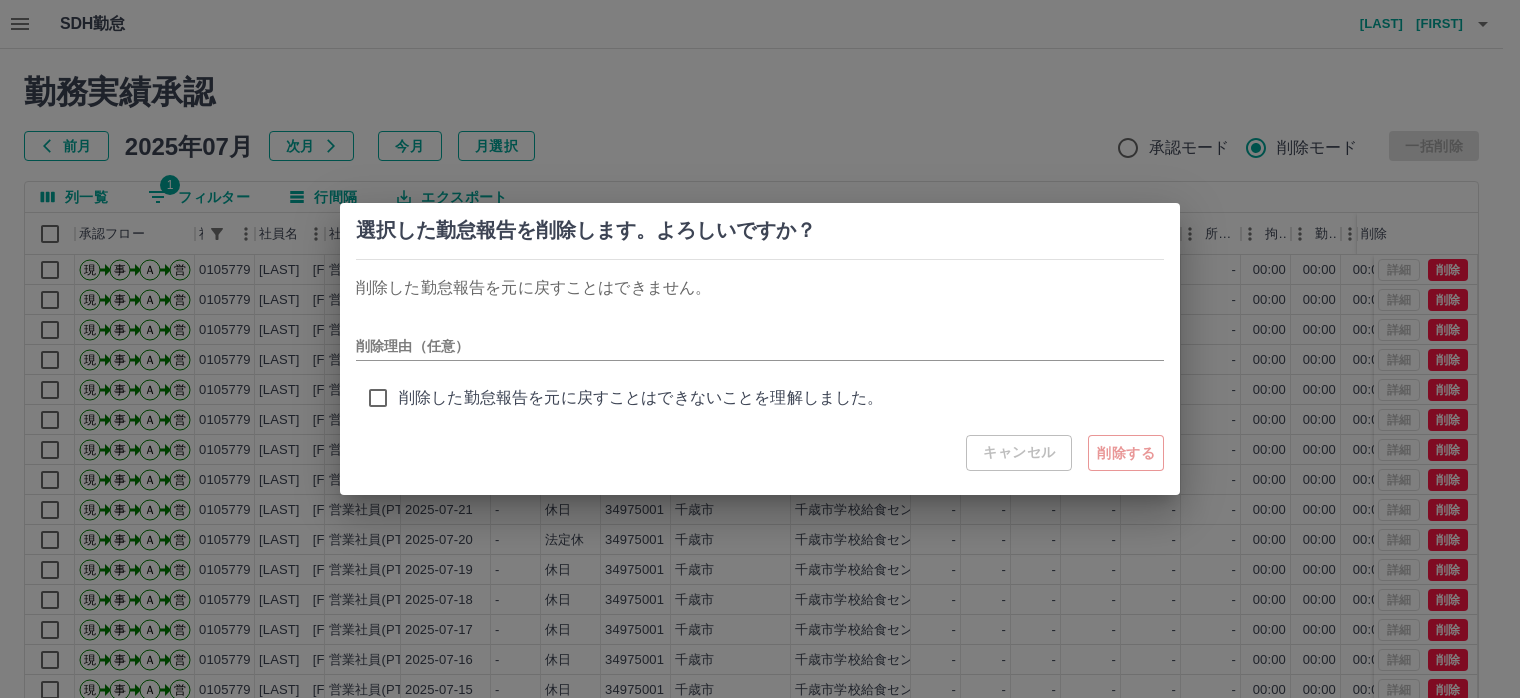 click on "削除した勤怠報告を元に戻すことはできないことを理解しました。" at bounding box center [641, 398] 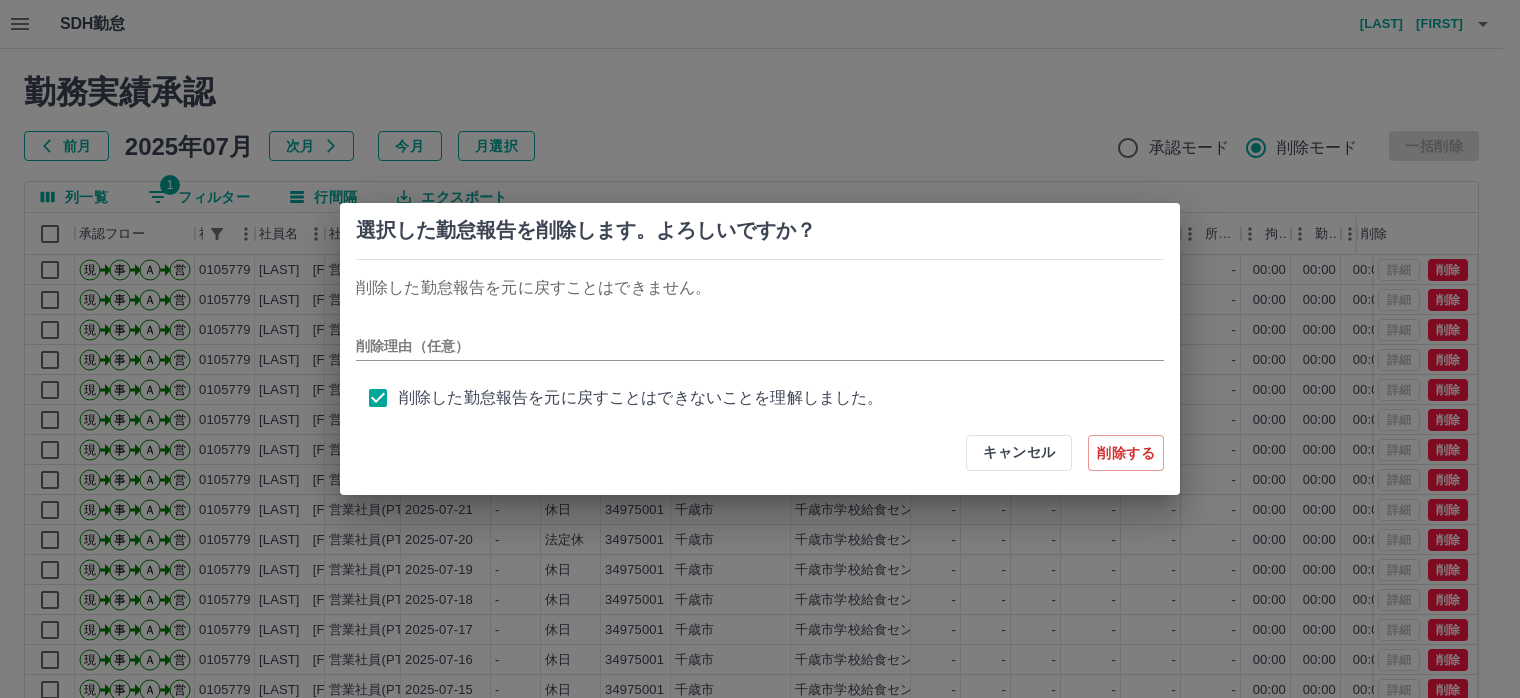 scroll, scrollTop: 8, scrollLeft: 0, axis: vertical 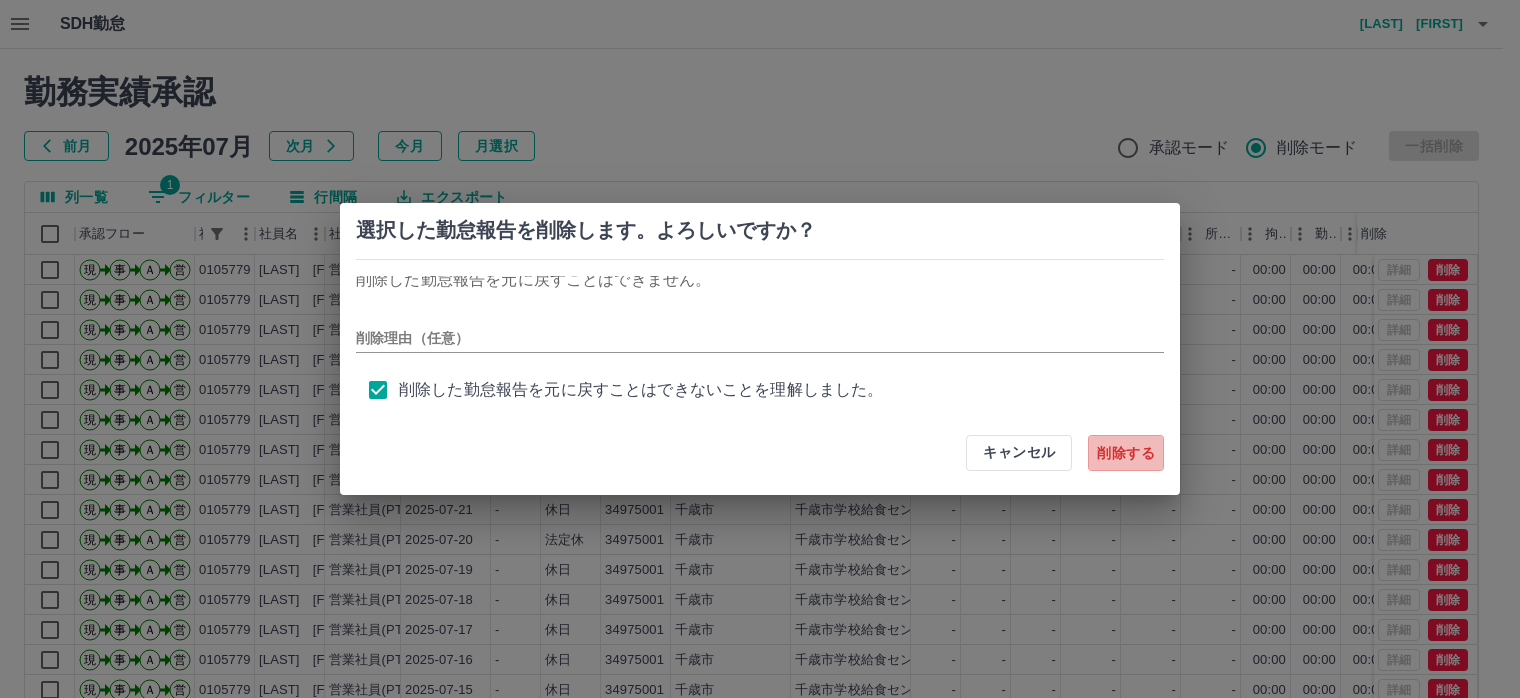 click on "削除する" at bounding box center [1126, 453] 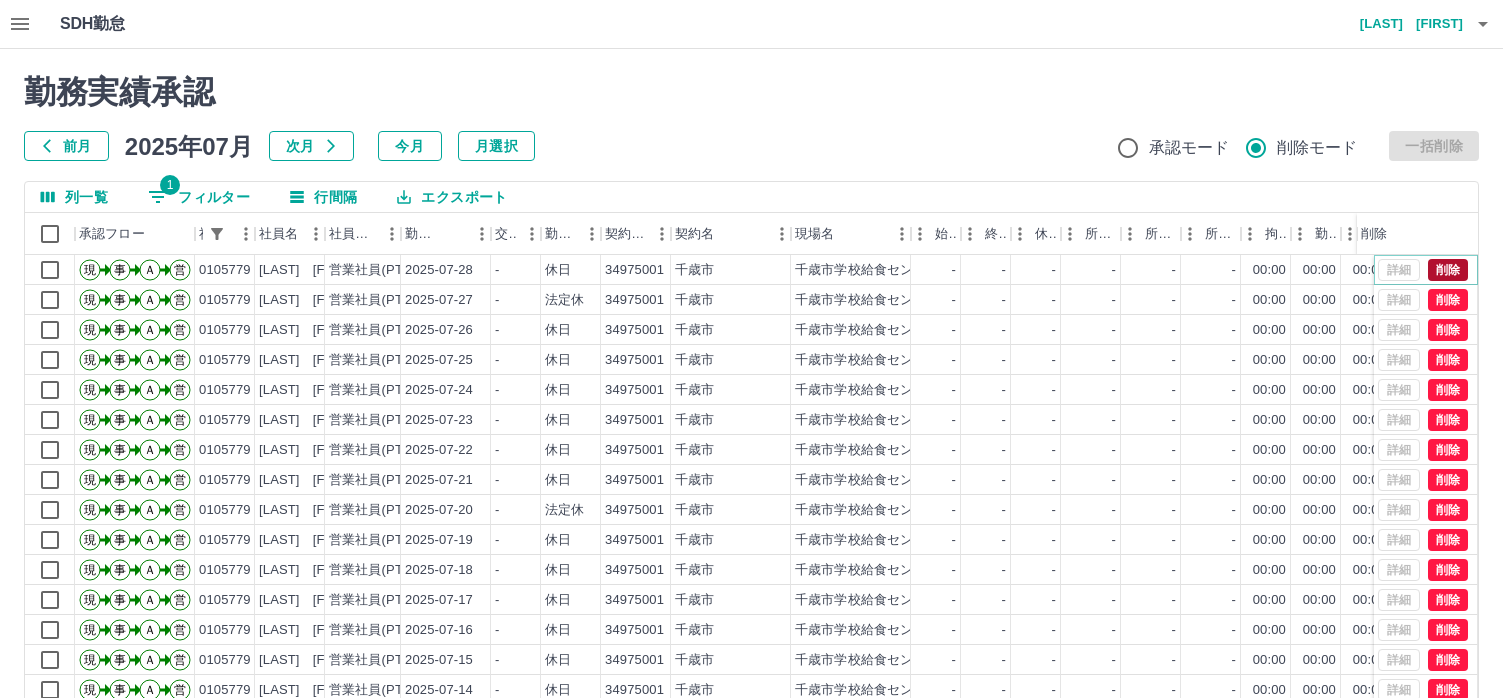 click on "削除" at bounding box center (1448, 270) 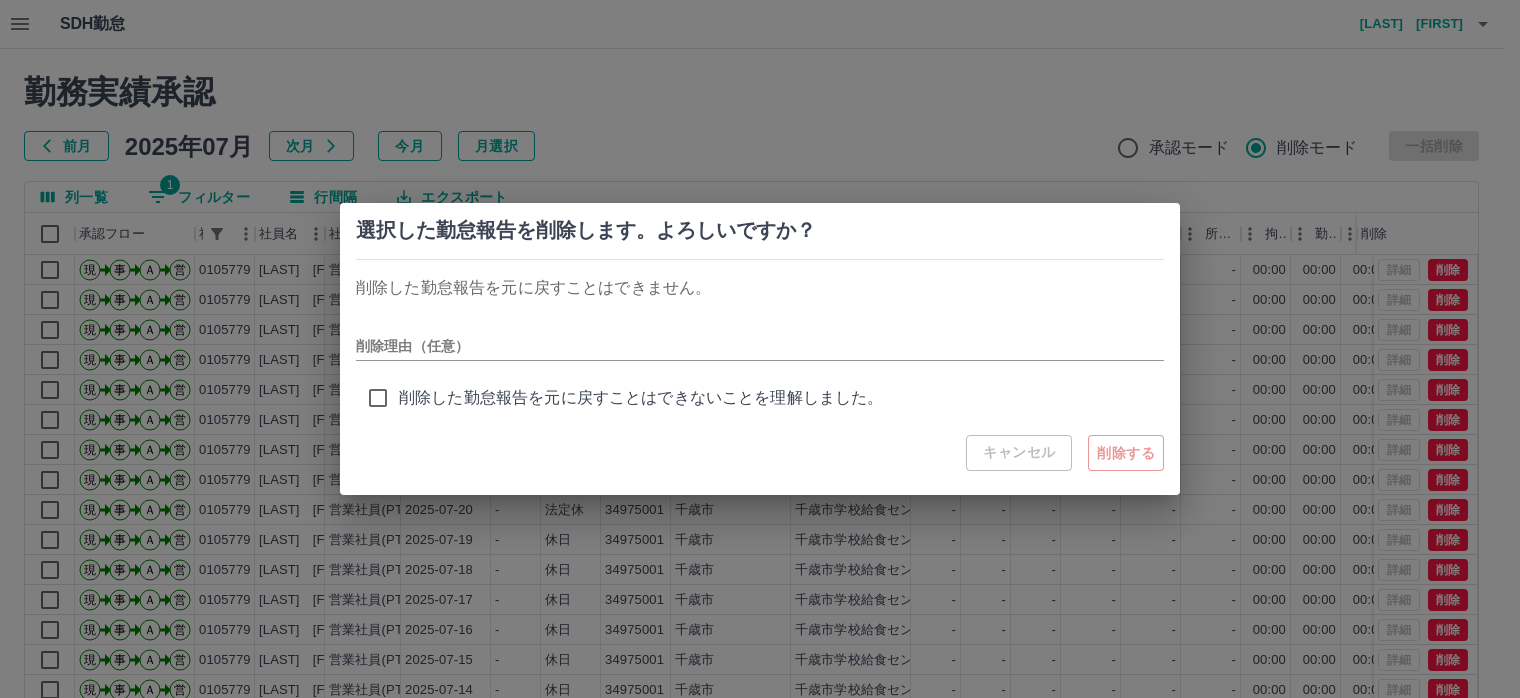 click on "削除した勤怠報告を元に戻すことはできないことを理解しました。" at bounding box center (641, 398) 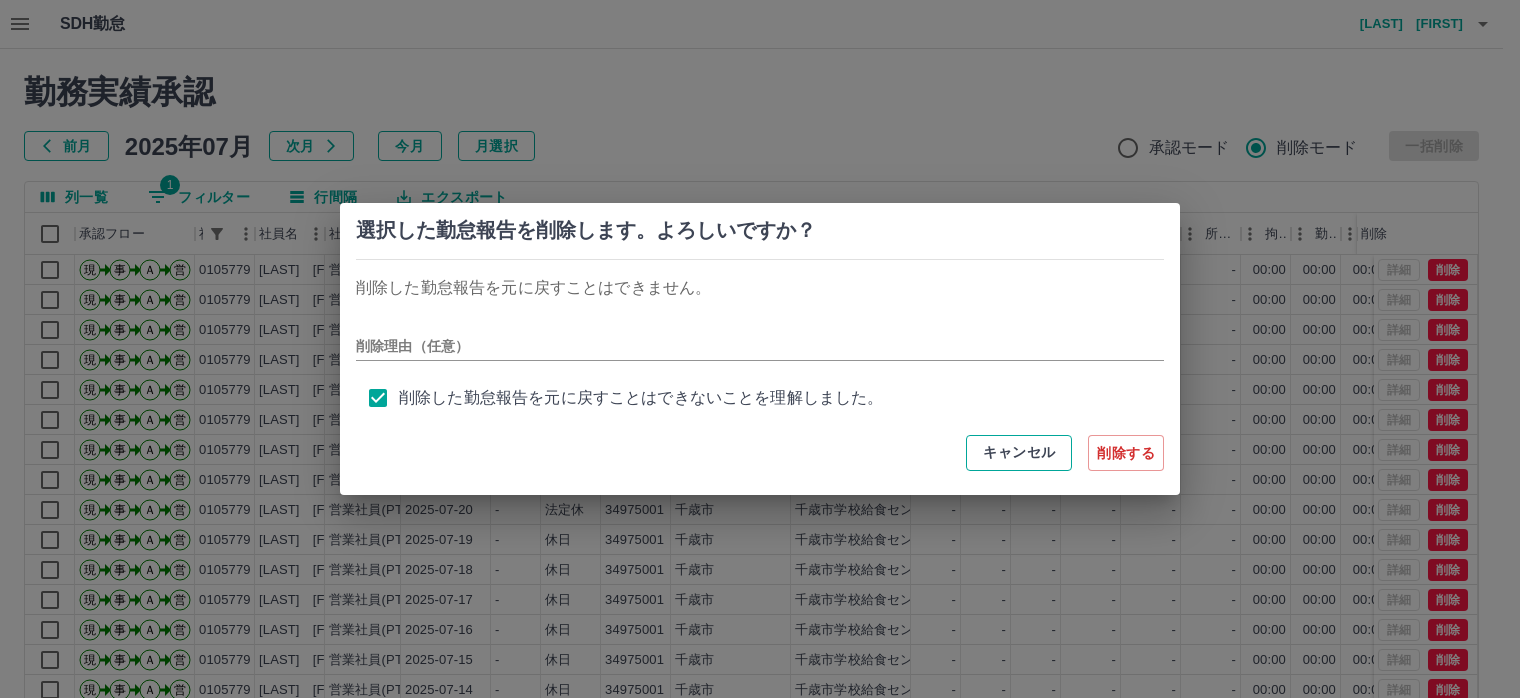 scroll, scrollTop: 8, scrollLeft: 0, axis: vertical 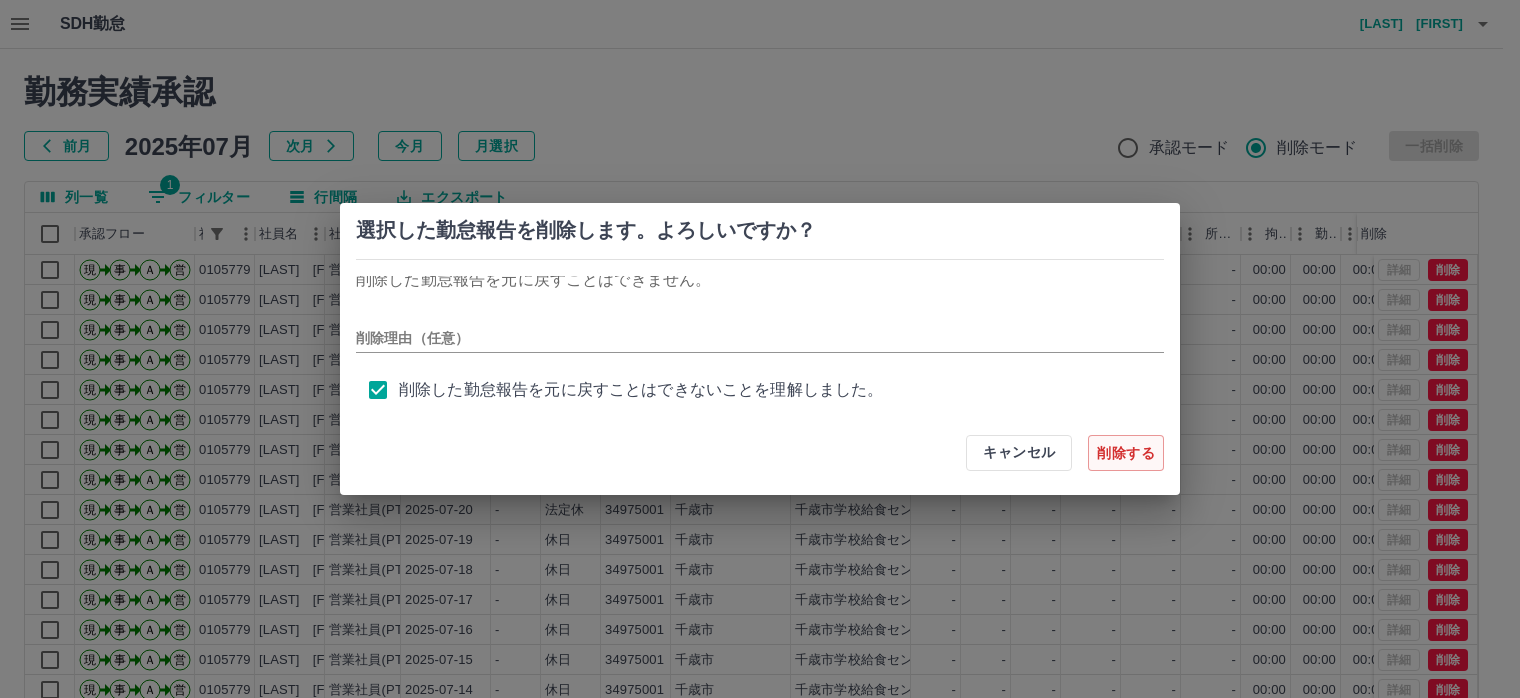 click on "削除する" at bounding box center (1126, 453) 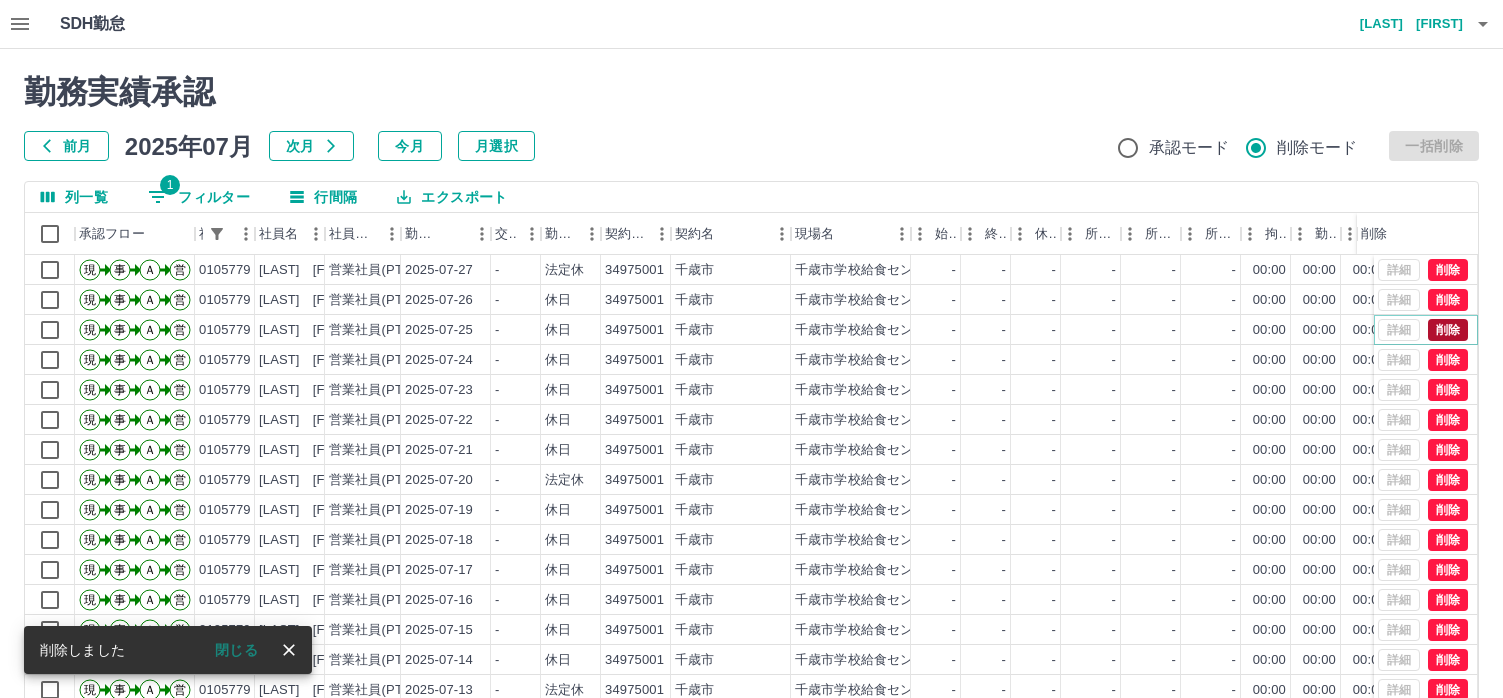 click on "削除" at bounding box center (1448, 330) 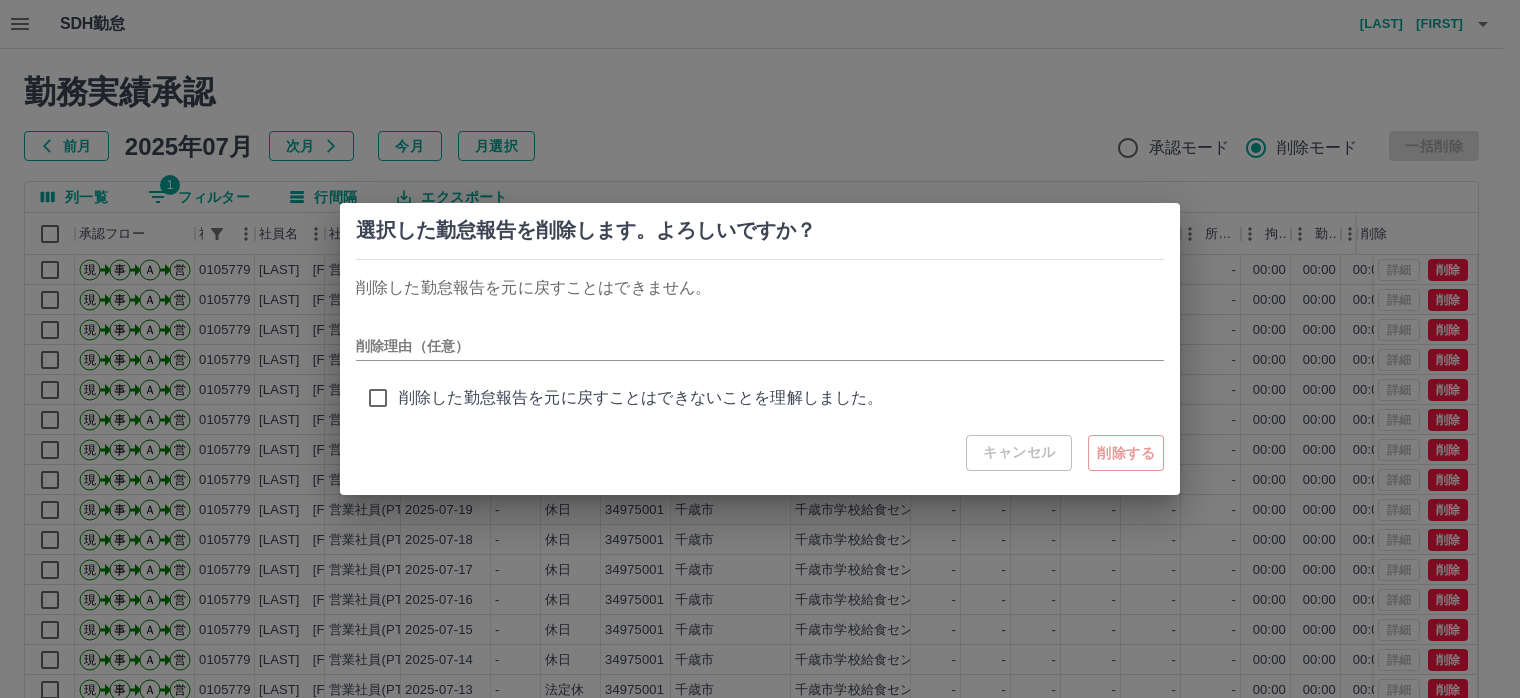 click on "削除した勤怠報告を元に戻すことはできないことを理解しました。" at bounding box center [641, 398] 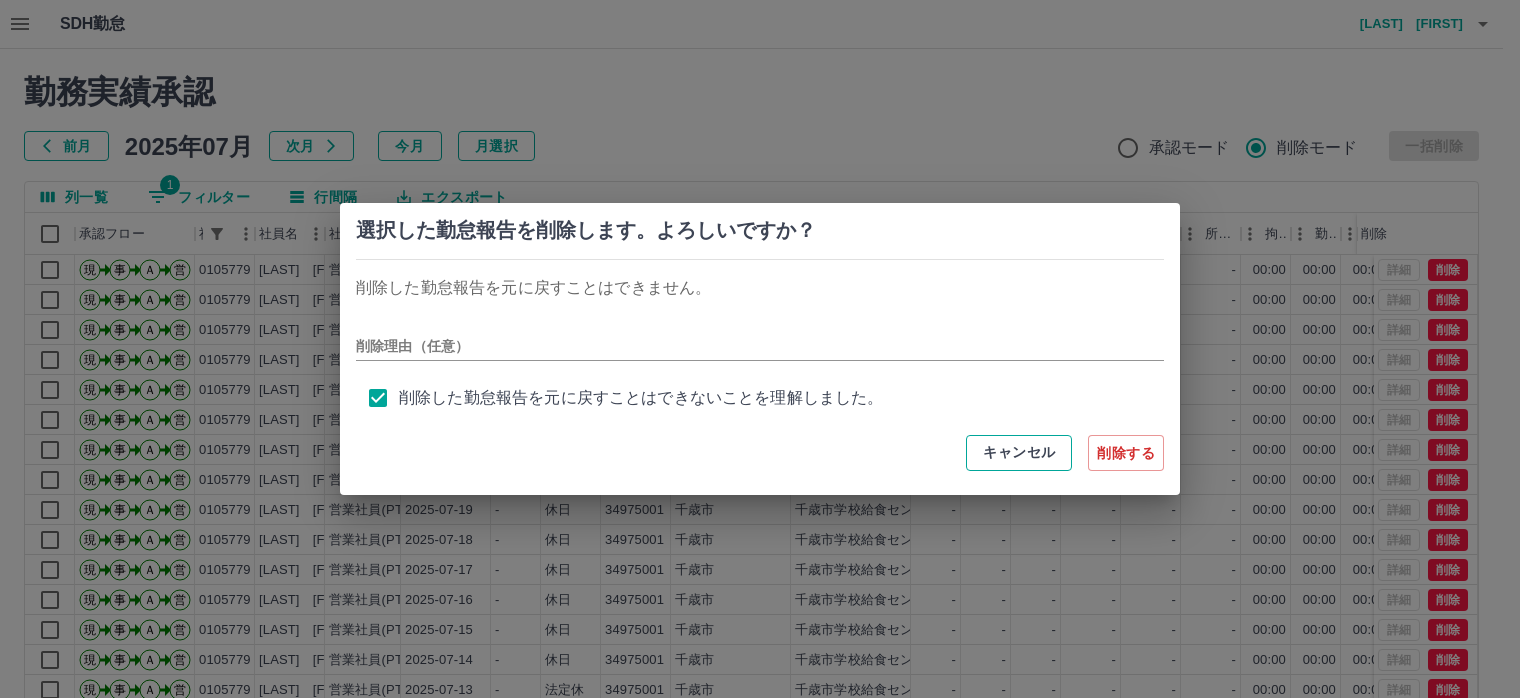 scroll, scrollTop: 8, scrollLeft: 0, axis: vertical 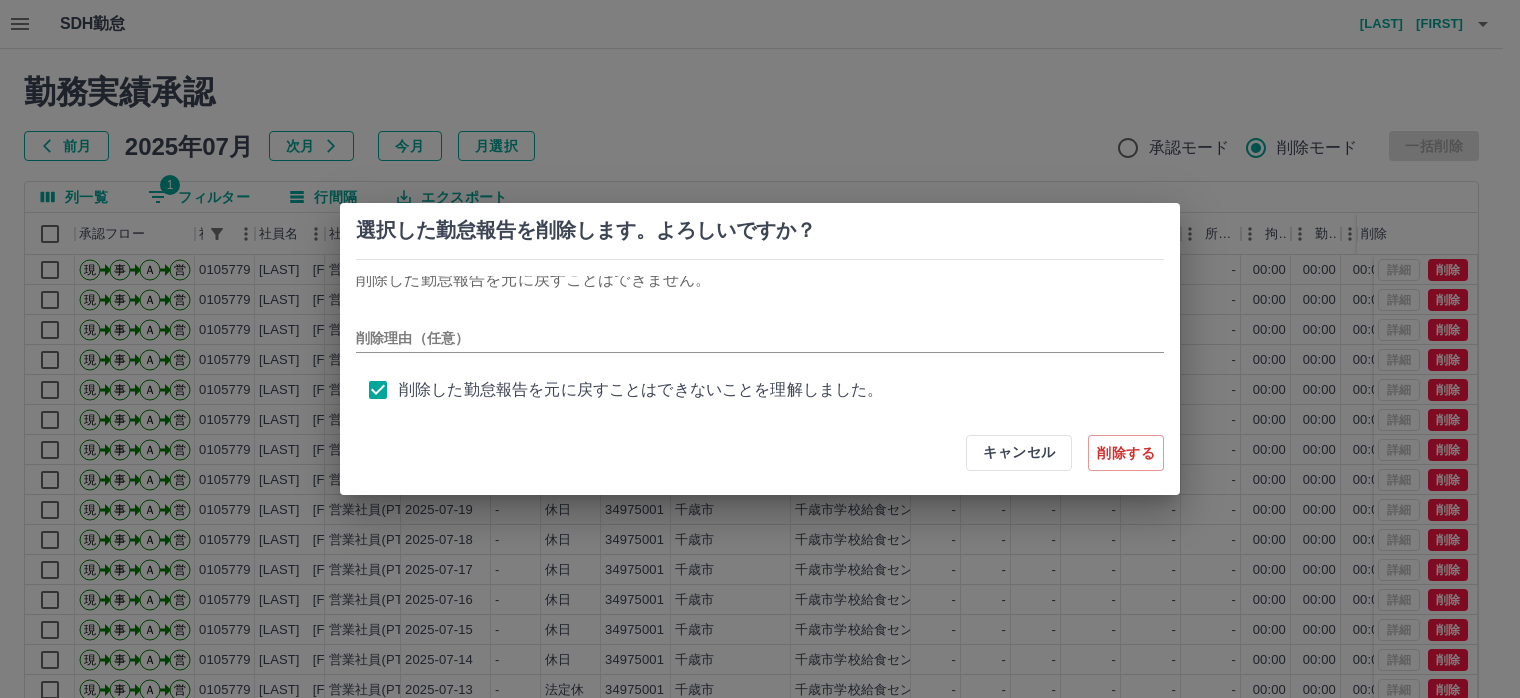 click on "削除する" at bounding box center (1126, 453) 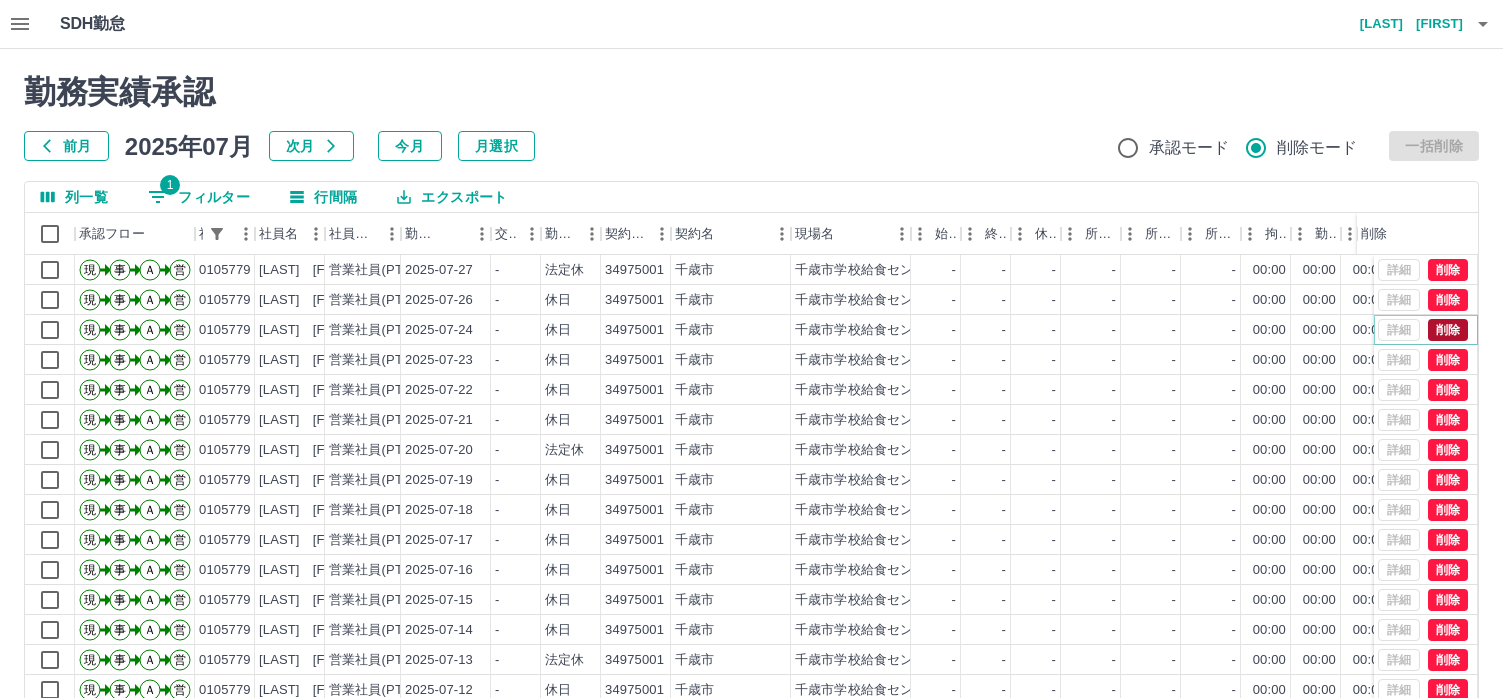 click on "削除" at bounding box center (1448, 330) 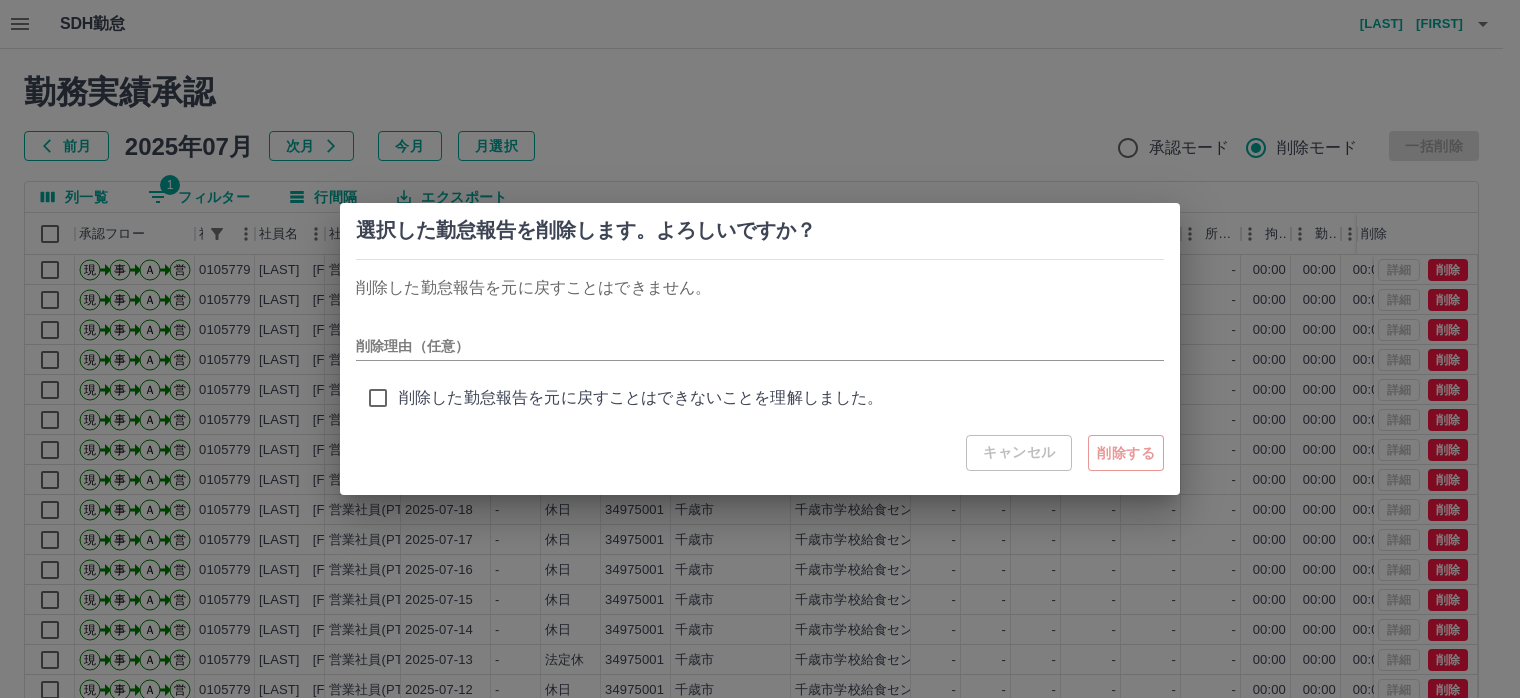 click on "削除した勤怠報告を元に戻すことはできないことを理解しました。" at bounding box center [641, 398] 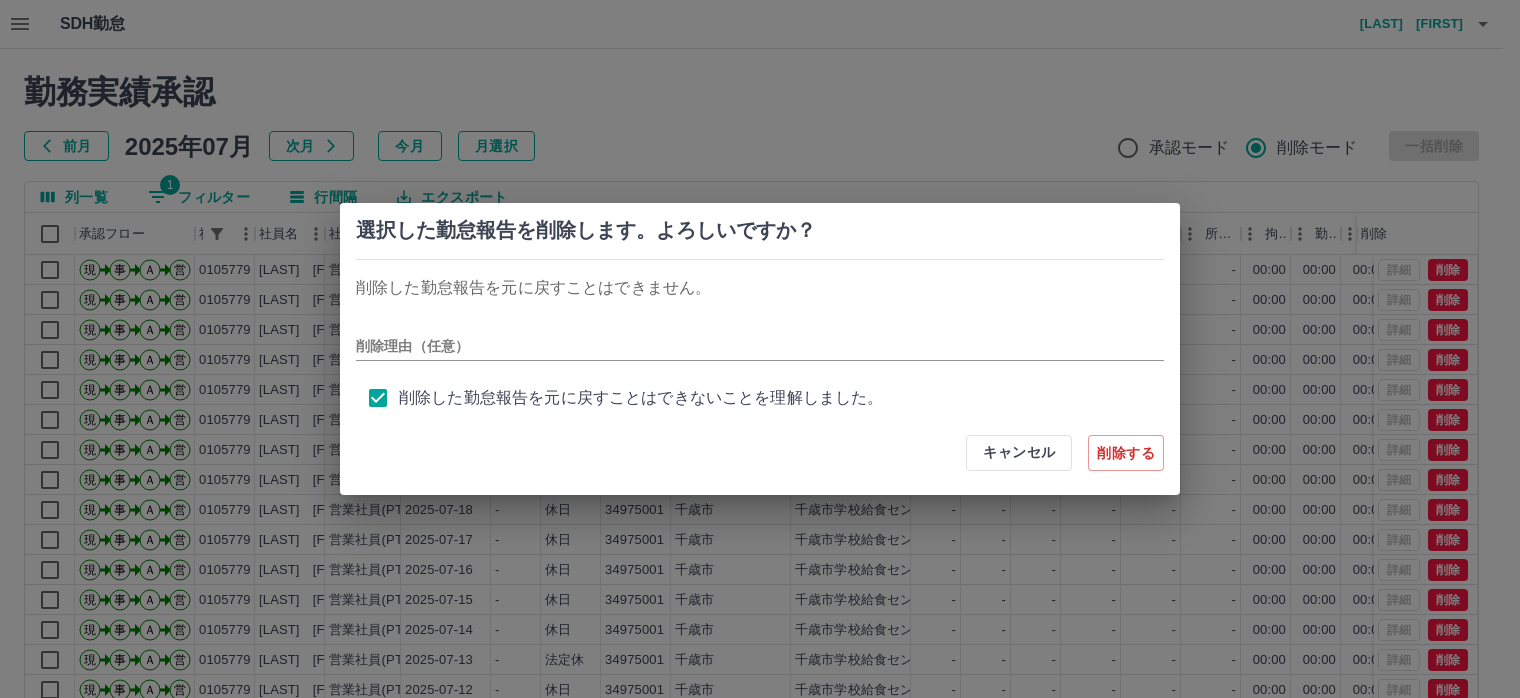 scroll, scrollTop: 8, scrollLeft: 0, axis: vertical 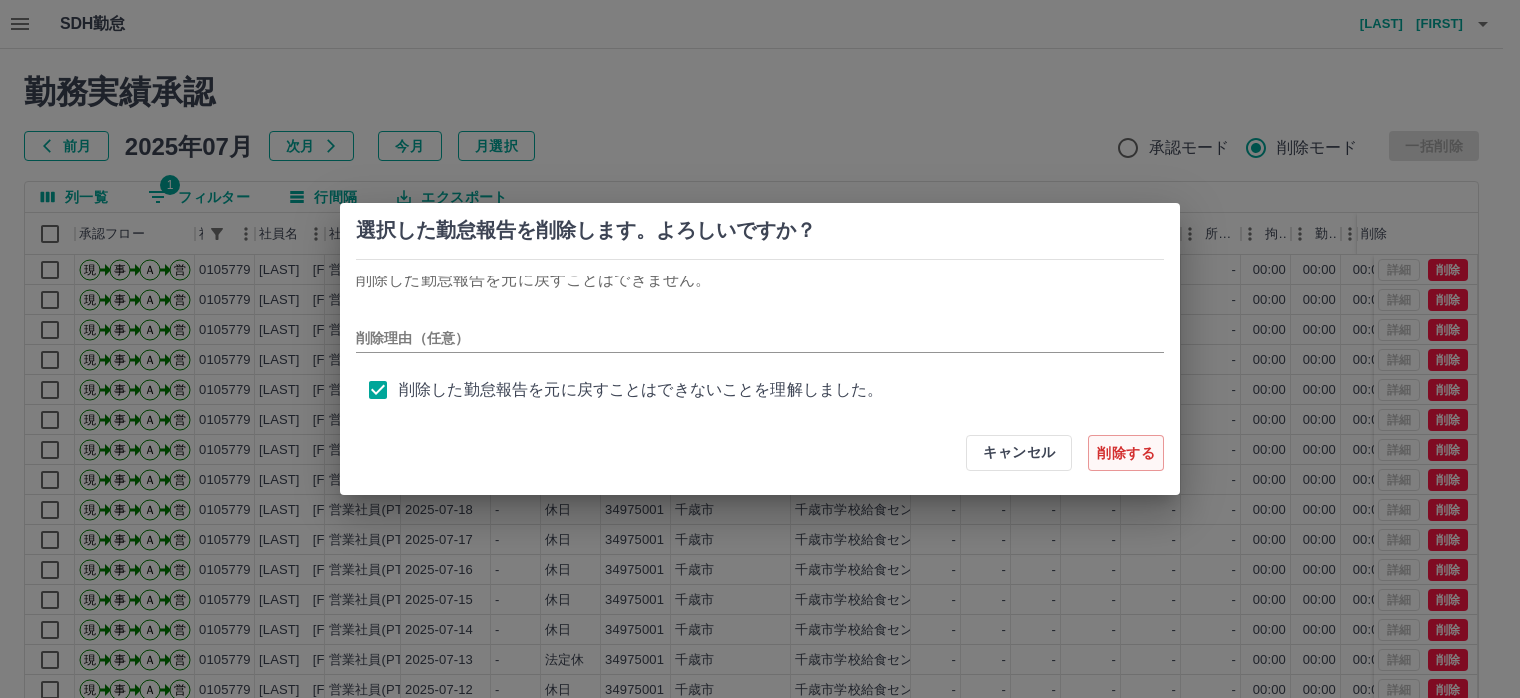 click on "削除する" at bounding box center [1126, 453] 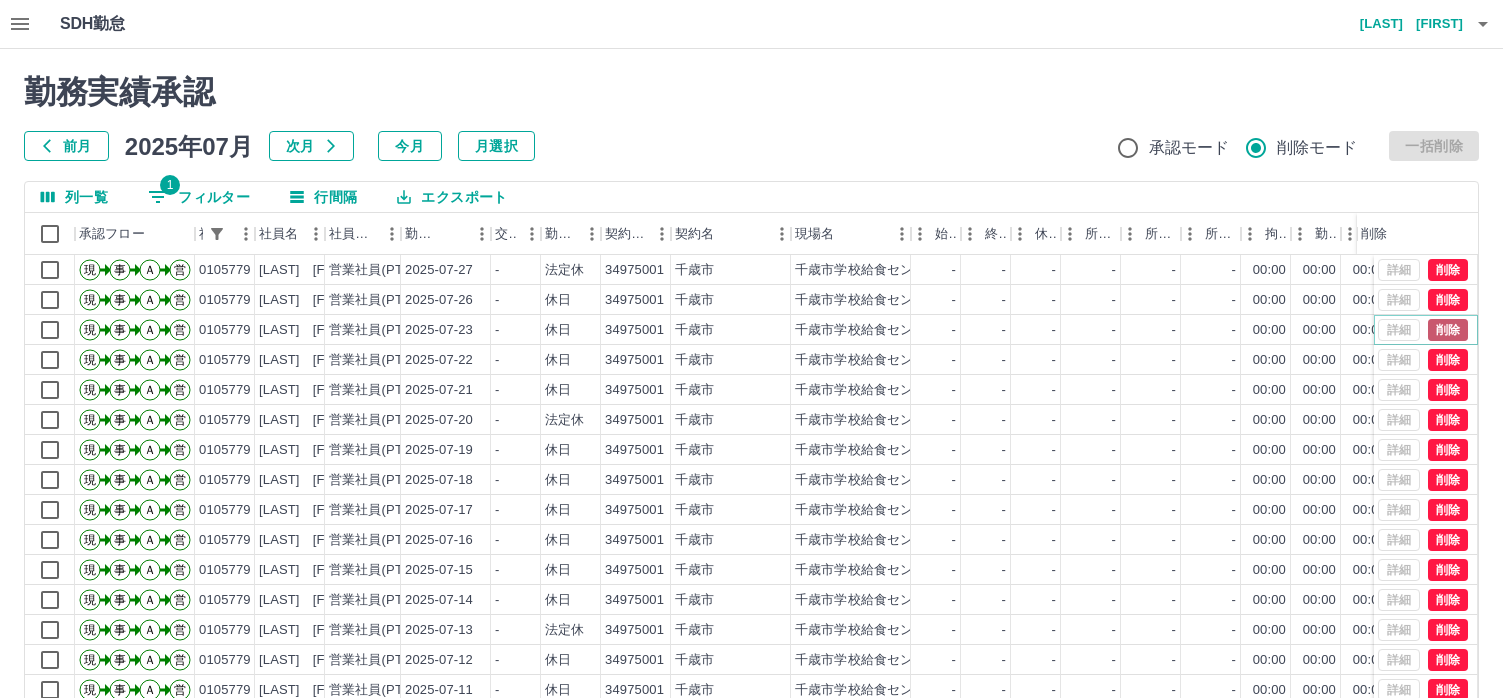 click on "削除" at bounding box center [1448, 330] 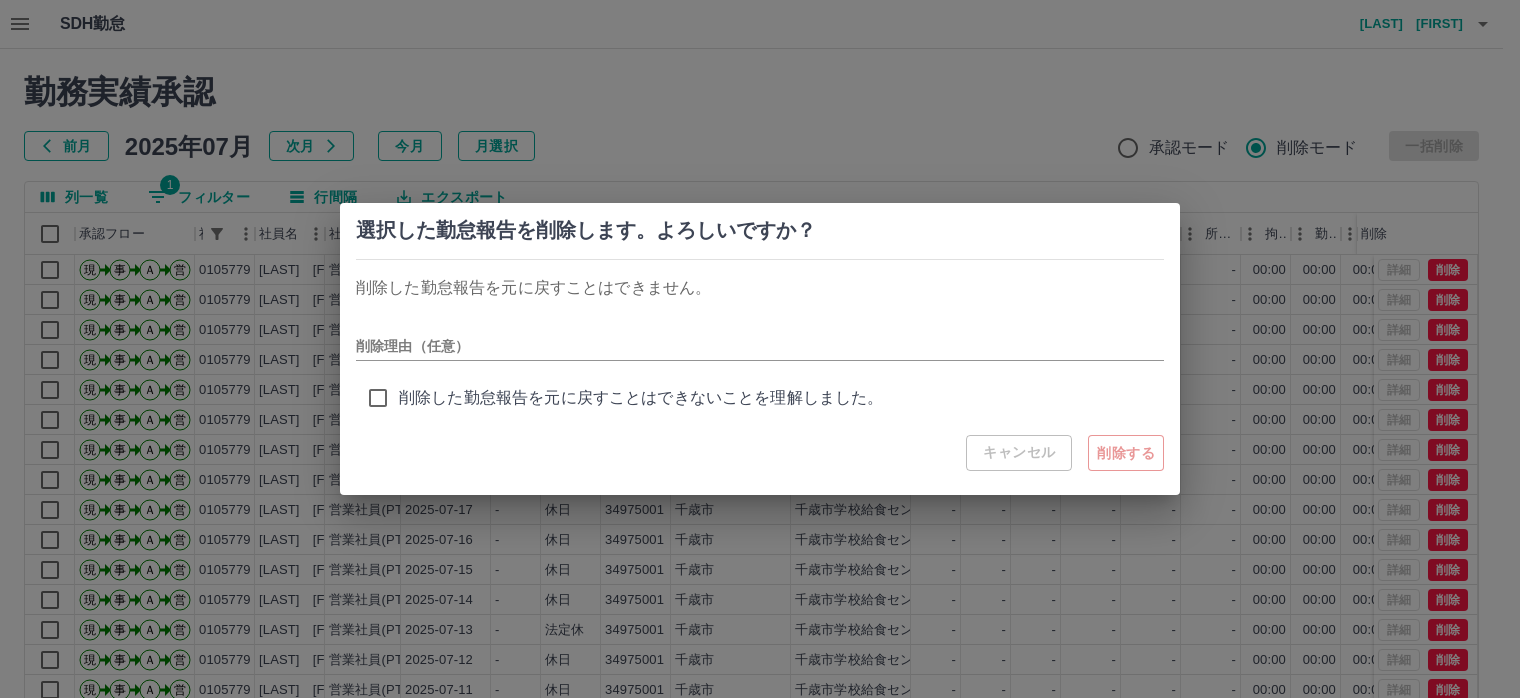 click on "削除した勤怠報告を元に戻すことはできないことを理解しました。" at bounding box center (641, 398) 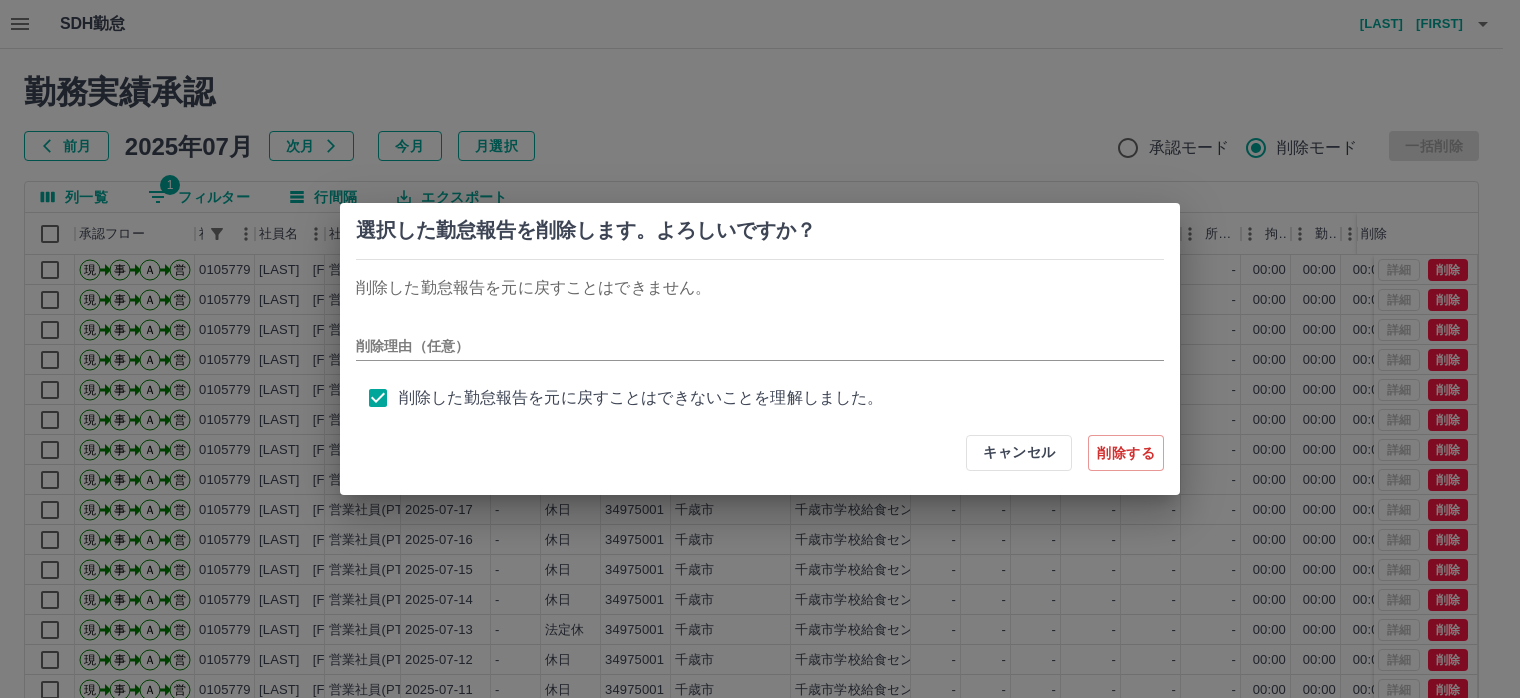 scroll, scrollTop: 8, scrollLeft: 0, axis: vertical 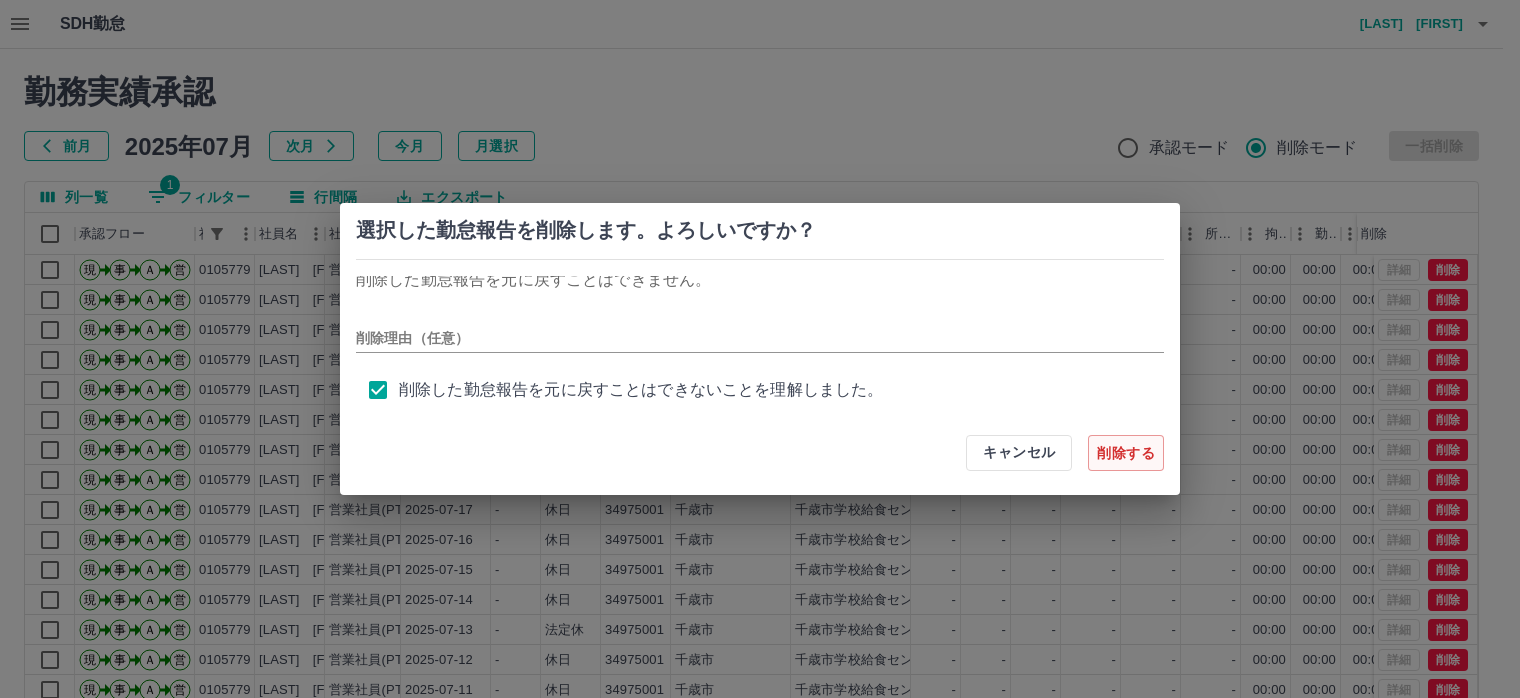 click on "削除する" at bounding box center (1126, 453) 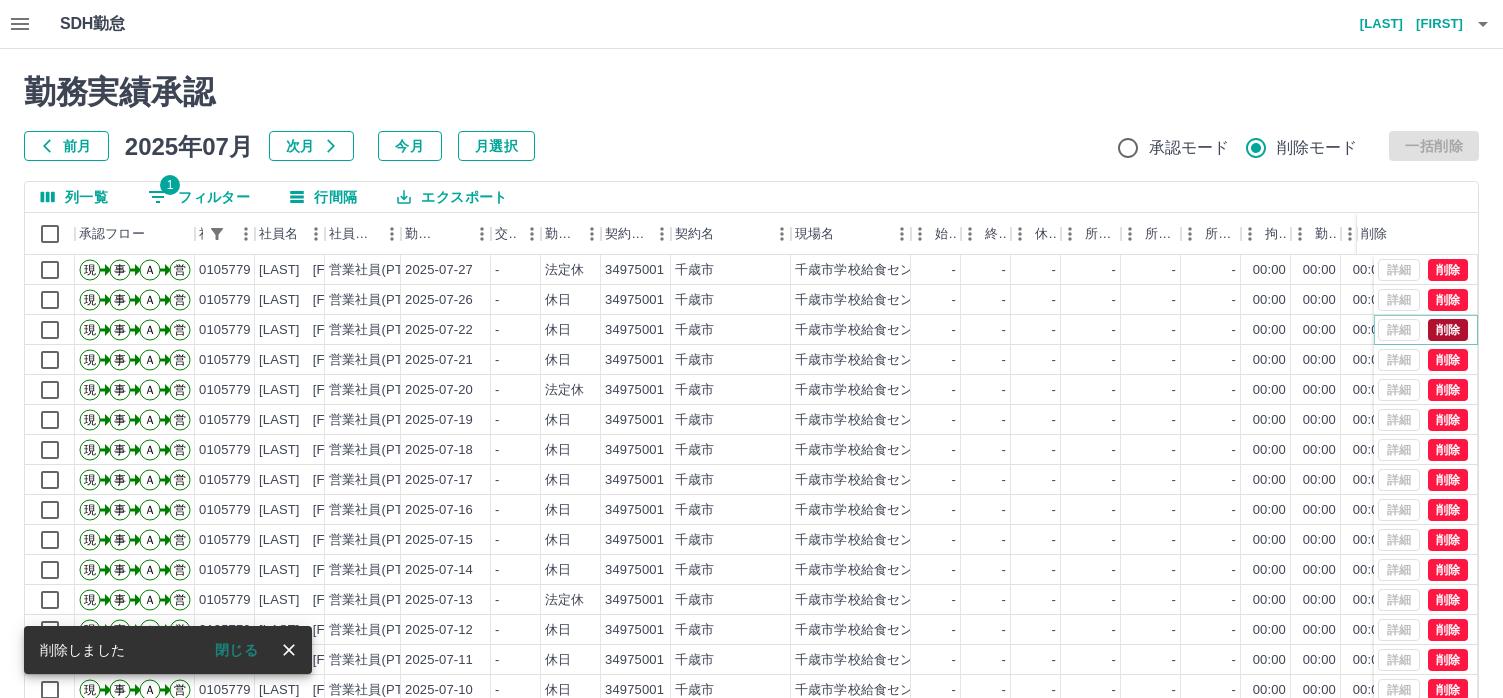 click on "削除" at bounding box center [1448, 330] 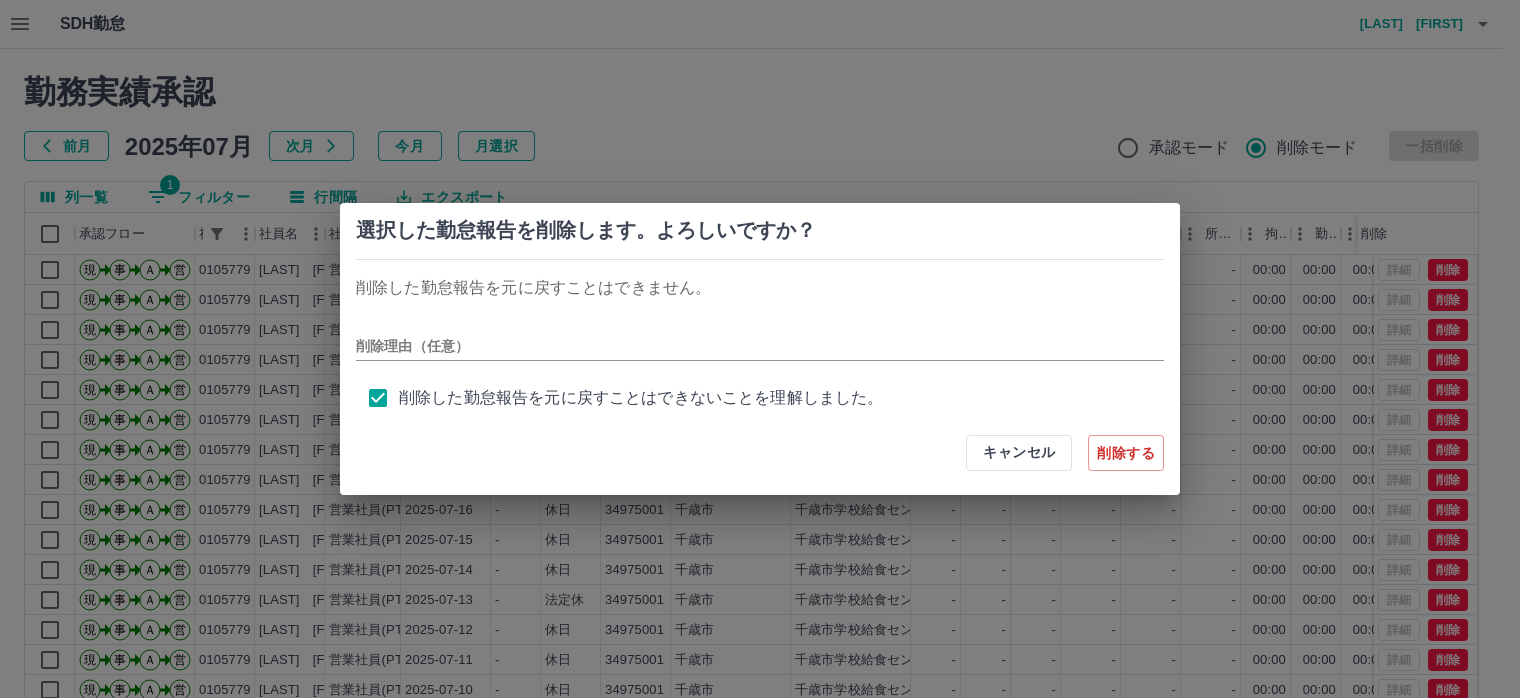 click on "削除する" at bounding box center [1126, 453] 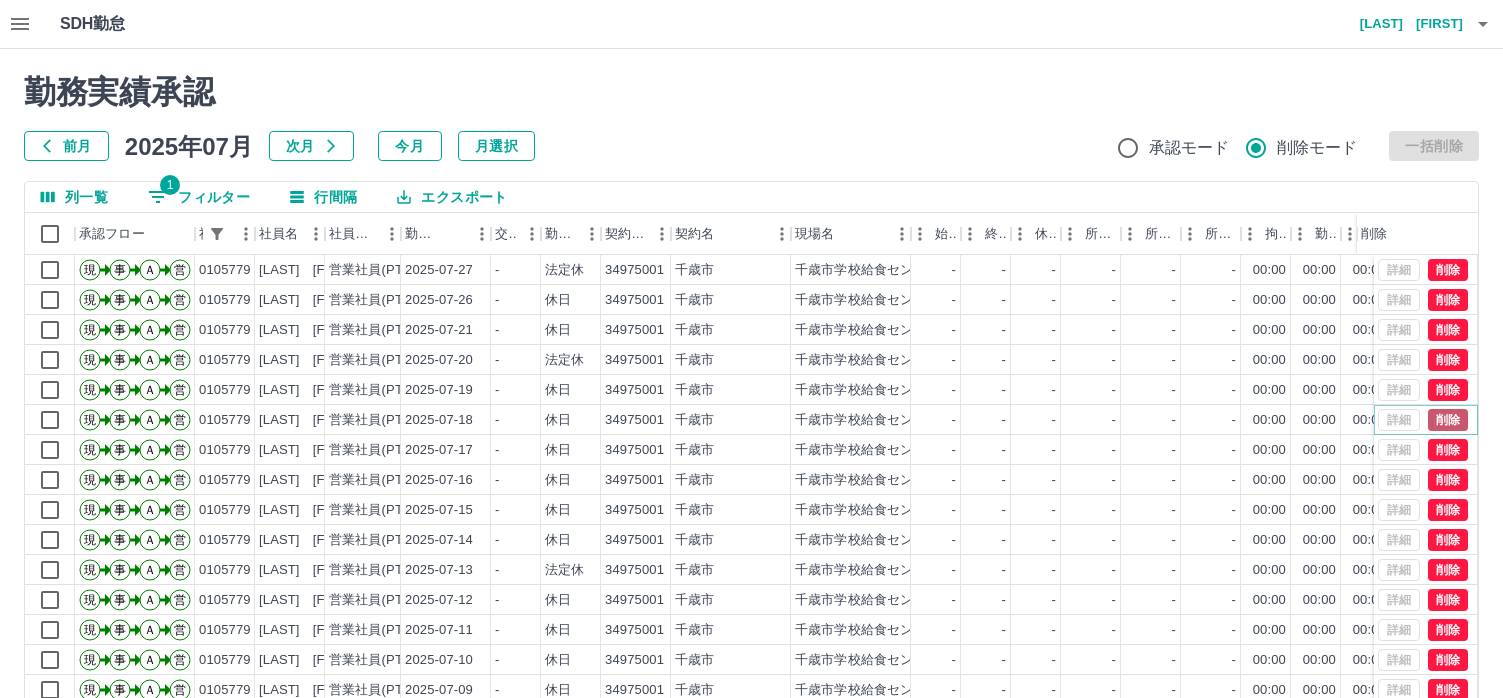 click on "削除" at bounding box center [1448, 420] 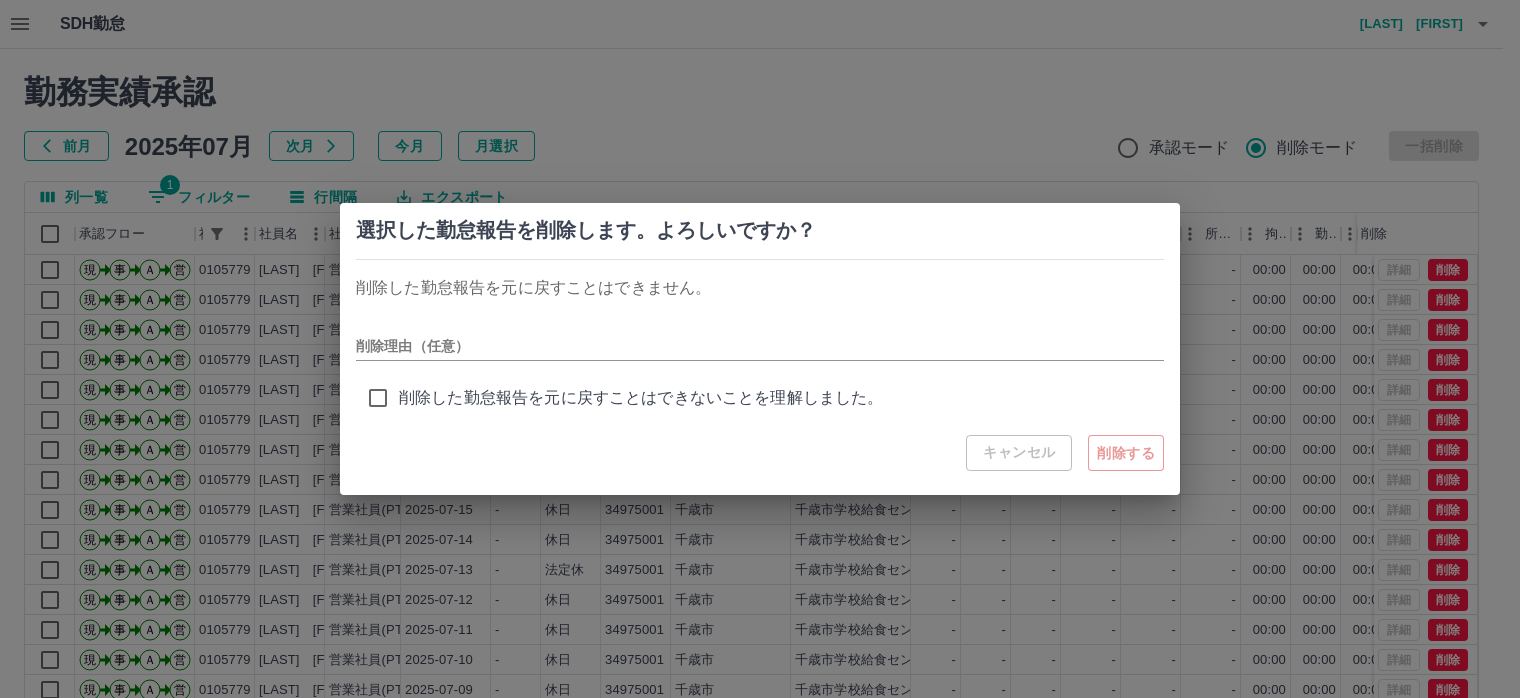 click on "削除した勤怠報告を元に戻すことはできないことを理解しました。" at bounding box center (641, 398) 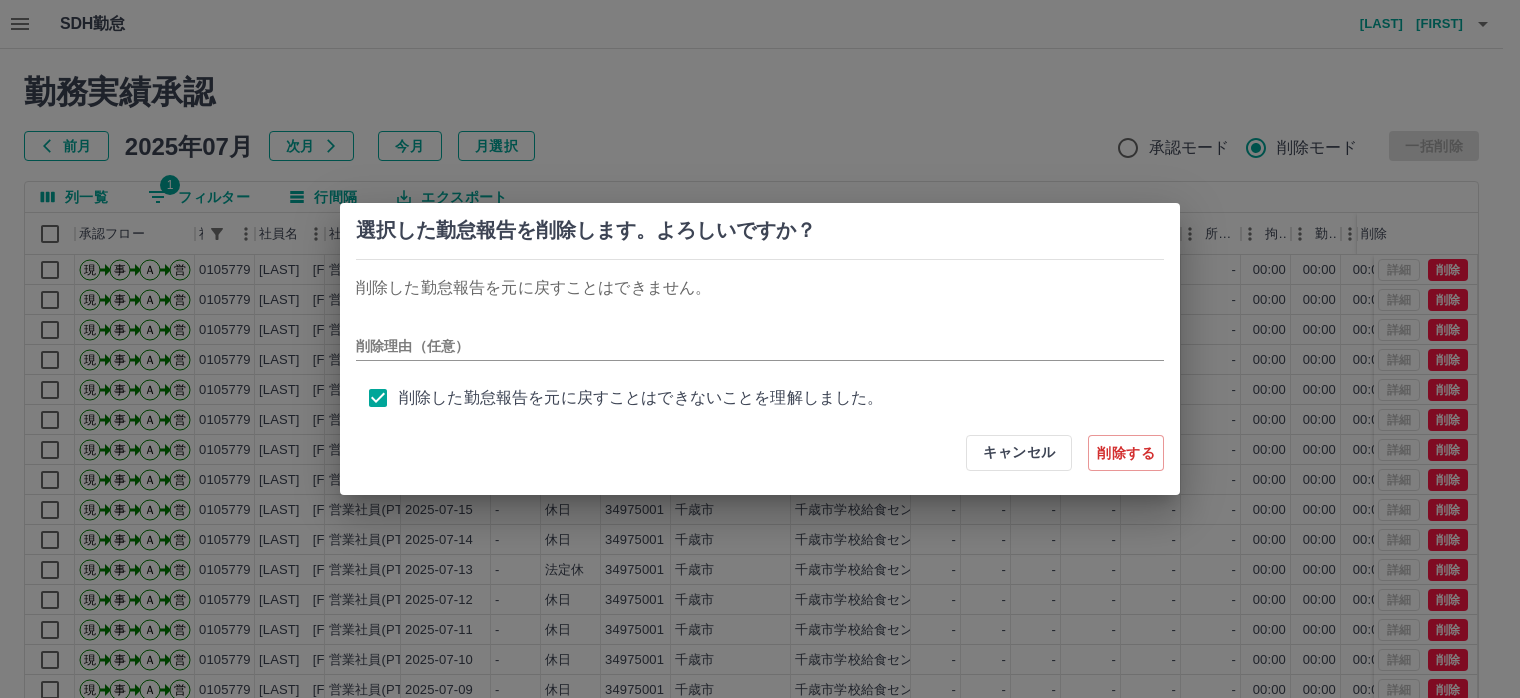 scroll, scrollTop: 8, scrollLeft: 0, axis: vertical 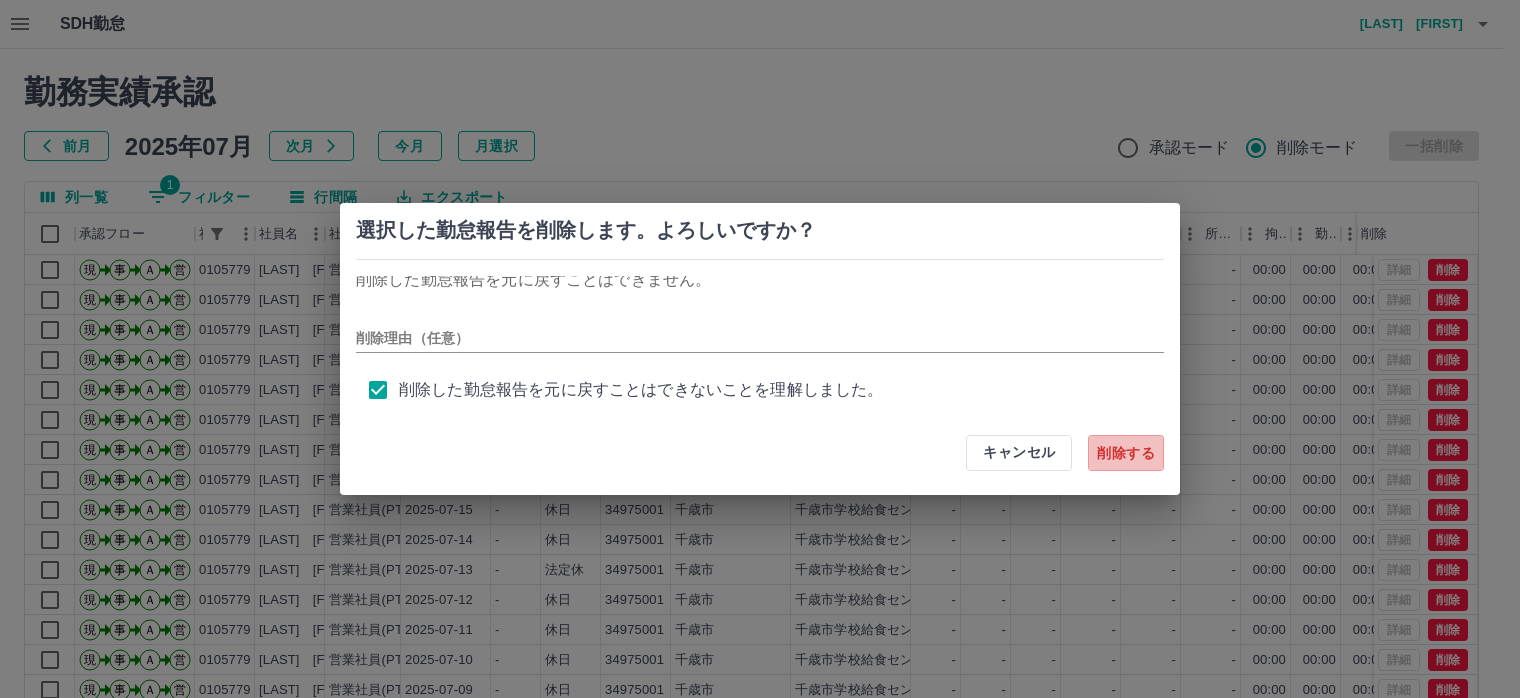 click on "削除する" at bounding box center [1126, 453] 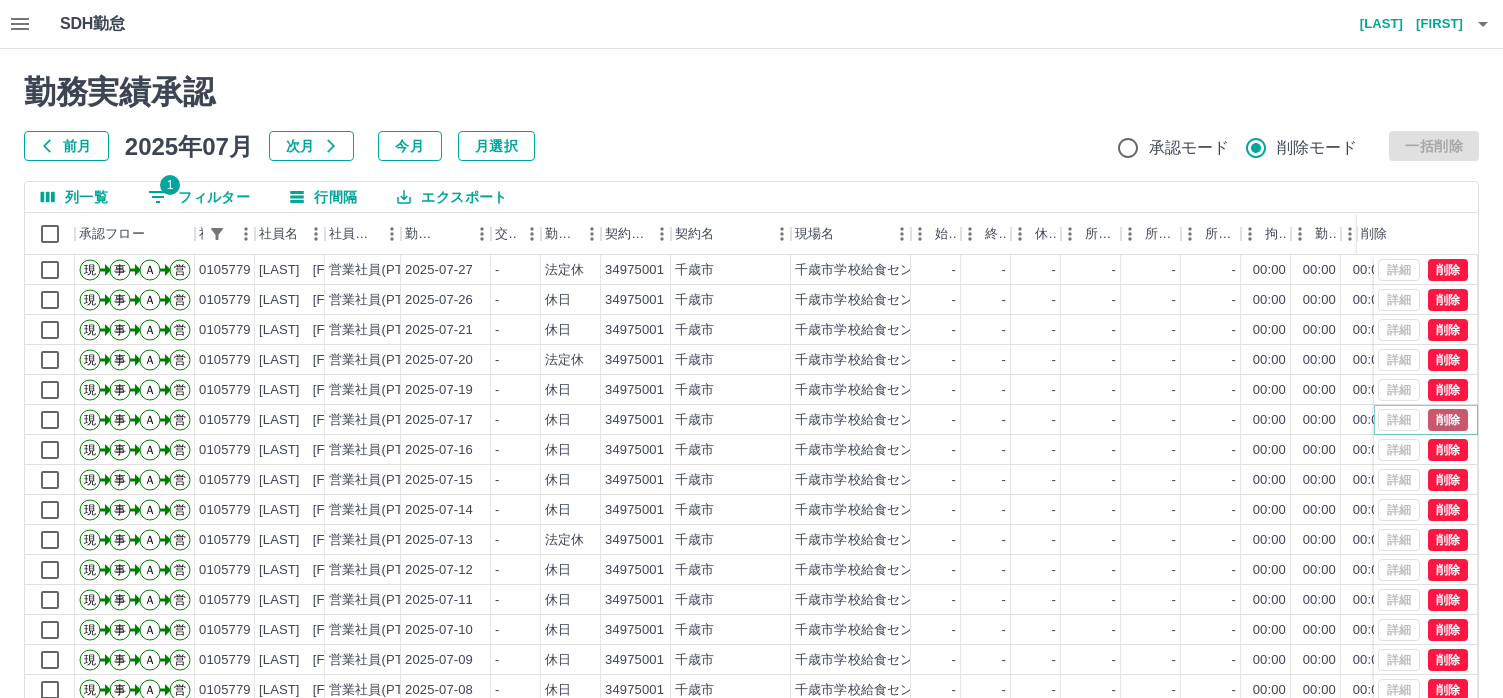 click on "削除" at bounding box center (1448, 420) 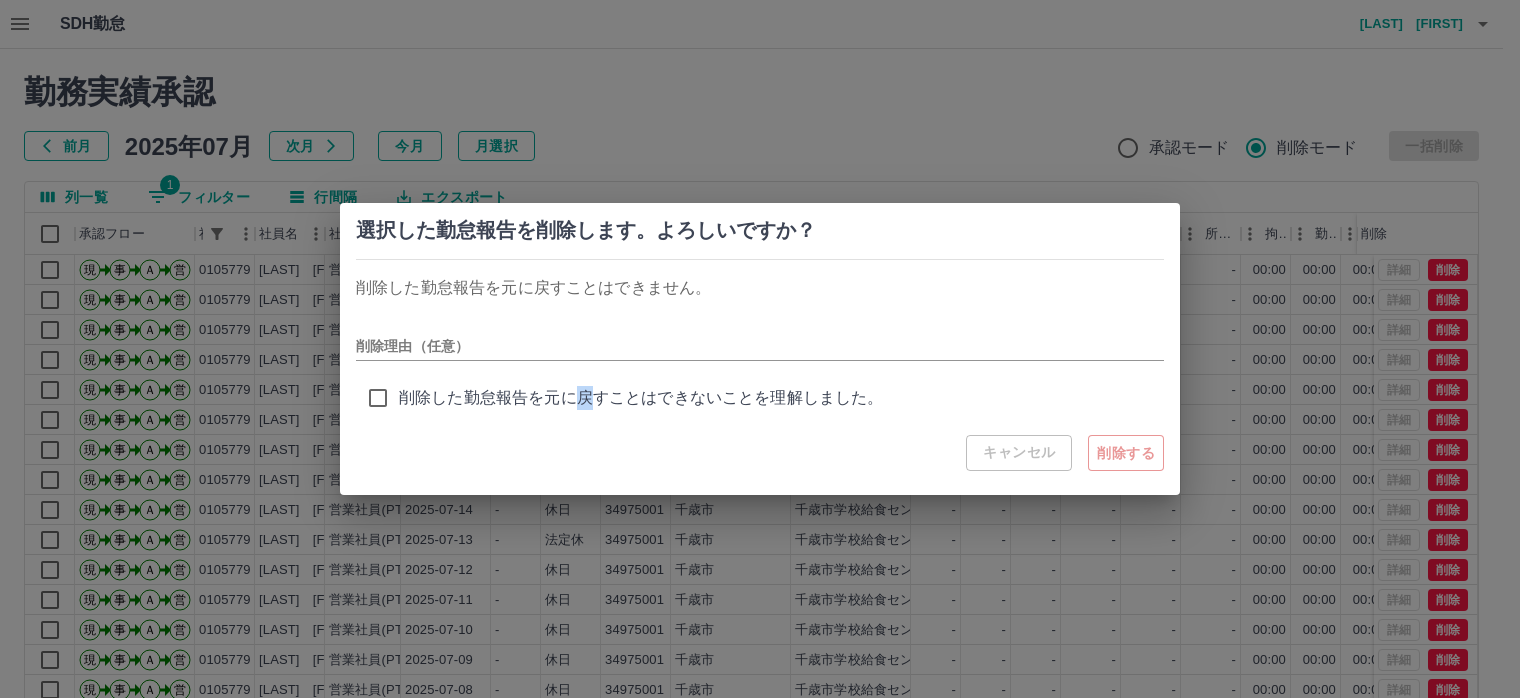 scroll, scrollTop: 8, scrollLeft: 0, axis: vertical 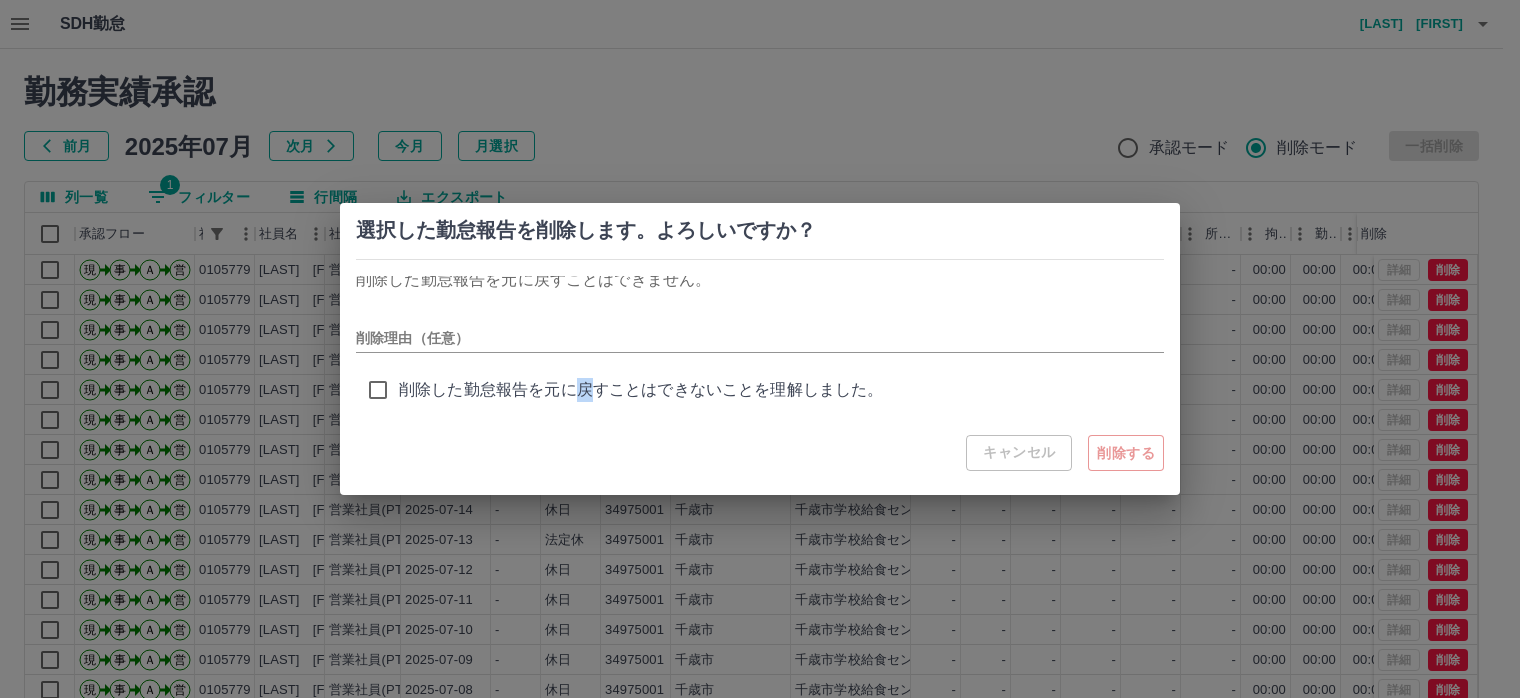 click on "削除した勤怠報告を元に戻すことはできないことを理解しました。" at bounding box center (641, 390) 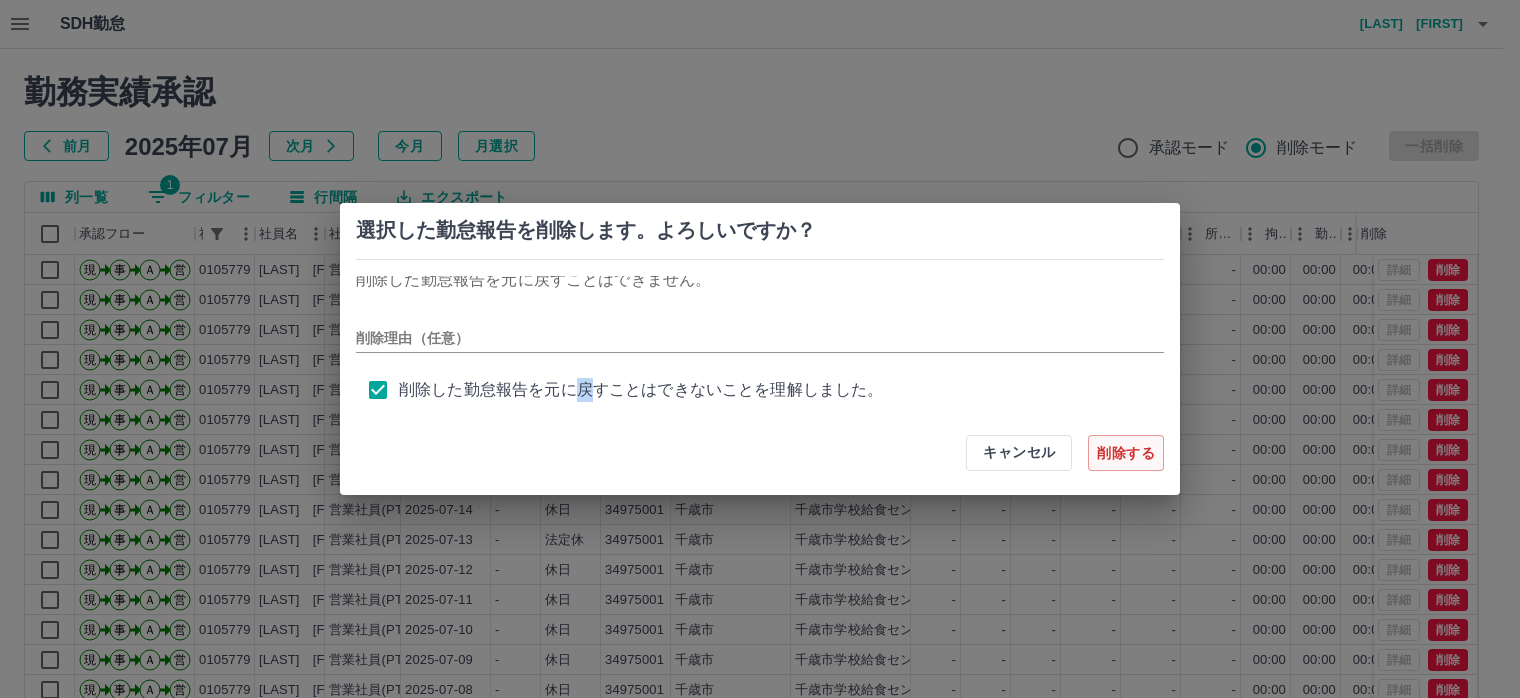 click on "削除する" at bounding box center (1126, 453) 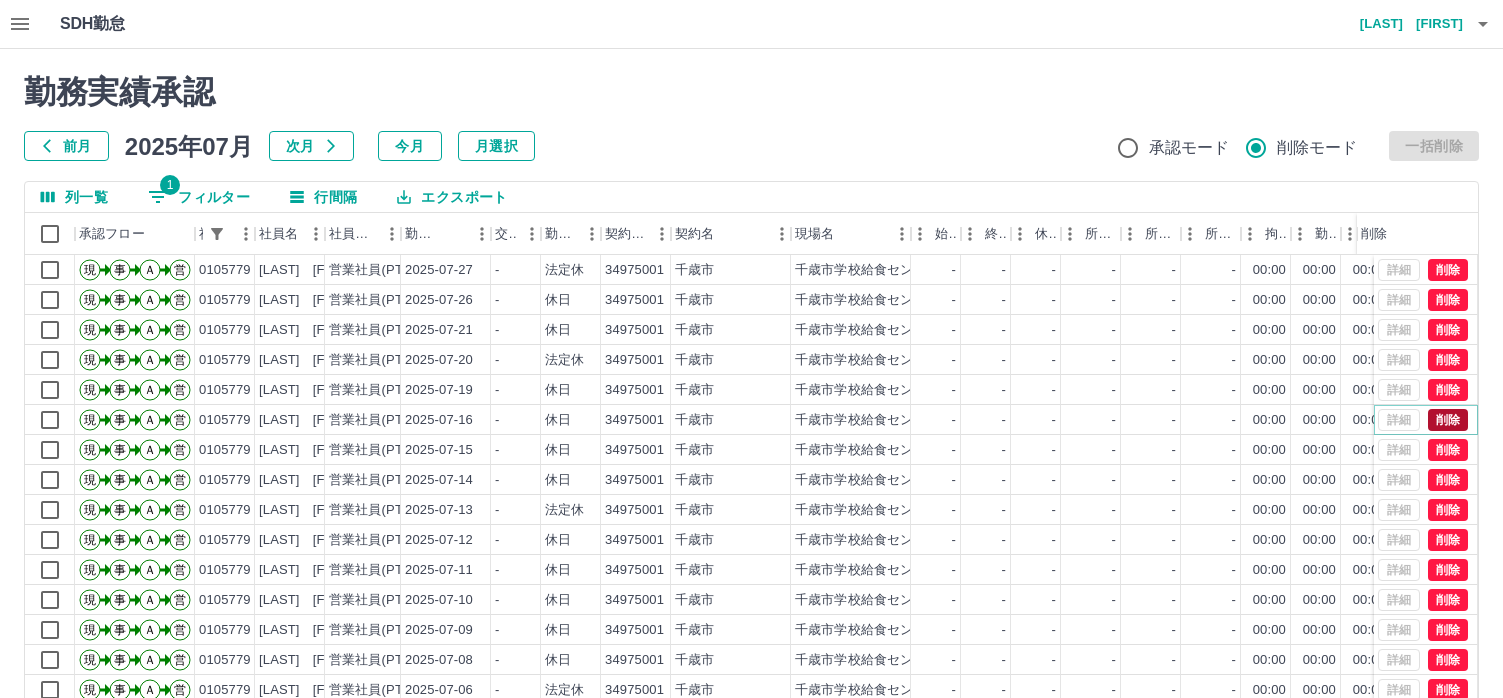 click on "削除" at bounding box center [1448, 420] 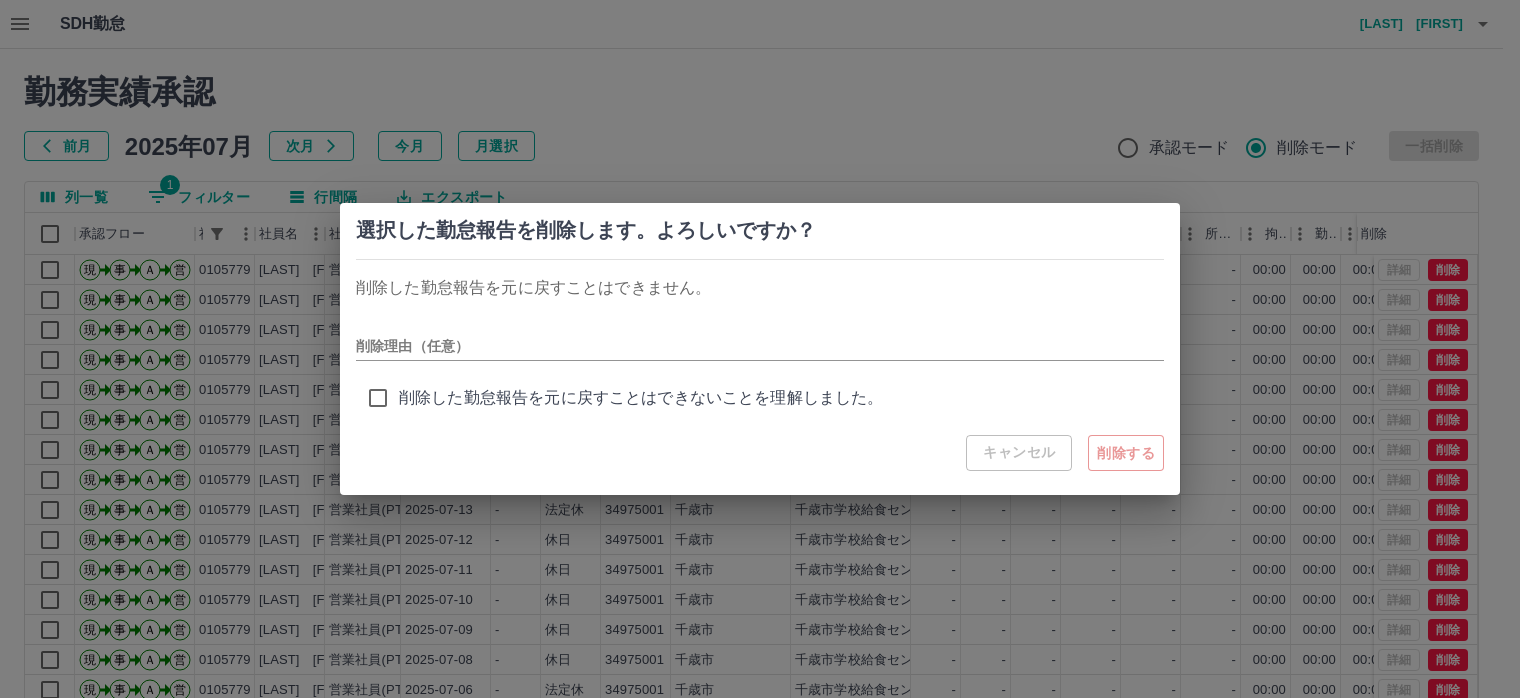click on "削除した勤怠報告を元に戻すことはできないことを理解しました。" at bounding box center (641, 398) 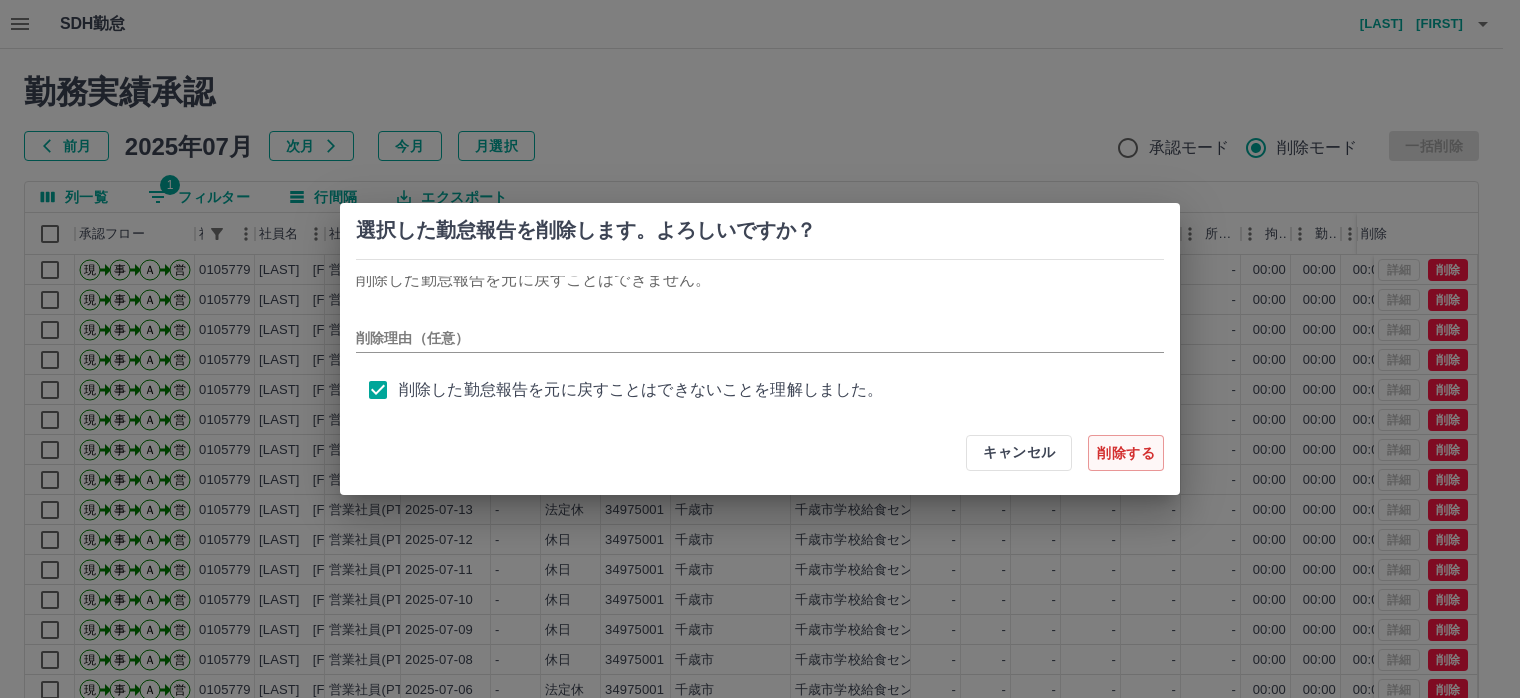 click on "削除する" at bounding box center (1126, 453) 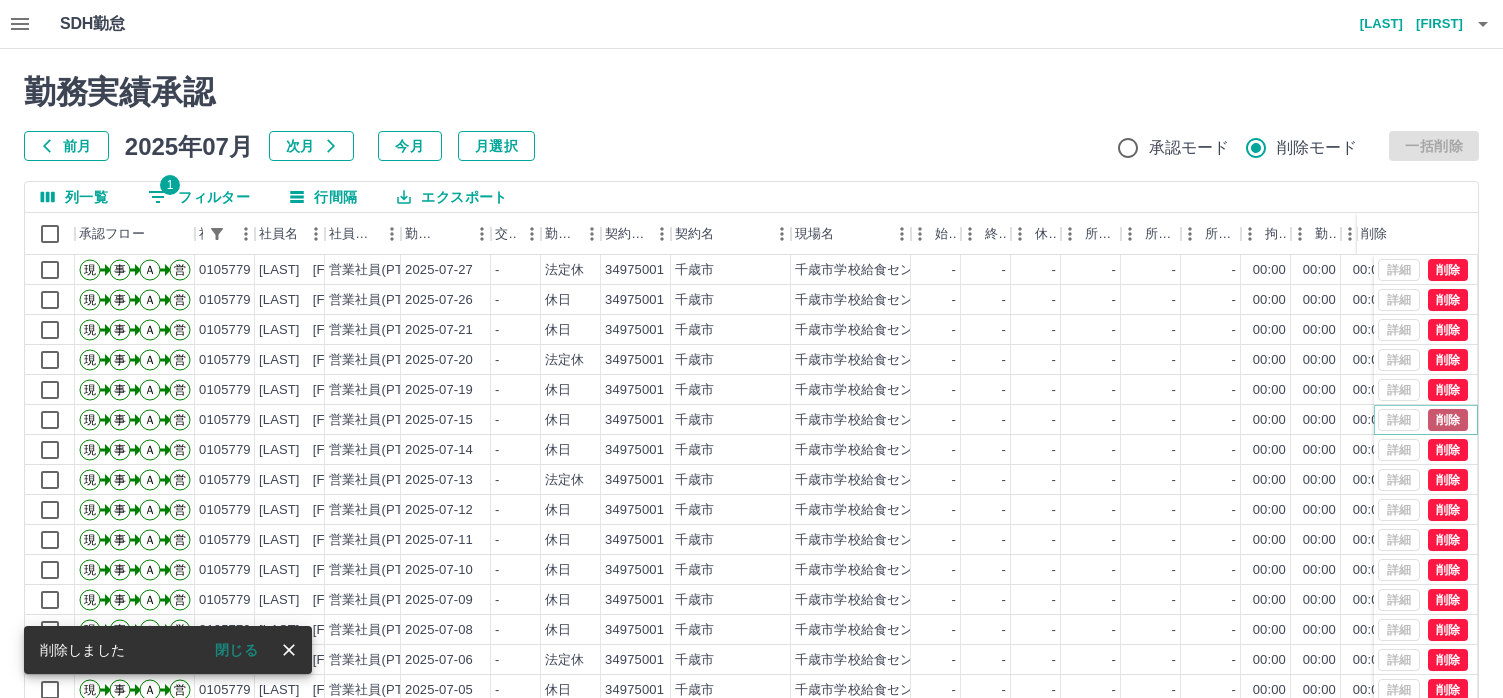 click on "削除" at bounding box center (1448, 420) 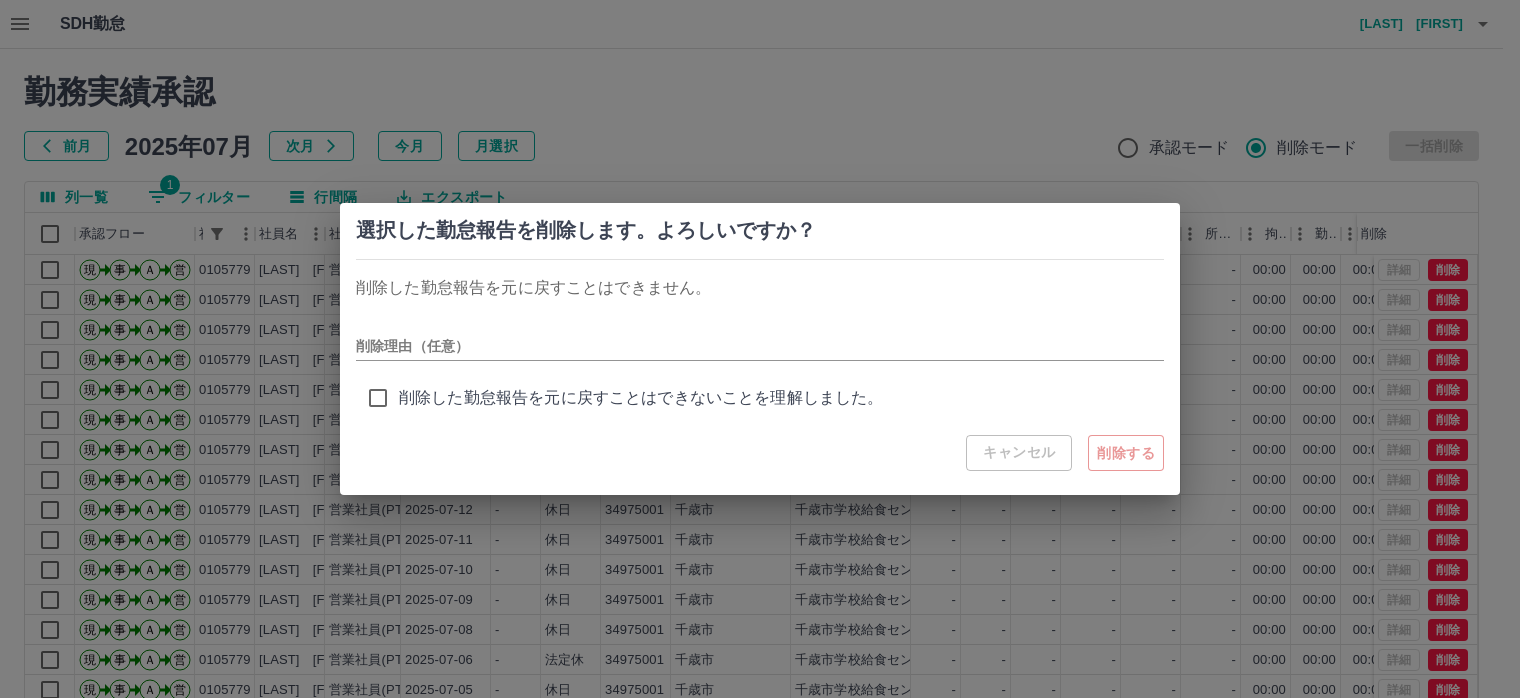 click on "削除した勤怠報告を元に戻すことはできないことを理解しました。" at bounding box center [641, 398] 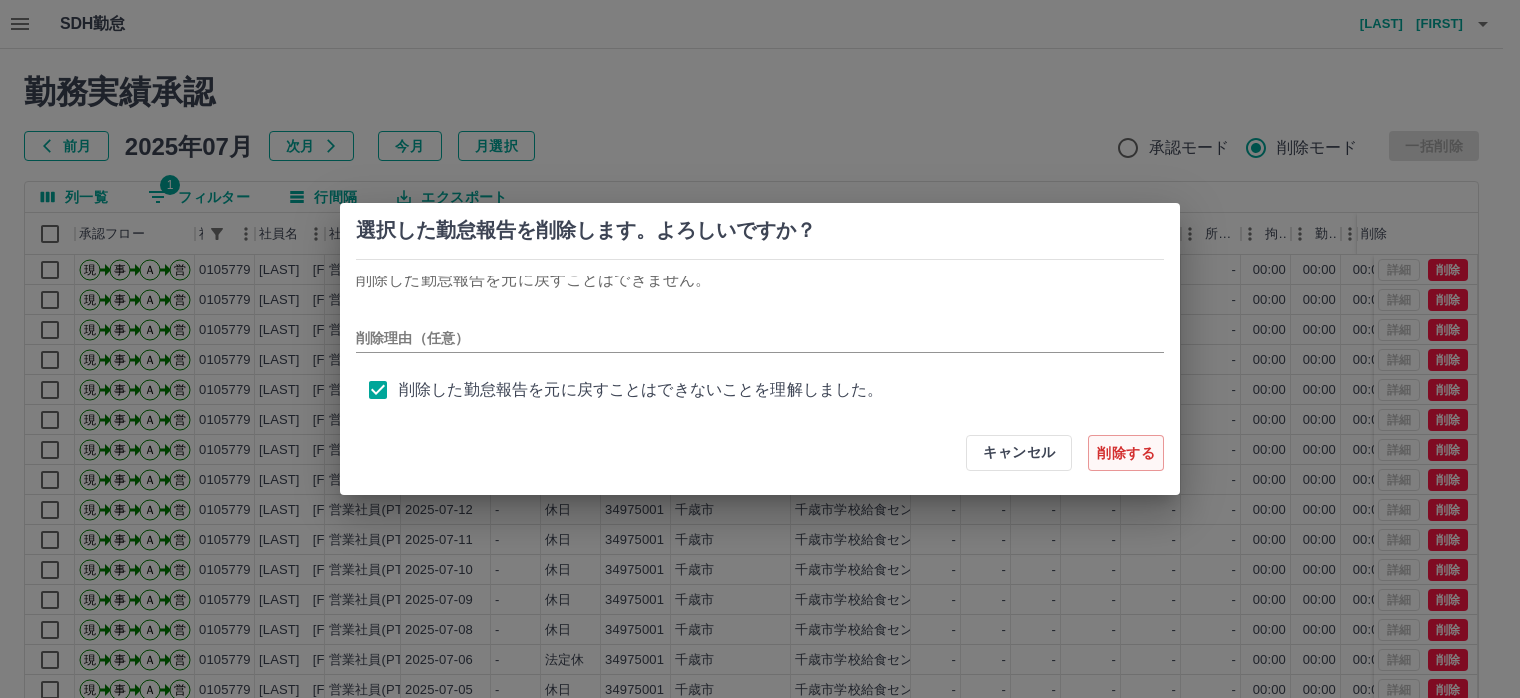 click on "削除する" at bounding box center (1126, 453) 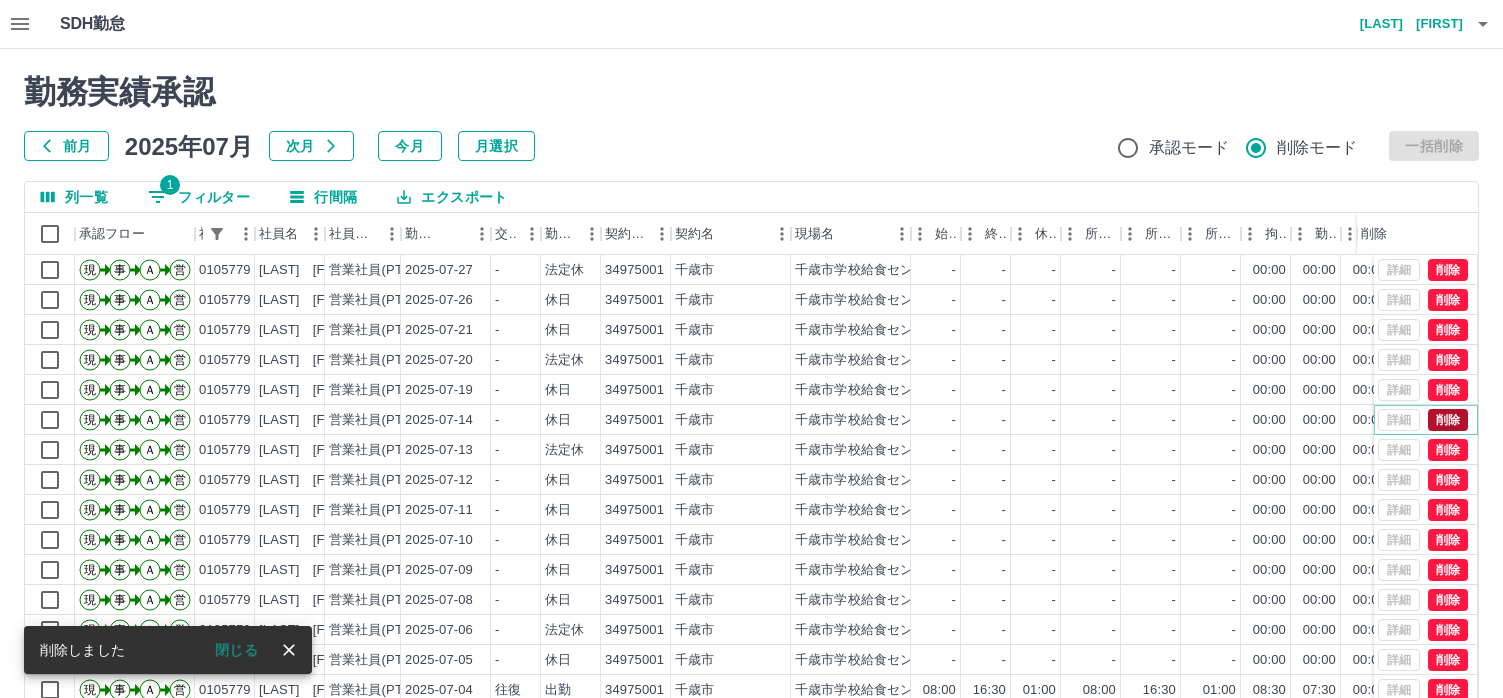 click on "削除" at bounding box center (1448, 420) 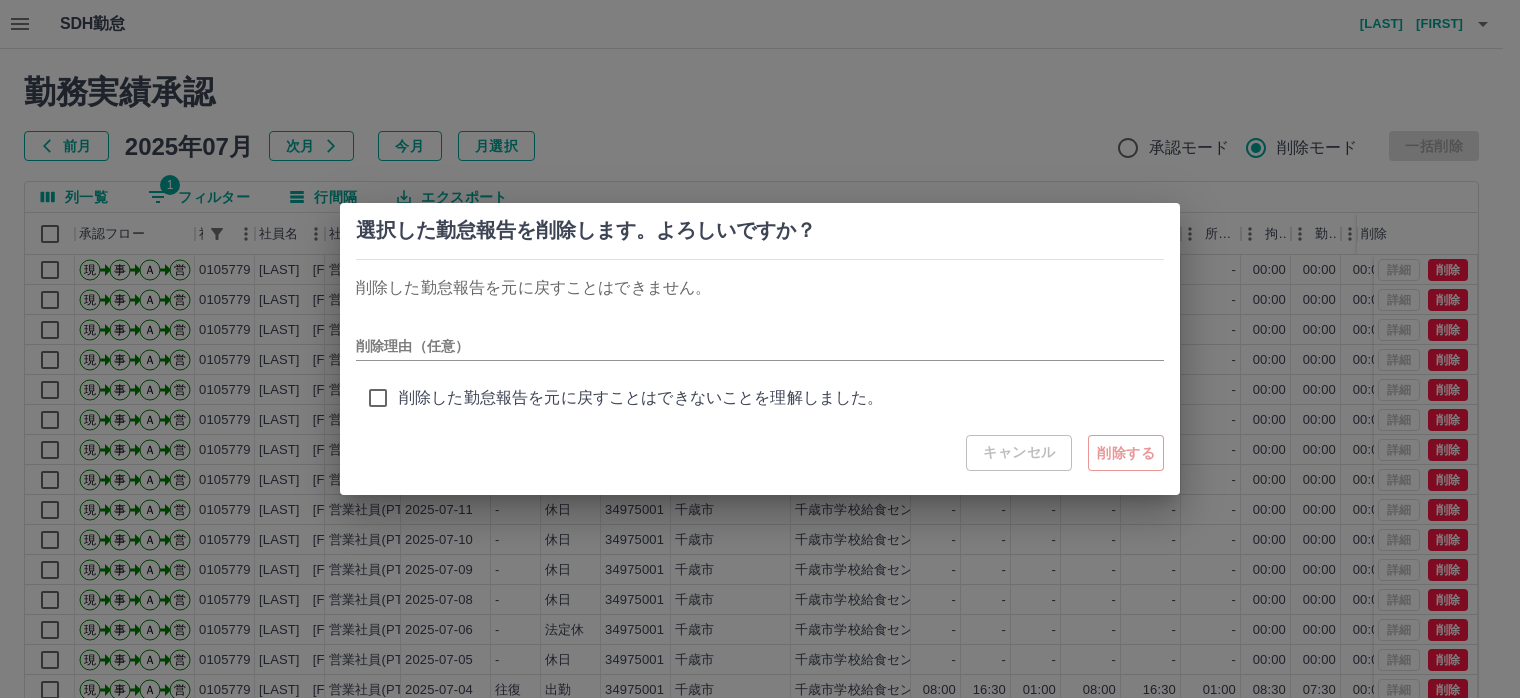 click on "削除した勤怠報告を元に戻すことはできないことを理解しました。" at bounding box center [641, 398] 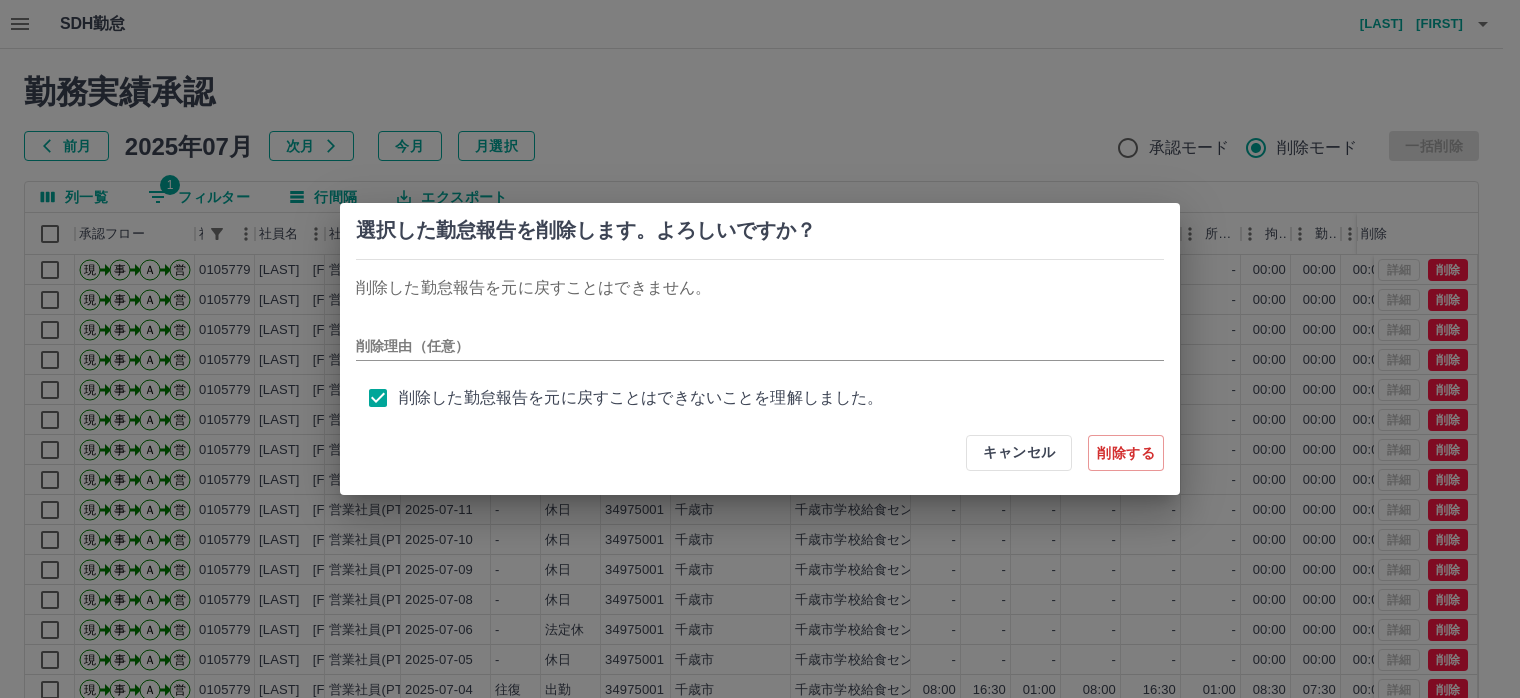 scroll, scrollTop: 8, scrollLeft: 0, axis: vertical 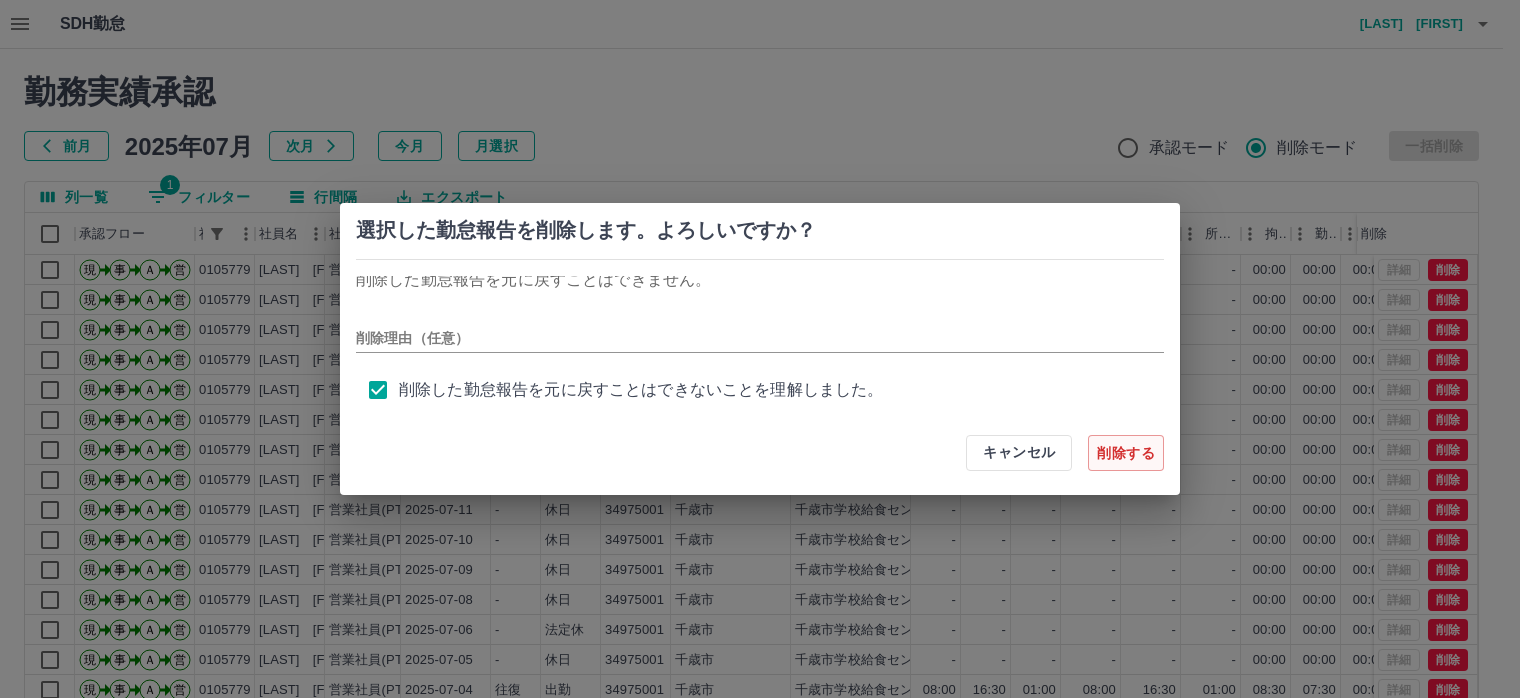 click on "削除する" at bounding box center [1126, 453] 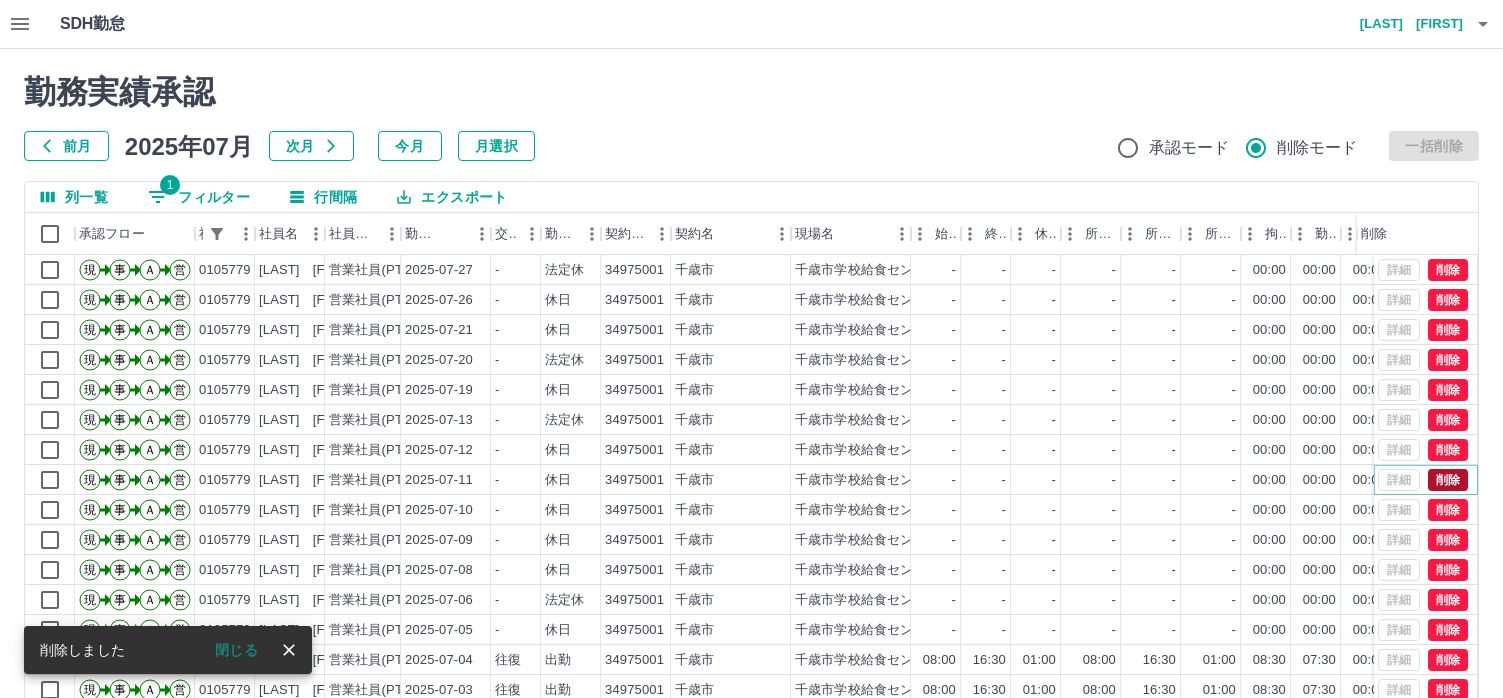 click on "削除" at bounding box center (1448, 480) 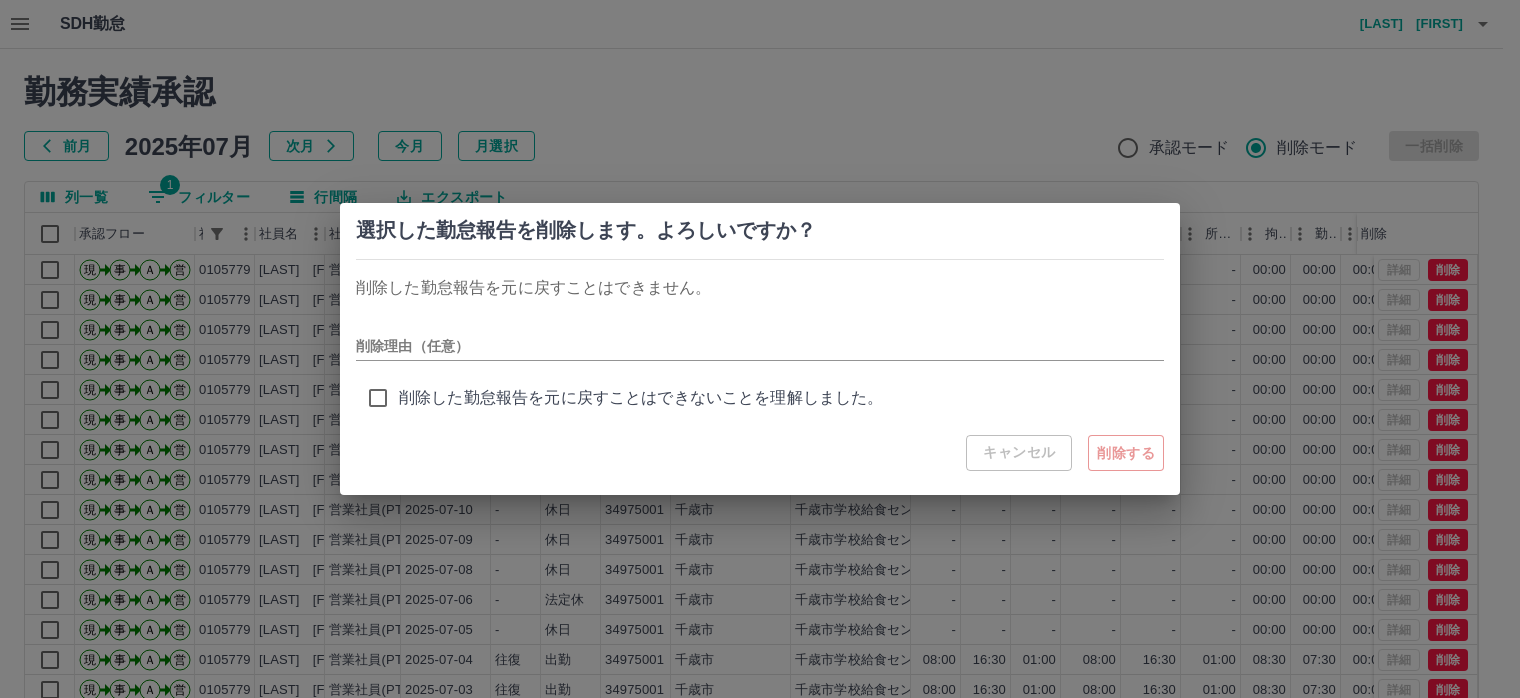 click on "削除した勤怠報告を元に戻すことはできないことを理解しました。" at bounding box center [641, 398] 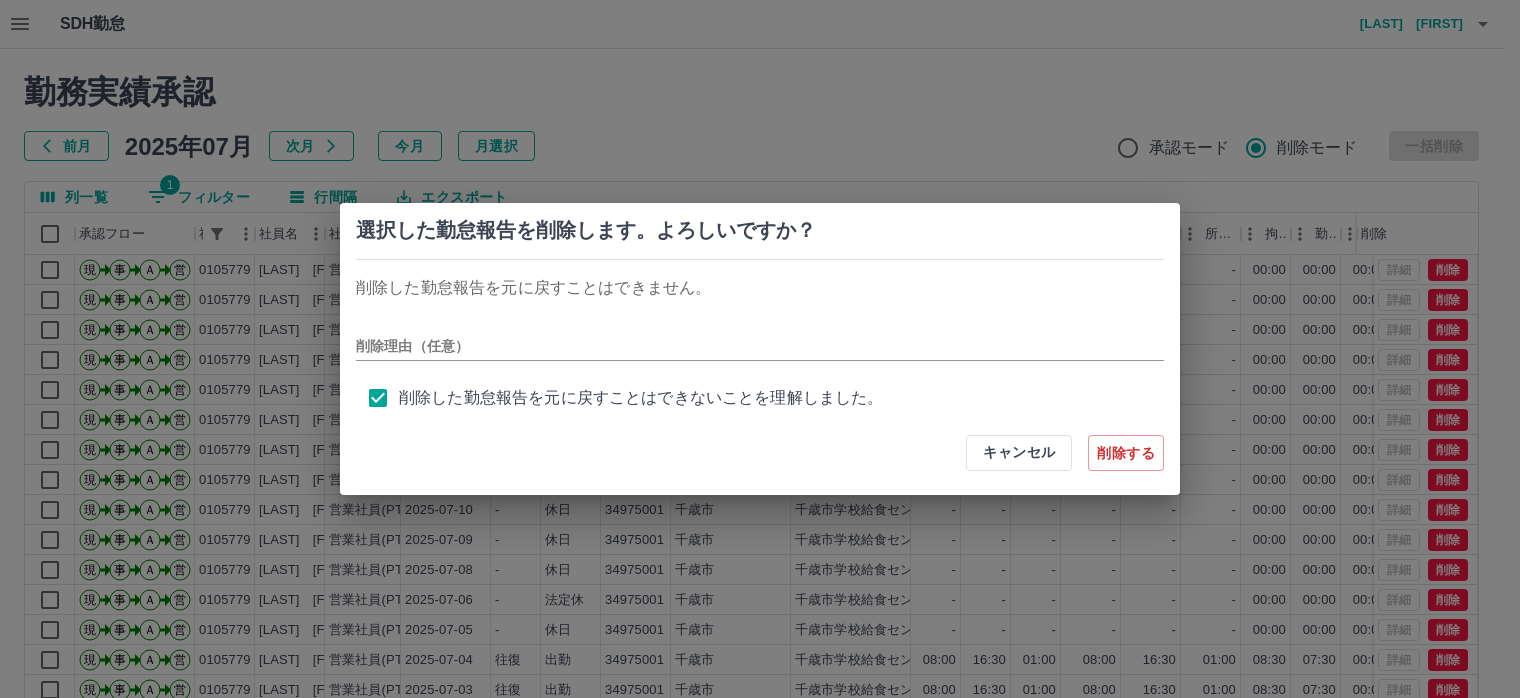scroll, scrollTop: 8, scrollLeft: 0, axis: vertical 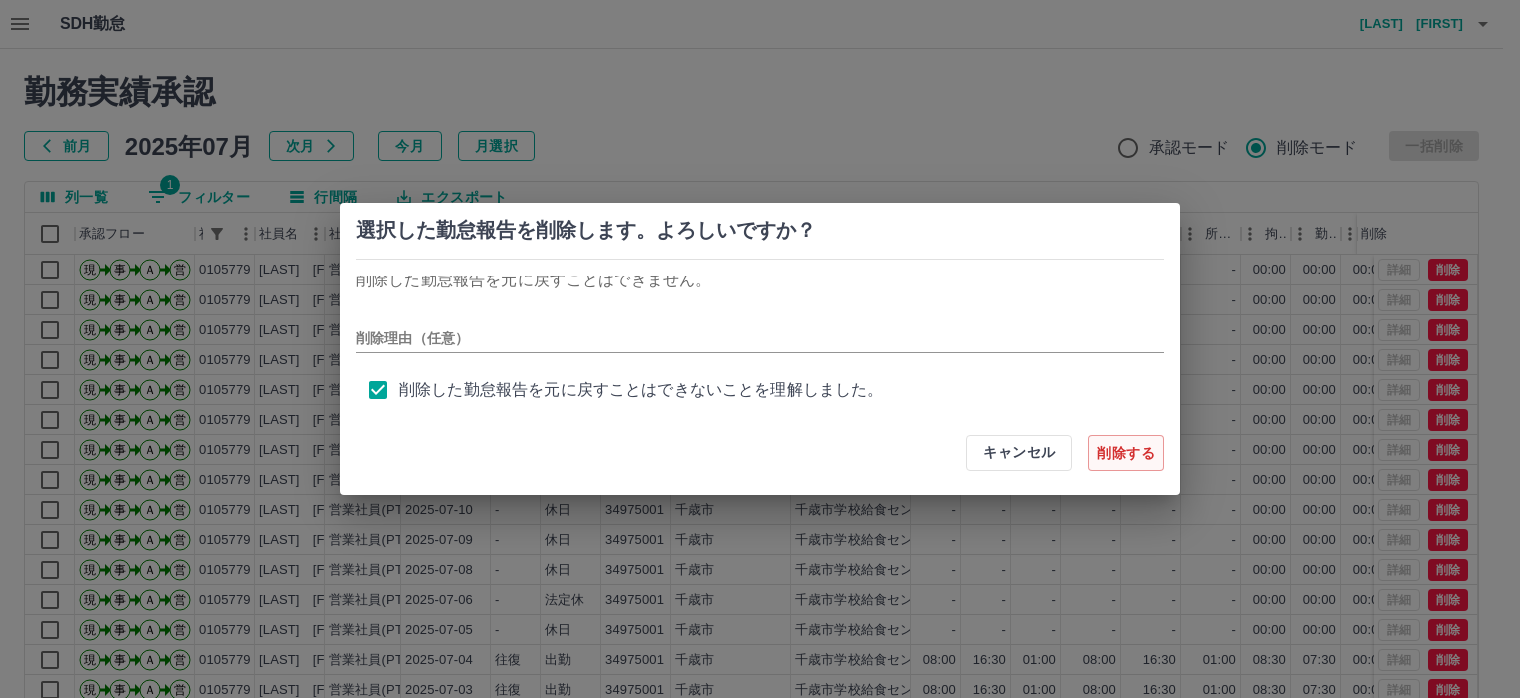 click on "削除する" at bounding box center (1126, 453) 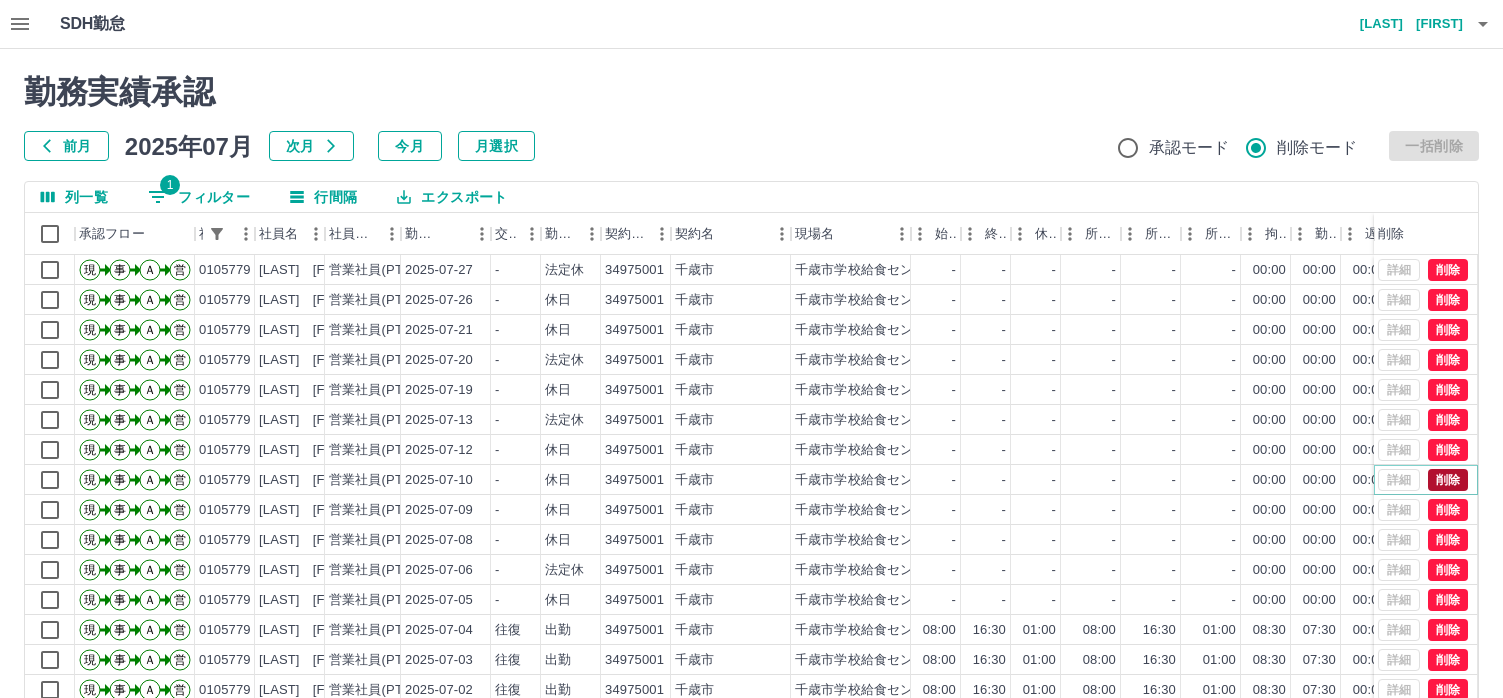 click on "削除" at bounding box center (1448, 480) 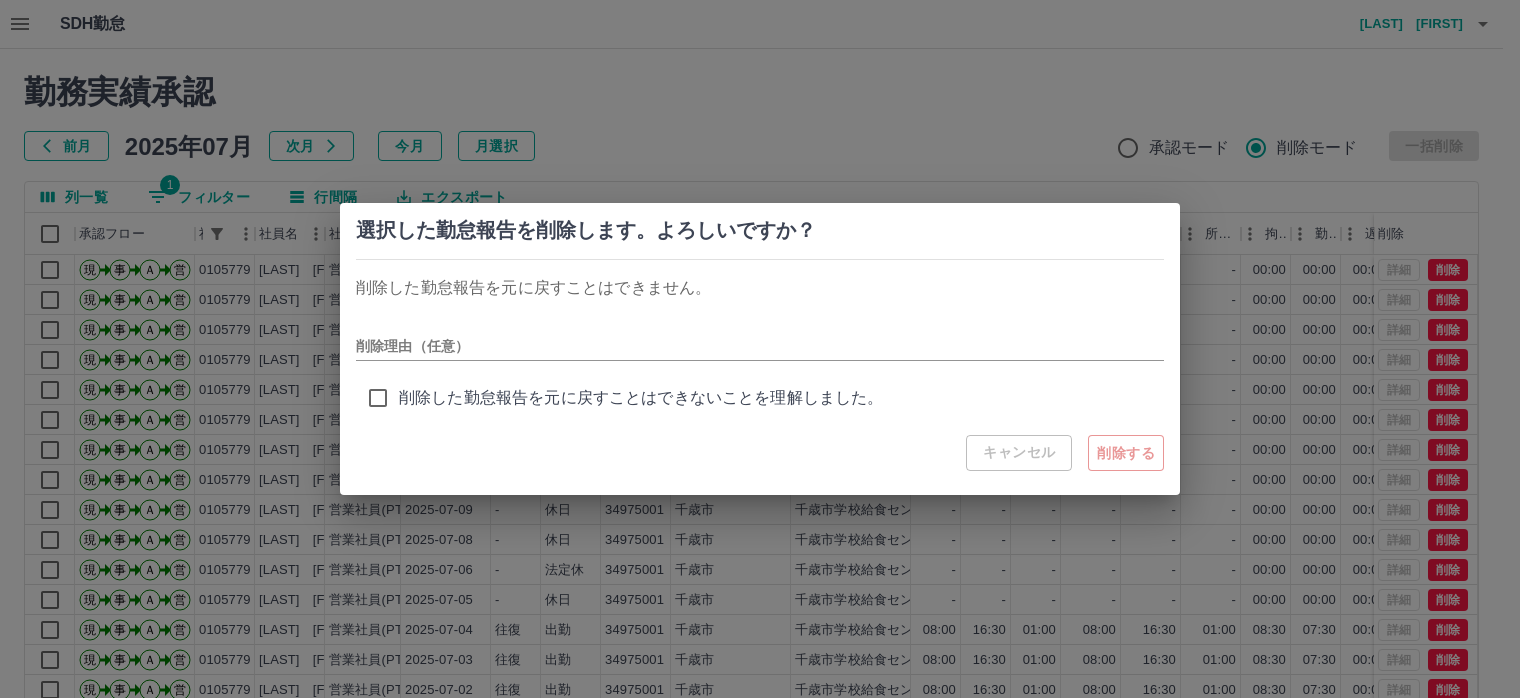 click on "削除した勤怠報告を元に戻すことはできないことを理解しました。" at bounding box center [641, 398] 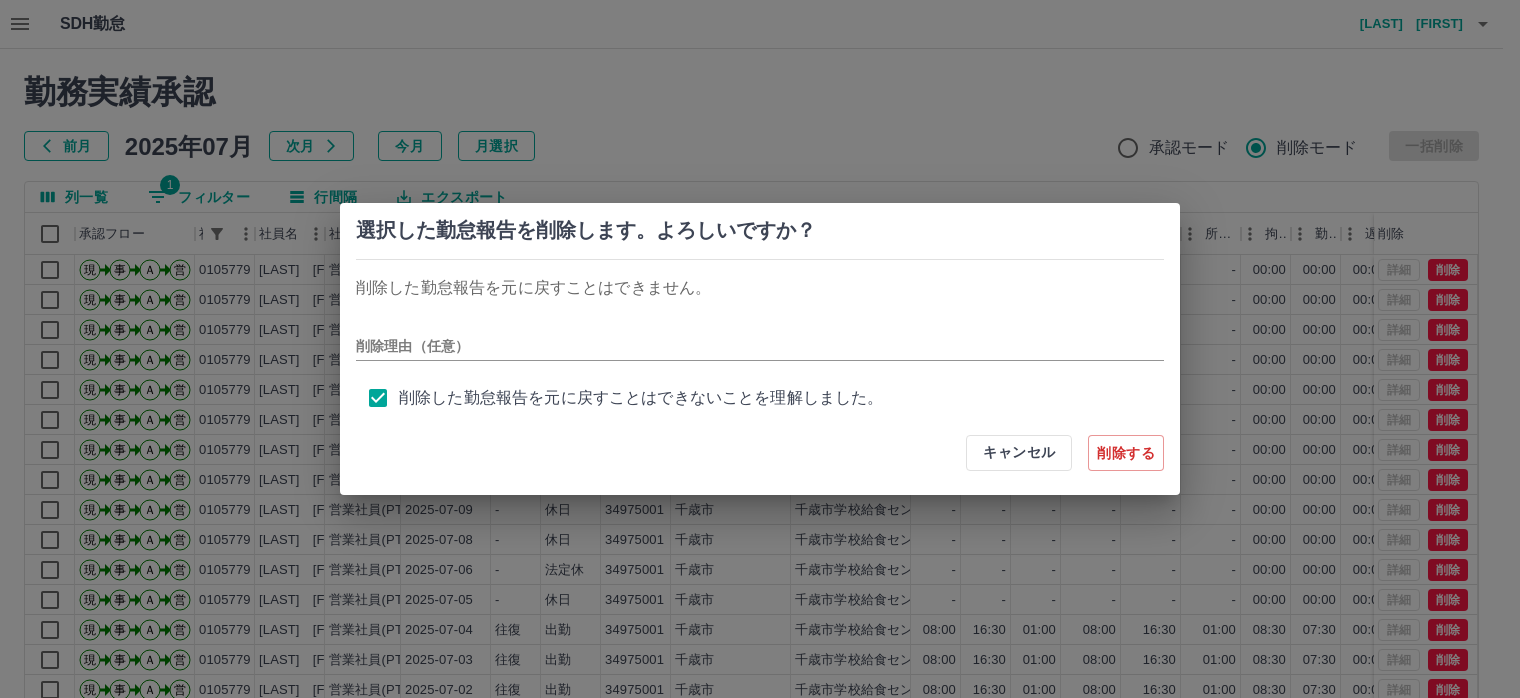 scroll, scrollTop: 8, scrollLeft: 0, axis: vertical 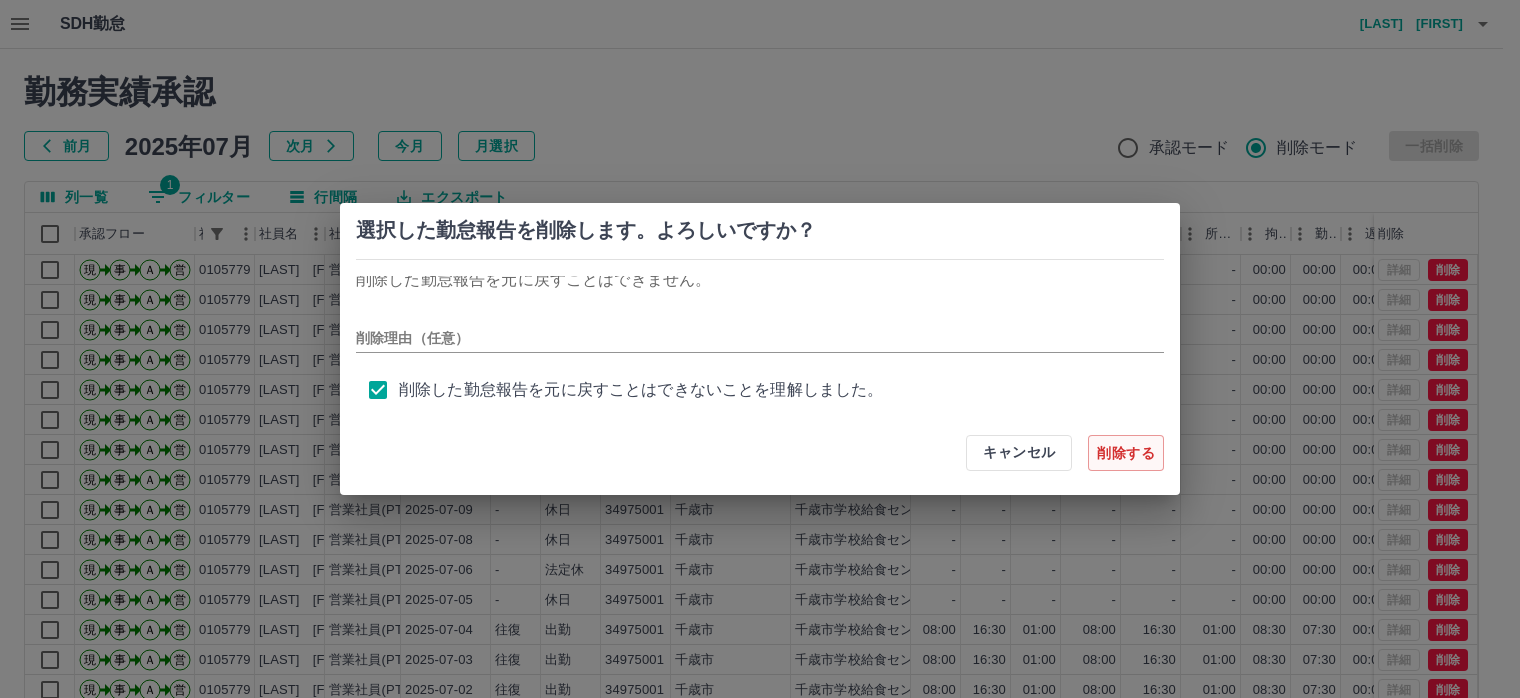 click on "削除する" at bounding box center [1126, 453] 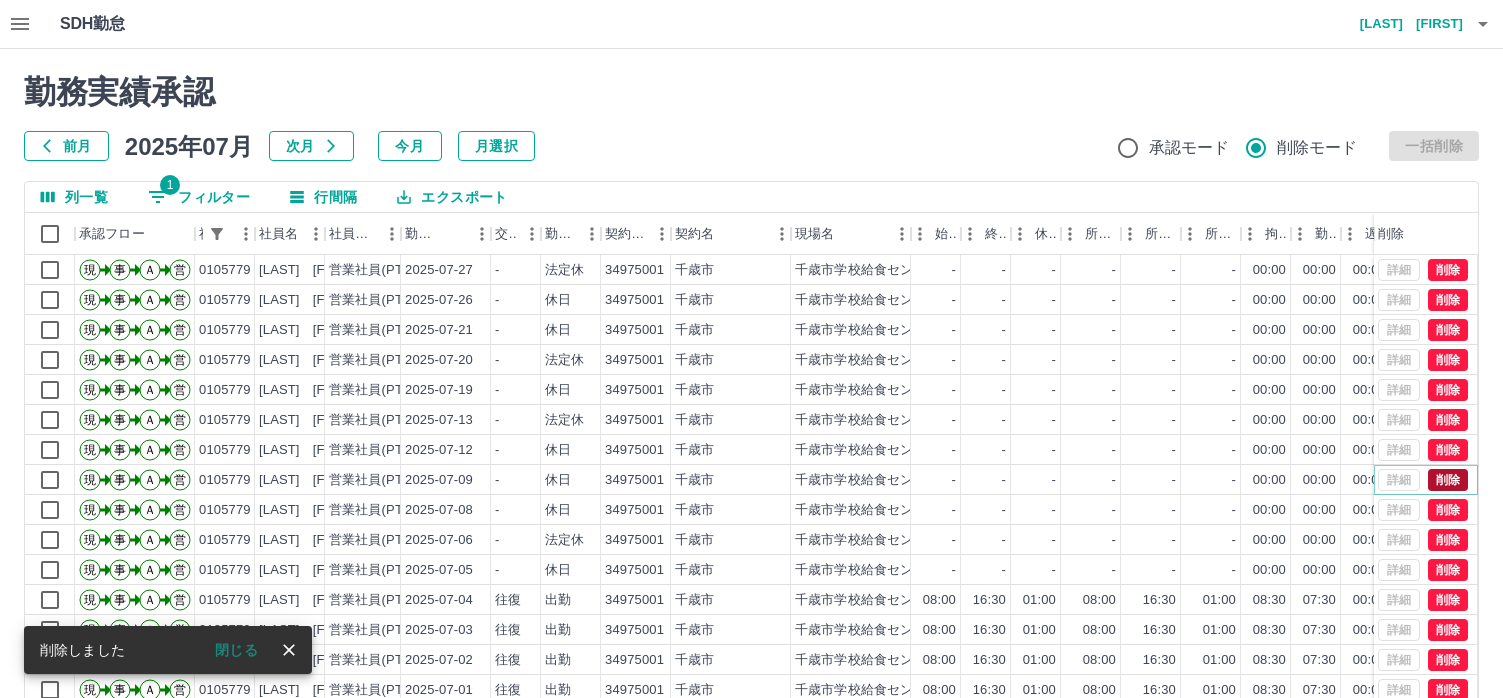 click on "削除" at bounding box center [1448, 480] 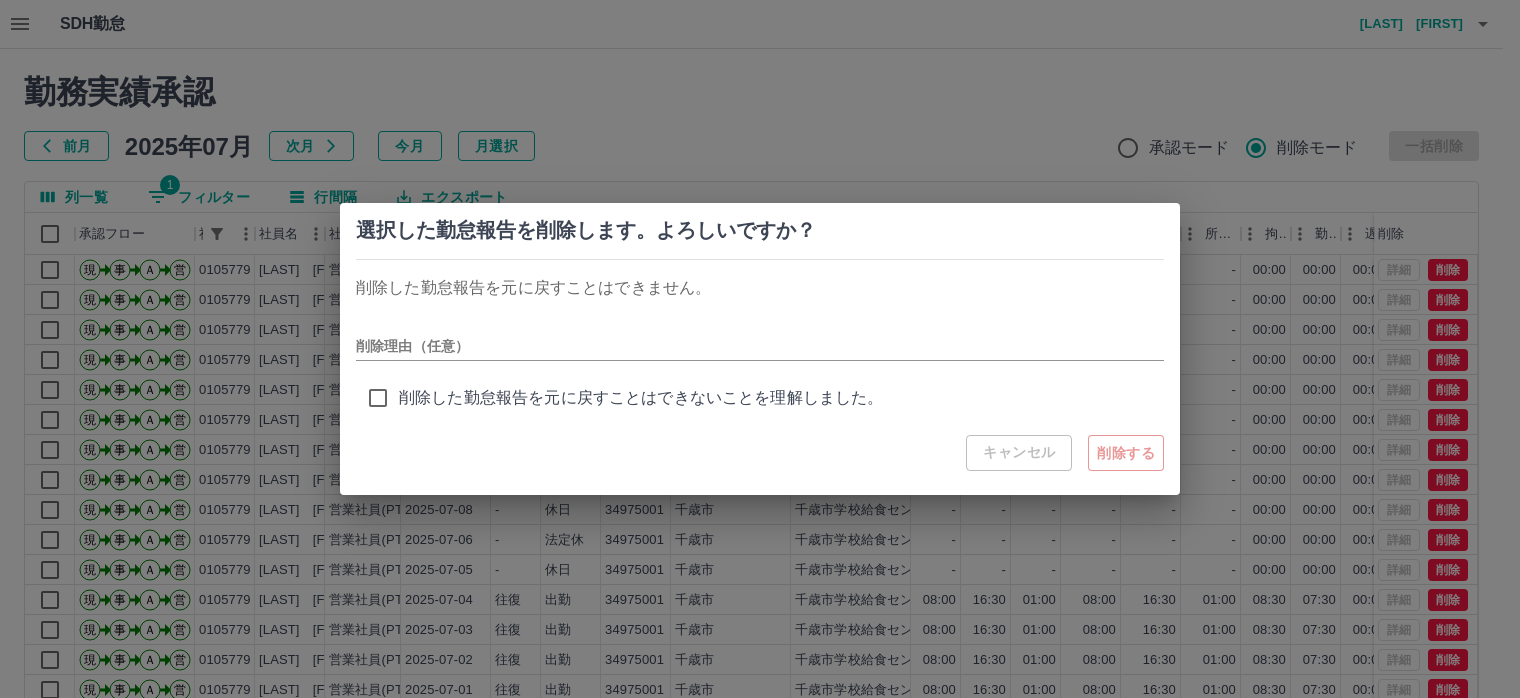 click on "削除した勤怠報告を元に戻すことはできないことを理解しました。" at bounding box center (641, 398) 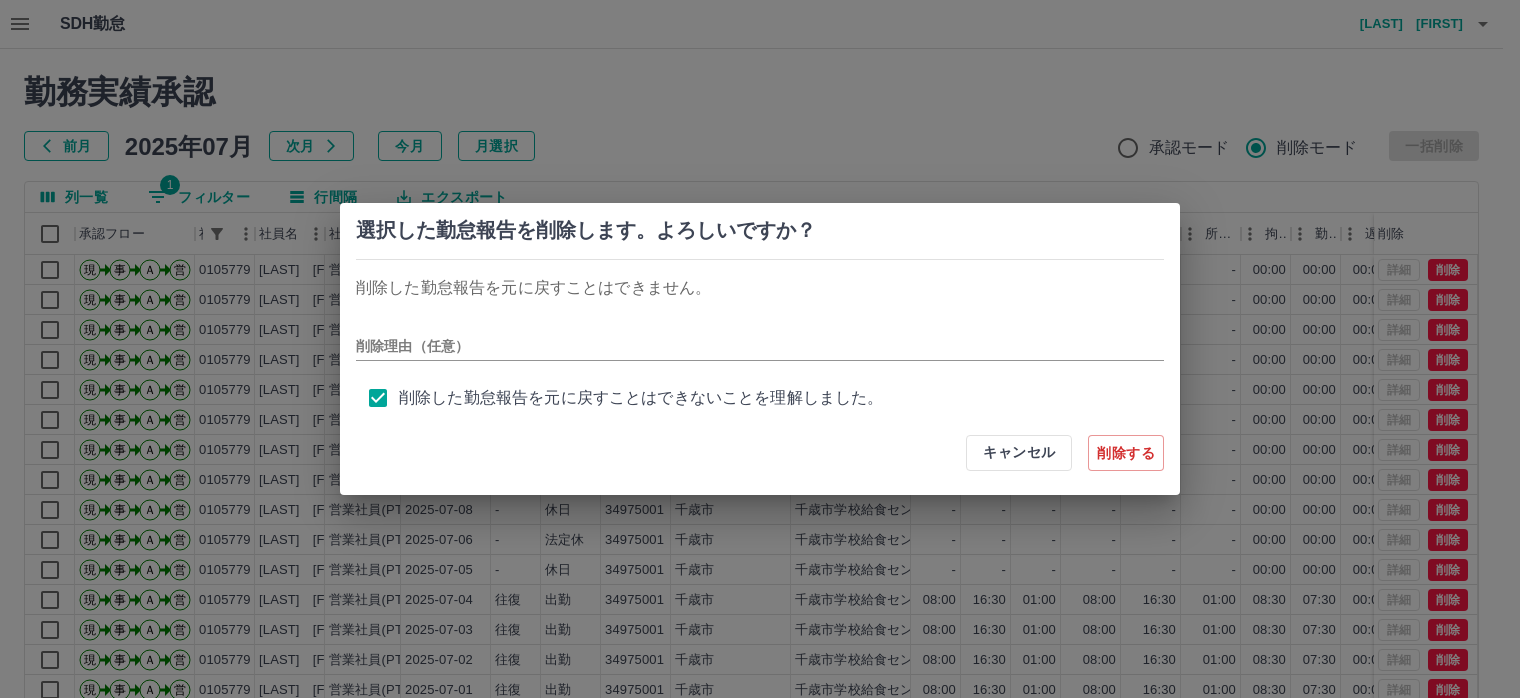 scroll, scrollTop: 8, scrollLeft: 0, axis: vertical 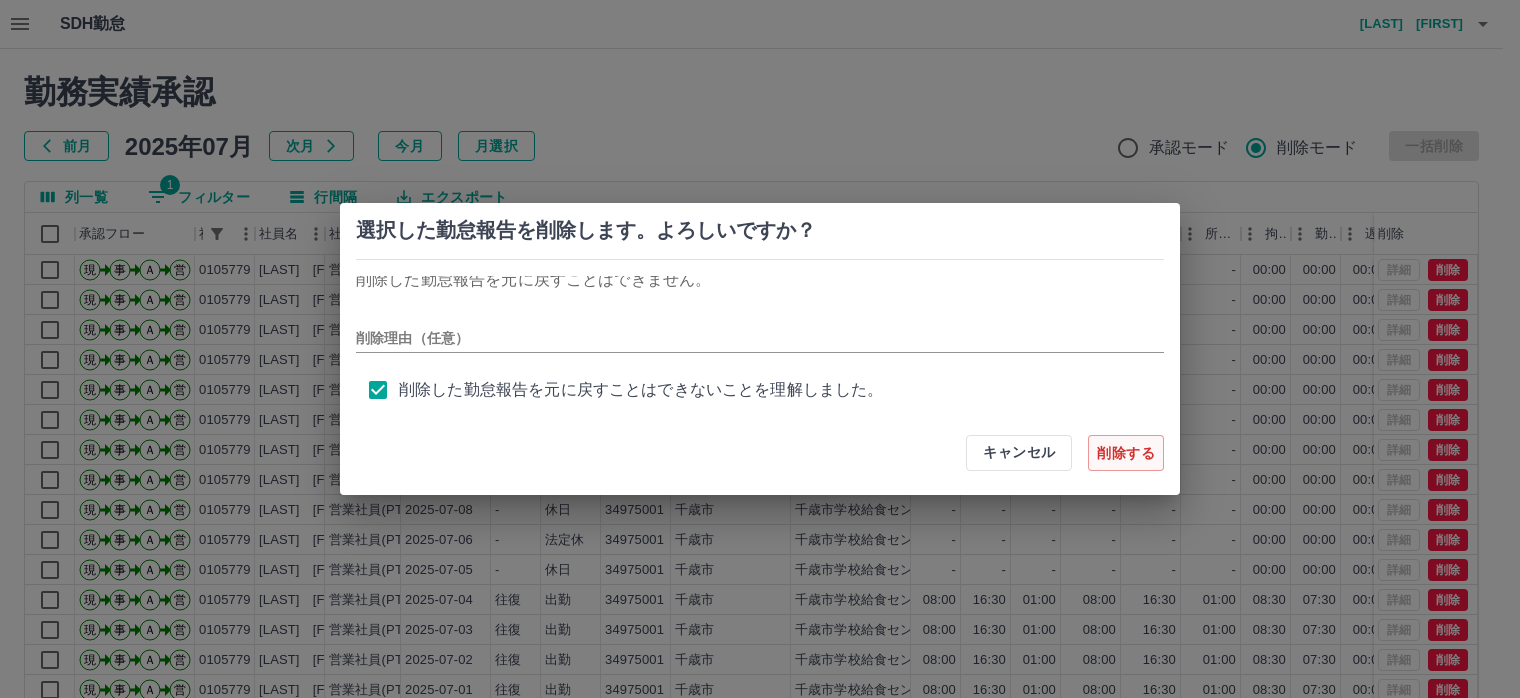 click on "削除する" at bounding box center [1126, 453] 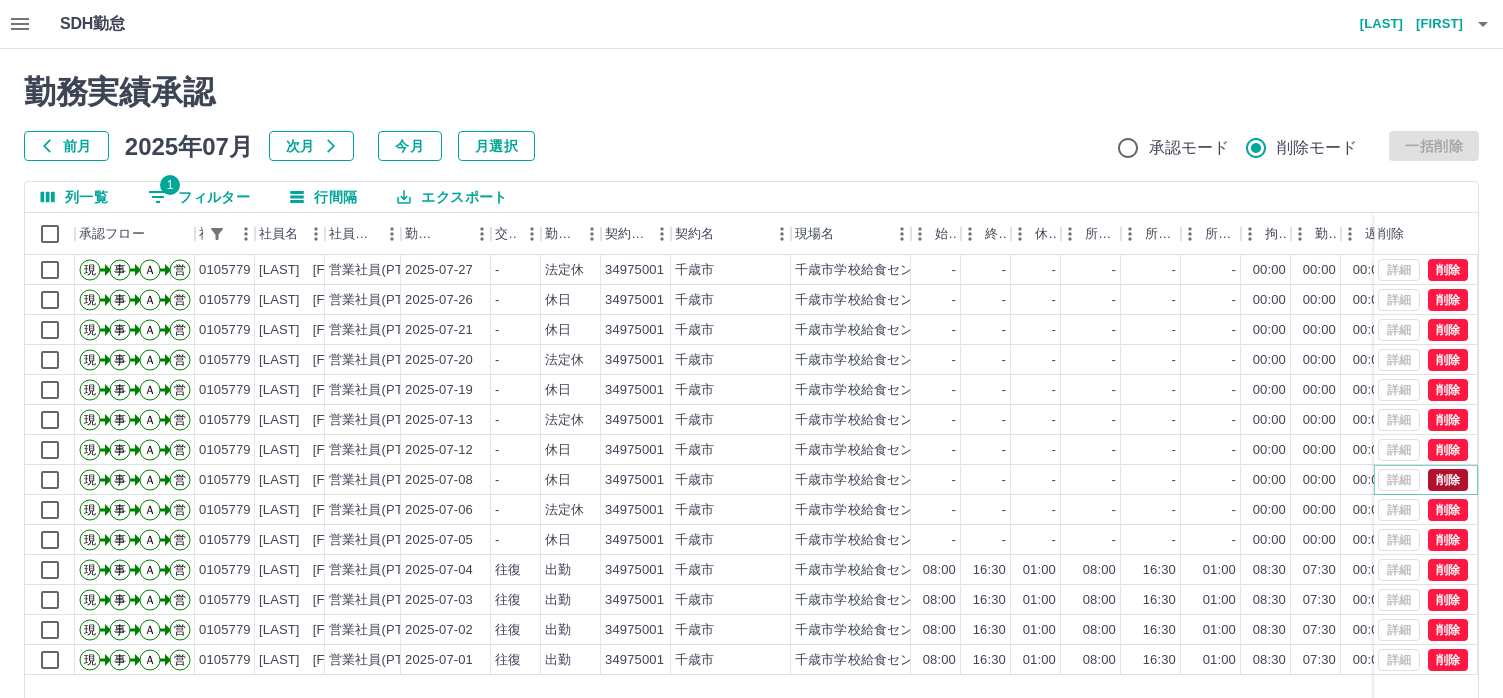 click on "削除" at bounding box center [1448, 480] 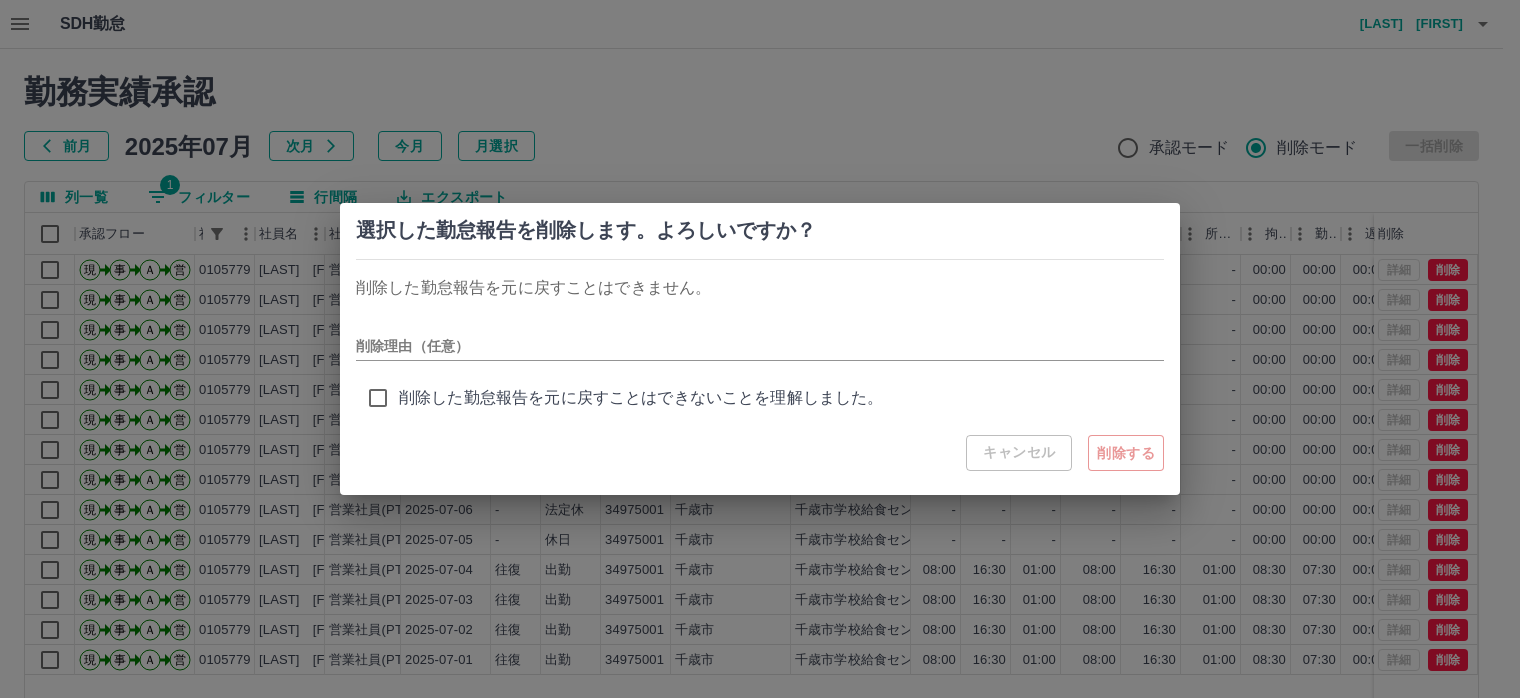click on "削除した勤怠報告を元に戻すことはできないことを理解しました。" at bounding box center [641, 398] 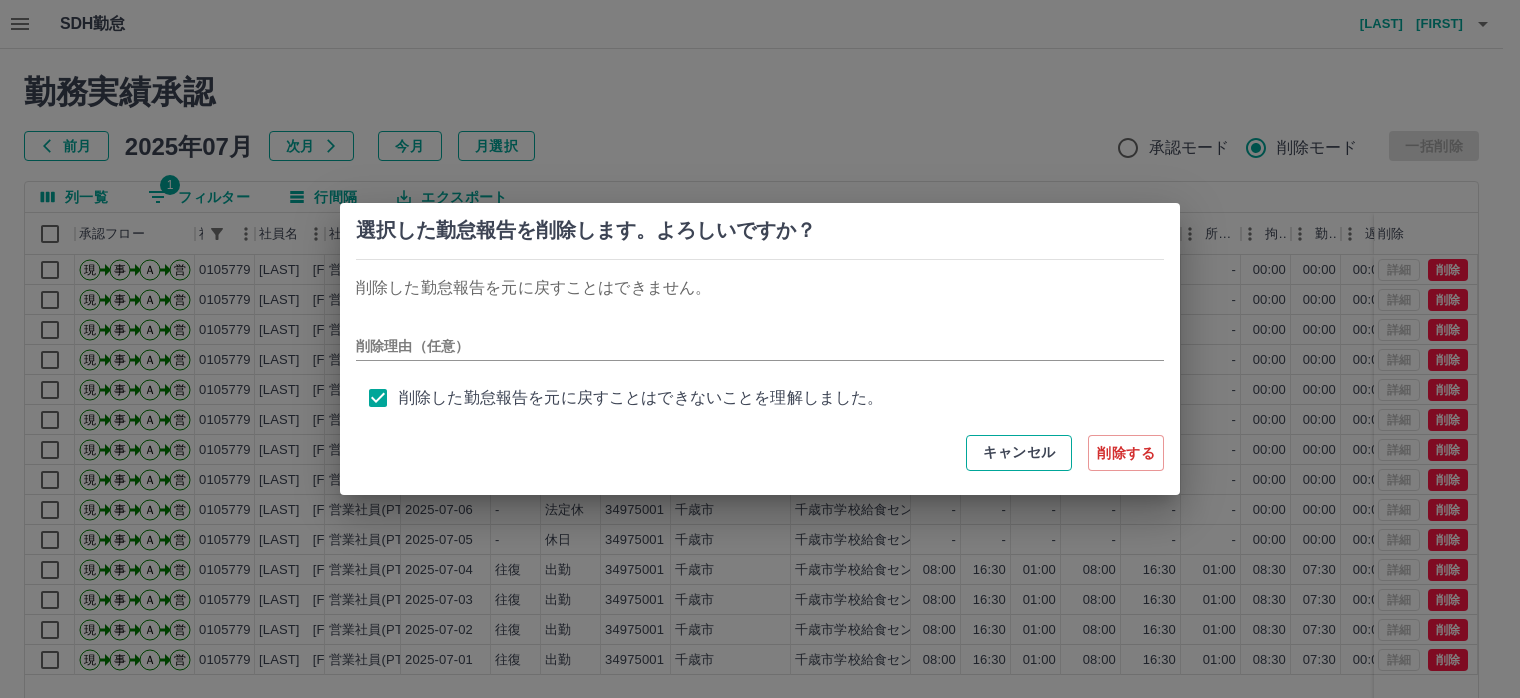scroll, scrollTop: 8, scrollLeft: 0, axis: vertical 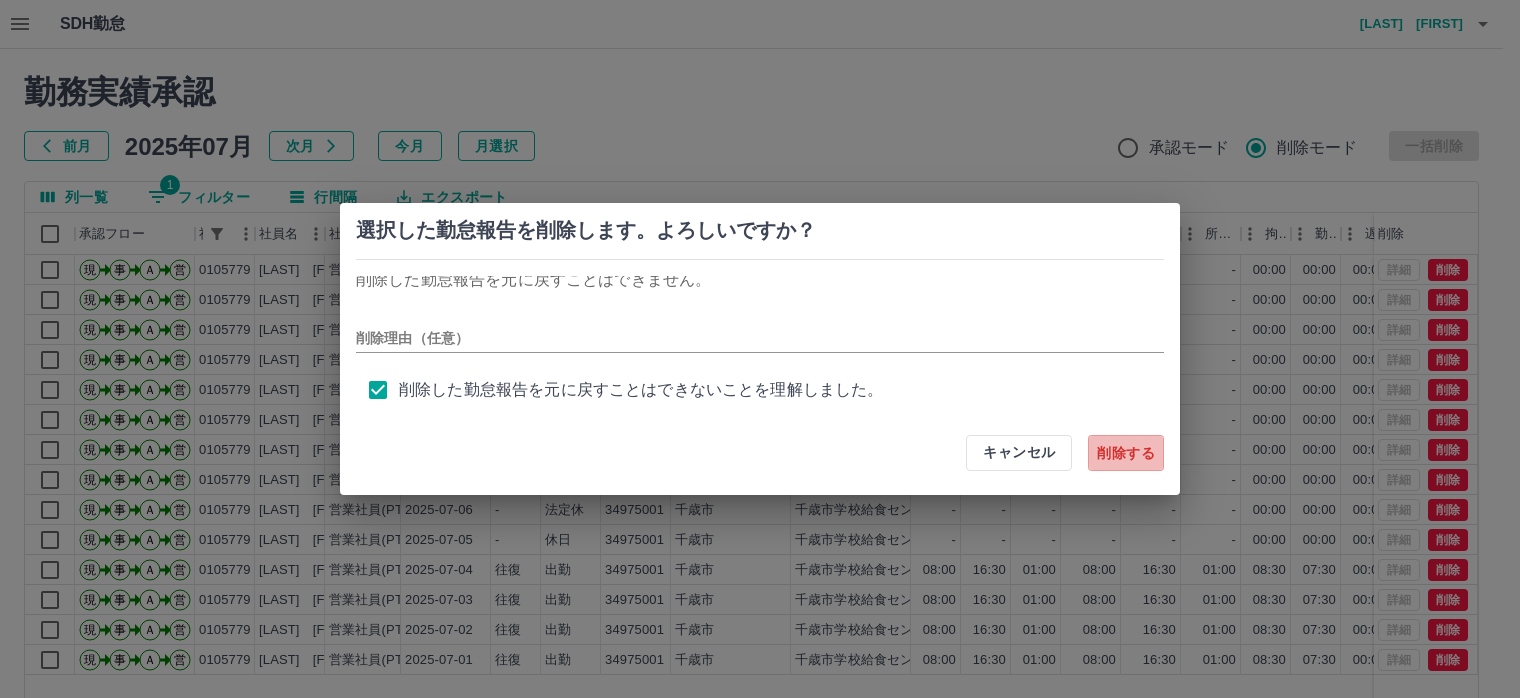 click on "削除する" at bounding box center (1126, 453) 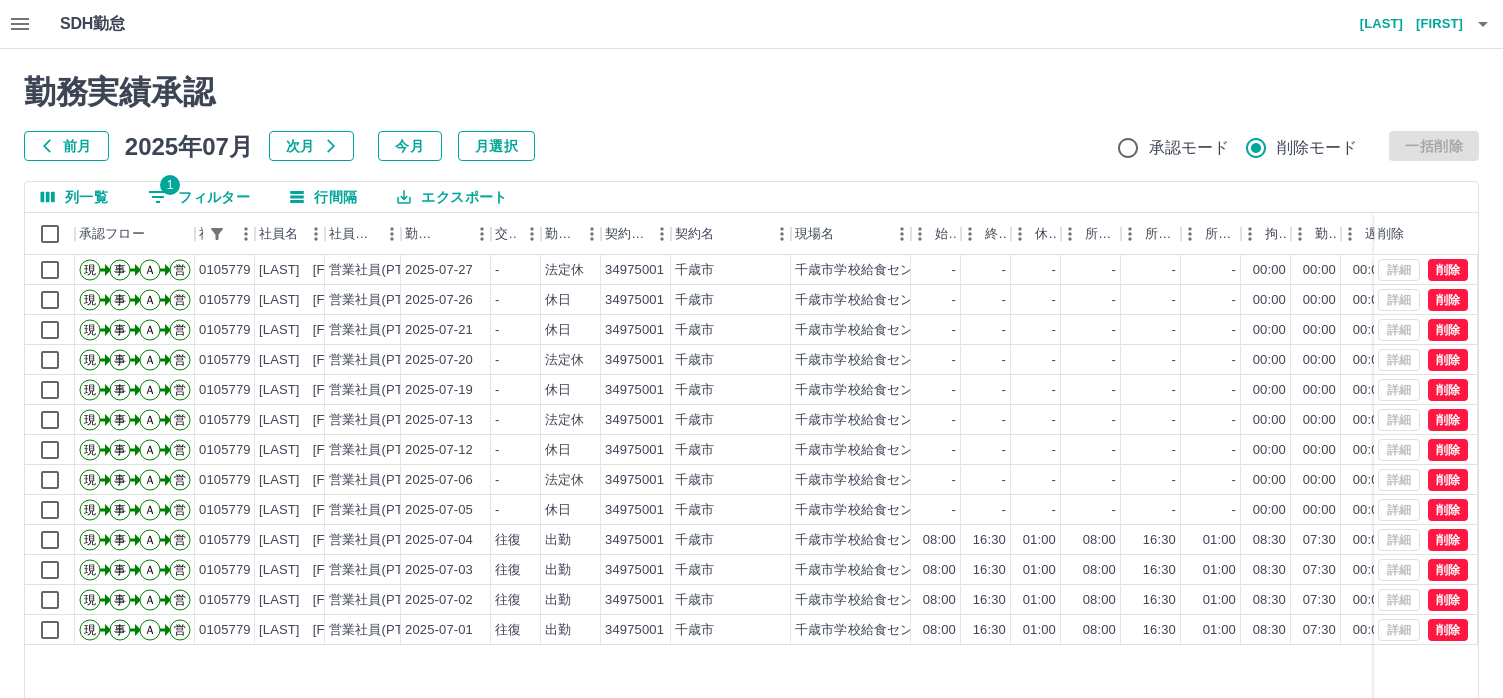 click 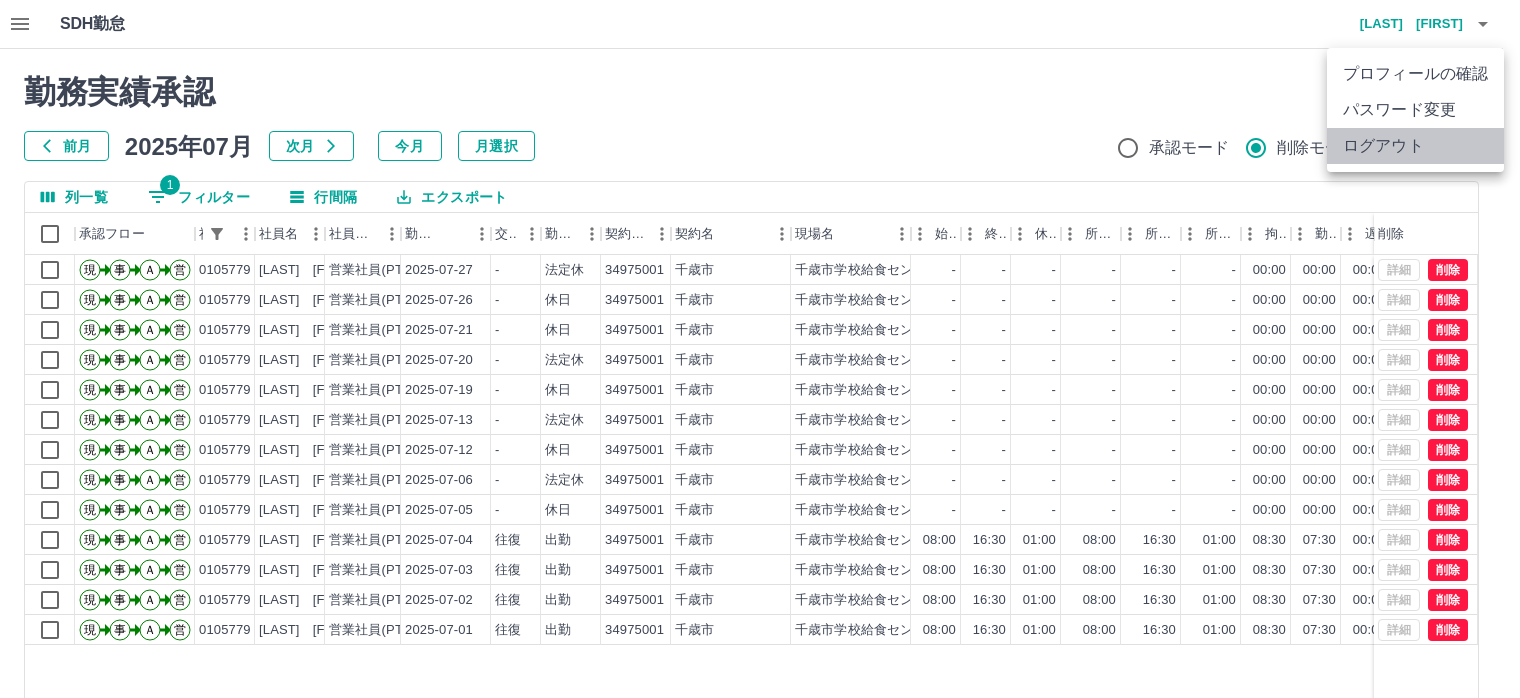 click on "ログアウト" at bounding box center [1415, 146] 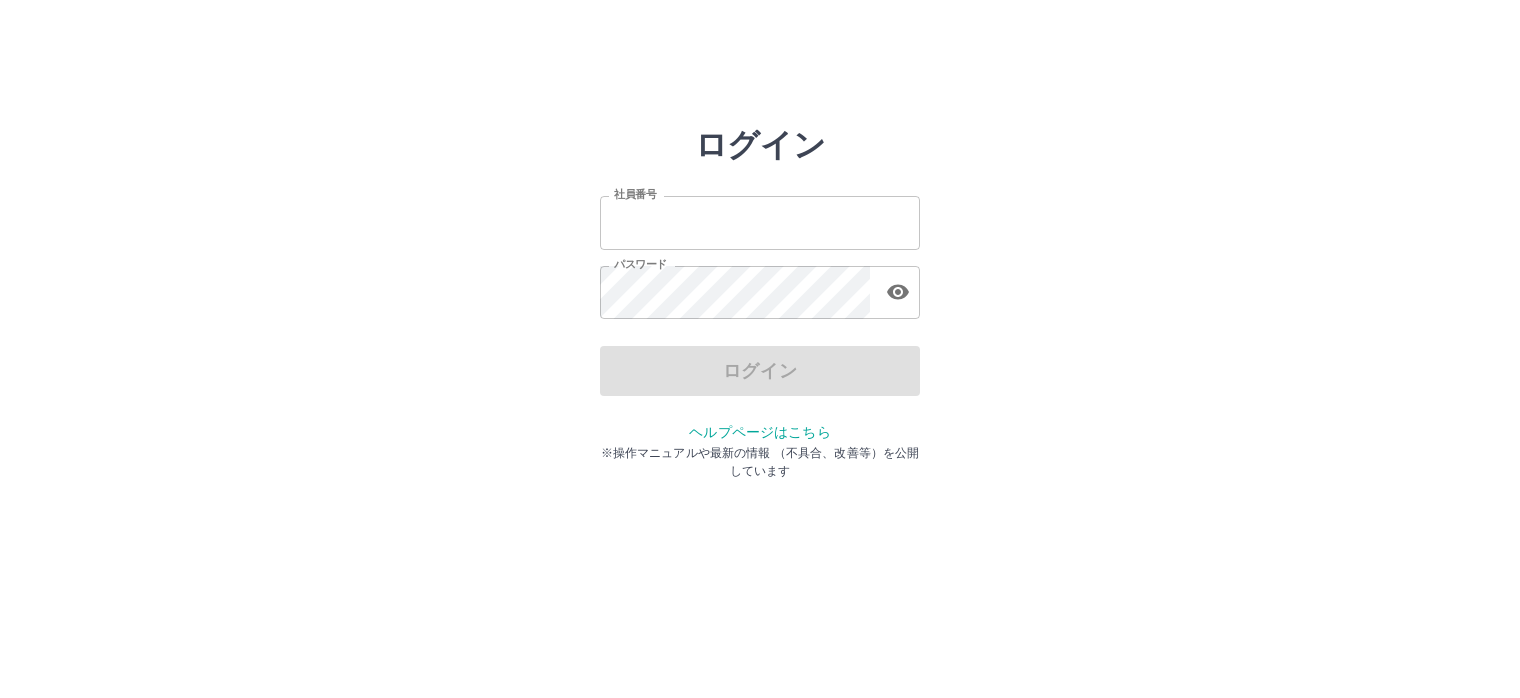 scroll, scrollTop: 0, scrollLeft: 0, axis: both 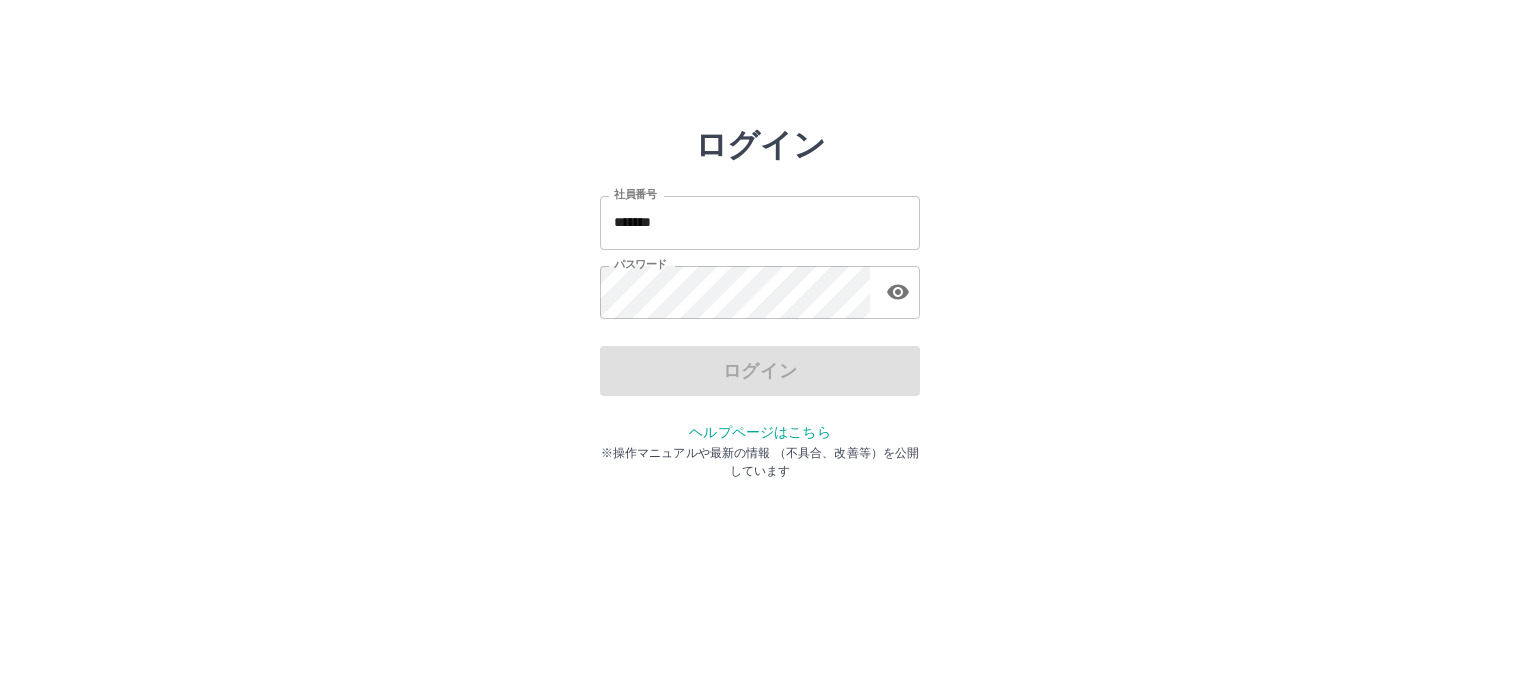 click on "ログイン" at bounding box center (760, 371) 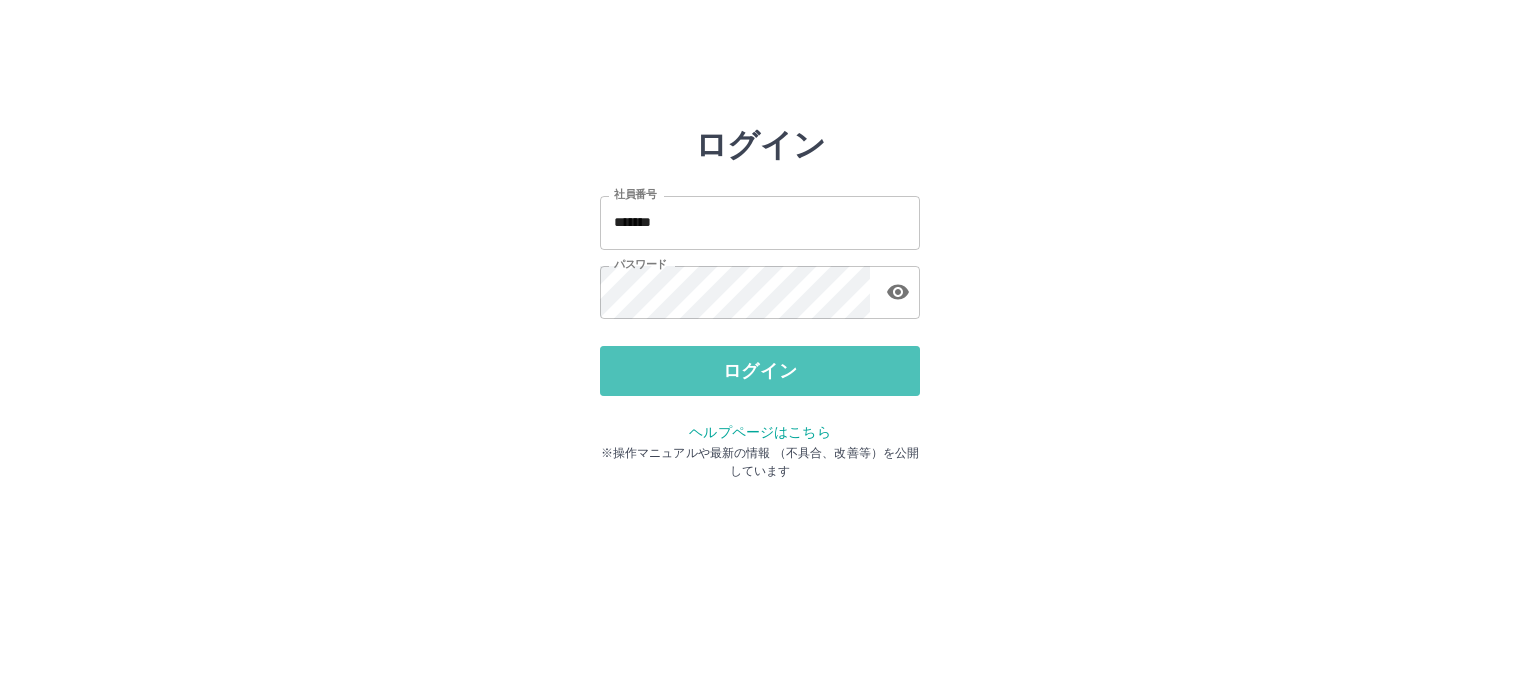 click on "ログイン" at bounding box center (760, 371) 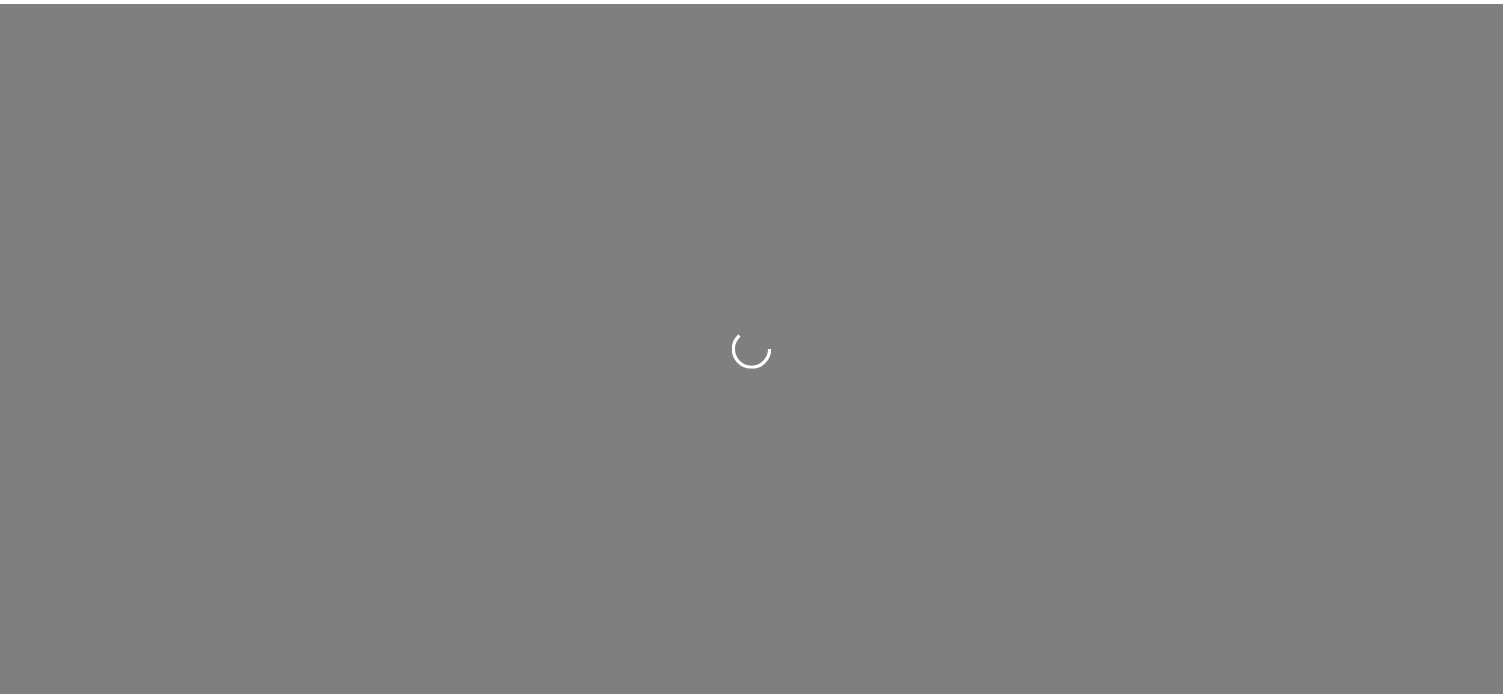 scroll, scrollTop: 0, scrollLeft: 0, axis: both 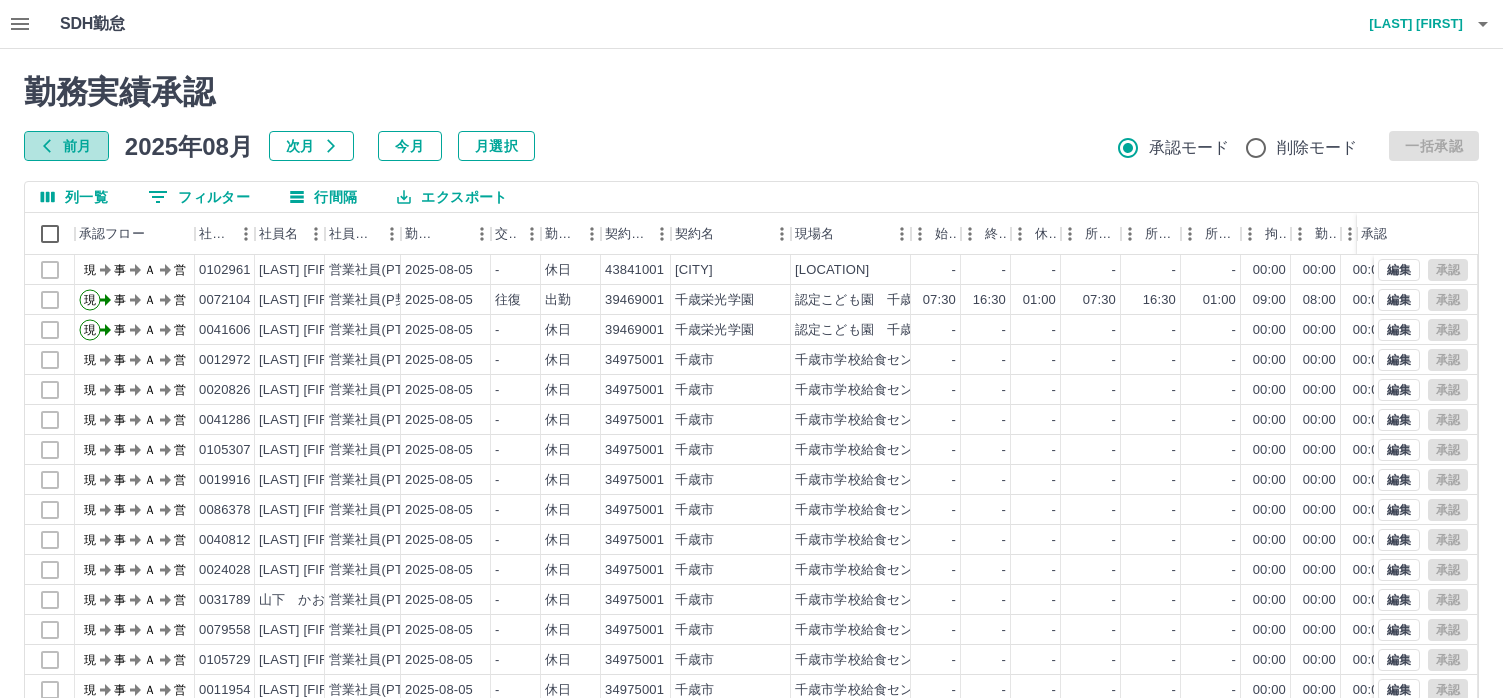 click on "前月" at bounding box center (66, 146) 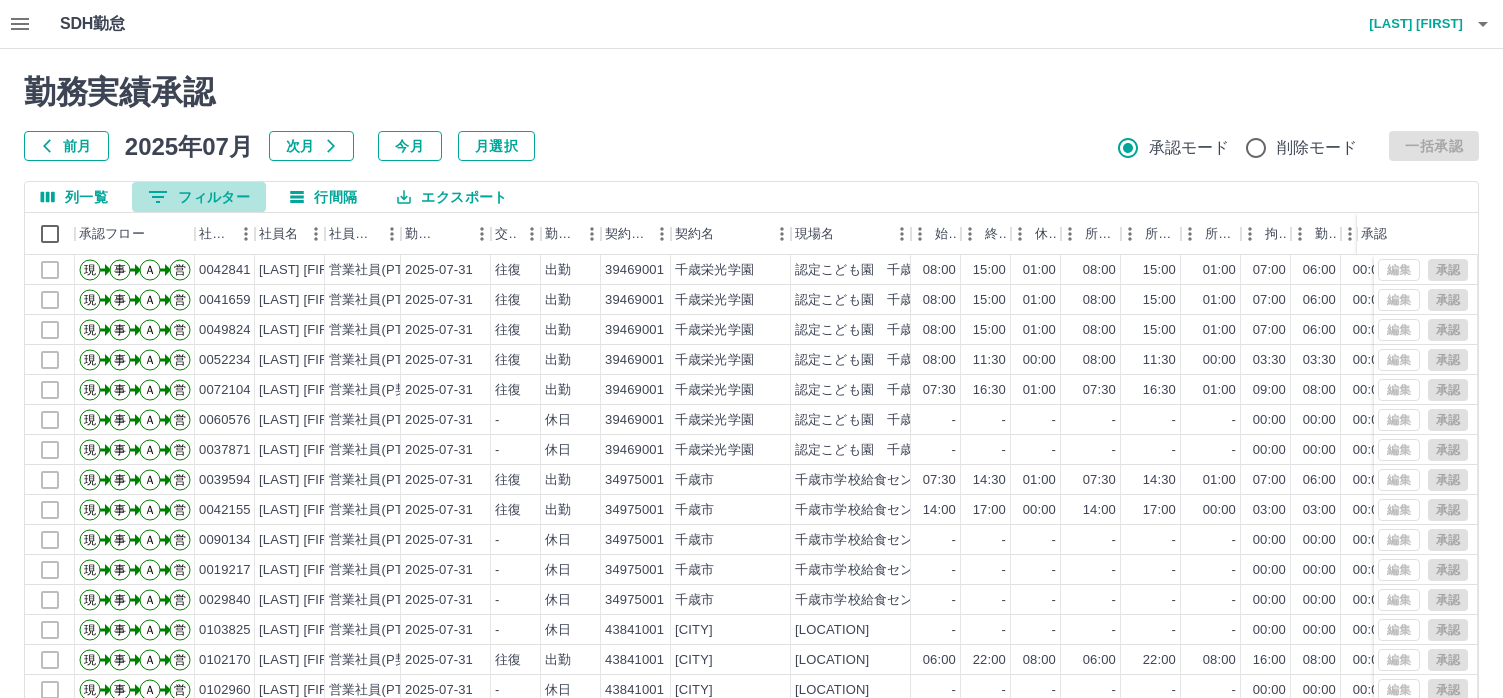 click on "0 フィルター" at bounding box center (199, 197) 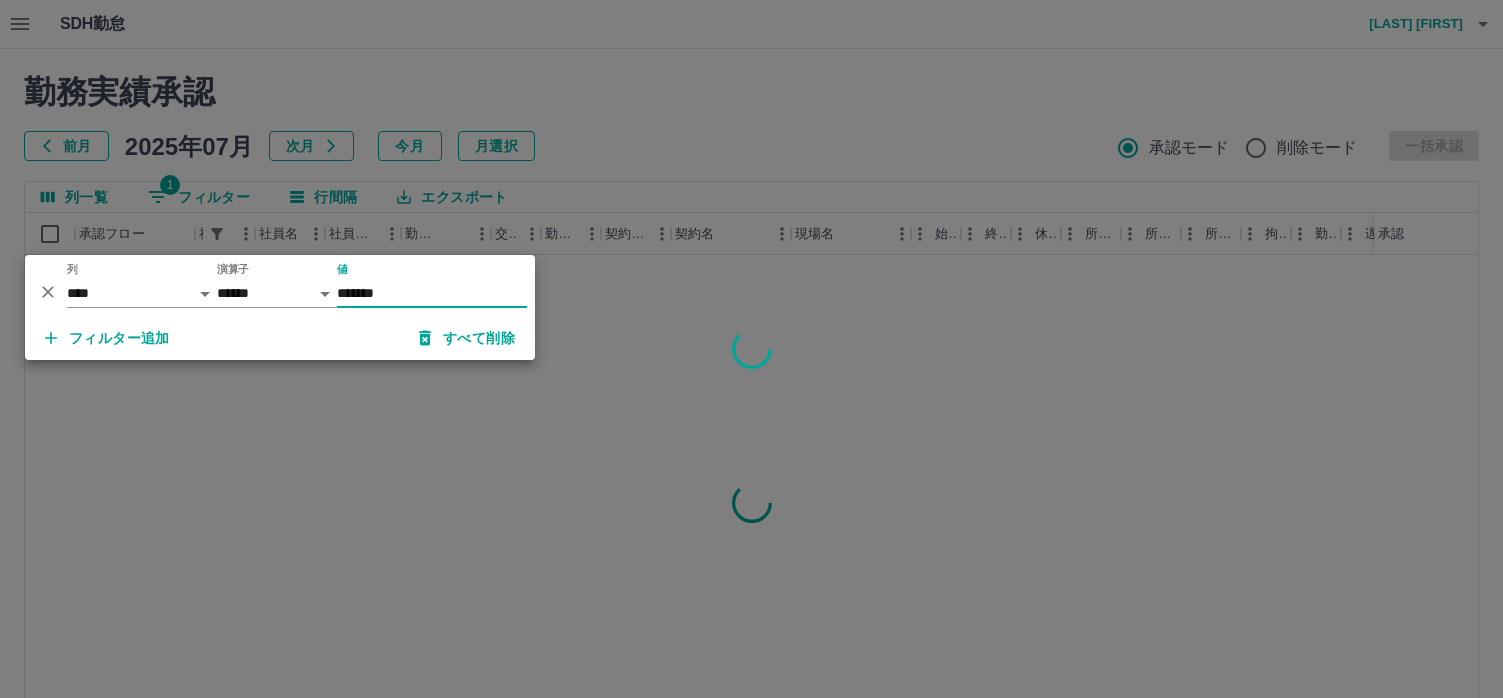 type on "*******" 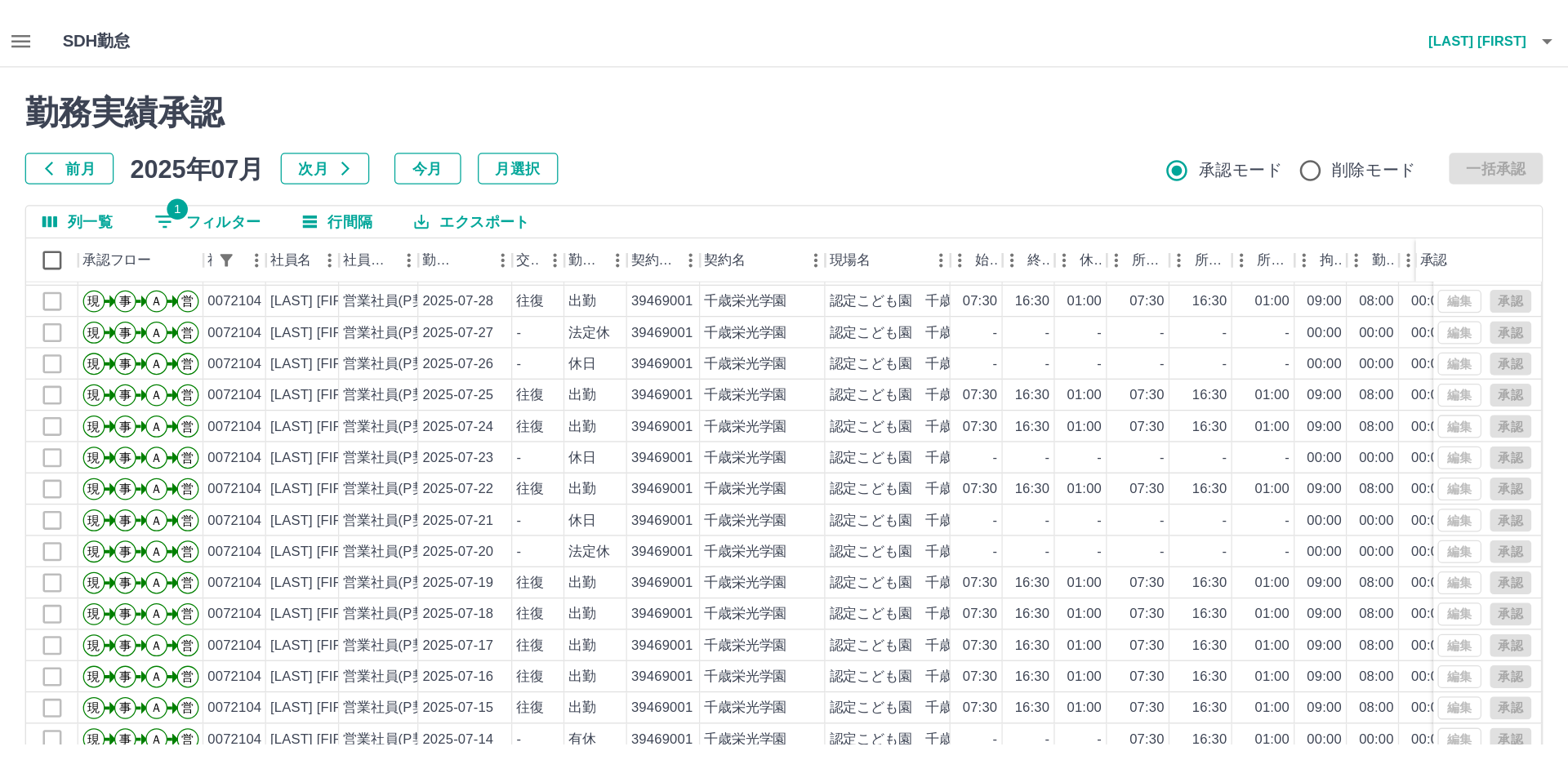 scroll, scrollTop: 71, scrollLeft: 0, axis: vertical 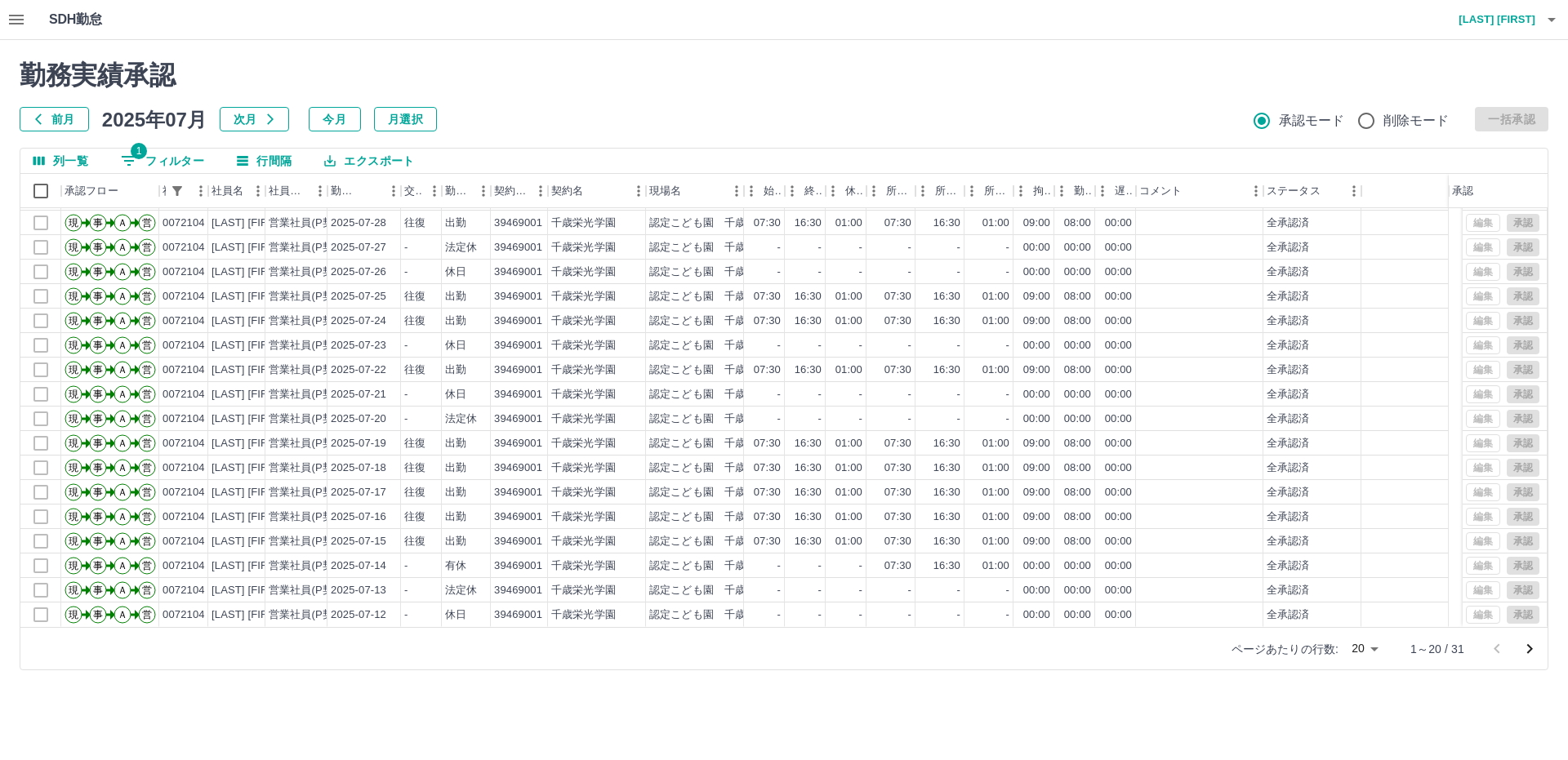 click on "SDH勤怠 荒川　俊昭 勤務実績承認 前月 2025年07月 次月 今月 月選択 承認モード 削除モード 一括承認 列一覧 1 フィルター 行間隔 エクスポート 承認フロー 社員番号 社員名 社員区分 勤務日 交通費 勤務区分 契約コード 契約名 現場名 始業 終業 休憩 所定開始 所定終業 所定休憩 拘束 勤務 遅刻等 コメント ステータス 承認 現 事 Ａ 営 0072104 奥谷　郁江 営業社員(P契約) 2025-07-31 往復 出勤 39469001 千歳栄光学園 認定こども園　千歳第２幼稚園 07:30 16:30 01:00 07:30 16:30 01:00 09:00 08:00 00:00 全承認済 現 事 Ａ 営 0072104 奥谷　郁江 営業社員(P契約) 2025-07-30 往復 出勤 39469001 千歳栄光学園 認定こども園　千歳第２幼稚園 07:30 16:30 01:00 07:30 16:30 01:00 09:00 08:00 00:00 全承認済 現 事 Ａ 営 0072104 奥谷　郁江 営業社員(P契約) 2025-07-29 往復 出勤 39469001 千歳栄光学園 07:30 16:30 01:00 07:30 現" at bounding box center (784, 344) 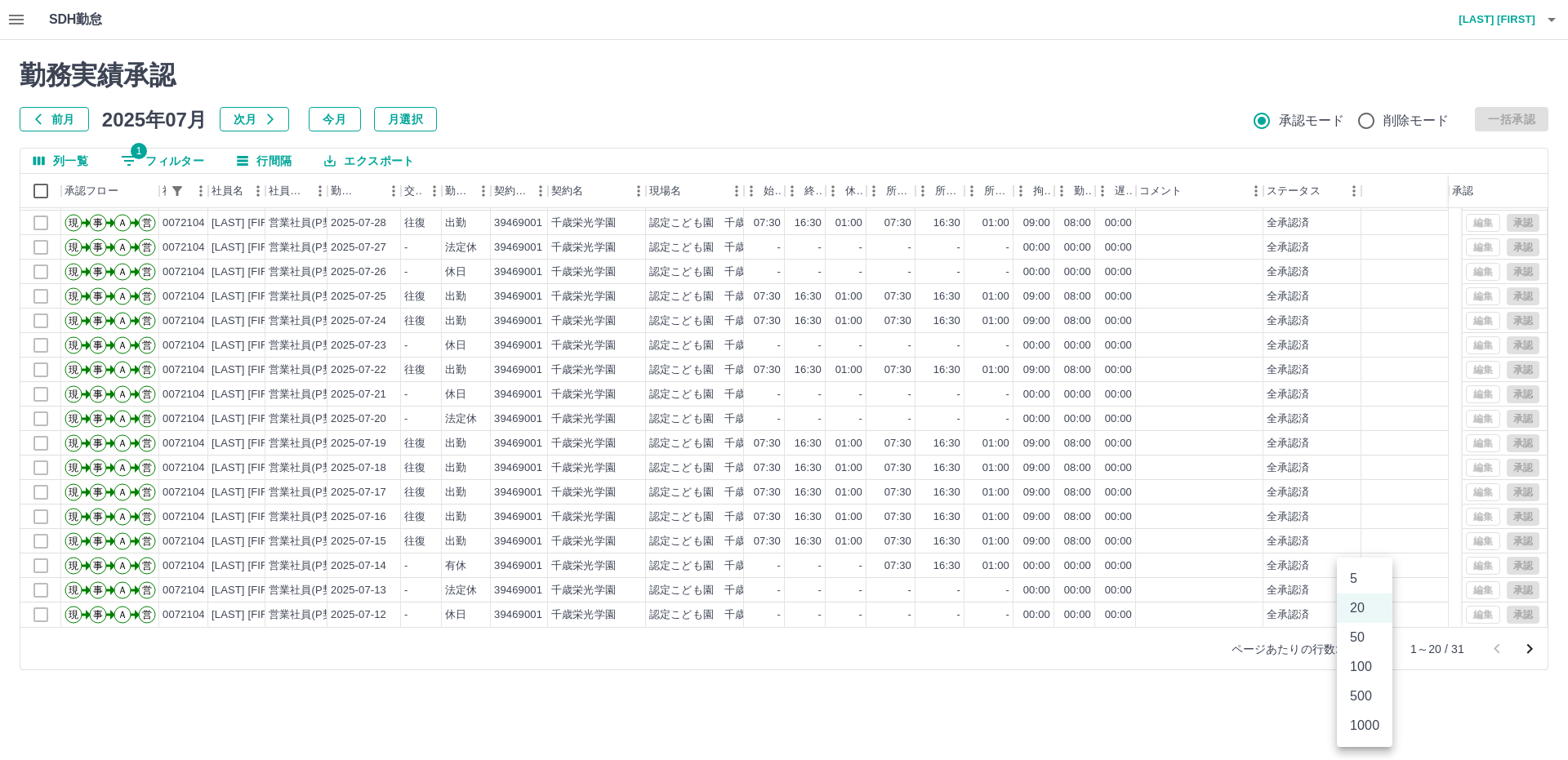 click on "50" at bounding box center [1365, 638] 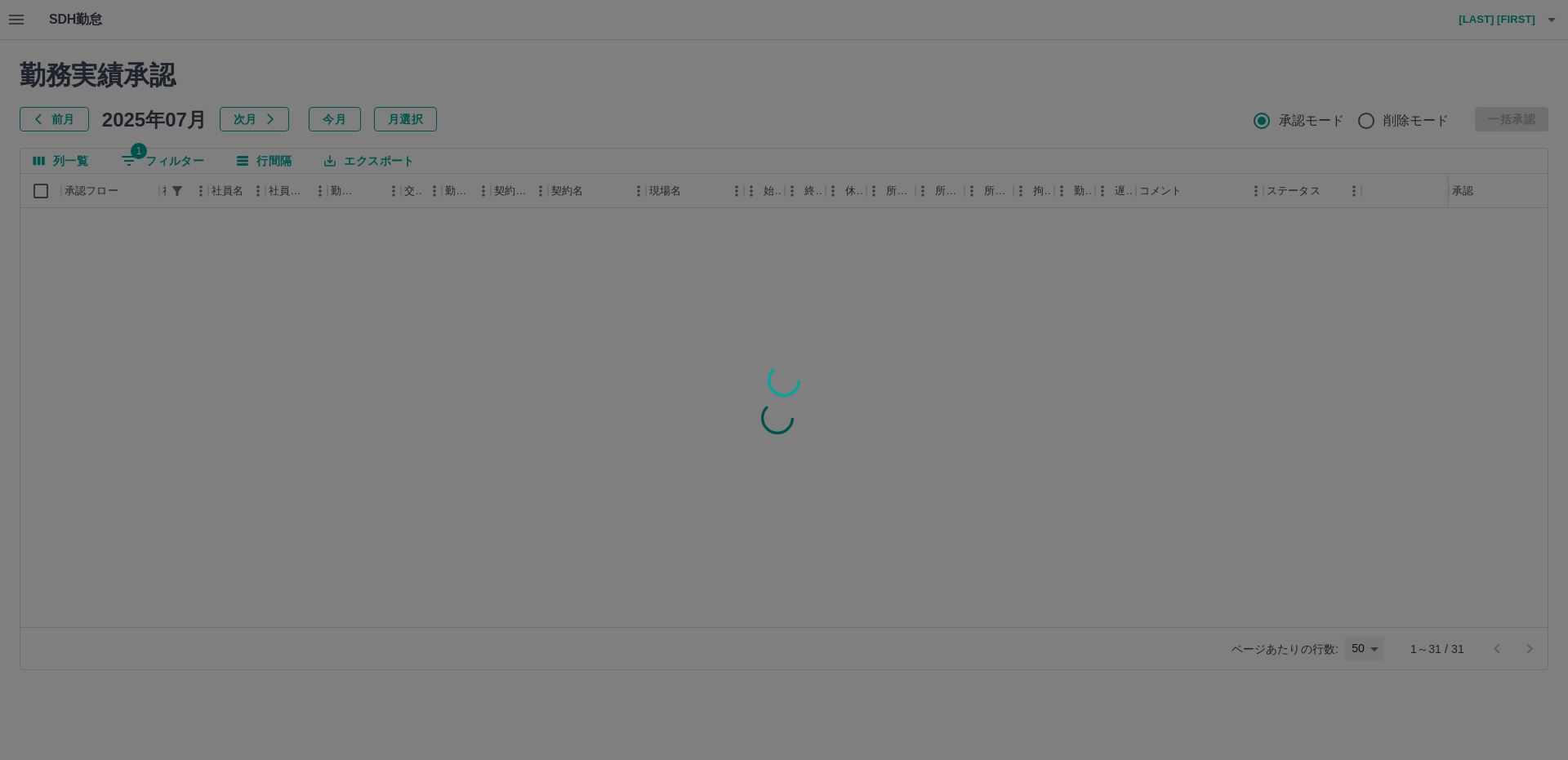 type on "**" 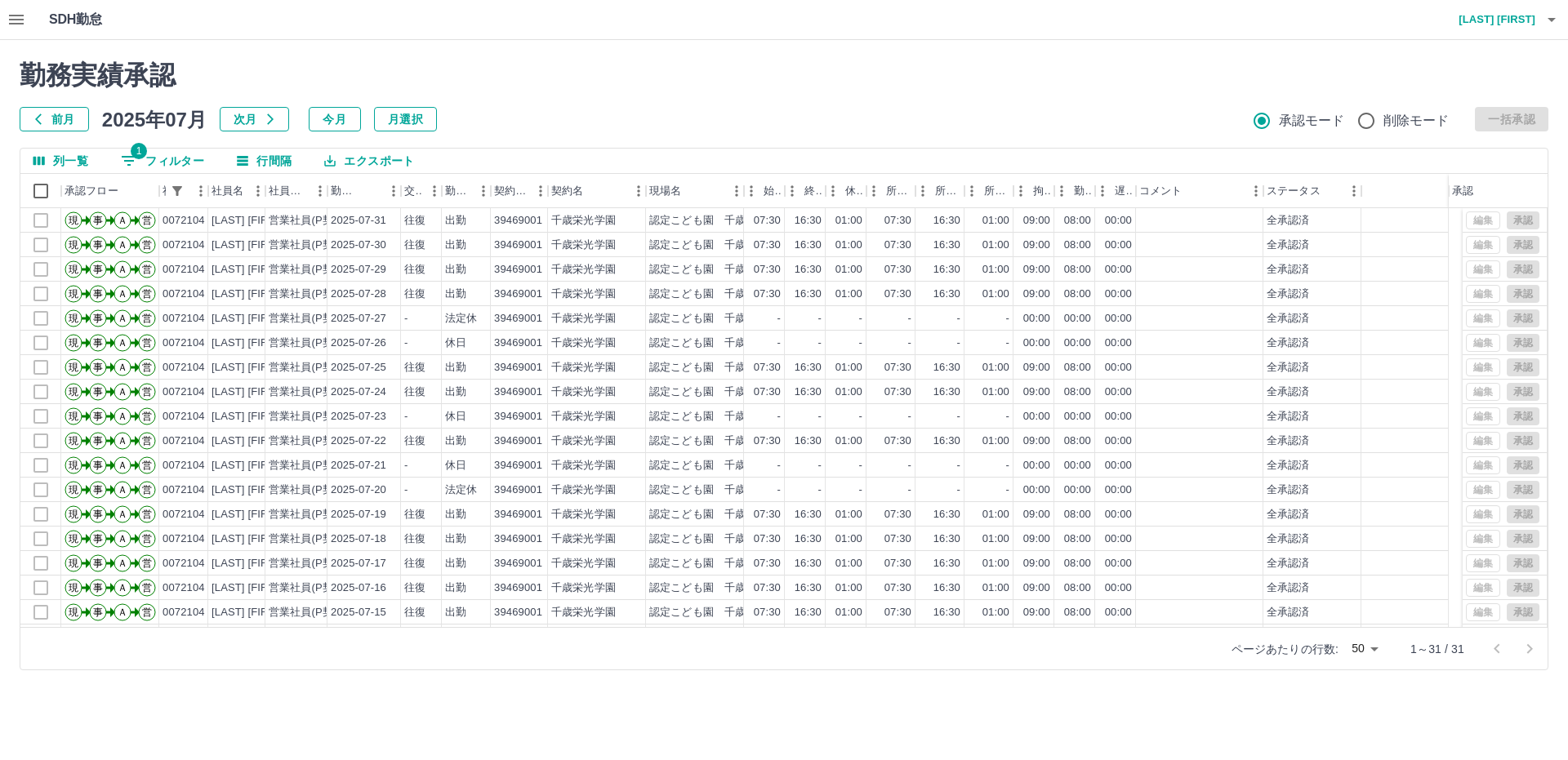 click on "エクスポート" at bounding box center [369, 161] 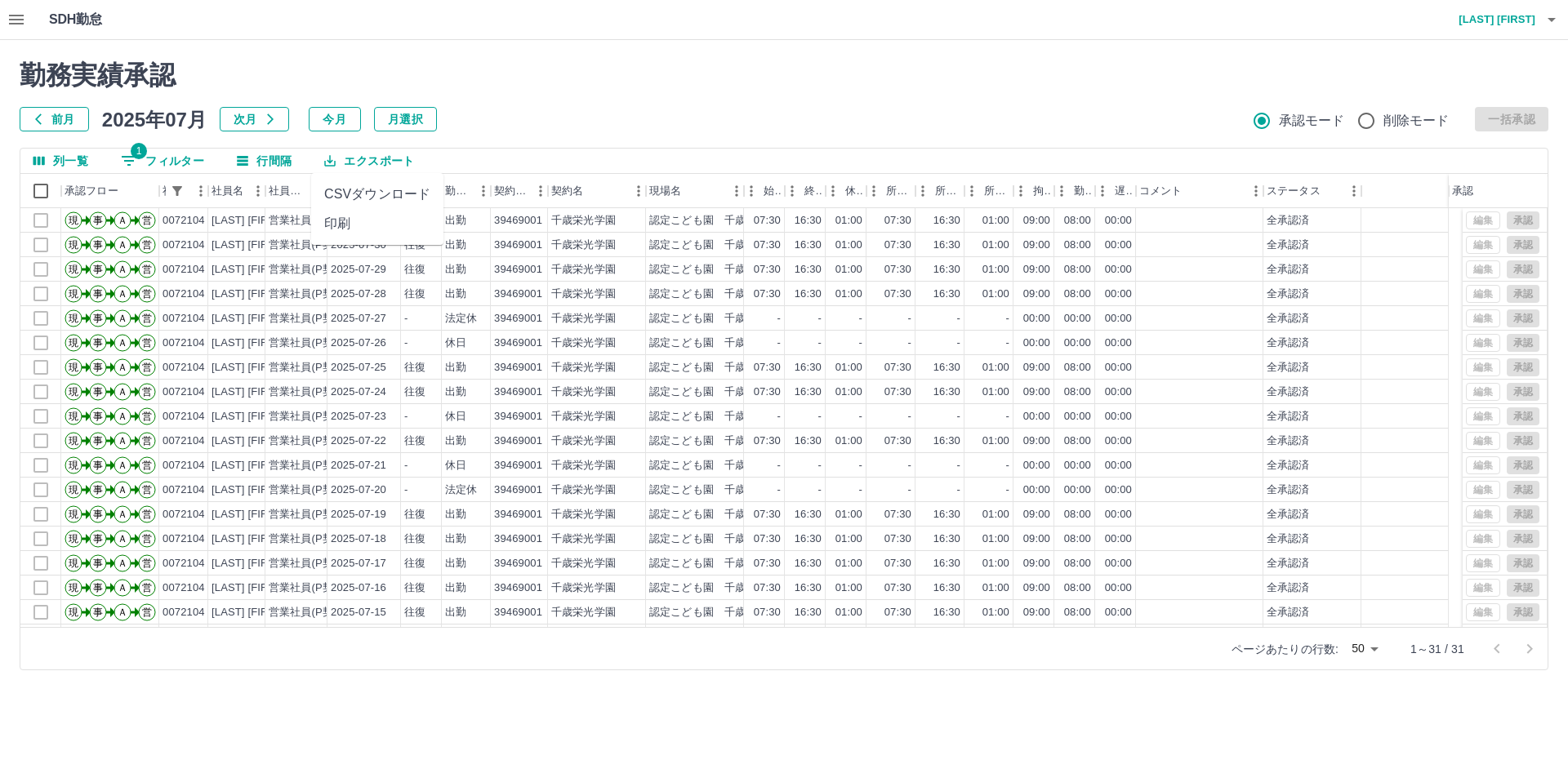 click on "印刷" at bounding box center (377, 224) 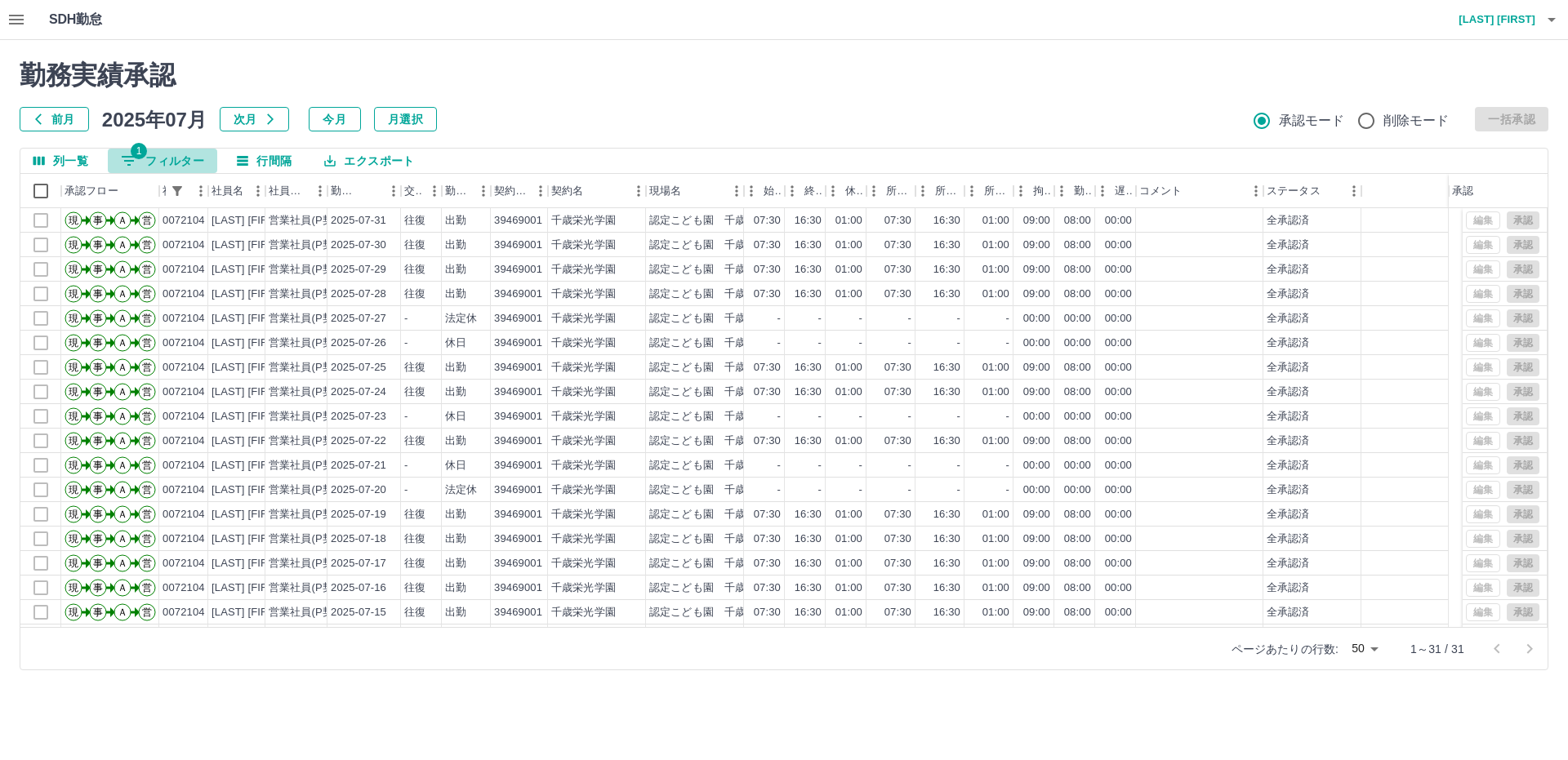 click on "1 フィルター" at bounding box center [163, 161] 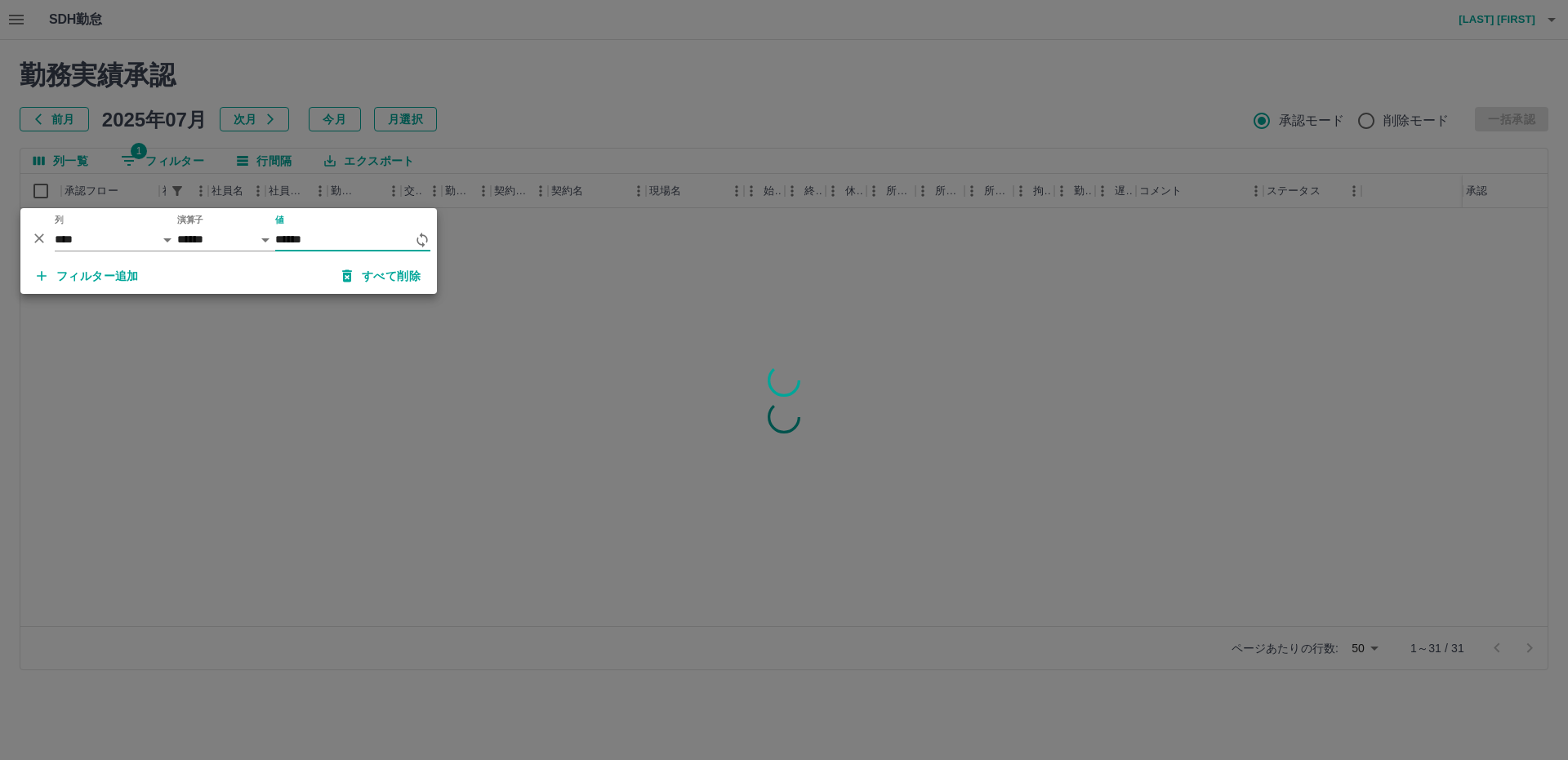type on "*******" 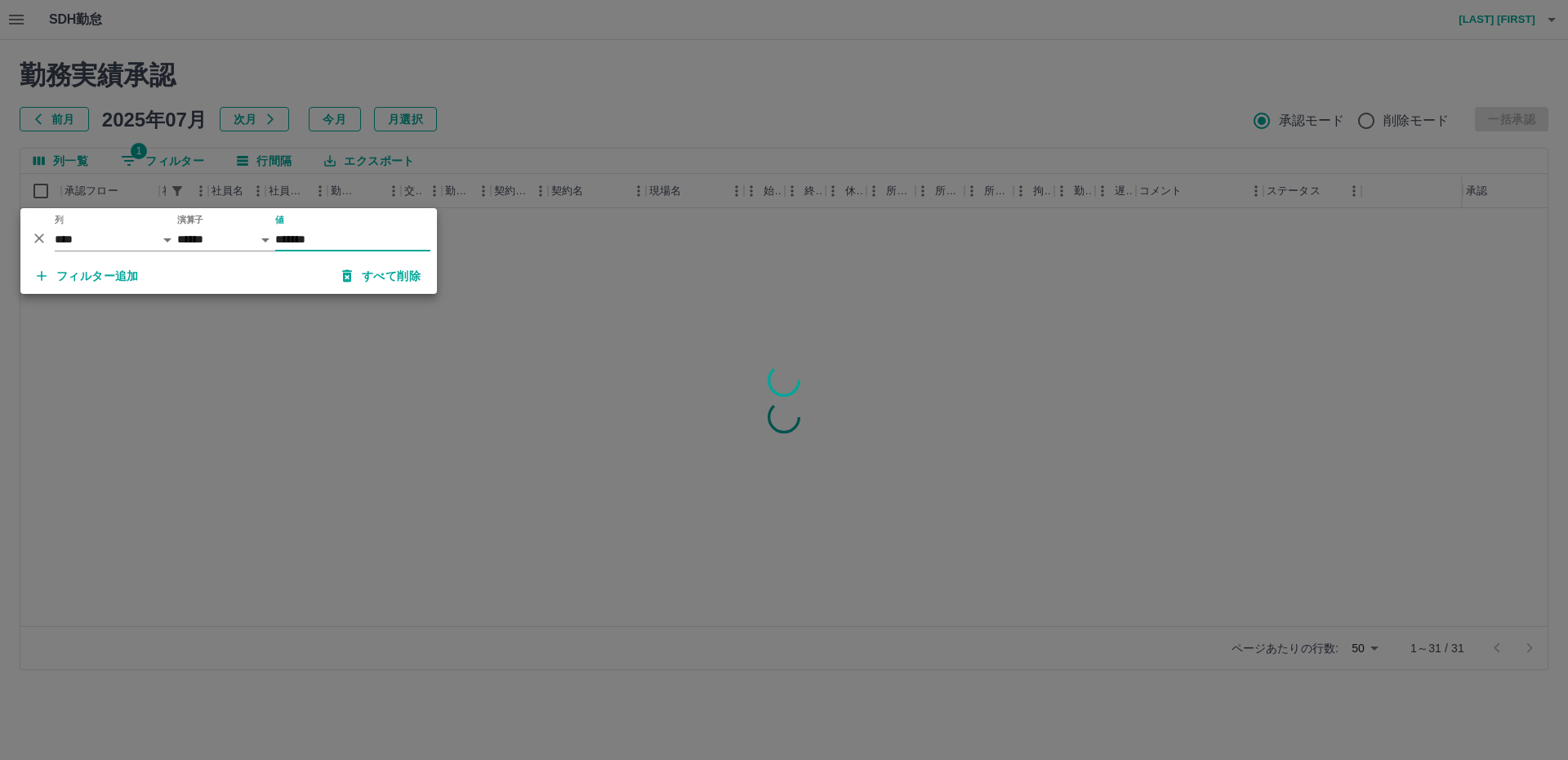 click at bounding box center (784, 380) 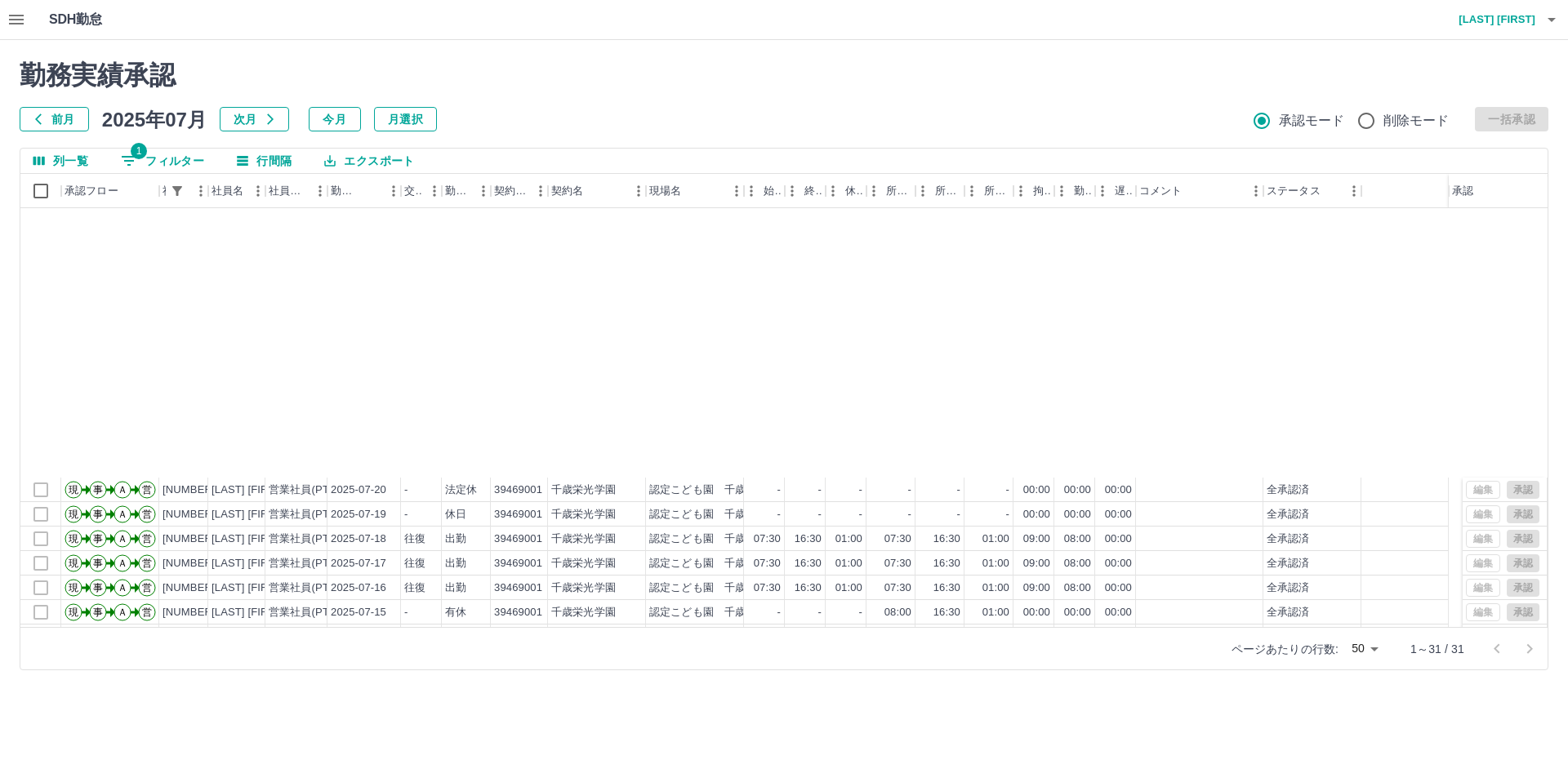 click on "エクスポート" at bounding box center [369, 161] 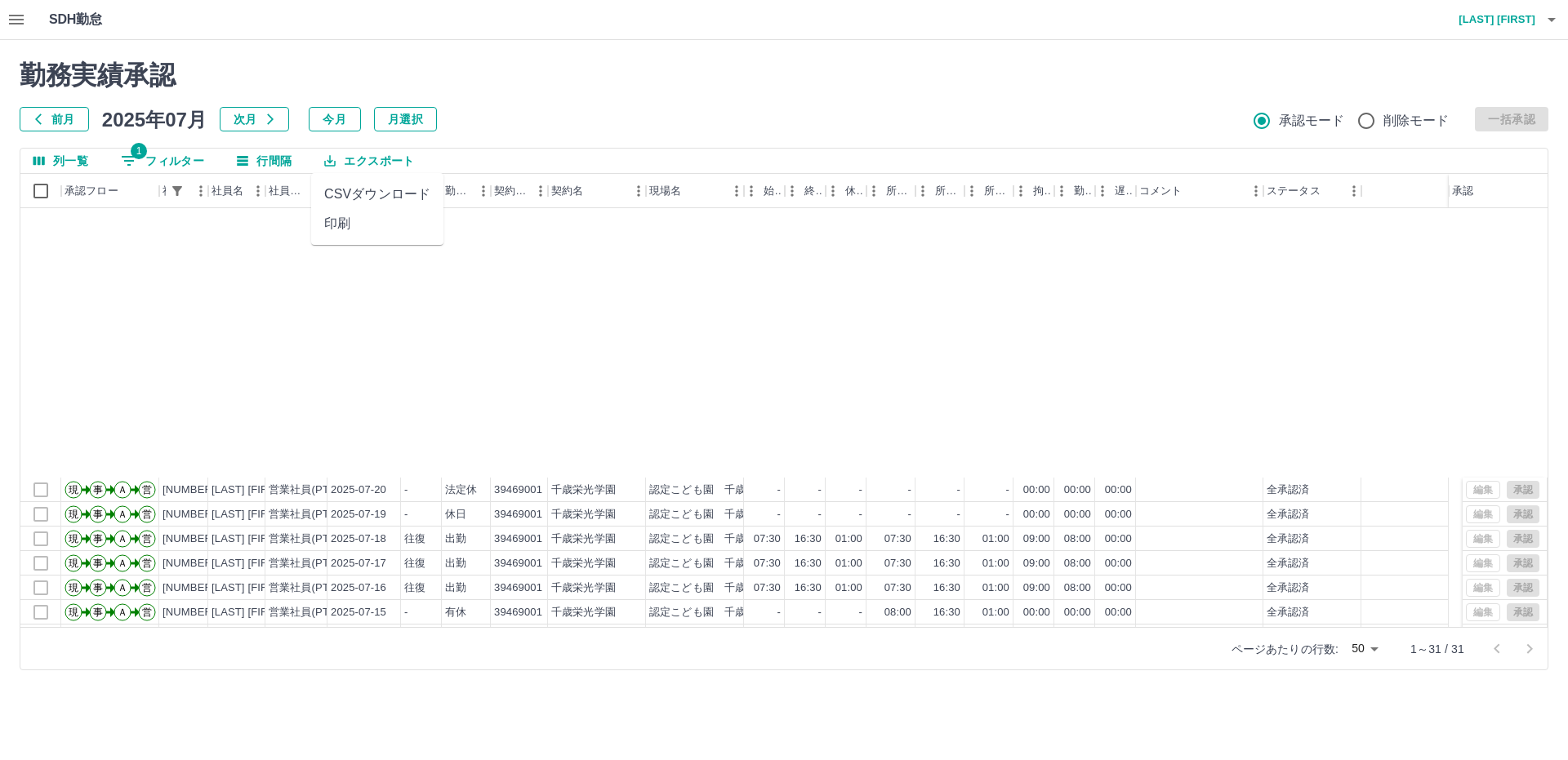 click on "印刷" at bounding box center [377, 224] 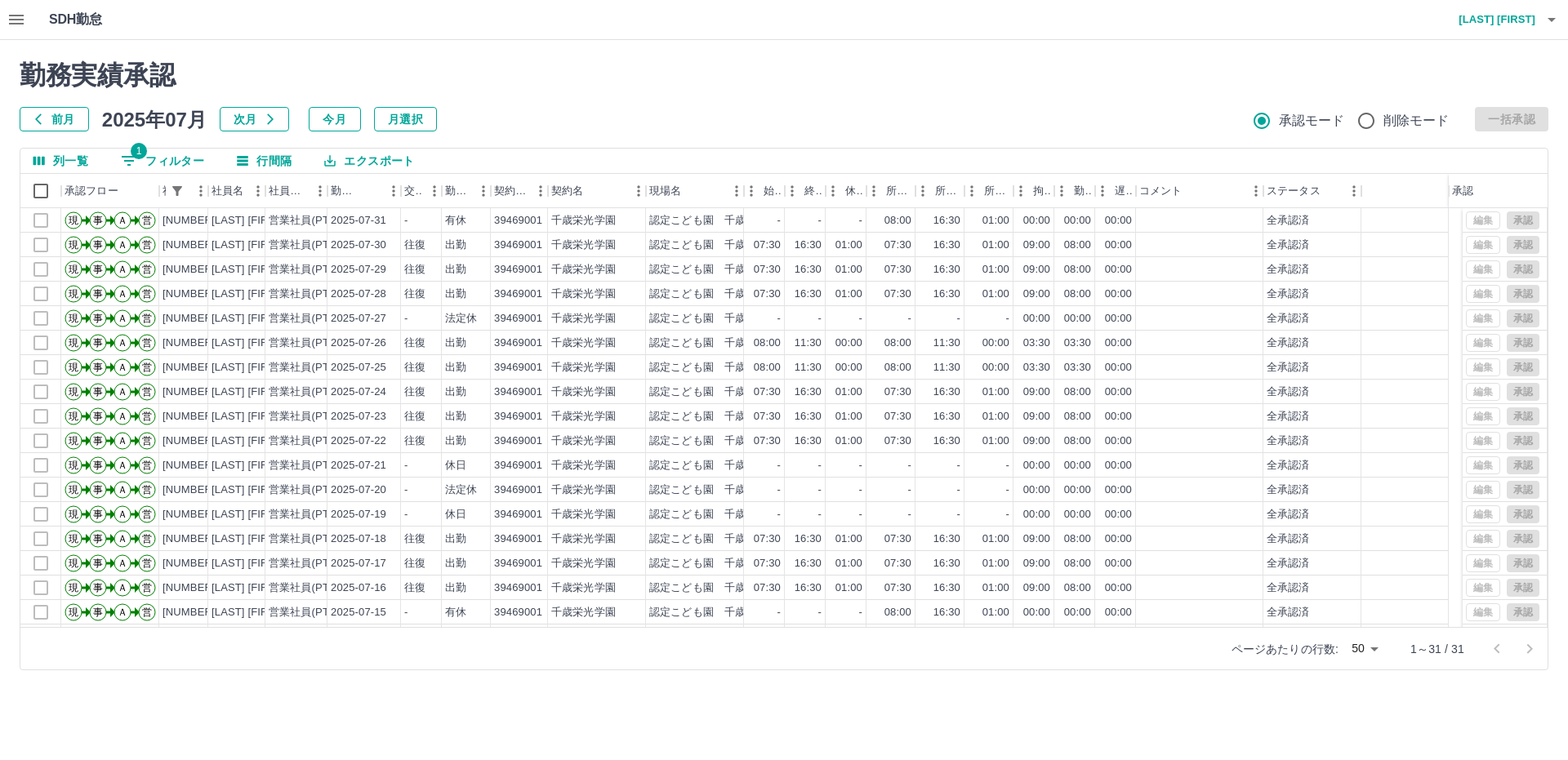 click on "1 フィルター" at bounding box center (163, 161) 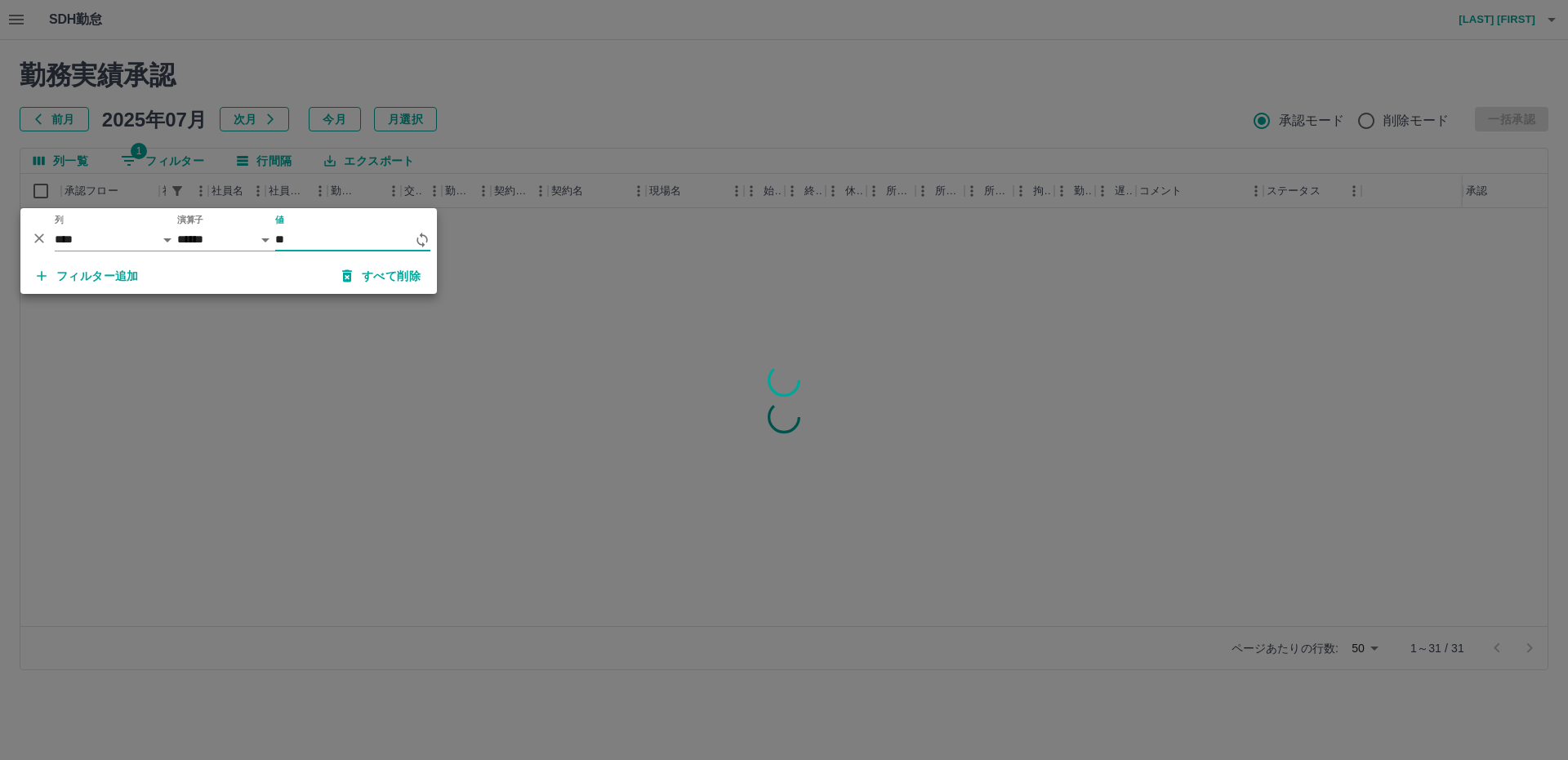 type on "*" 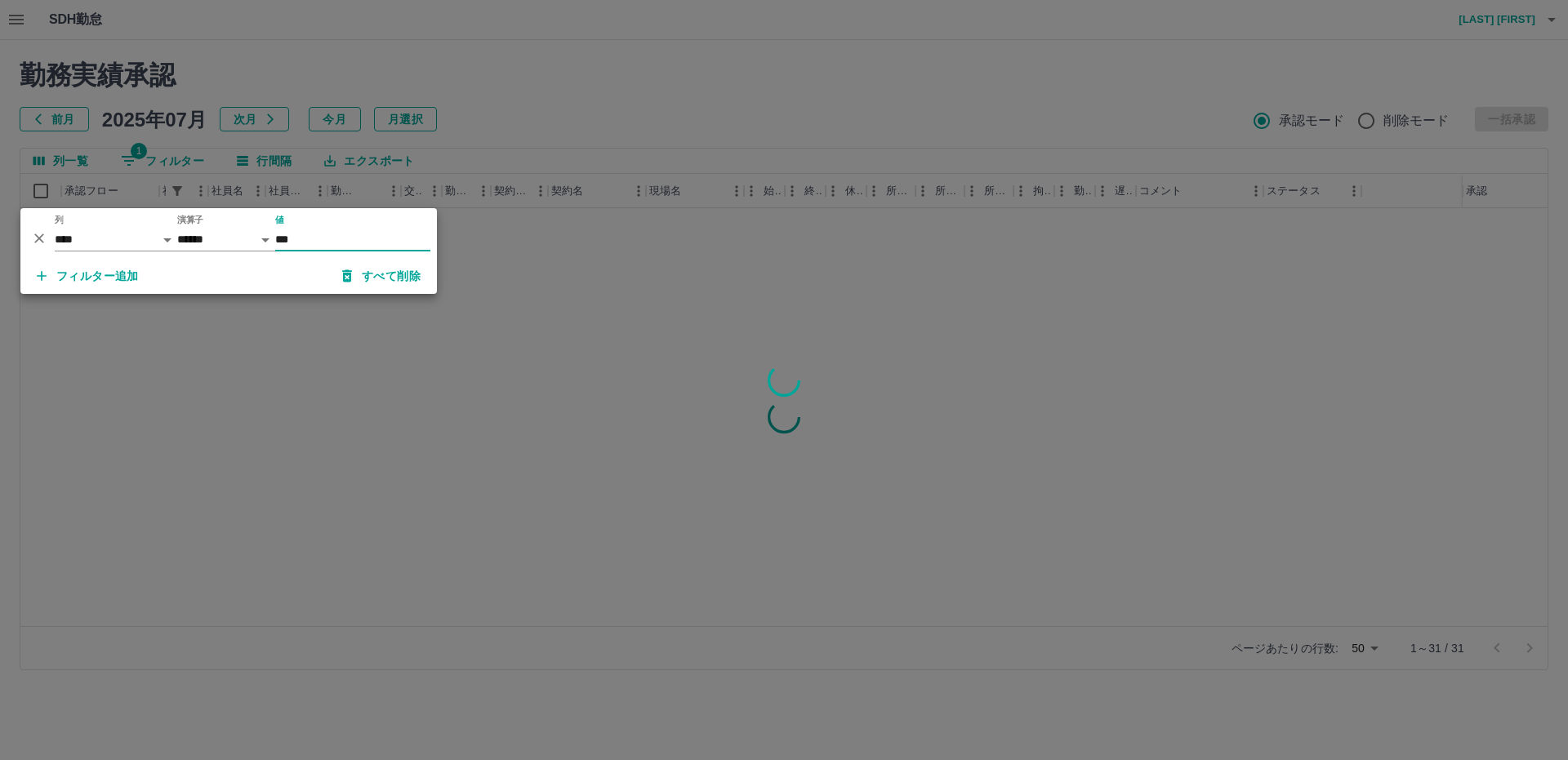 type on "****" 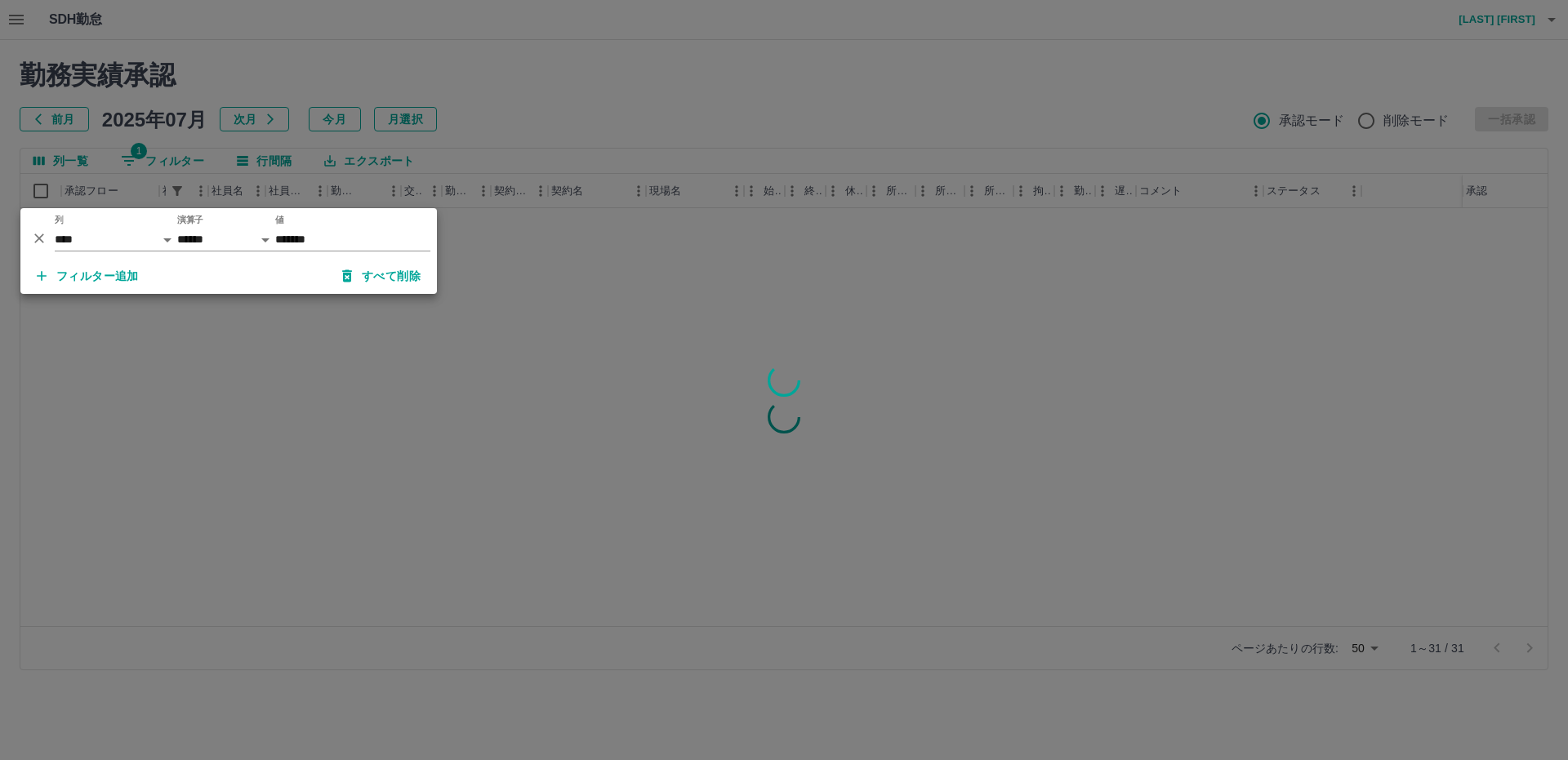 click at bounding box center [784, 380] 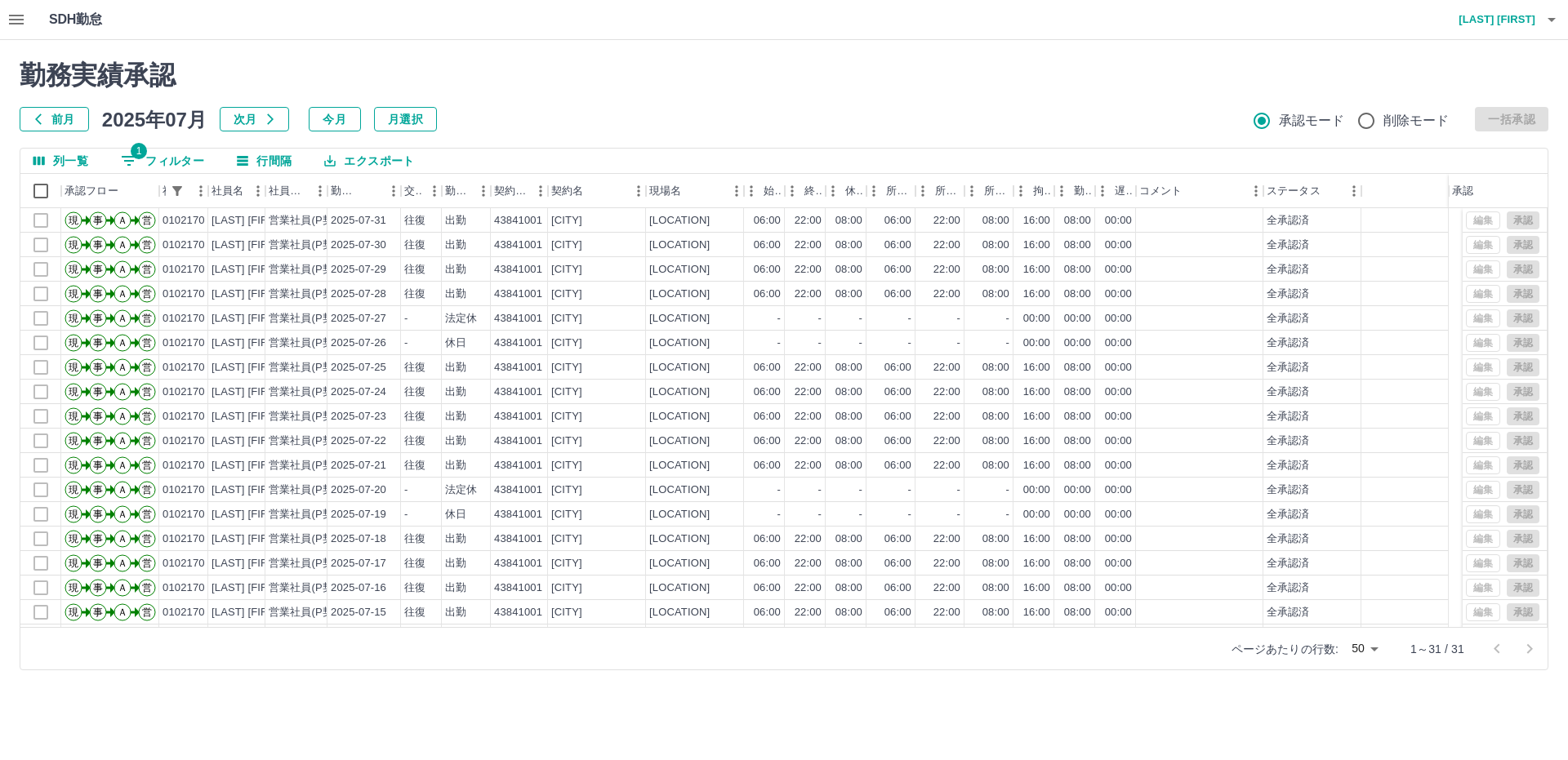 click on "エクスポート" at bounding box center [369, 161] 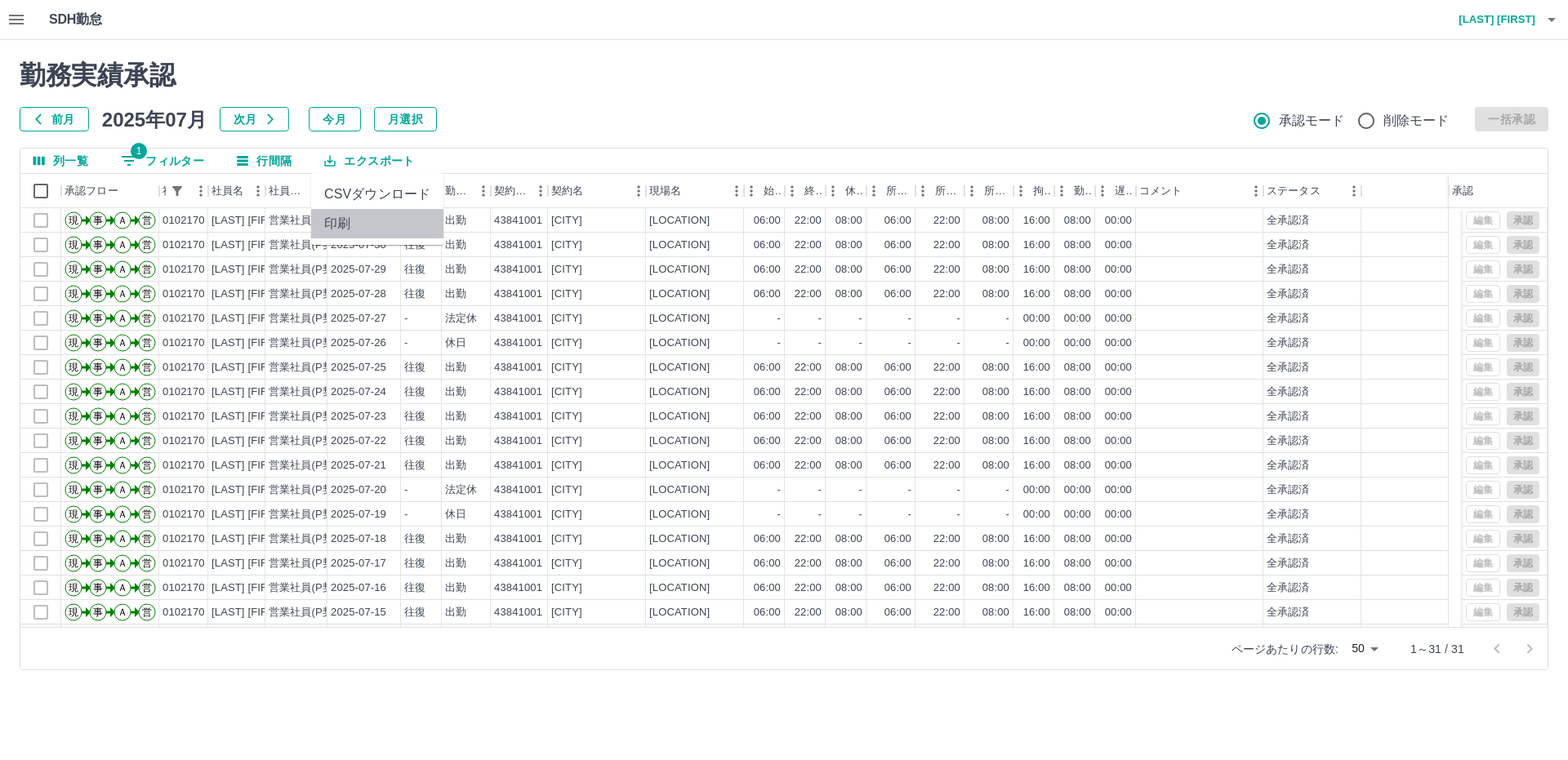 click on "印刷" at bounding box center (377, 224) 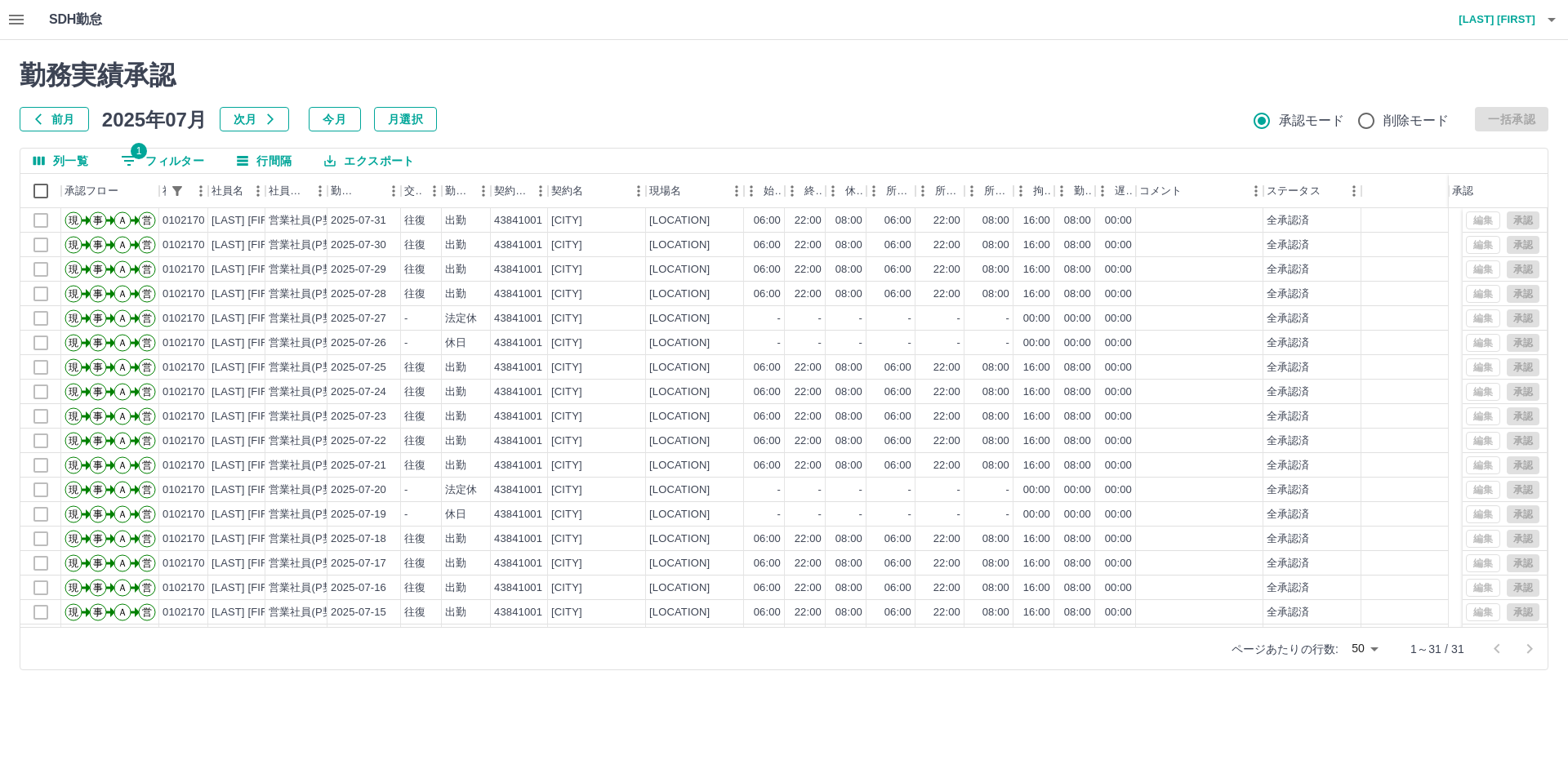 click 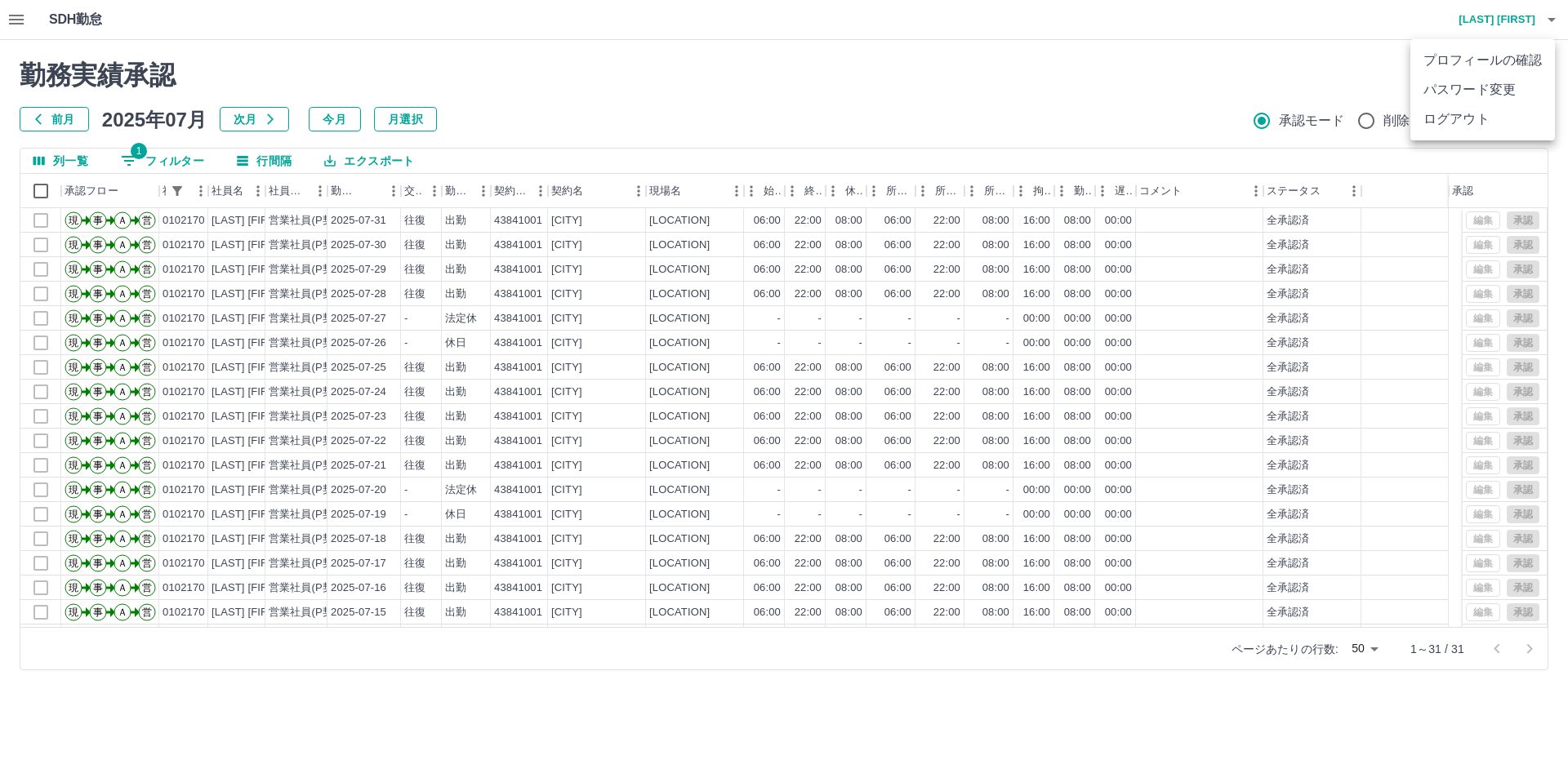 click on "ログアウト" at bounding box center [1482, 119] 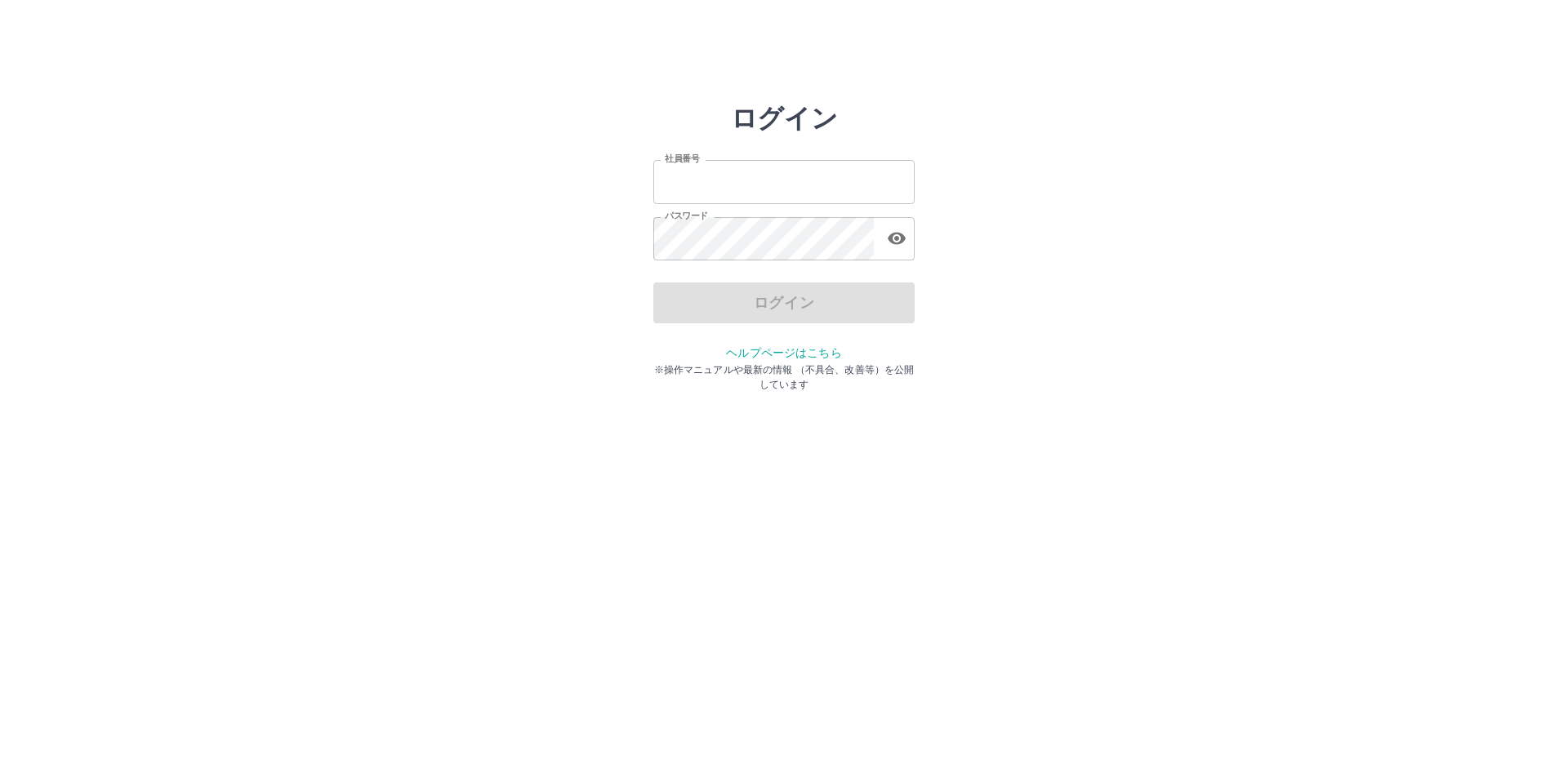 scroll, scrollTop: 0, scrollLeft: 0, axis: both 